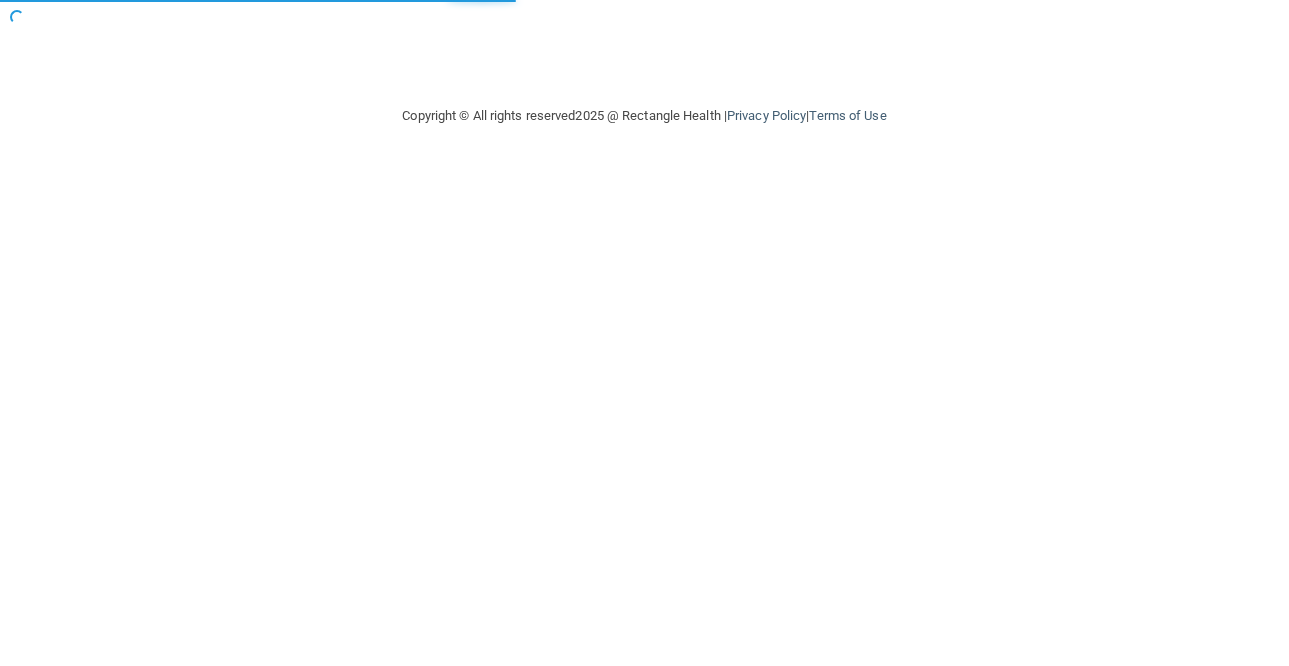 scroll, scrollTop: 0, scrollLeft: 0, axis: both 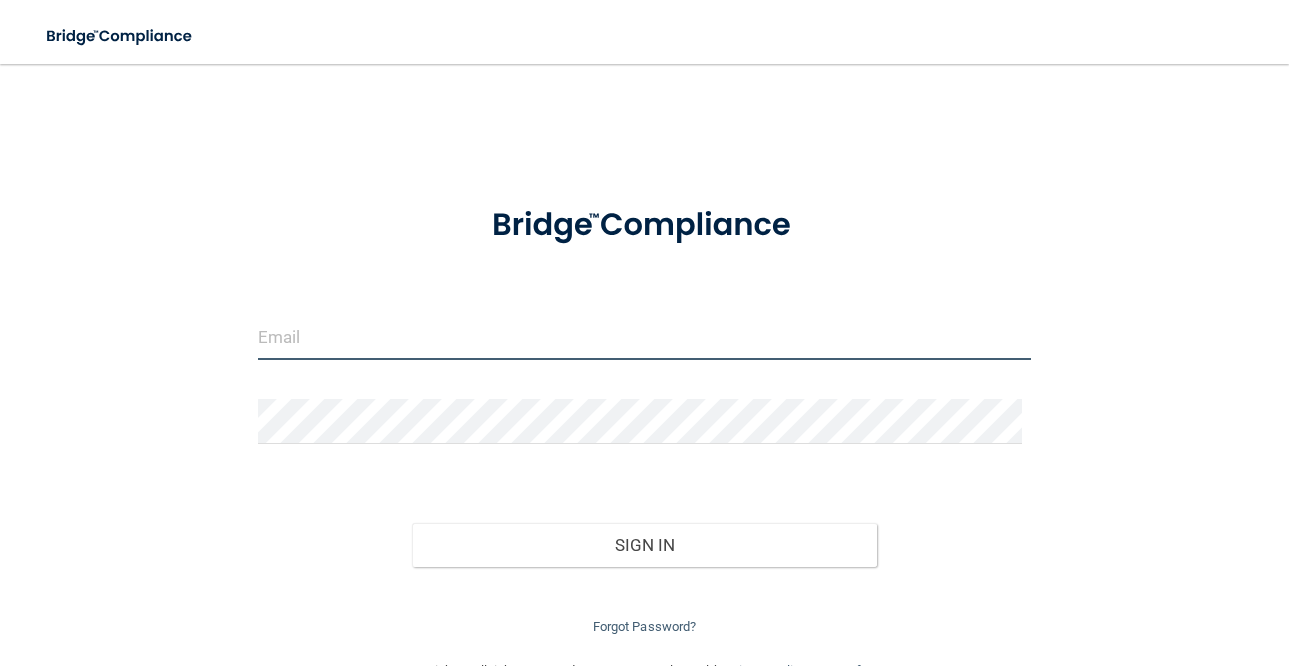 click at bounding box center [645, 337] 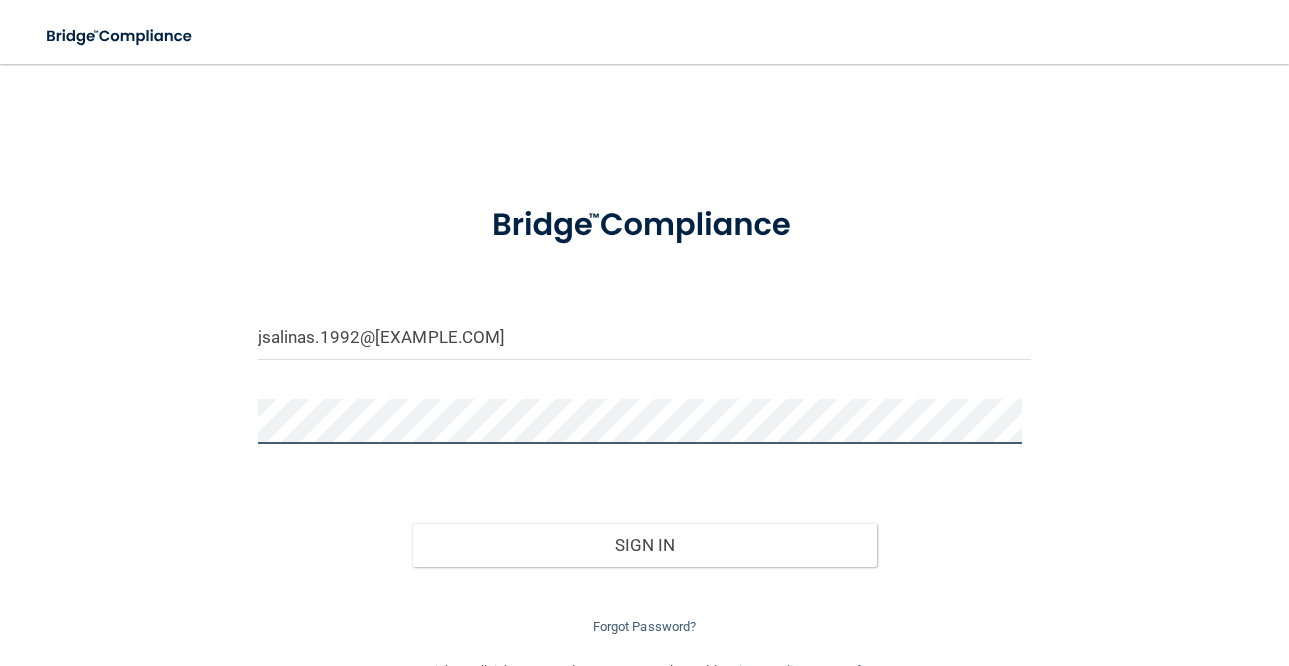 click on "Sign In" at bounding box center (644, 545) 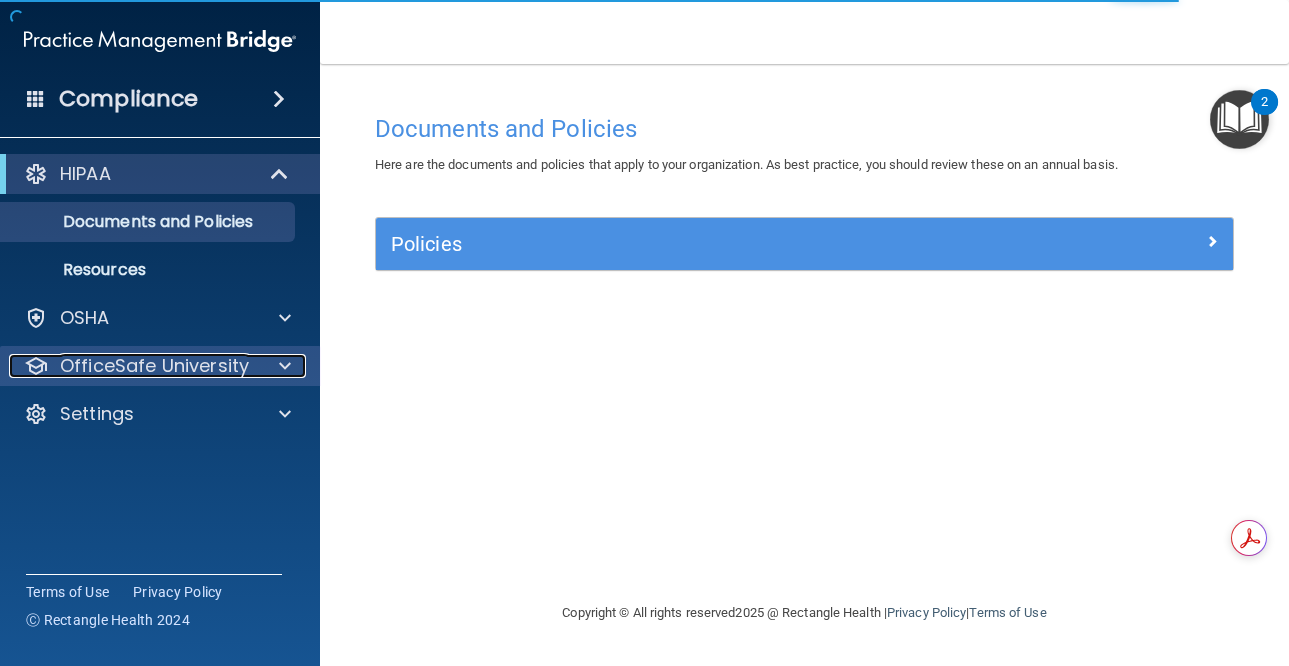 click on "OfficeSafe University" at bounding box center [154, 366] 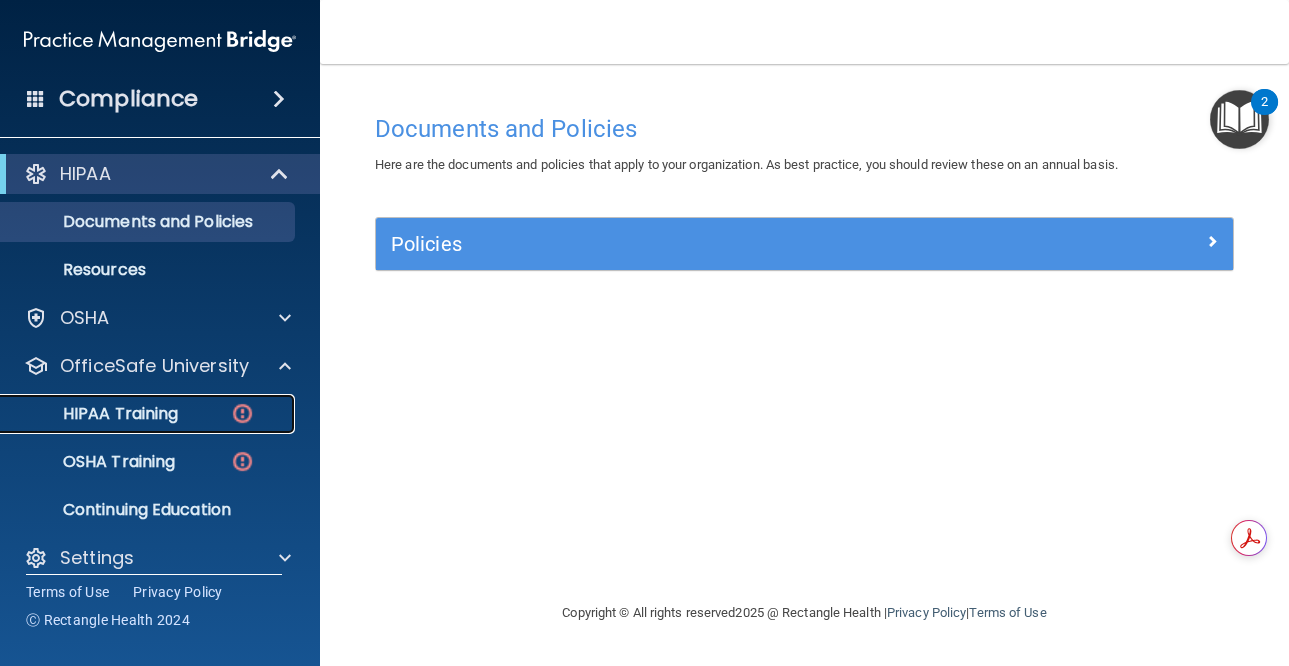 click on "HIPAA Training" at bounding box center (95, 414) 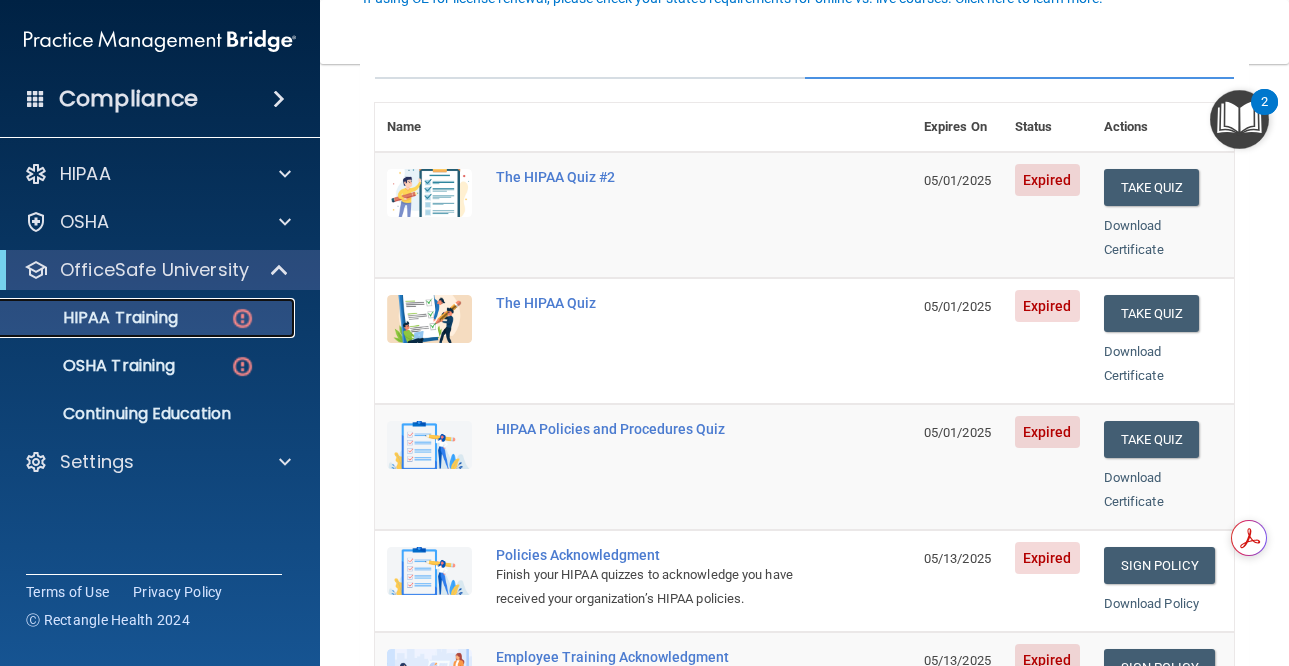 scroll, scrollTop: 300, scrollLeft: 0, axis: vertical 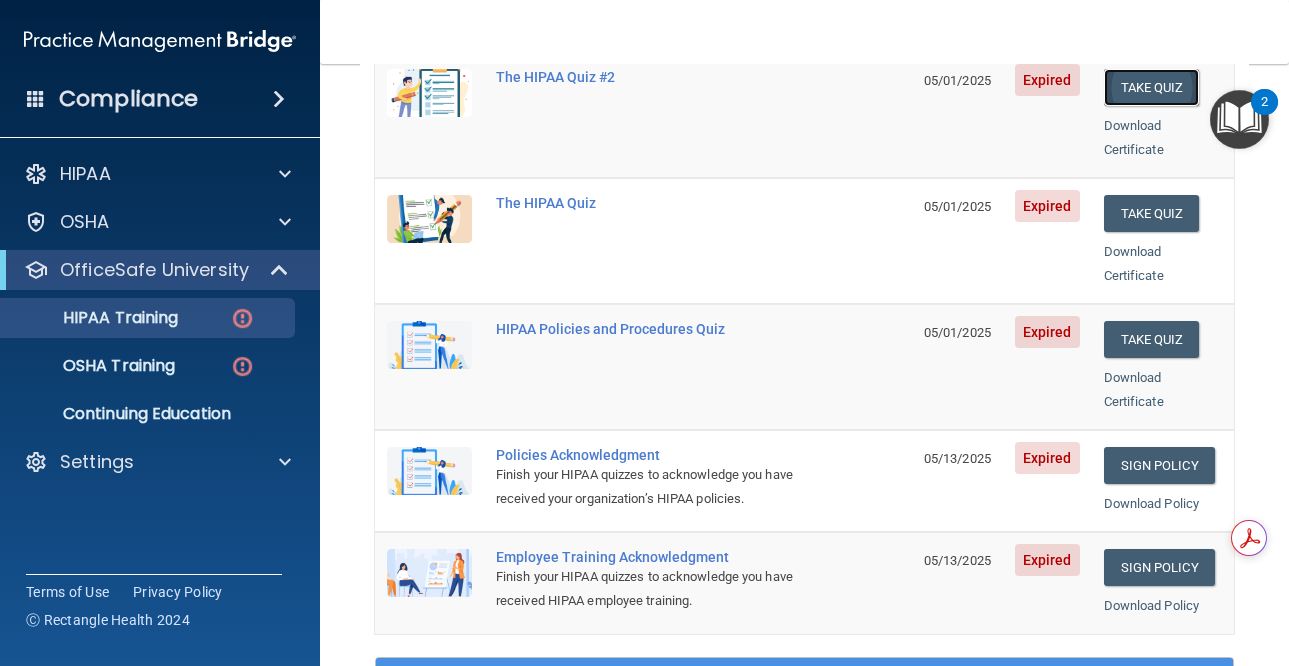 click on "Take Quiz" at bounding box center (1152, 87) 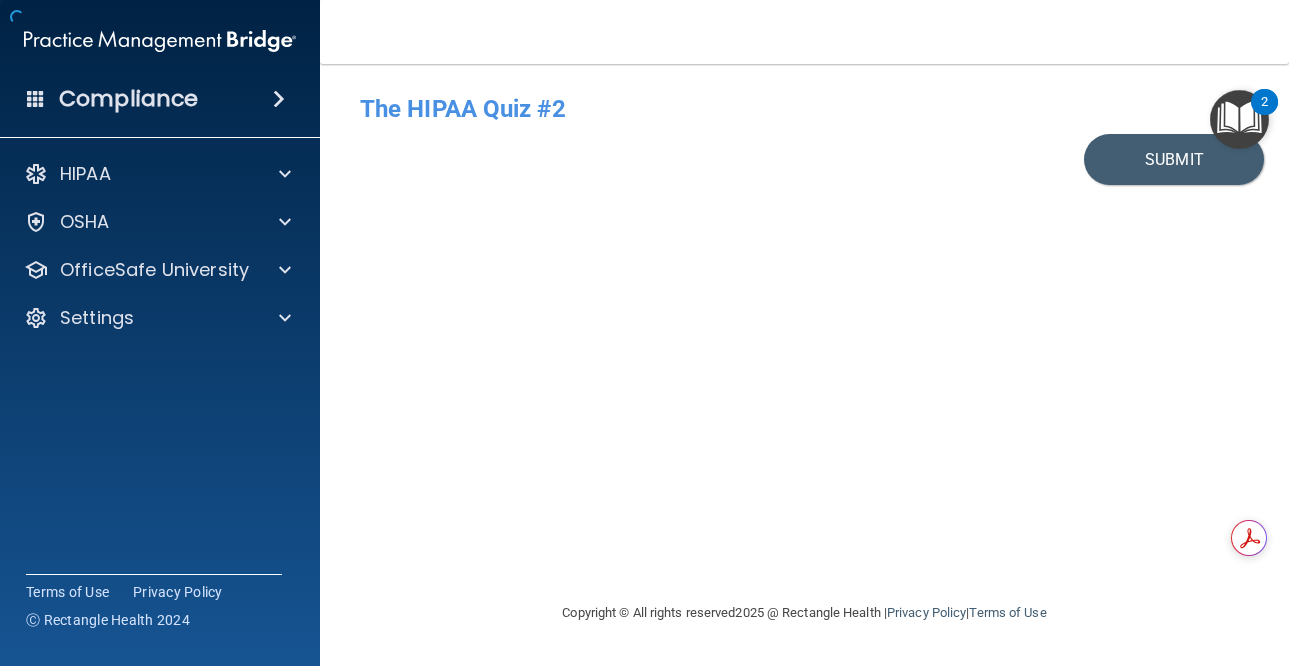 scroll, scrollTop: 0, scrollLeft: 0, axis: both 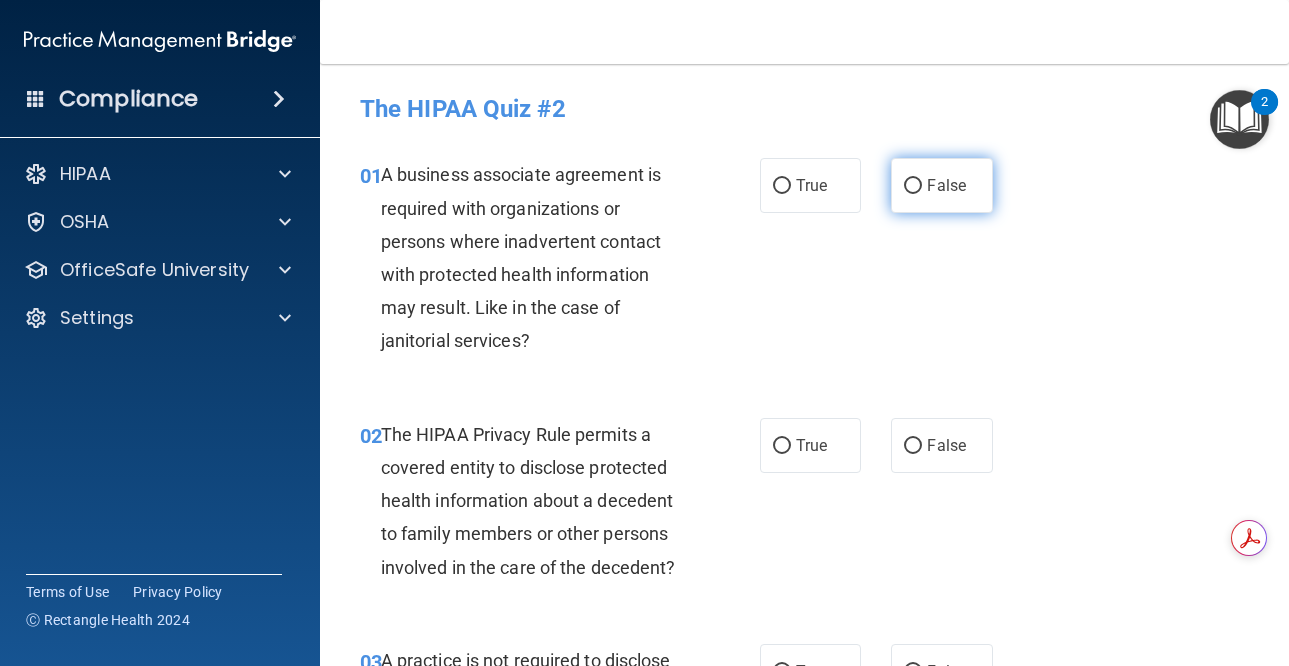 click on "False" at bounding box center (942, 185) 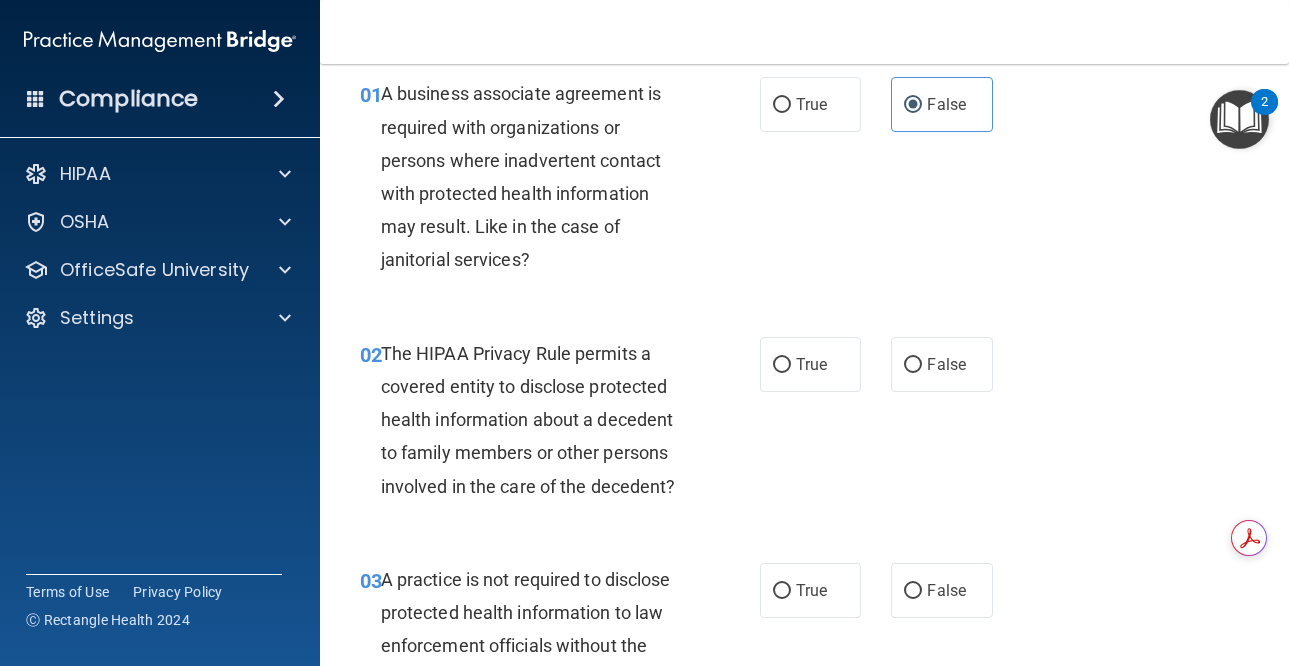 scroll, scrollTop: 200, scrollLeft: 0, axis: vertical 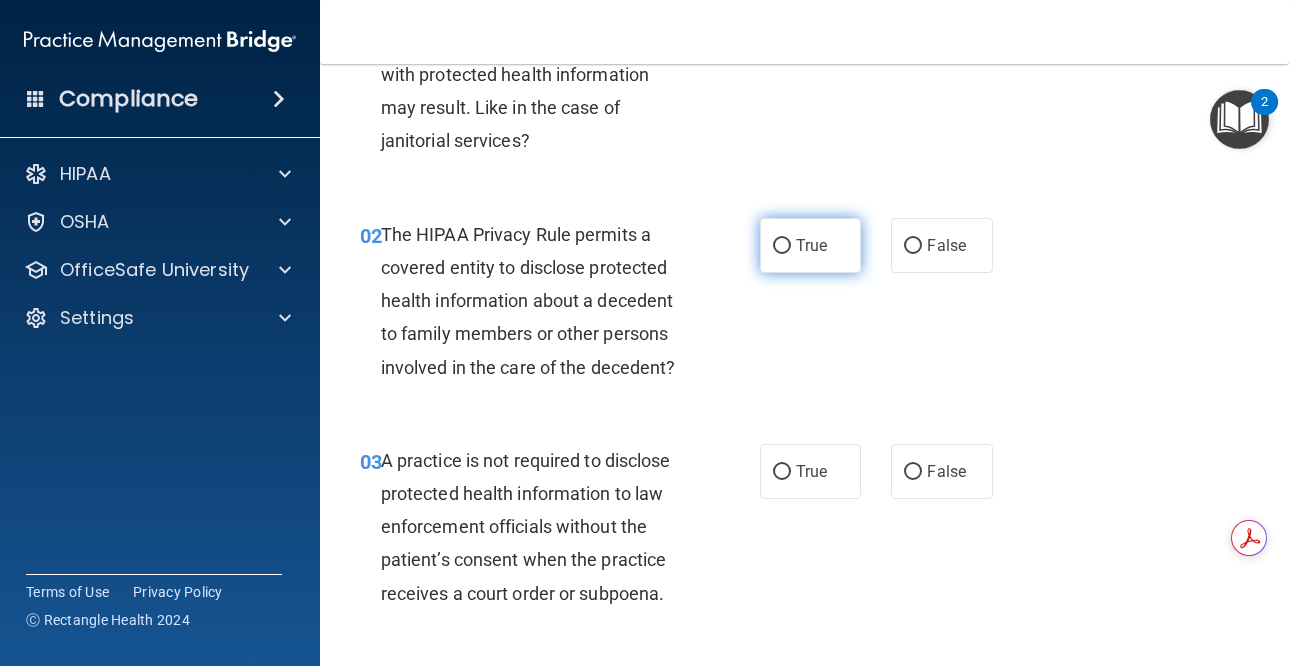 click on "True" at bounding box center (811, 245) 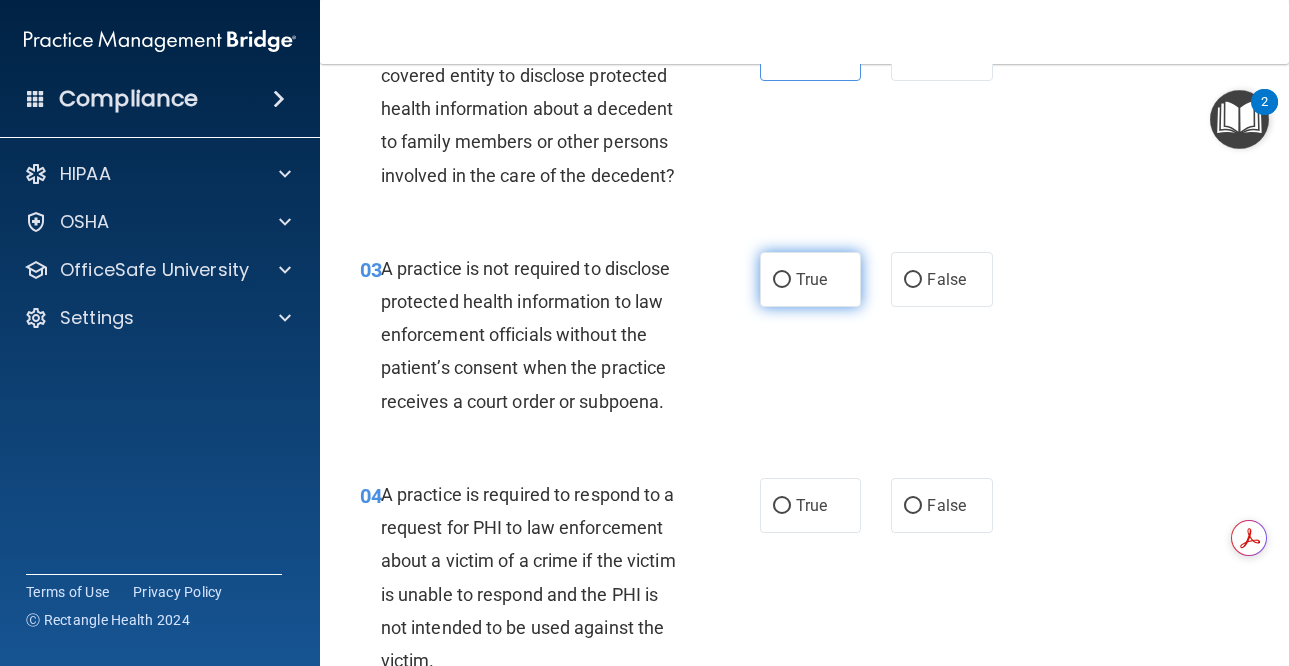 scroll, scrollTop: 400, scrollLeft: 0, axis: vertical 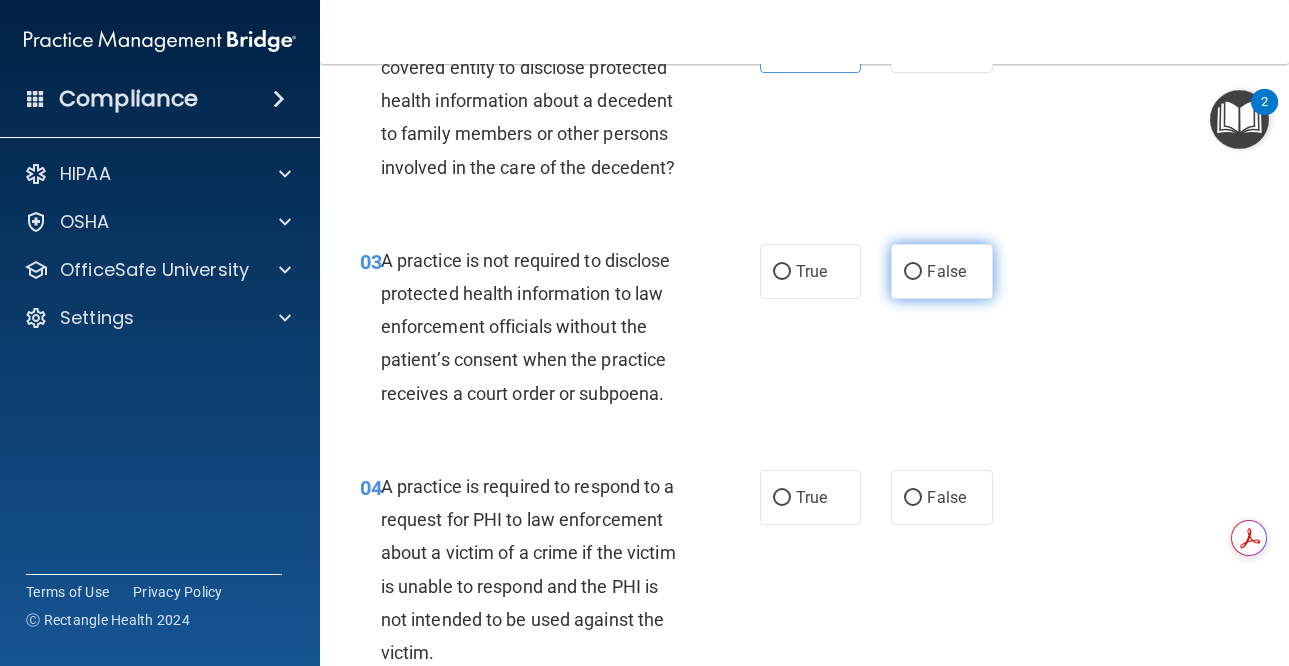 click on "False" at bounding box center [946, 271] 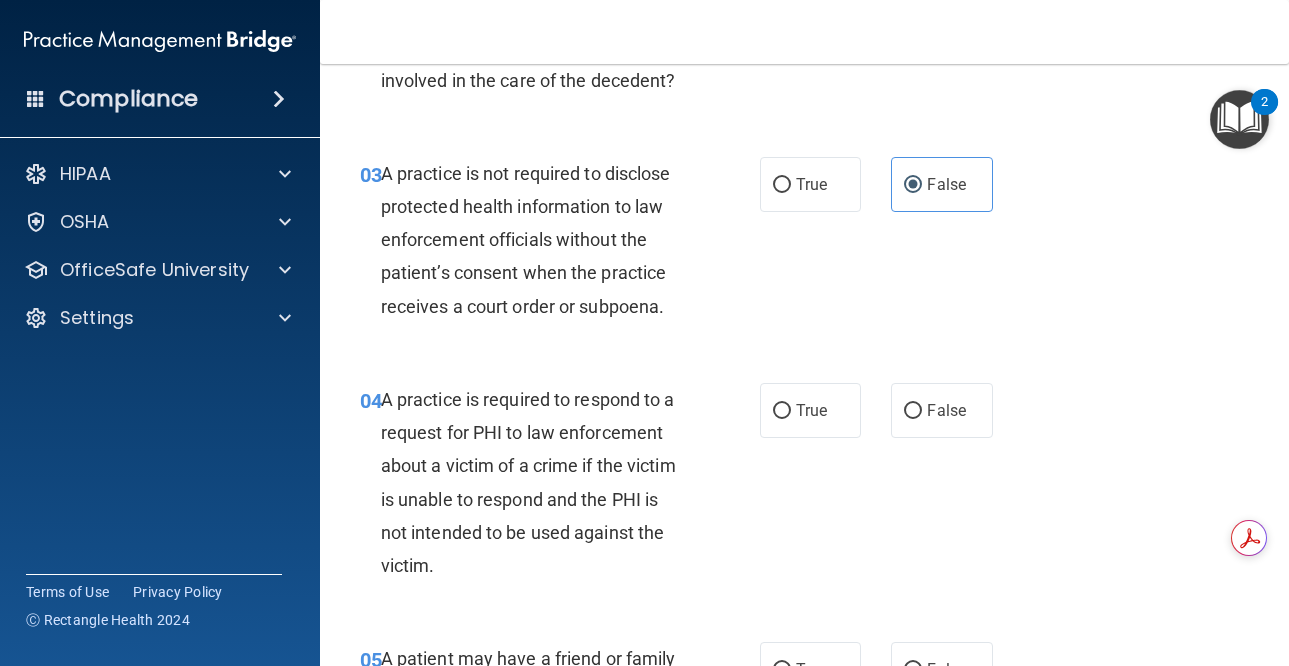 scroll, scrollTop: 600, scrollLeft: 0, axis: vertical 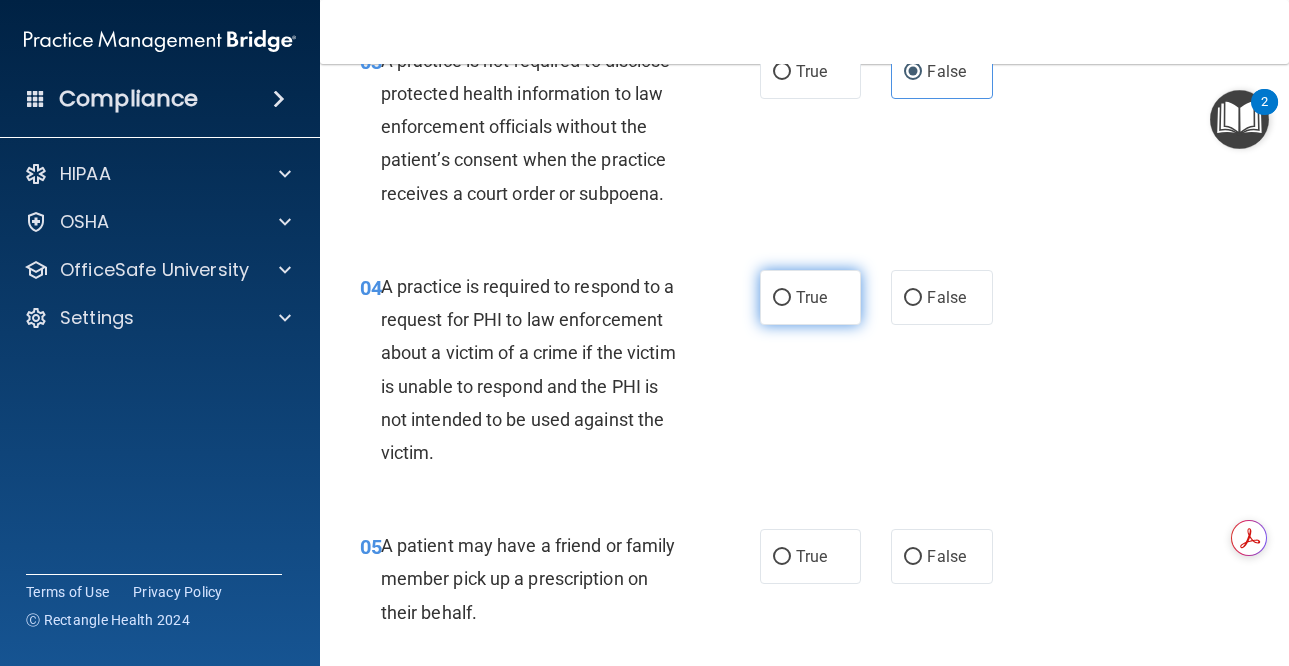 click on "True" at bounding box center [811, 297] 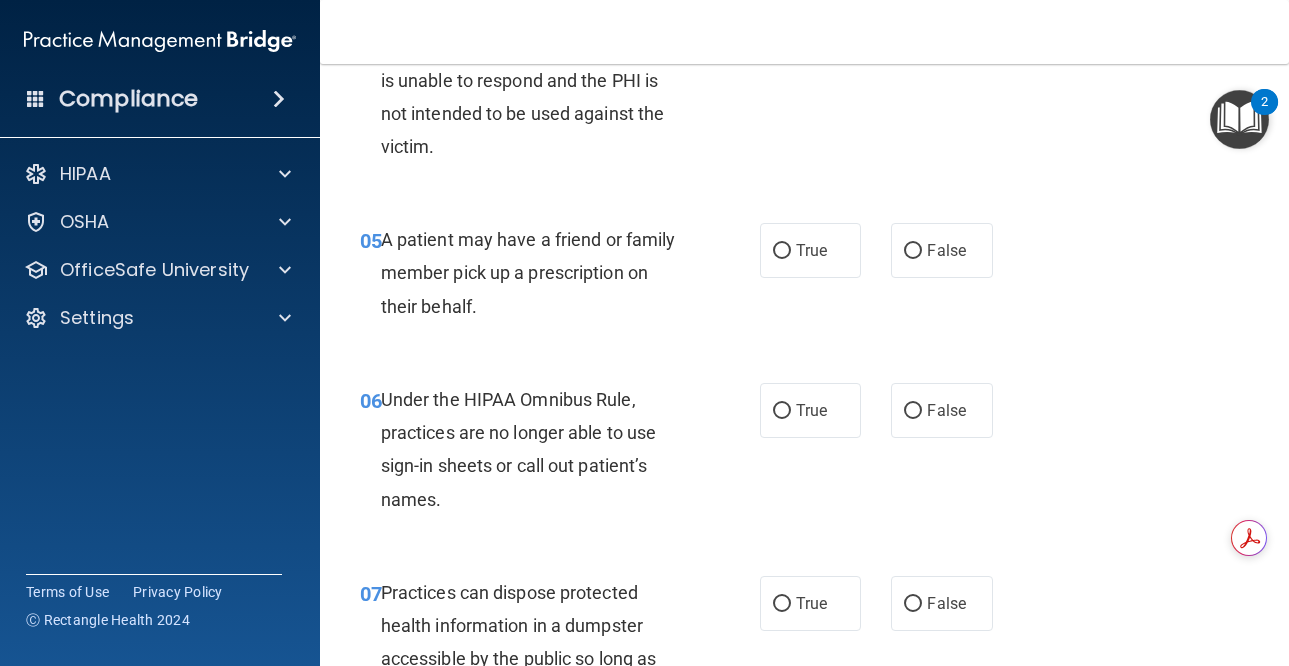 scroll, scrollTop: 900, scrollLeft: 0, axis: vertical 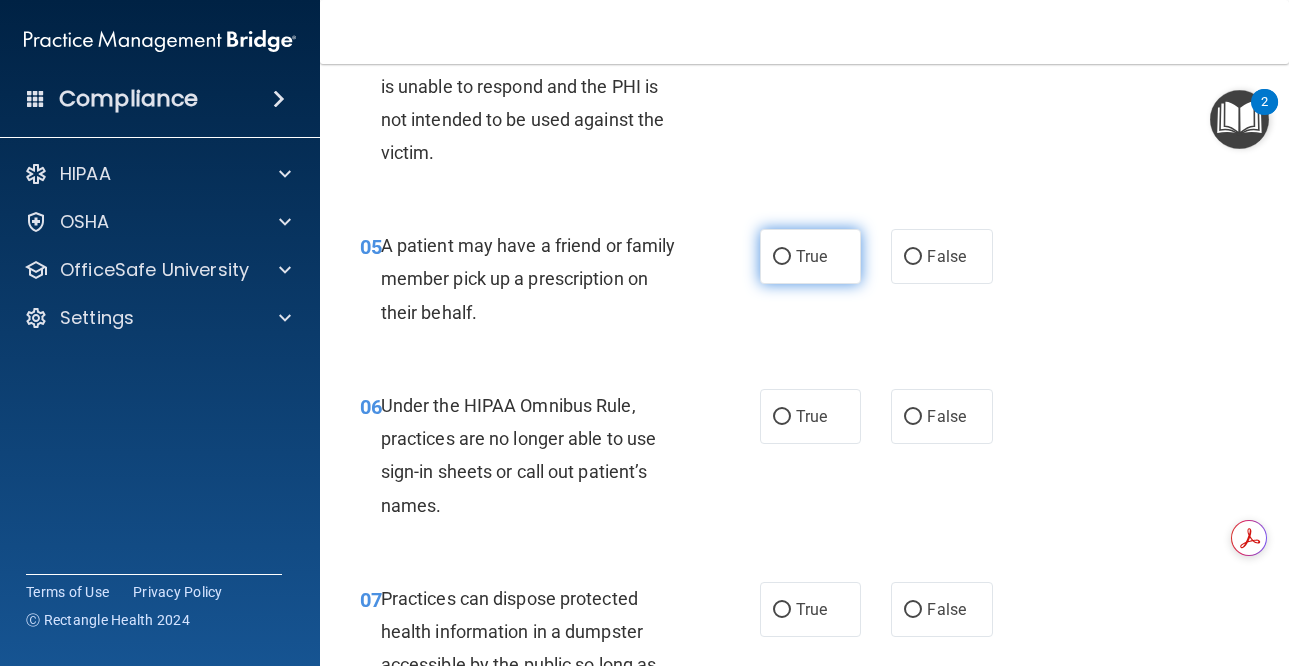 click on "True" at bounding box center (811, 256) 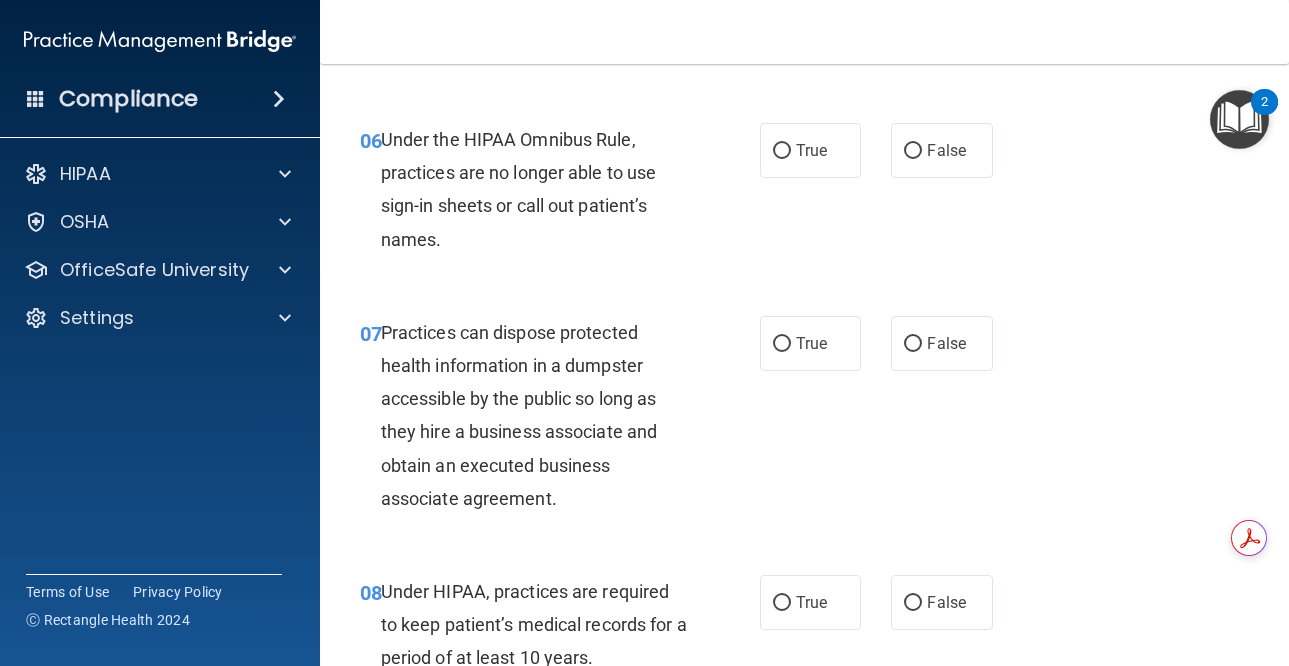 scroll, scrollTop: 1200, scrollLeft: 0, axis: vertical 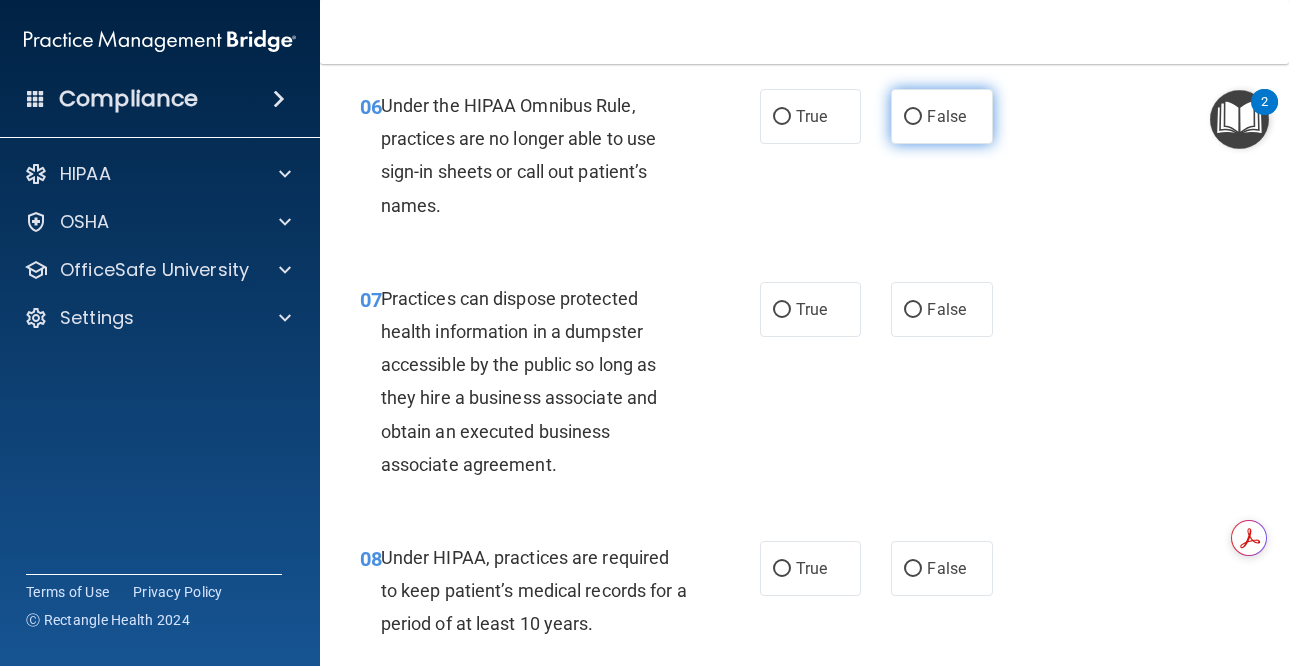 click on "False" at bounding box center [942, 116] 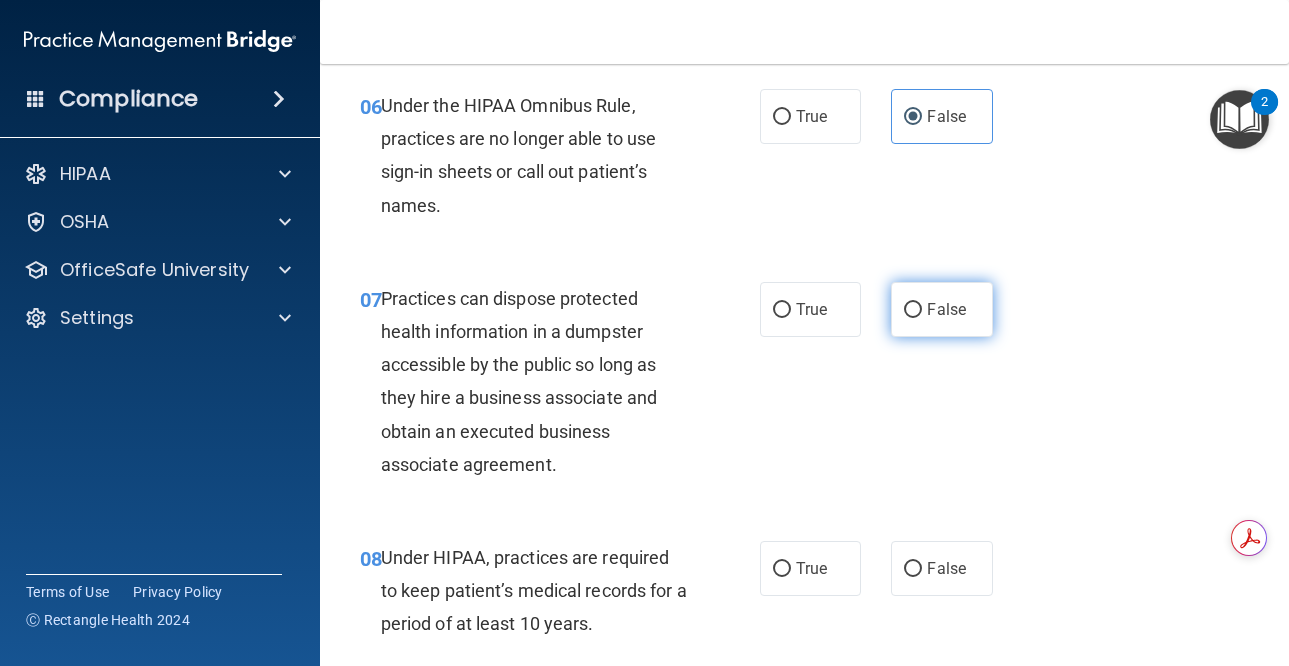click on "False" at bounding box center (942, 309) 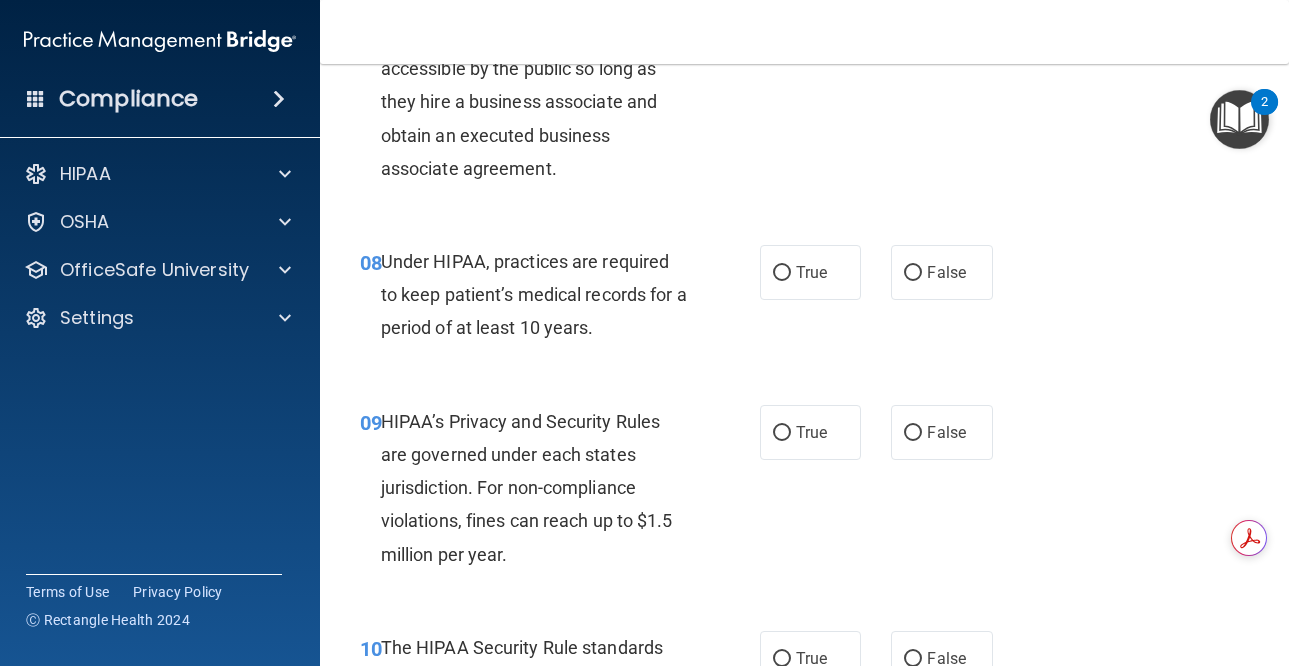 scroll, scrollTop: 1500, scrollLeft: 0, axis: vertical 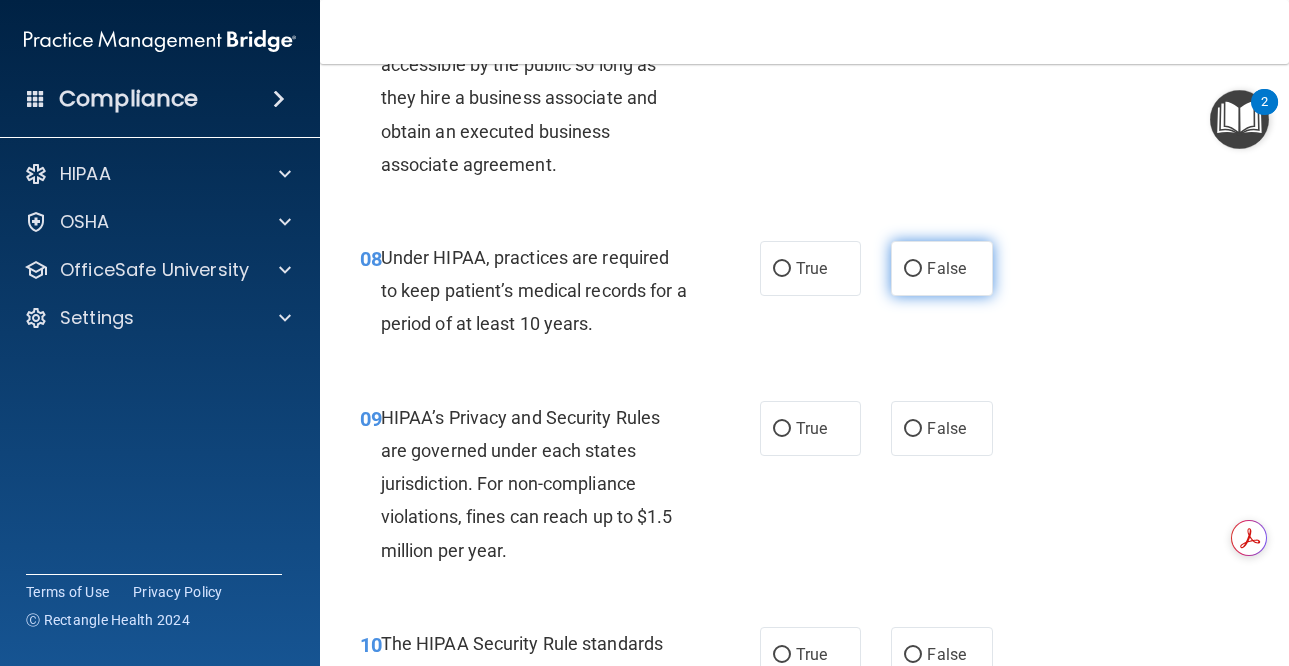 click on "False" at bounding box center (942, 268) 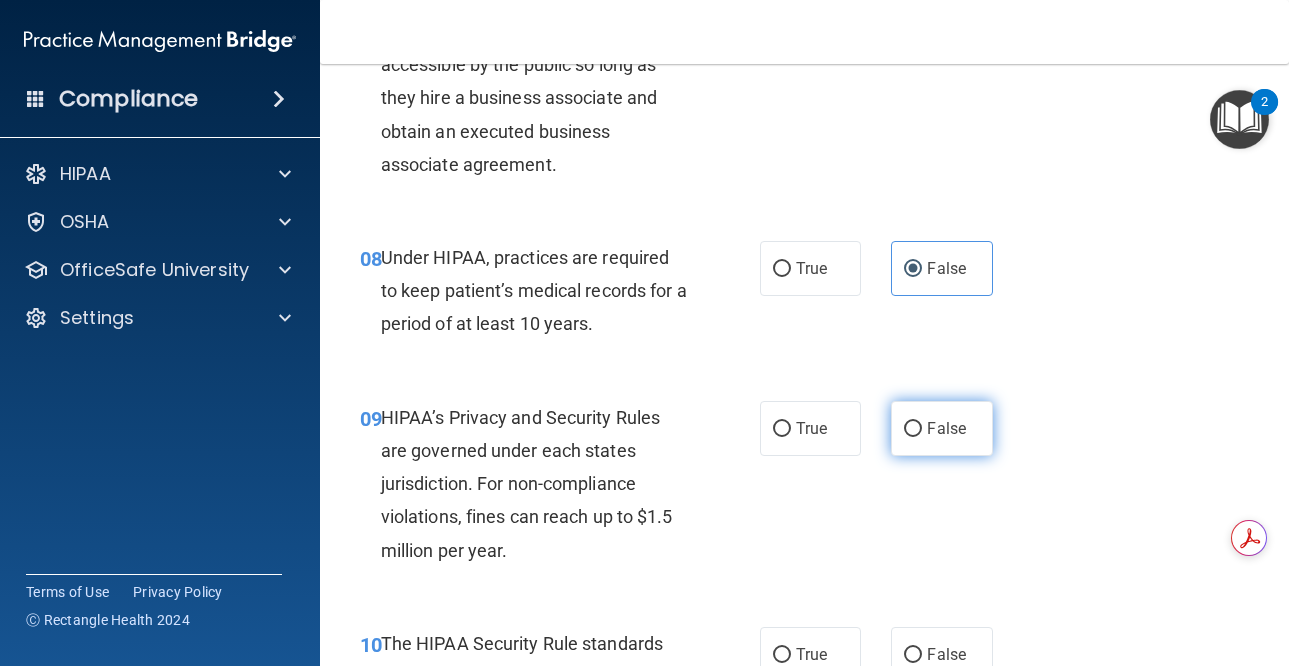click on "False" at bounding box center (942, 428) 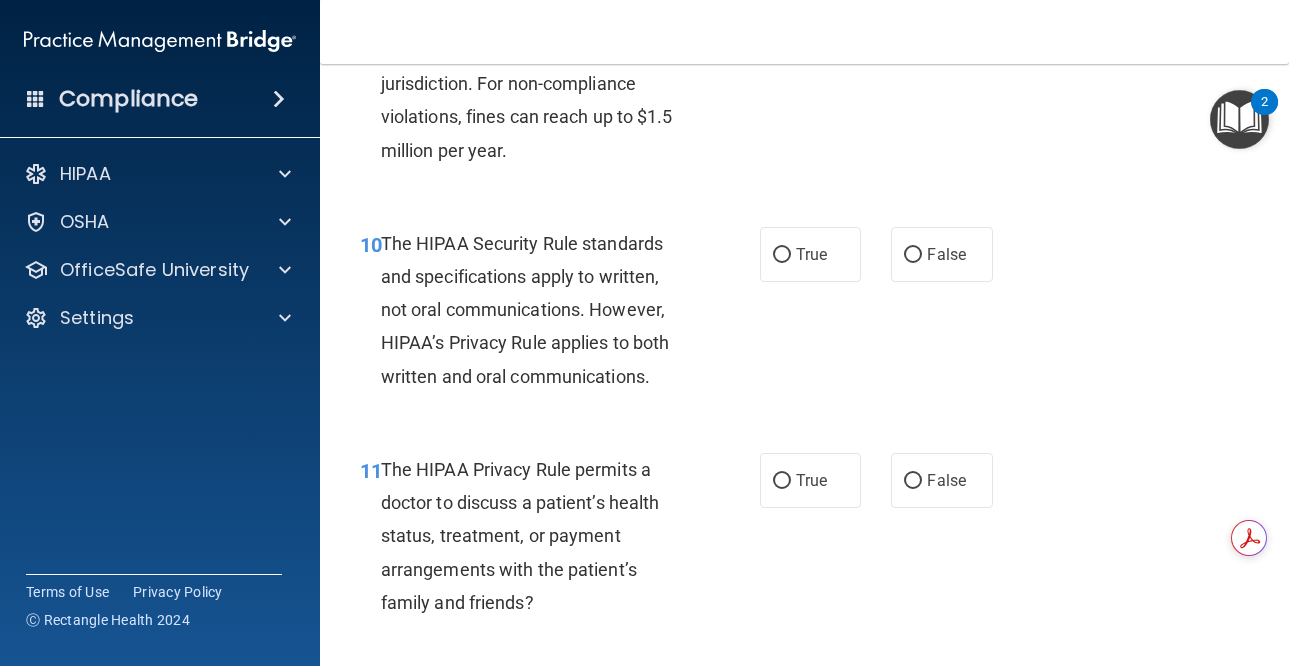 scroll, scrollTop: 2000, scrollLeft: 0, axis: vertical 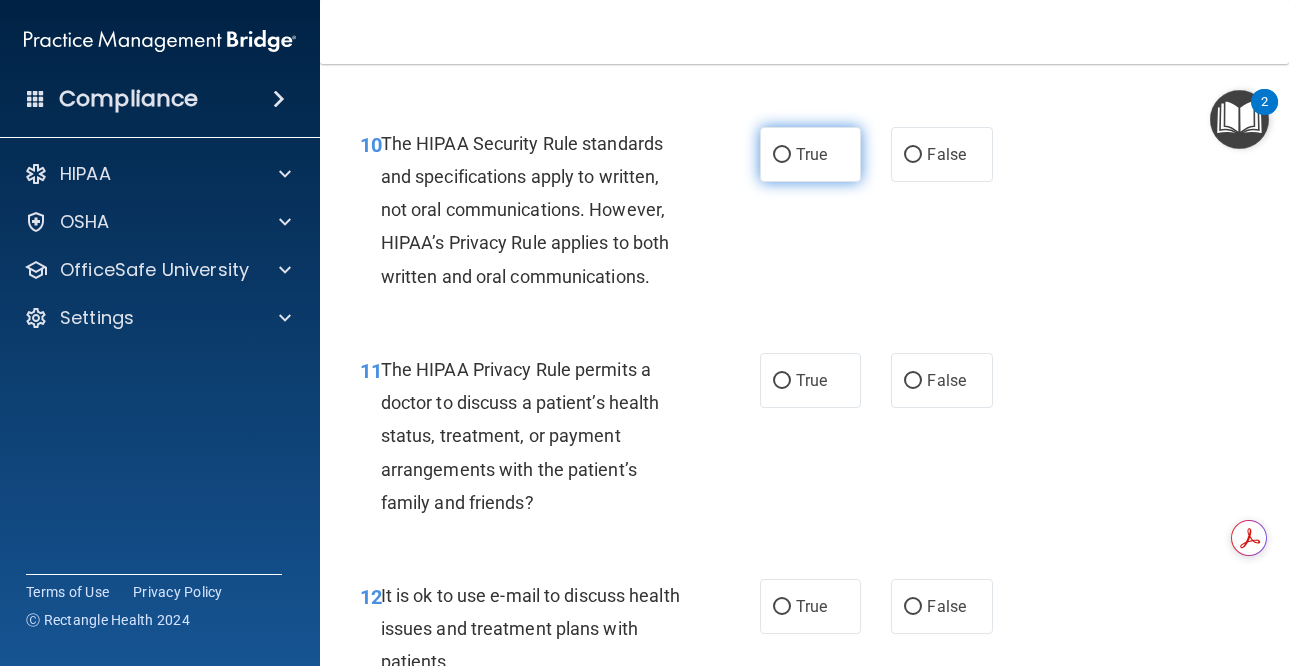 click on "True" at bounding box center [811, 154] 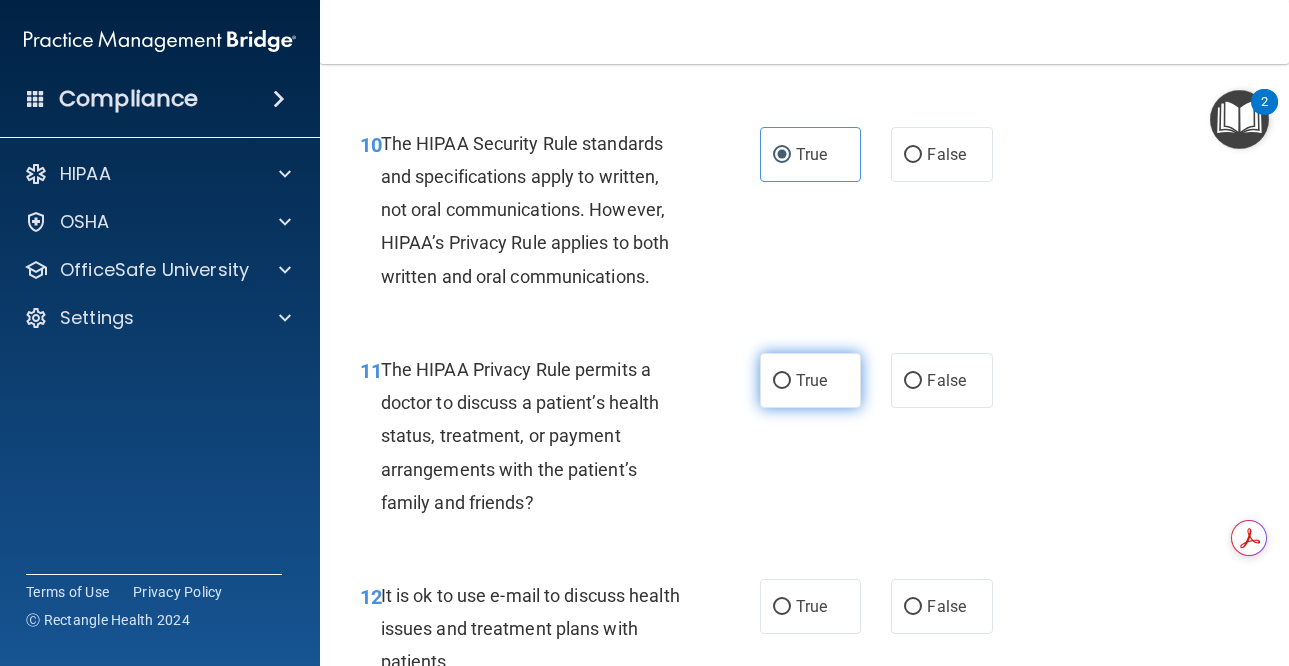 click on "True" at bounding box center (811, 380) 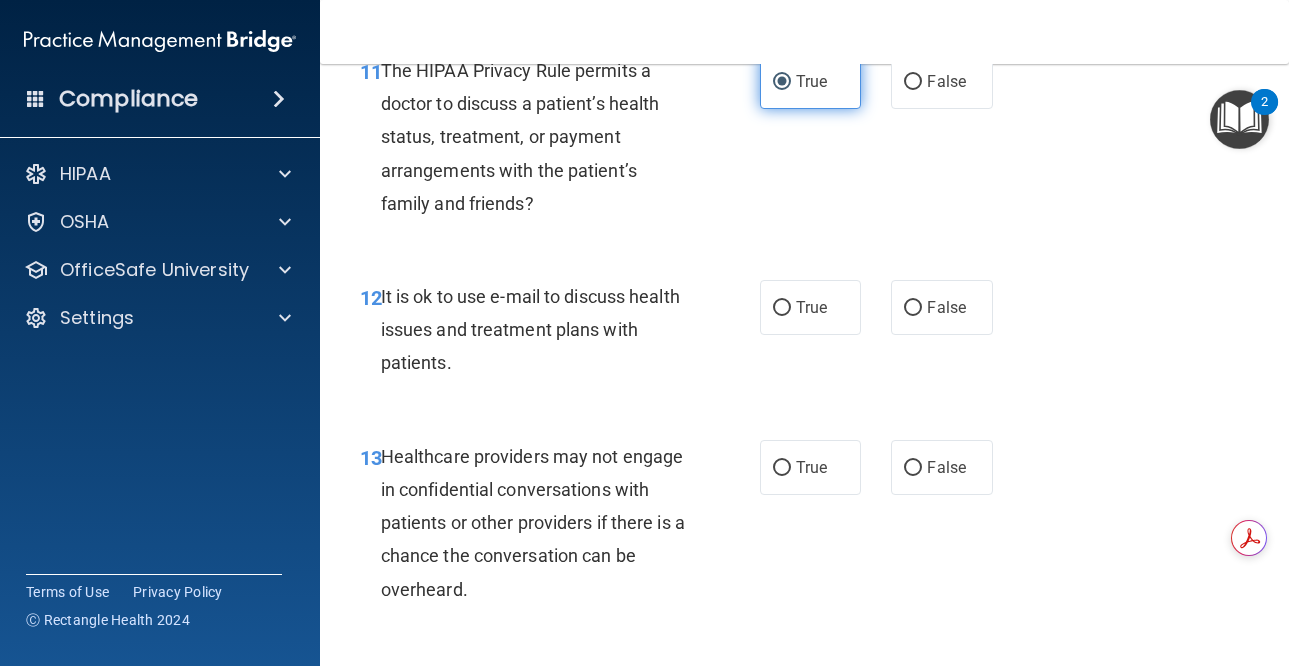 scroll, scrollTop: 2300, scrollLeft: 0, axis: vertical 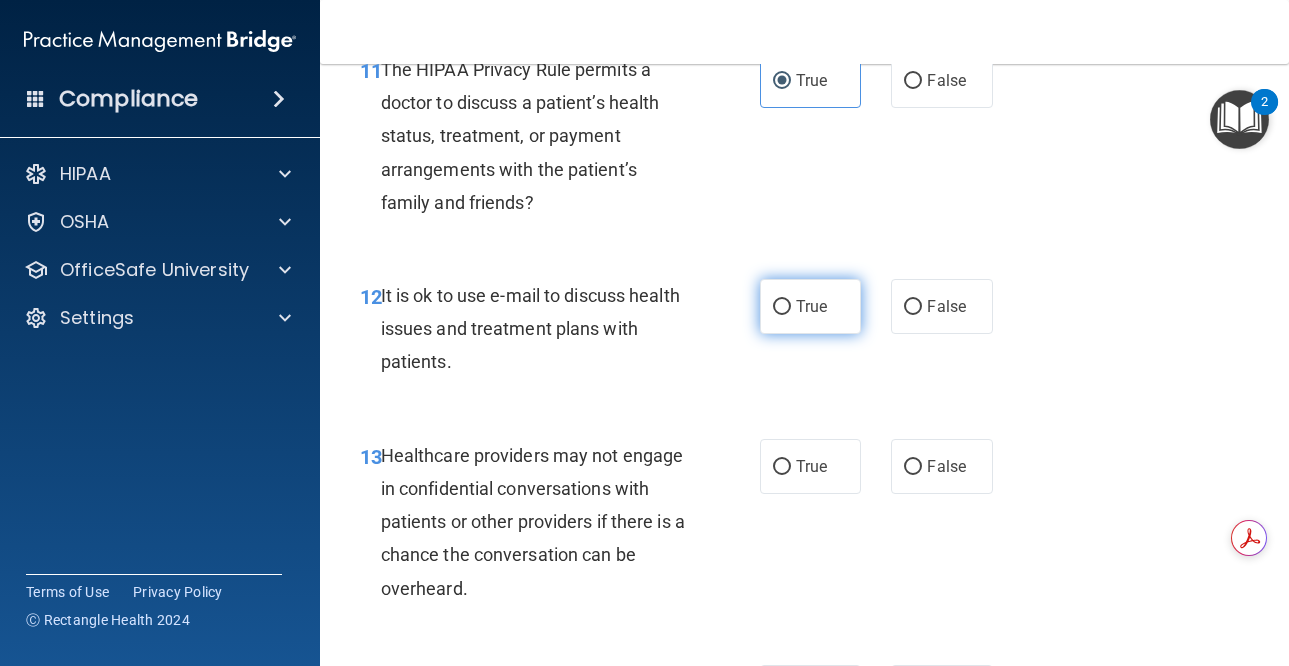 click on "True" at bounding box center (811, 306) 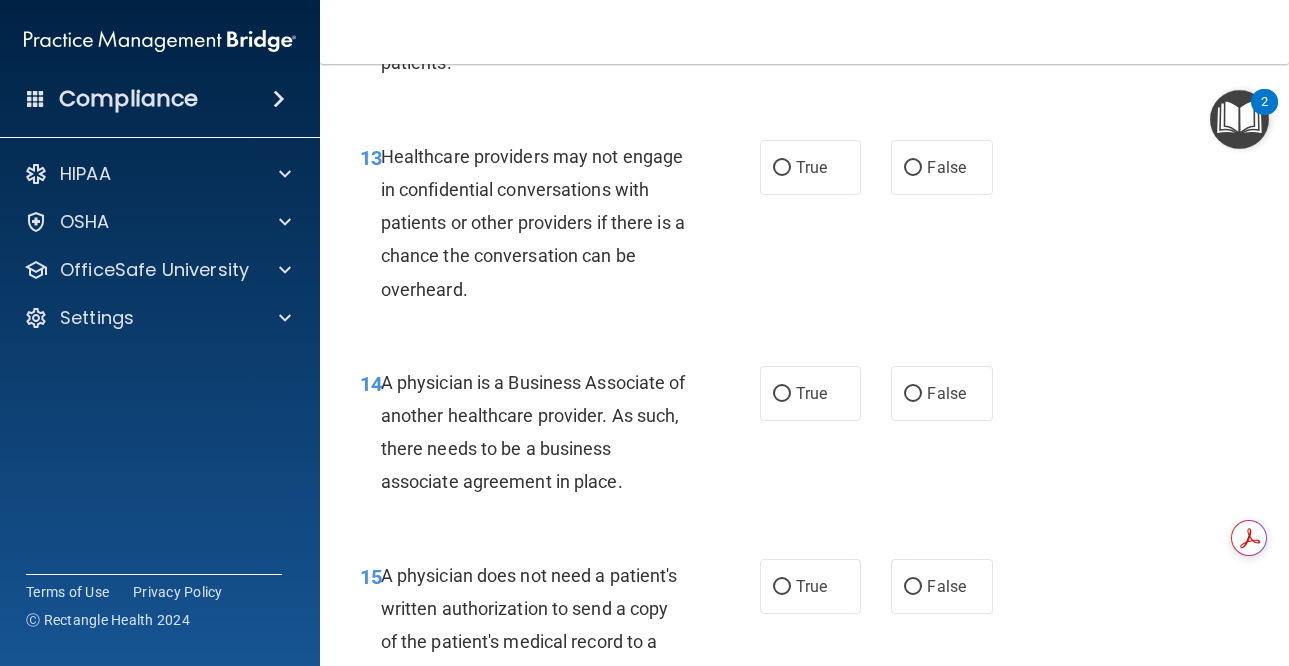 scroll, scrollTop: 2600, scrollLeft: 0, axis: vertical 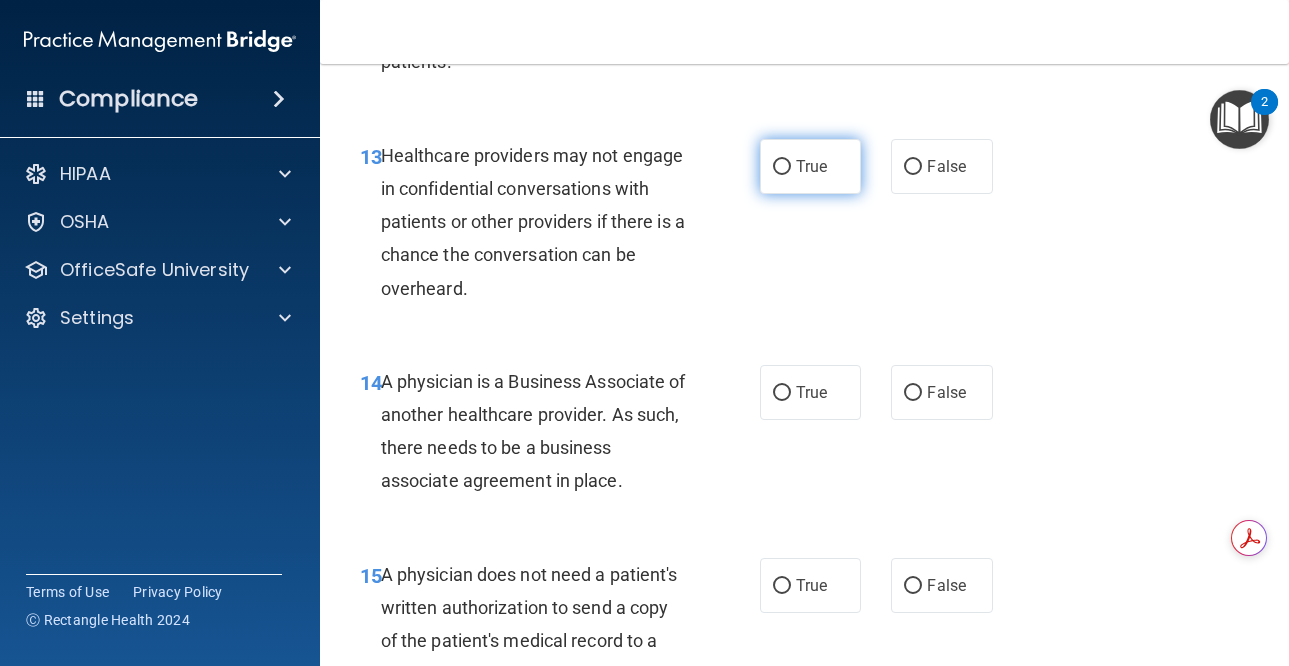 click on "True" at bounding box center (811, 166) 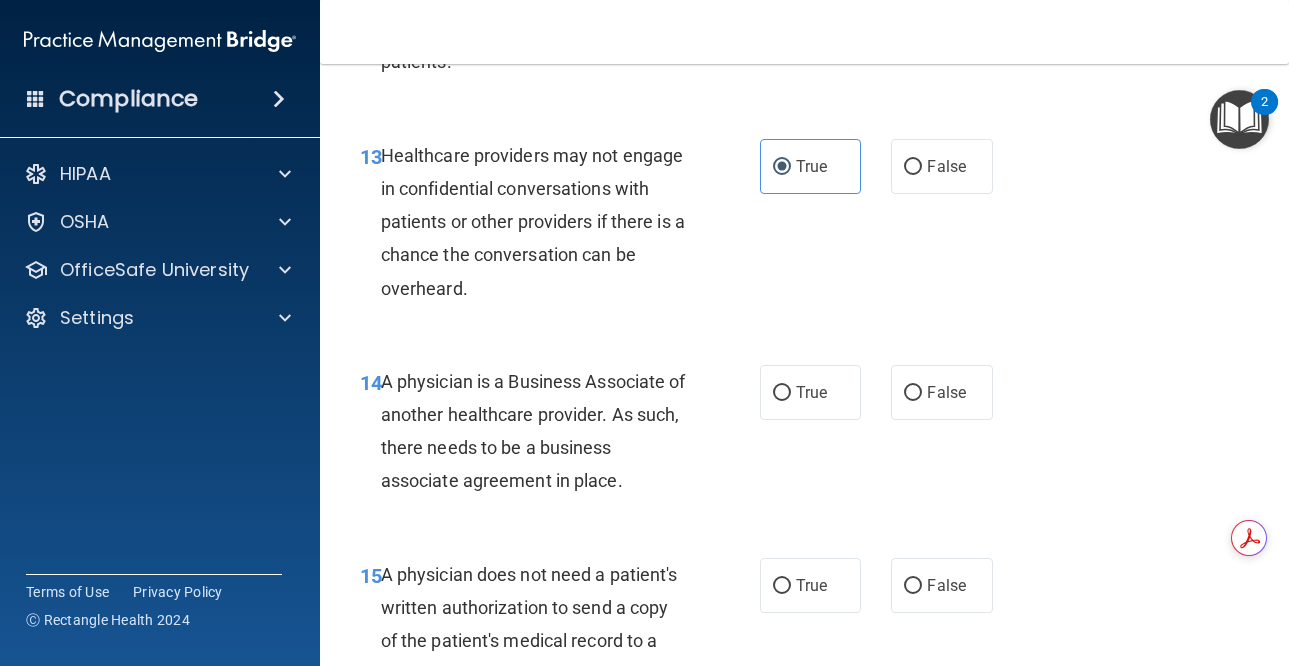 click on "14        A physician is a Business Associate of another healthcare provider.  As such, there needs to be a business associate agreement in place." at bounding box center (560, 436) 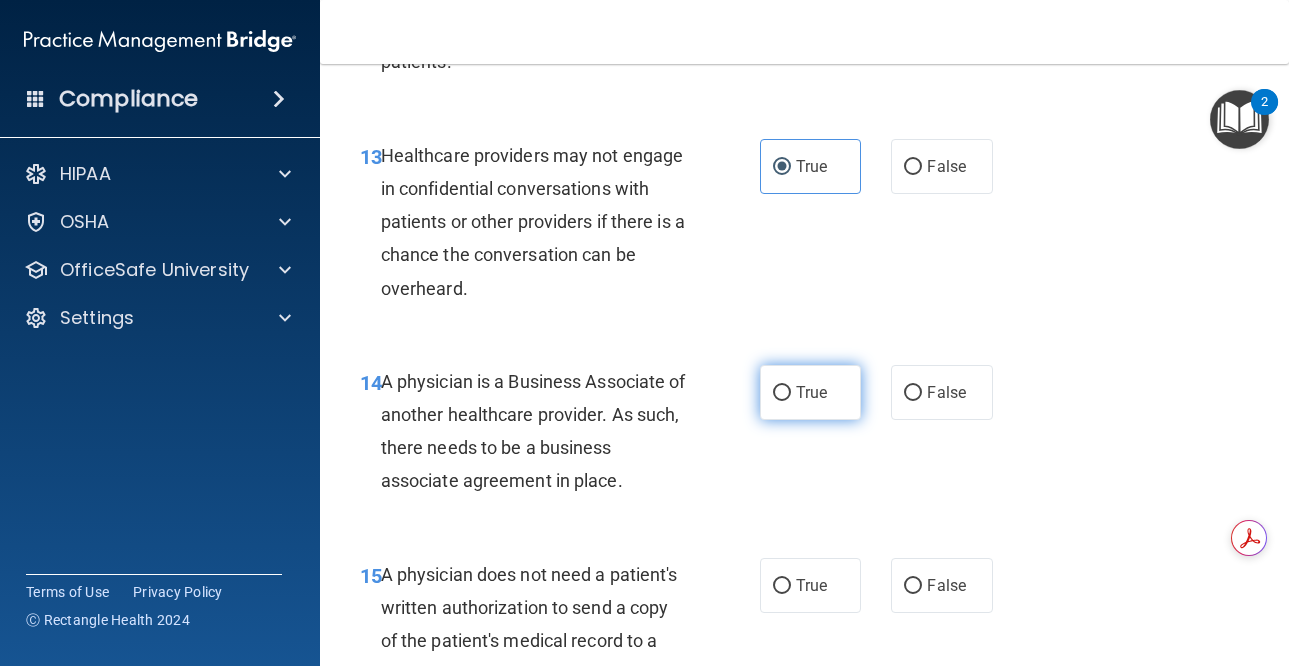 click on "True" at bounding box center [782, 393] 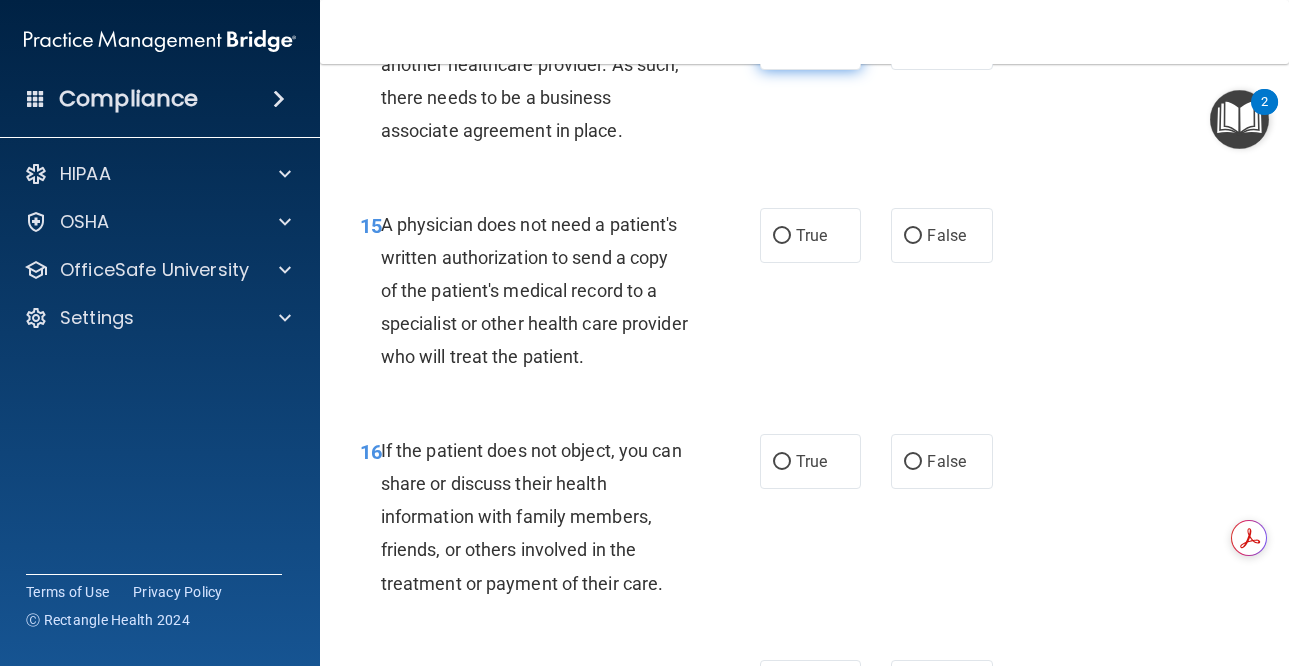 scroll, scrollTop: 3000, scrollLeft: 0, axis: vertical 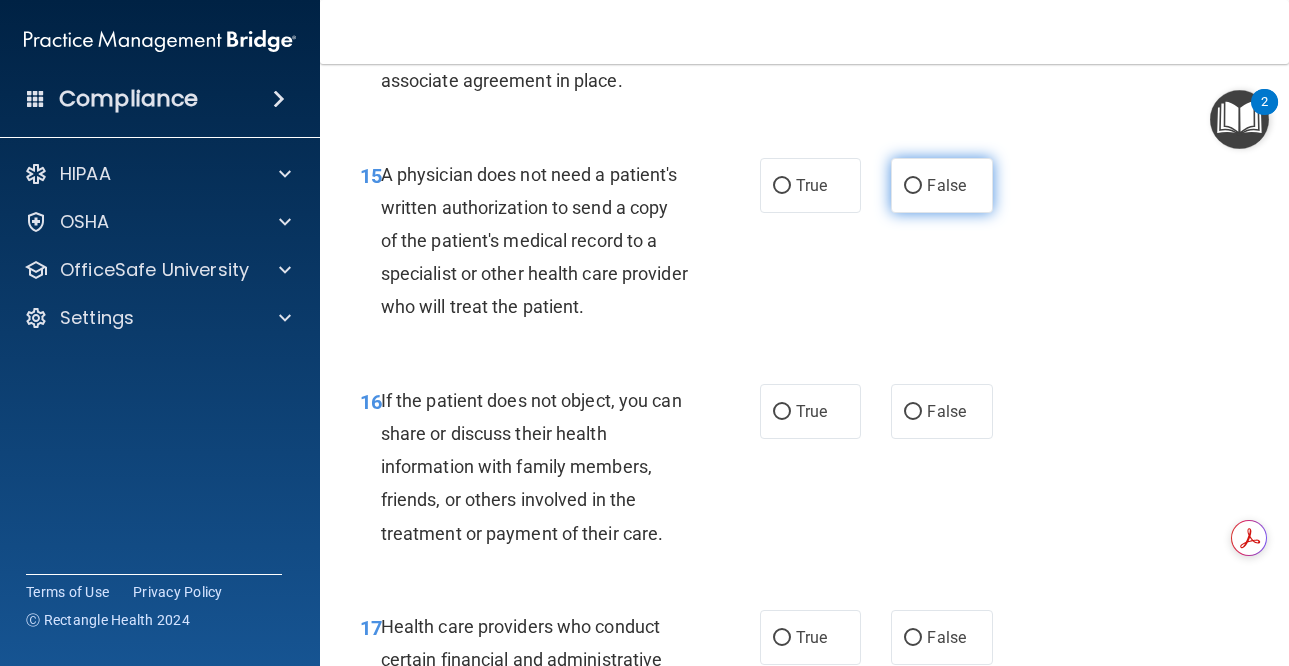 click on "False" at bounding box center [942, 185] 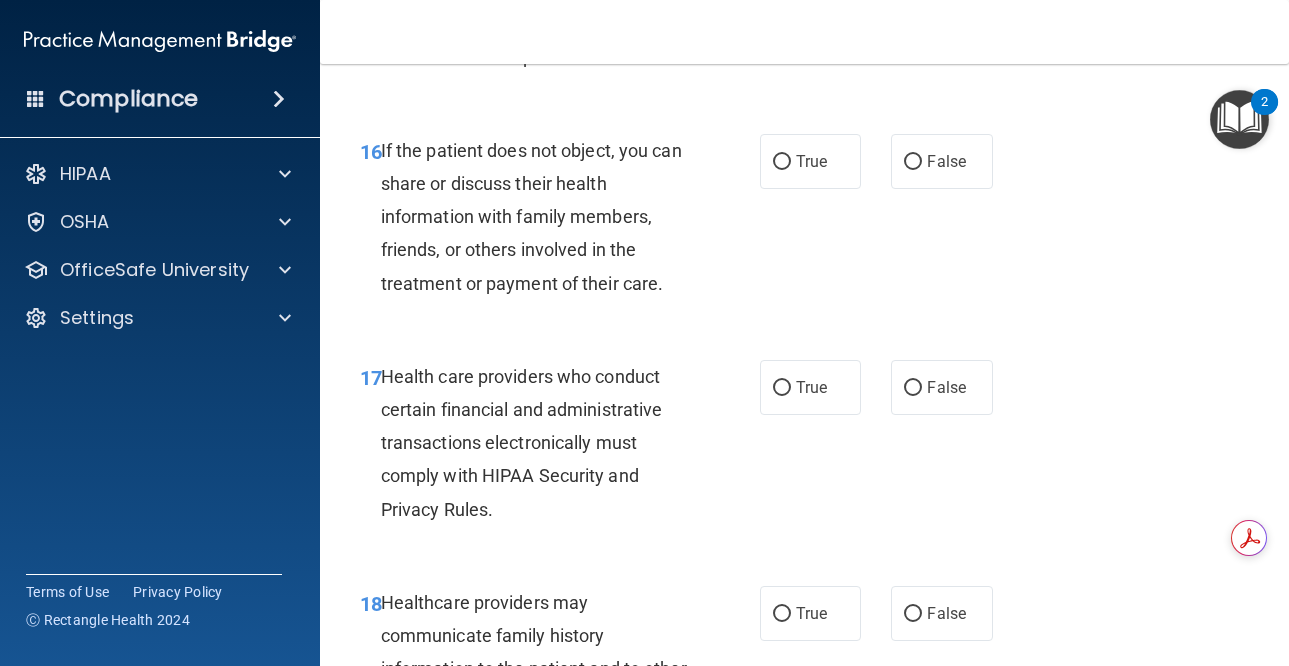 scroll, scrollTop: 3300, scrollLeft: 0, axis: vertical 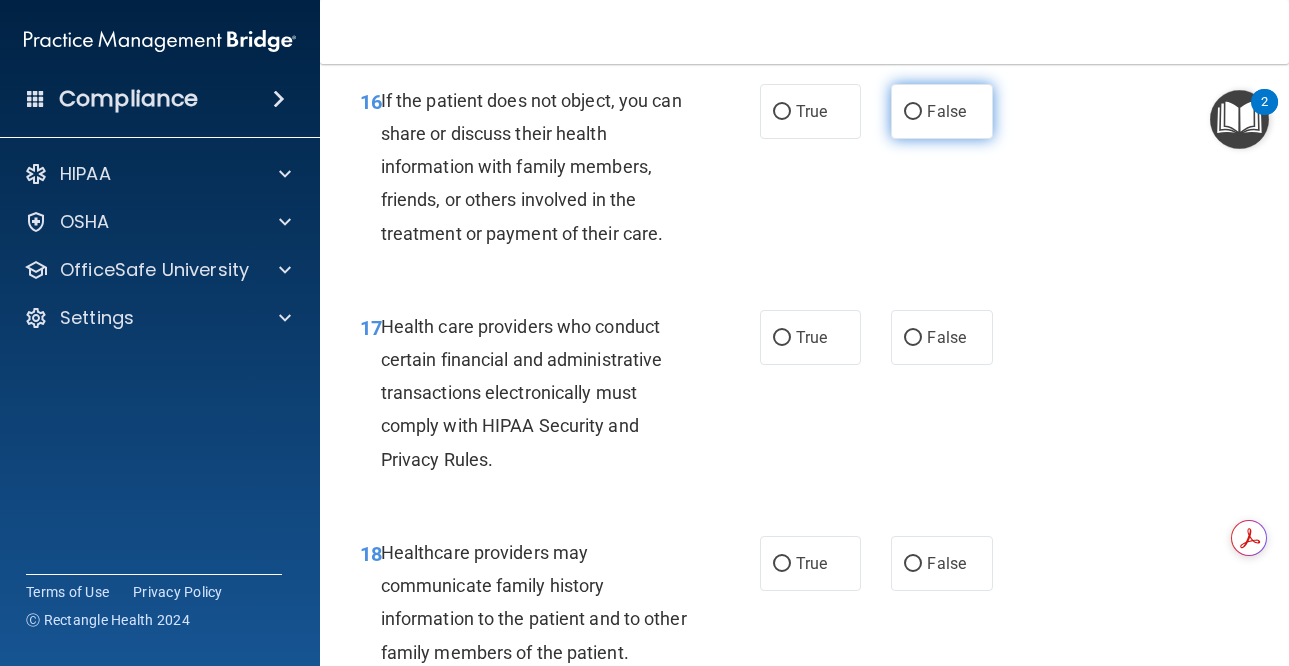 click on "False" at bounding box center (913, 112) 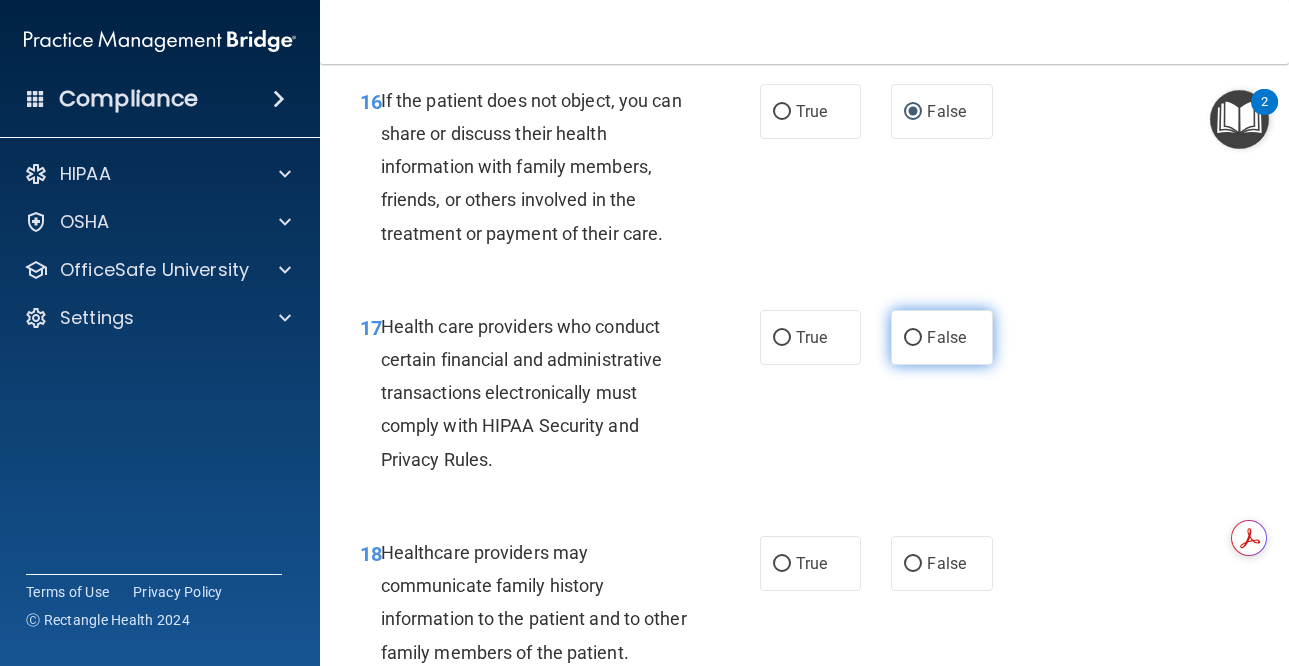 click on "False" at bounding box center [946, 337] 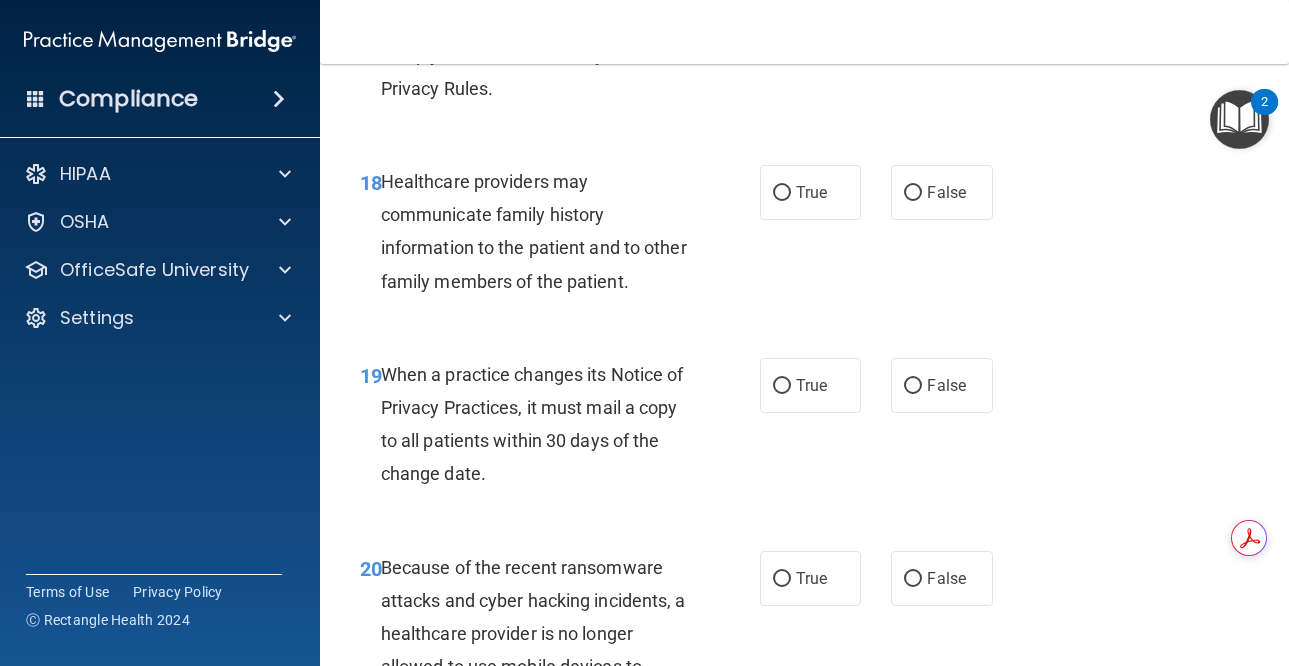 scroll, scrollTop: 3700, scrollLeft: 0, axis: vertical 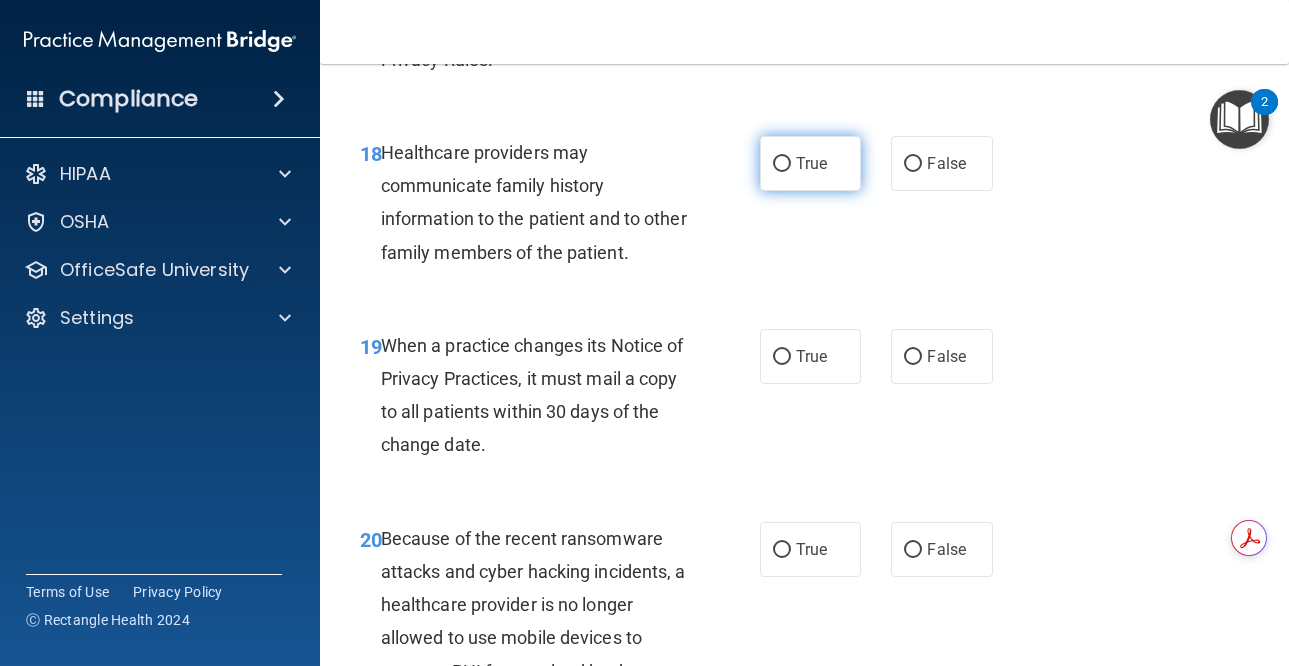 click on "True" at bounding box center [811, 163] 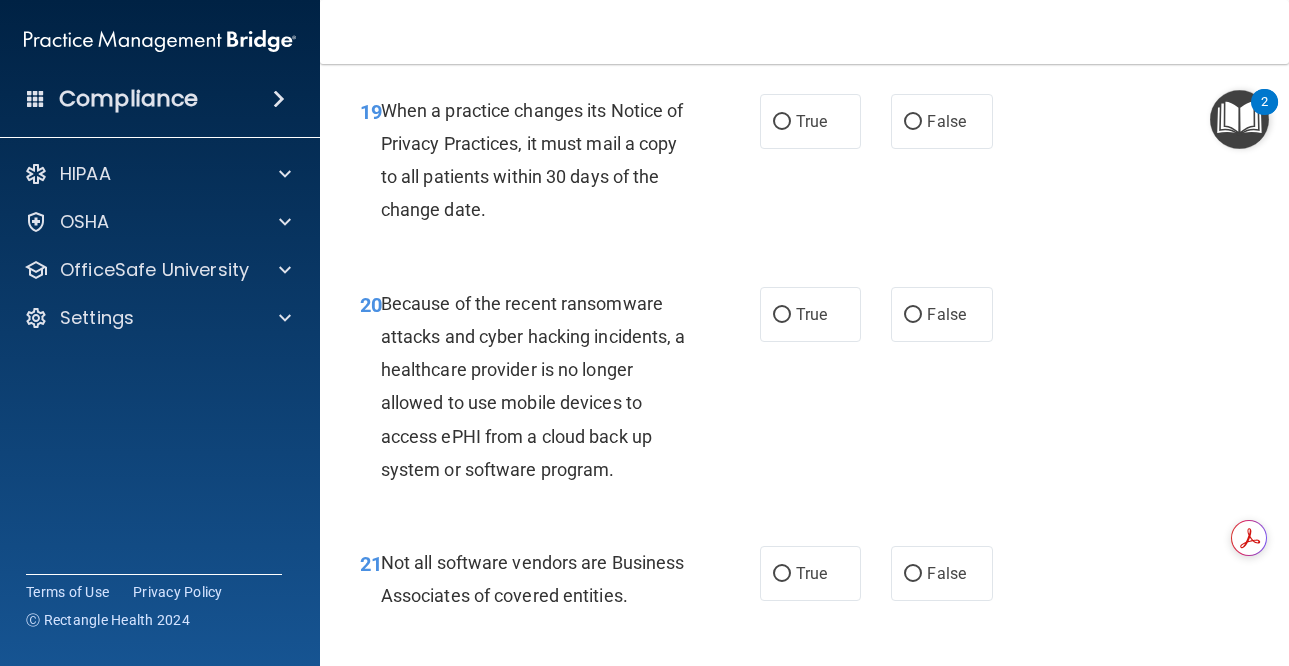 scroll, scrollTop: 3900, scrollLeft: 0, axis: vertical 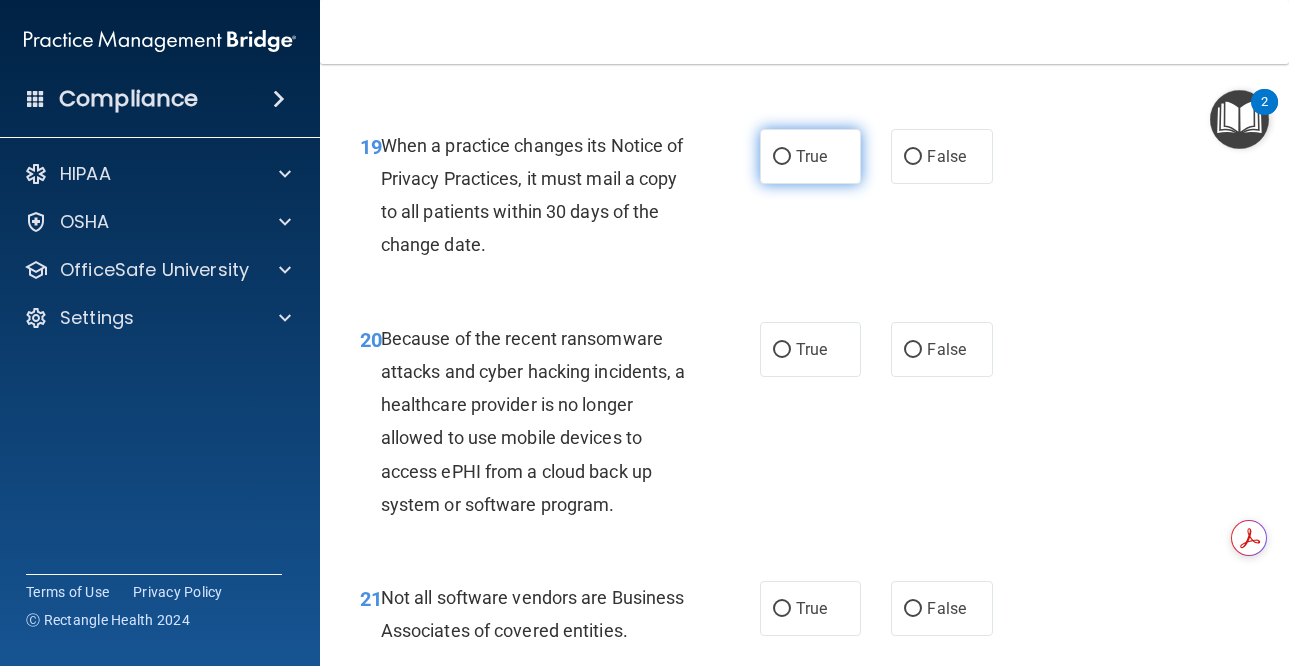 click on "True" at bounding box center (811, 156) 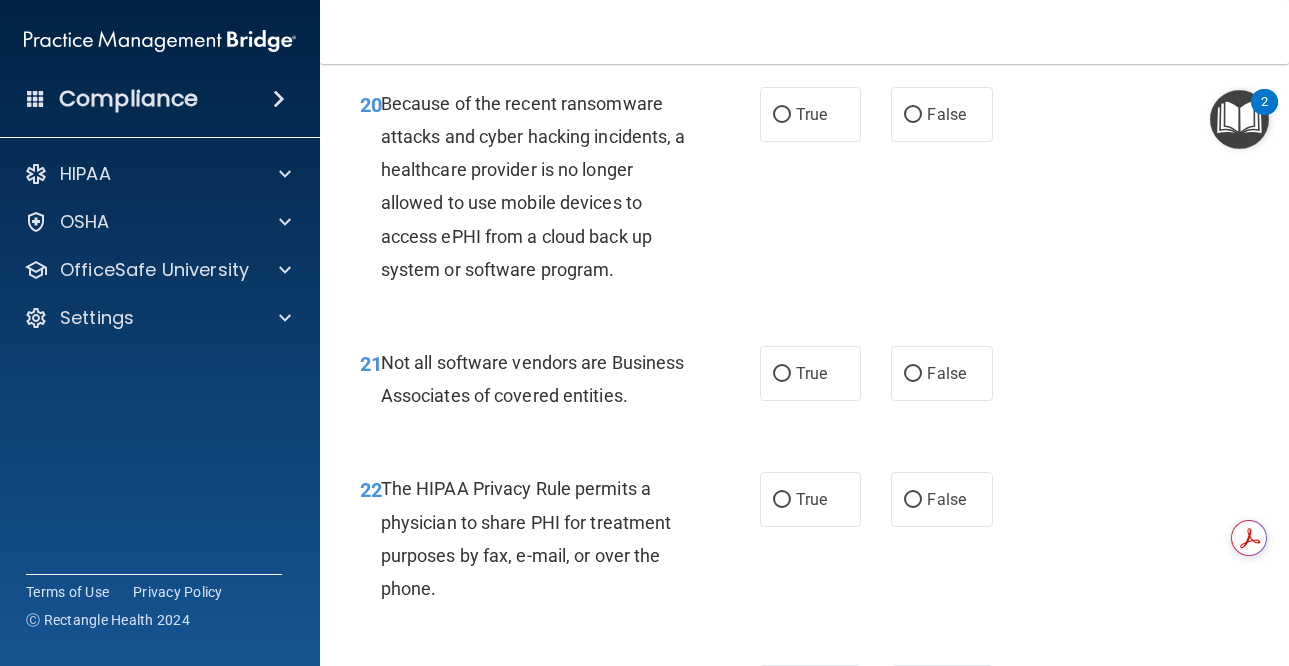 scroll, scrollTop: 4100, scrollLeft: 0, axis: vertical 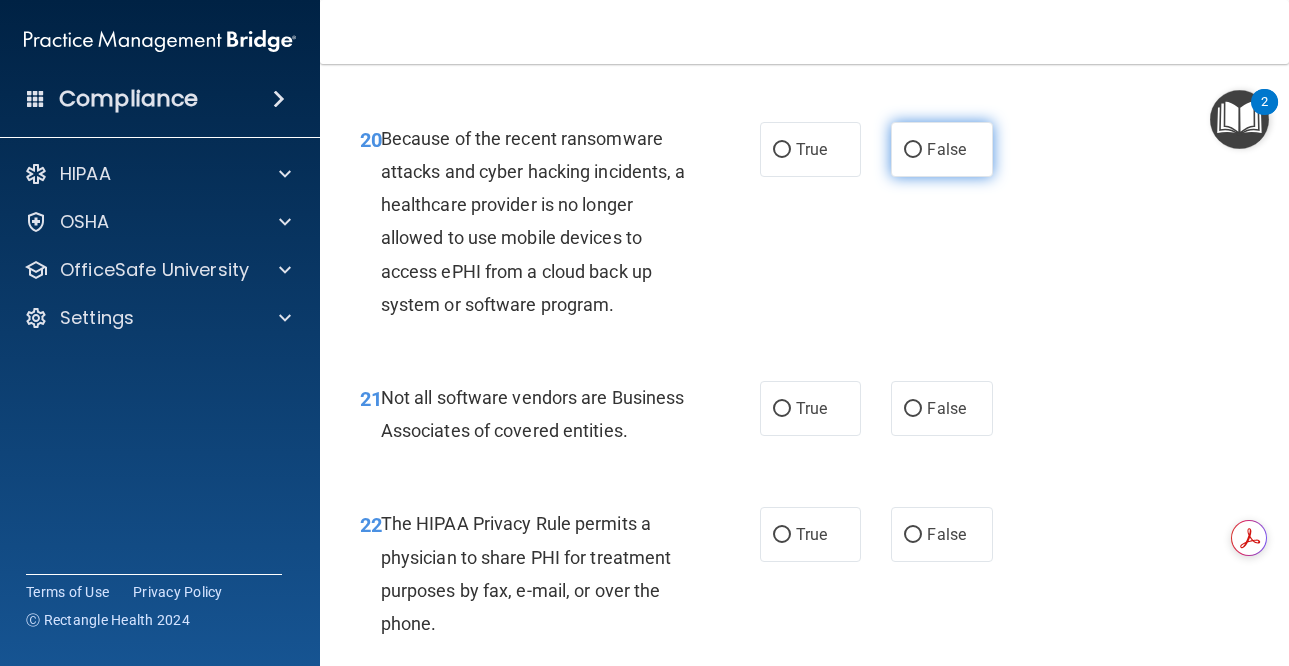 click on "False" at bounding box center [942, 149] 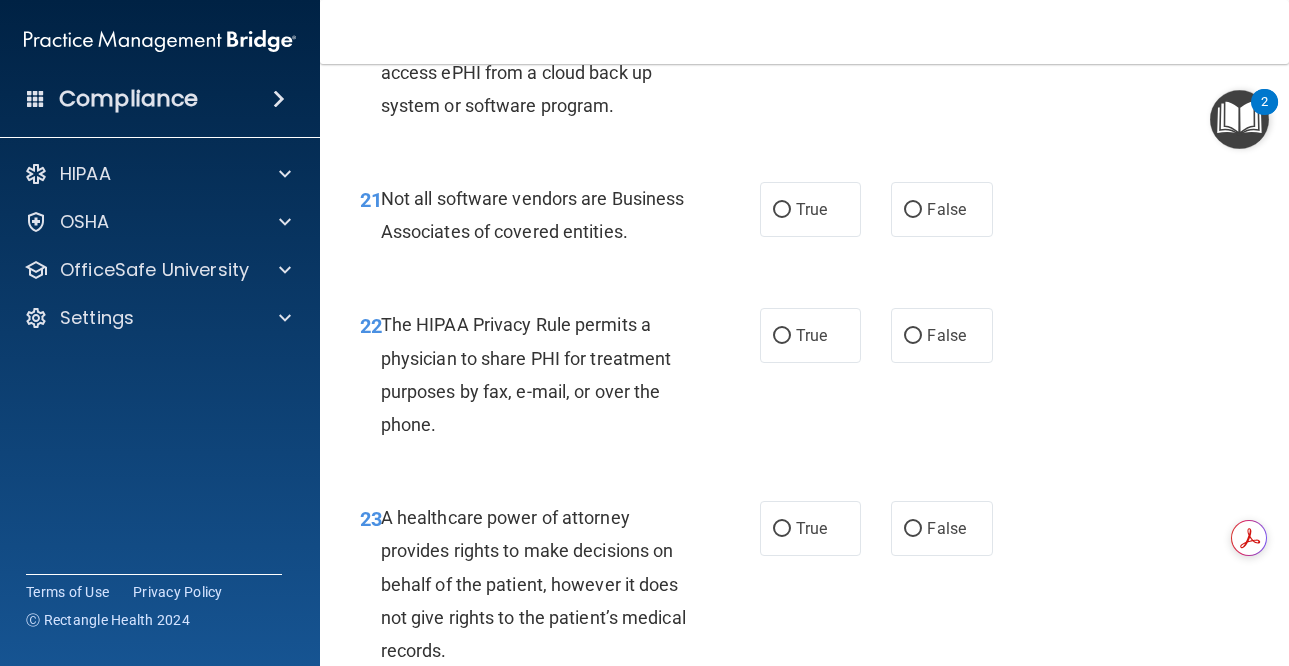 scroll, scrollTop: 4300, scrollLeft: 0, axis: vertical 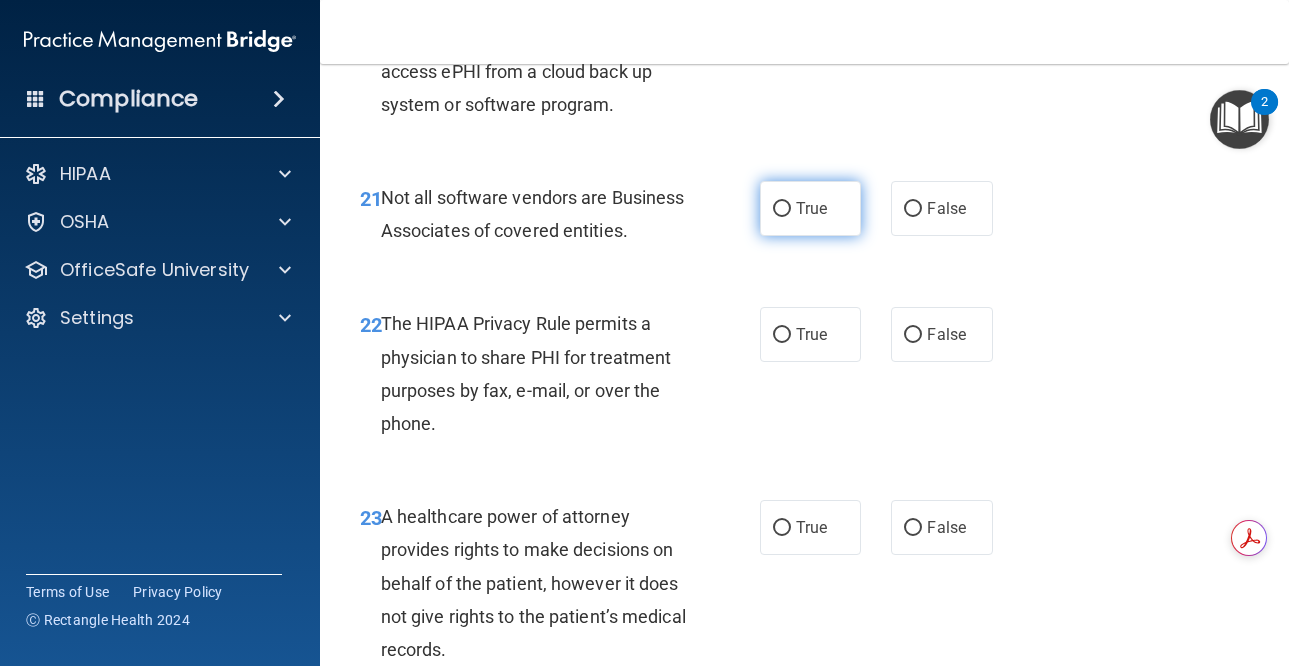 click on "True" at bounding box center [811, 208] 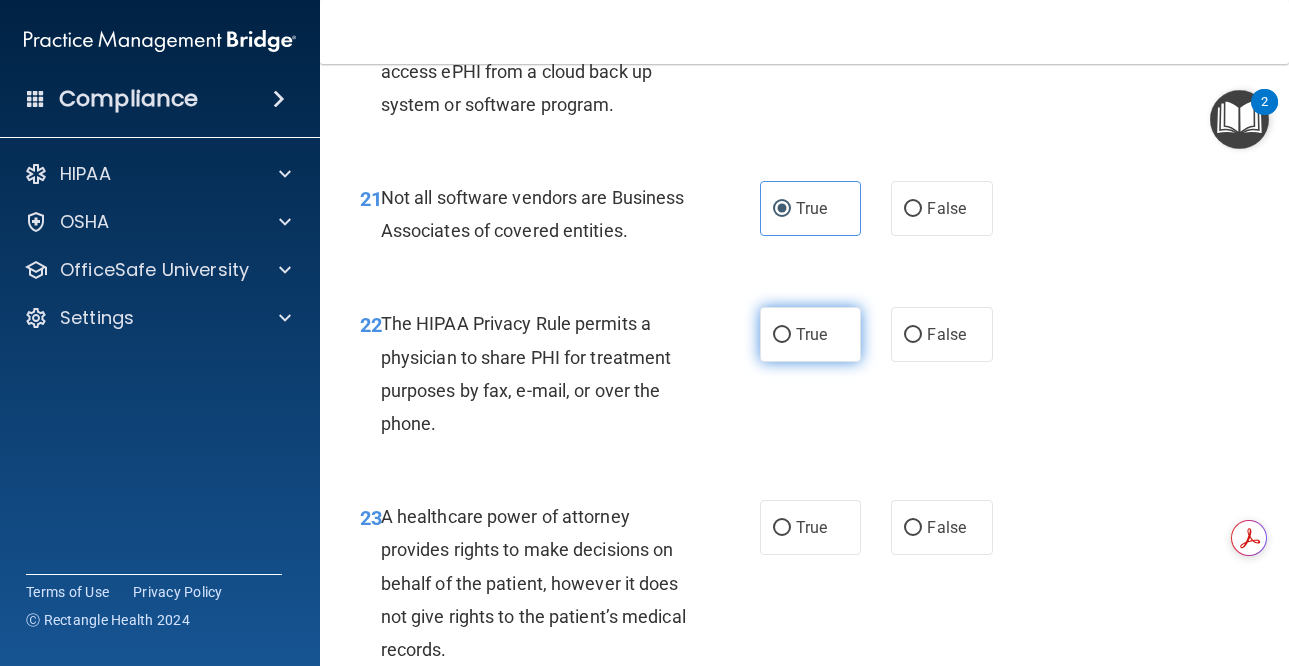 click on "True" at bounding box center [811, 334] 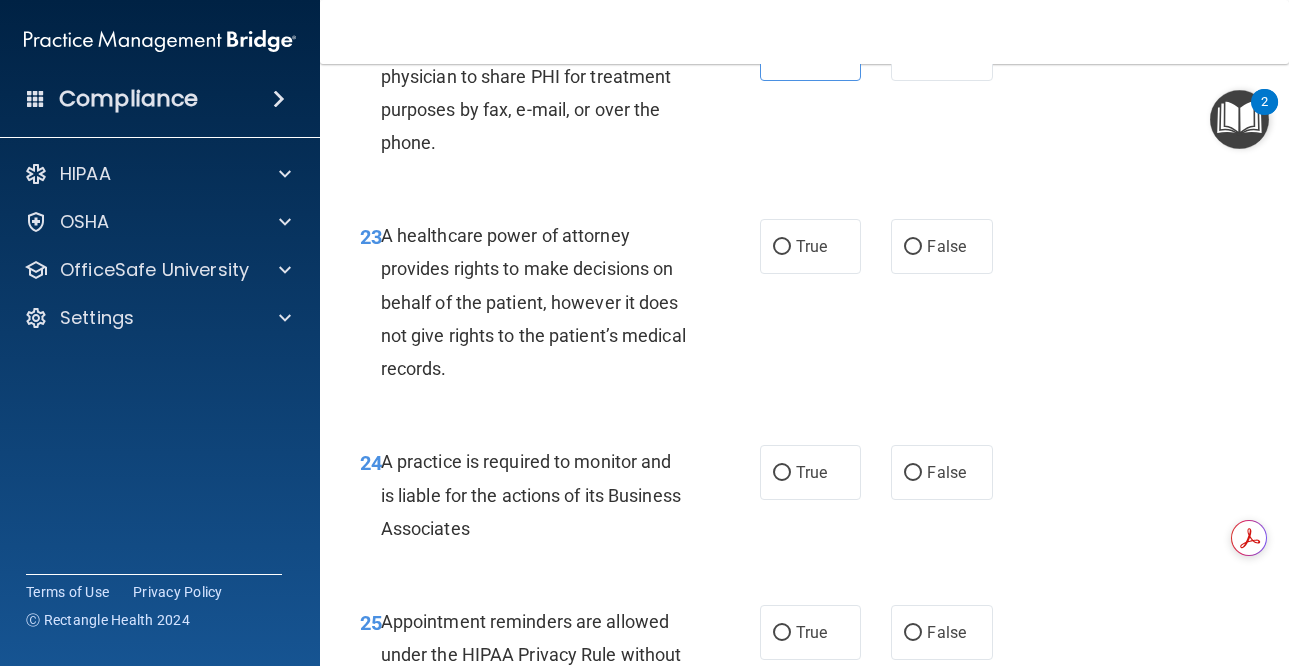 scroll, scrollTop: 4600, scrollLeft: 0, axis: vertical 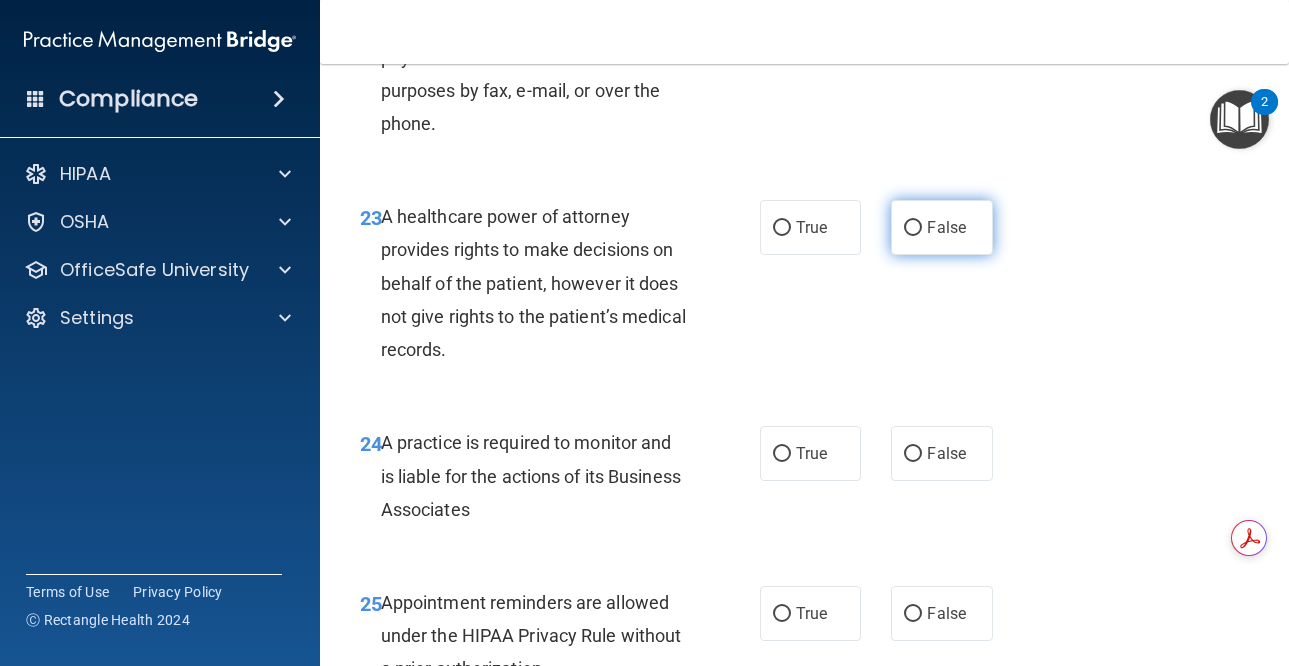 click on "False" at bounding box center (946, 227) 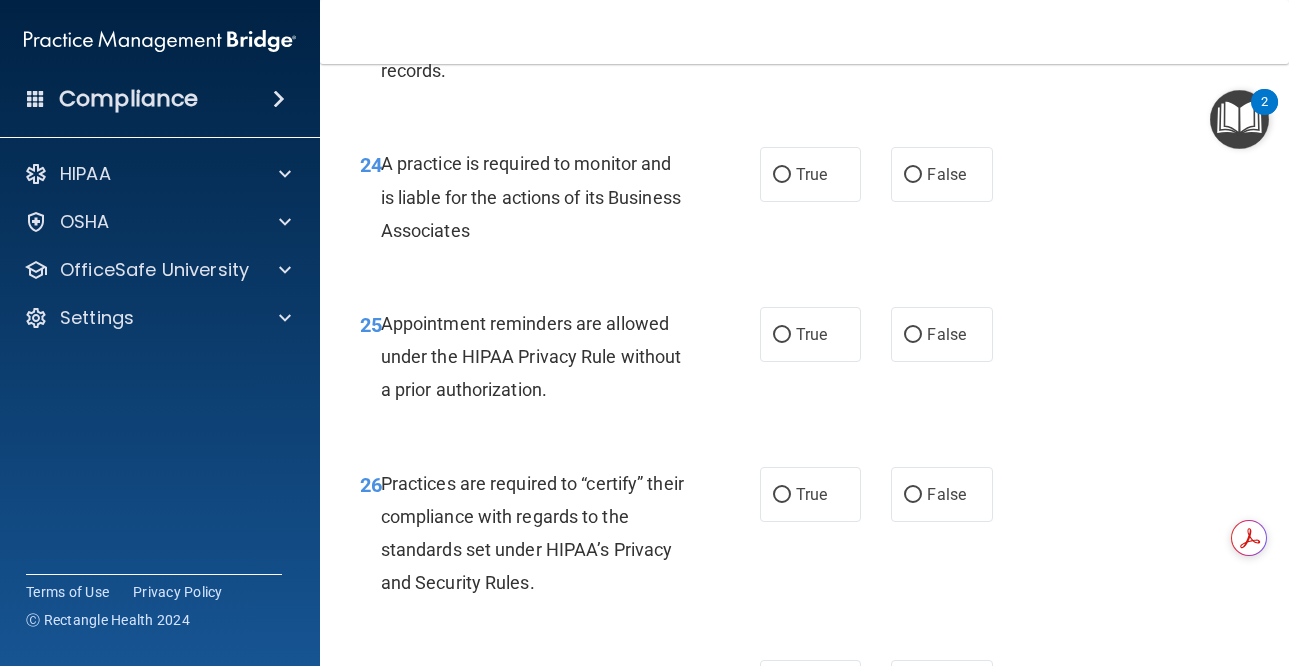 scroll, scrollTop: 4900, scrollLeft: 0, axis: vertical 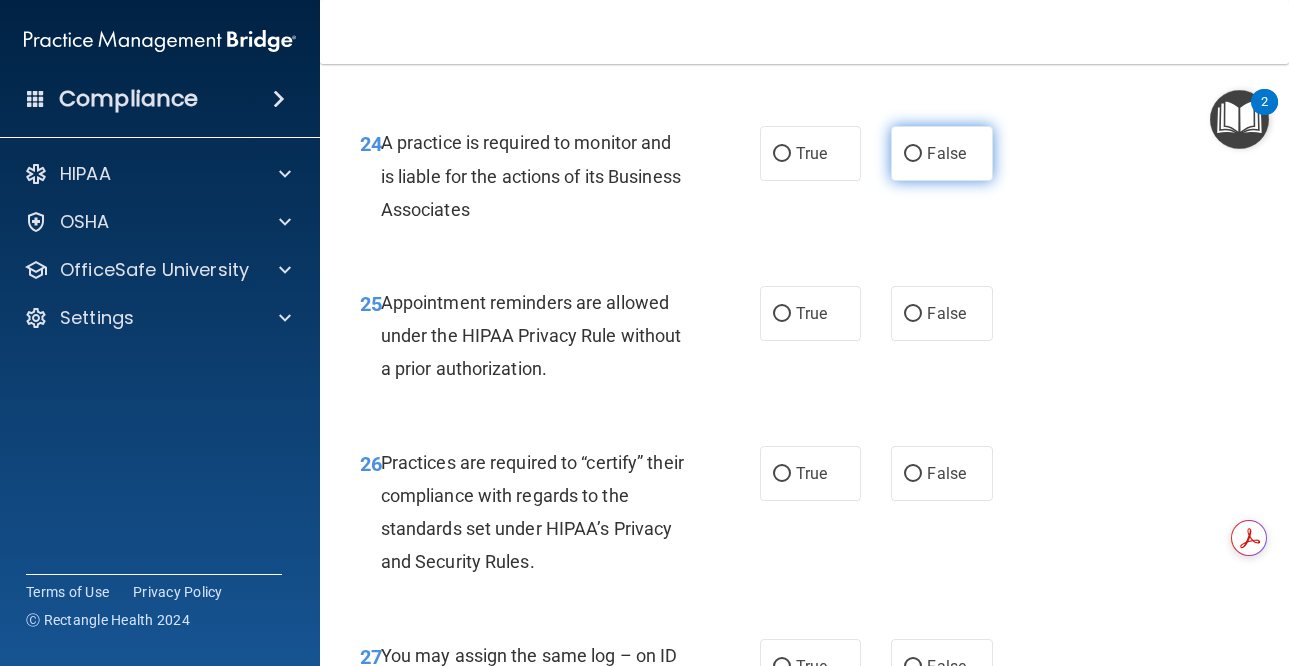 click on "False" at bounding box center [946, 153] 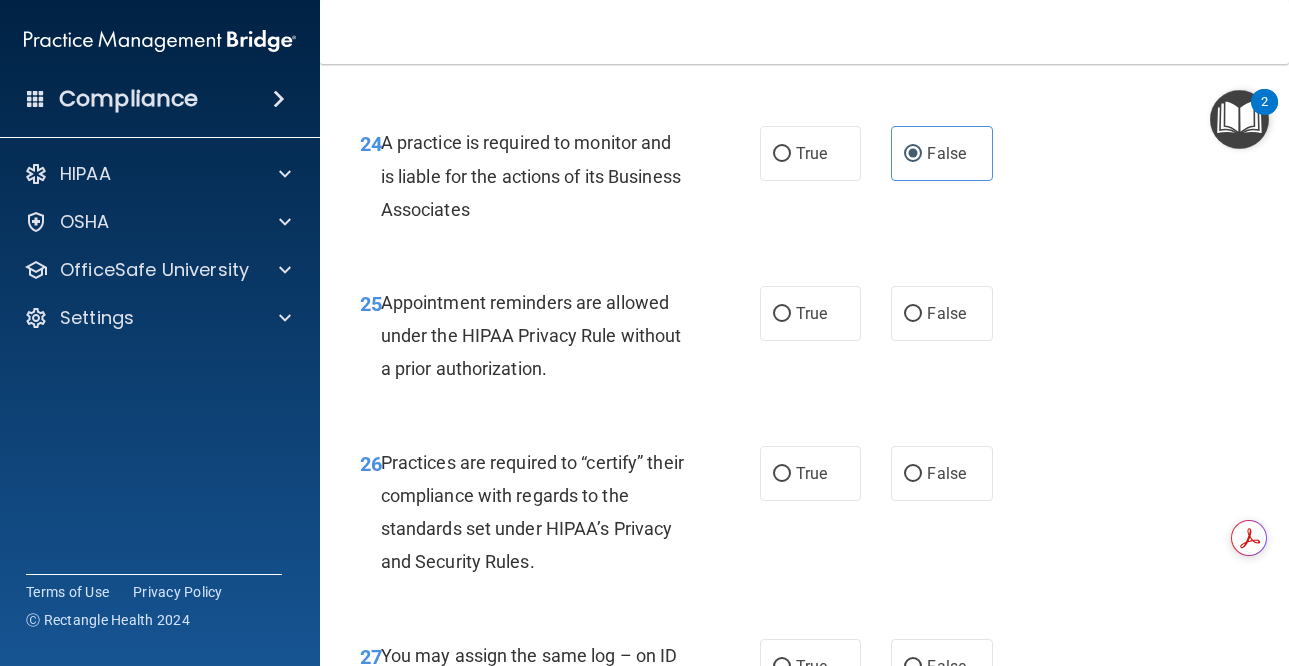 scroll, scrollTop: 5000, scrollLeft: 0, axis: vertical 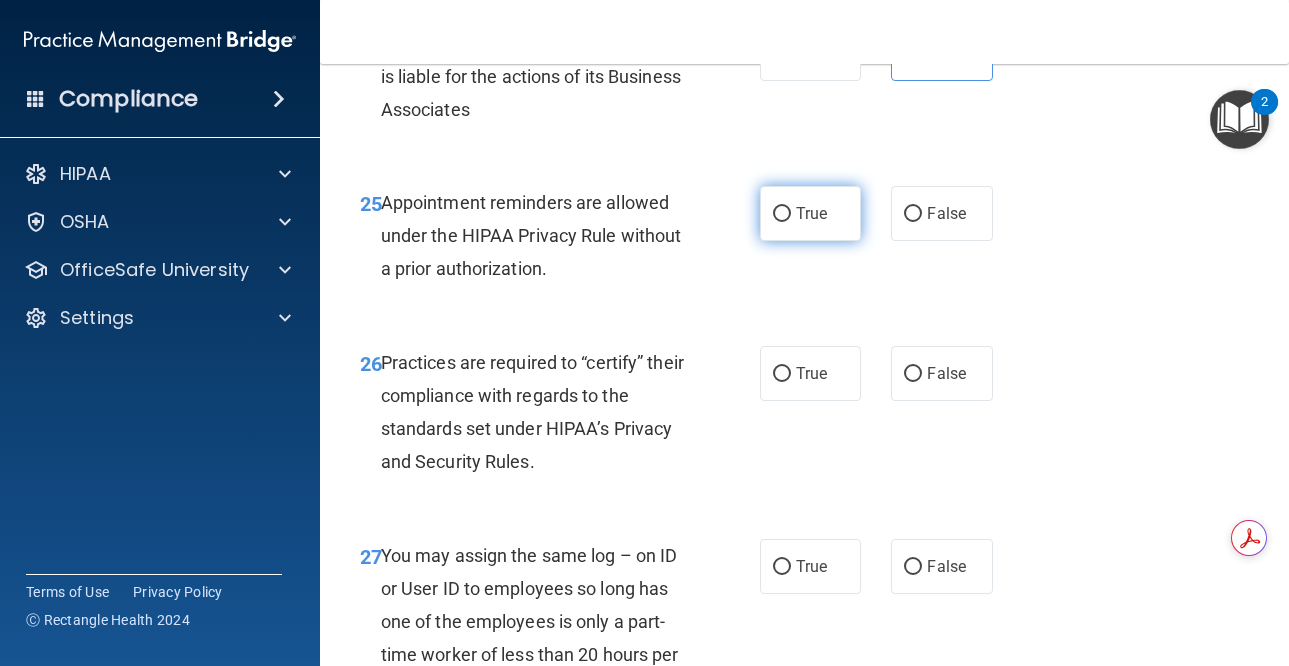 click on "True" at bounding box center [811, 213] 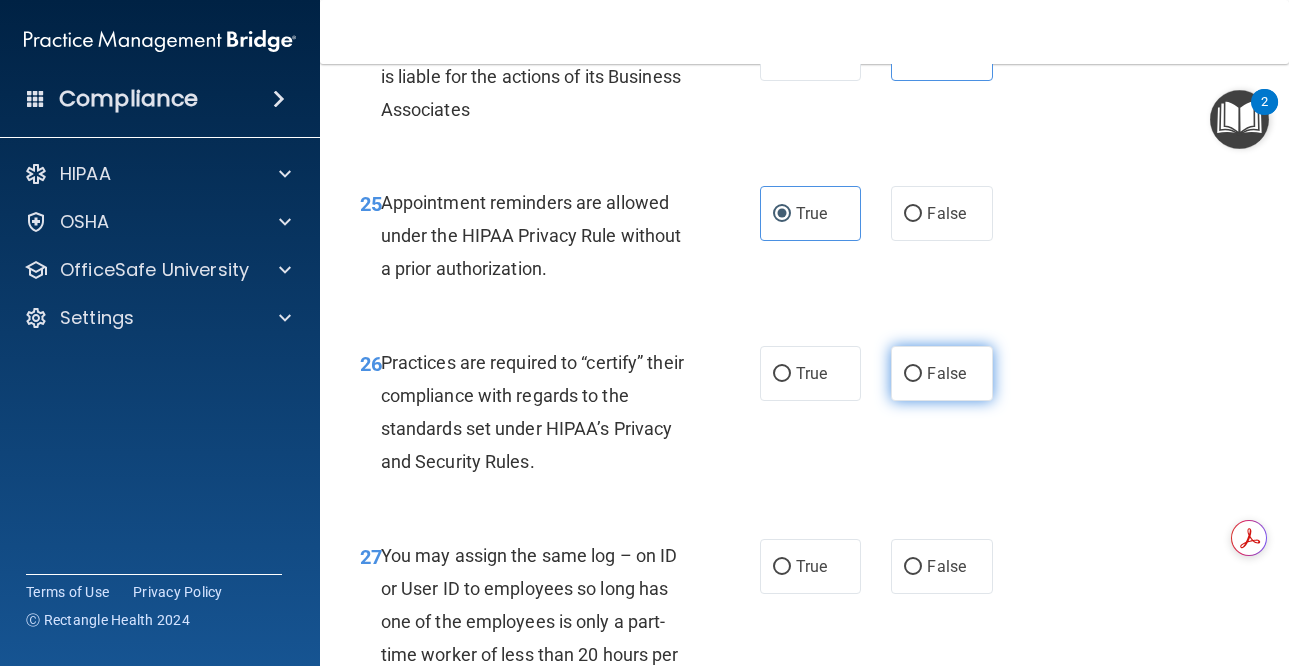 click on "False" at bounding box center [946, 373] 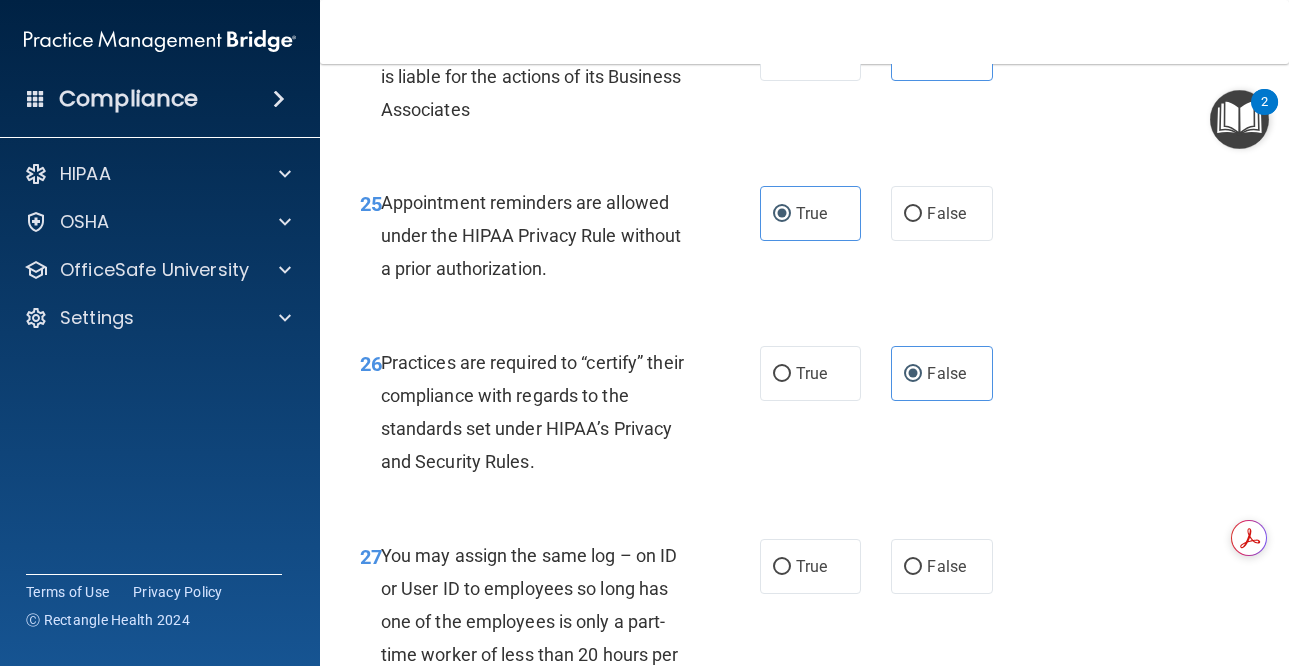 scroll, scrollTop: 5300, scrollLeft: 0, axis: vertical 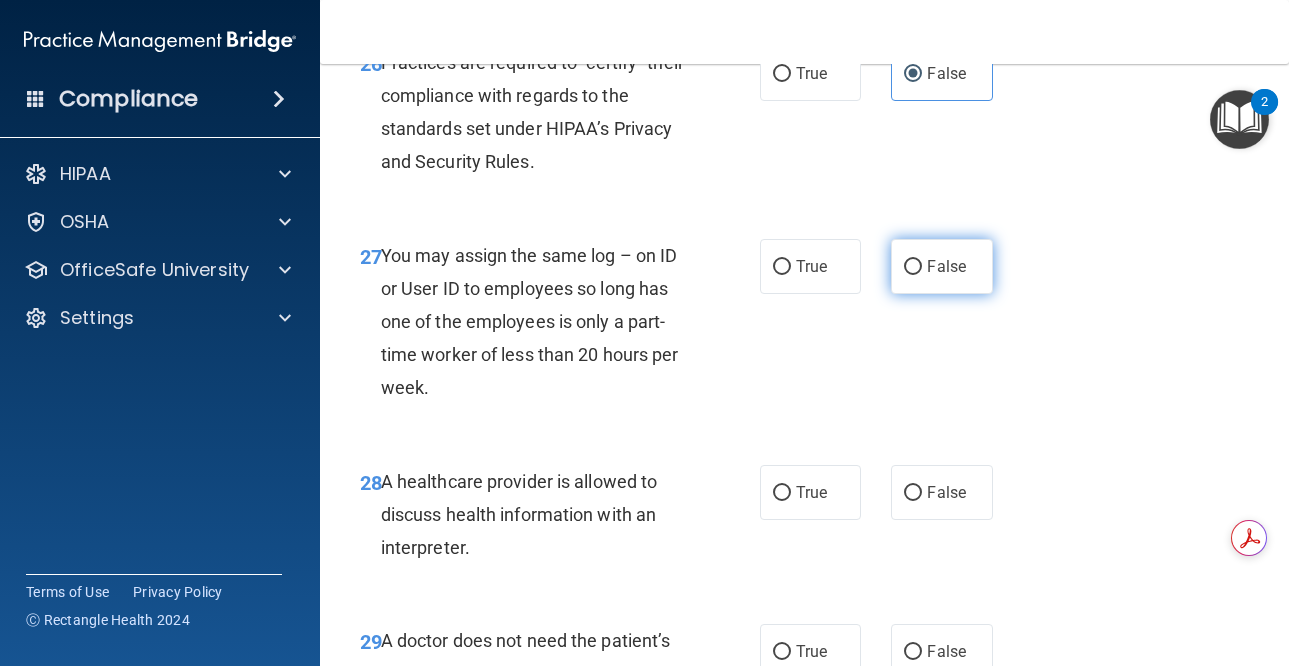 click on "False" at bounding box center (946, 266) 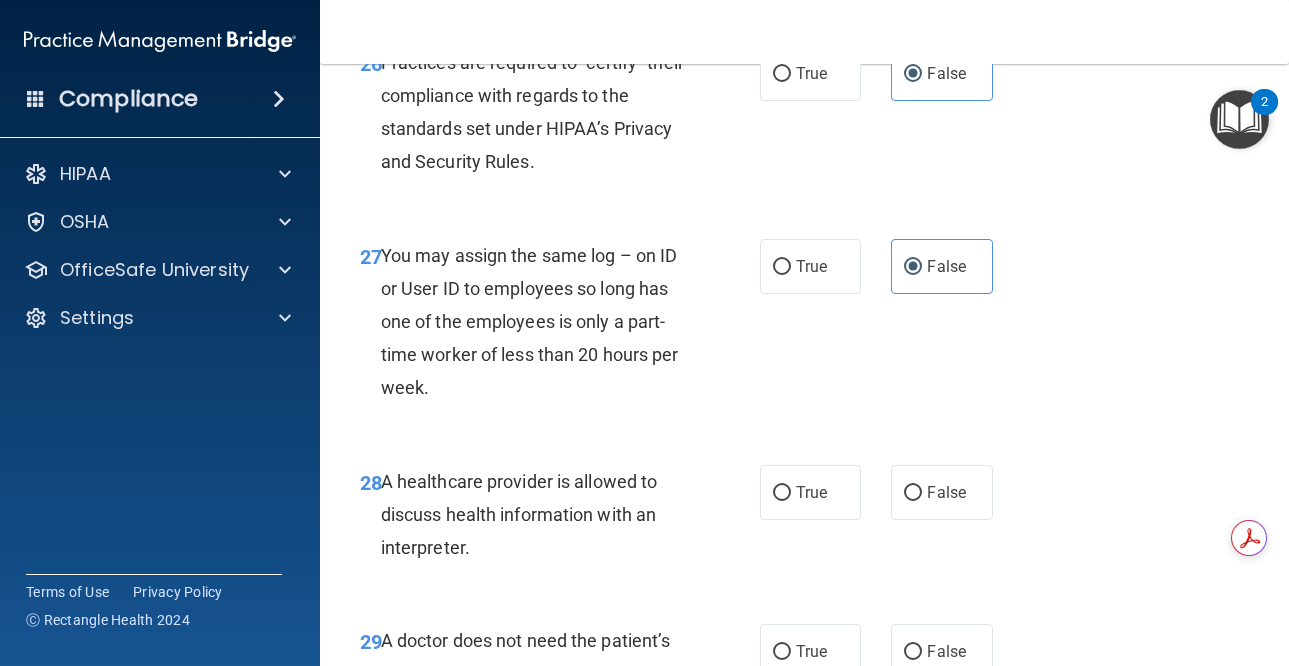 scroll, scrollTop: 5700, scrollLeft: 0, axis: vertical 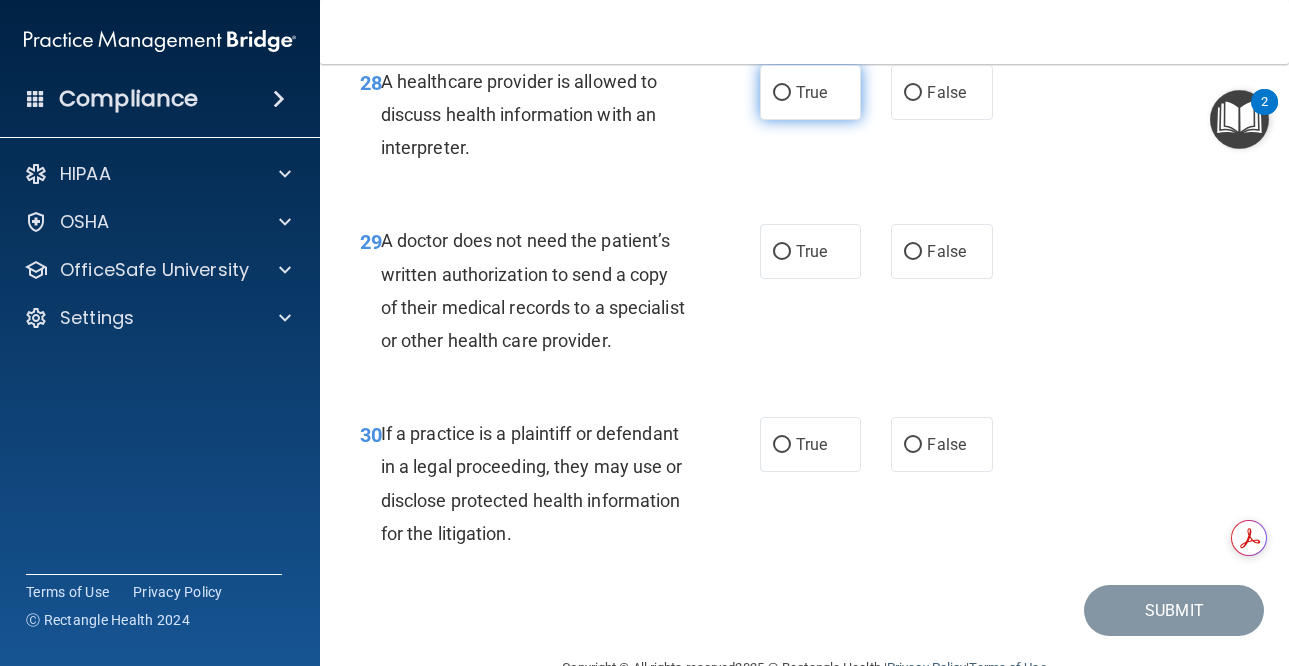 click on "True" at bounding box center (811, 92) 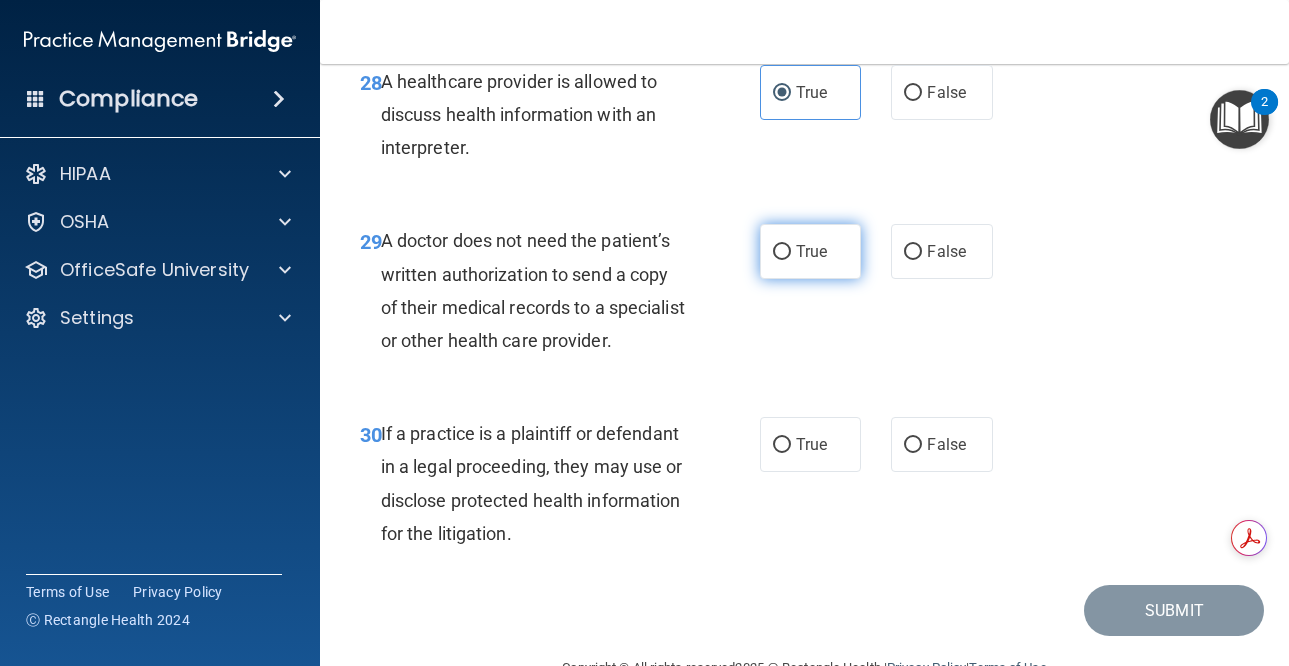 click on "True" at bounding box center [811, 251] 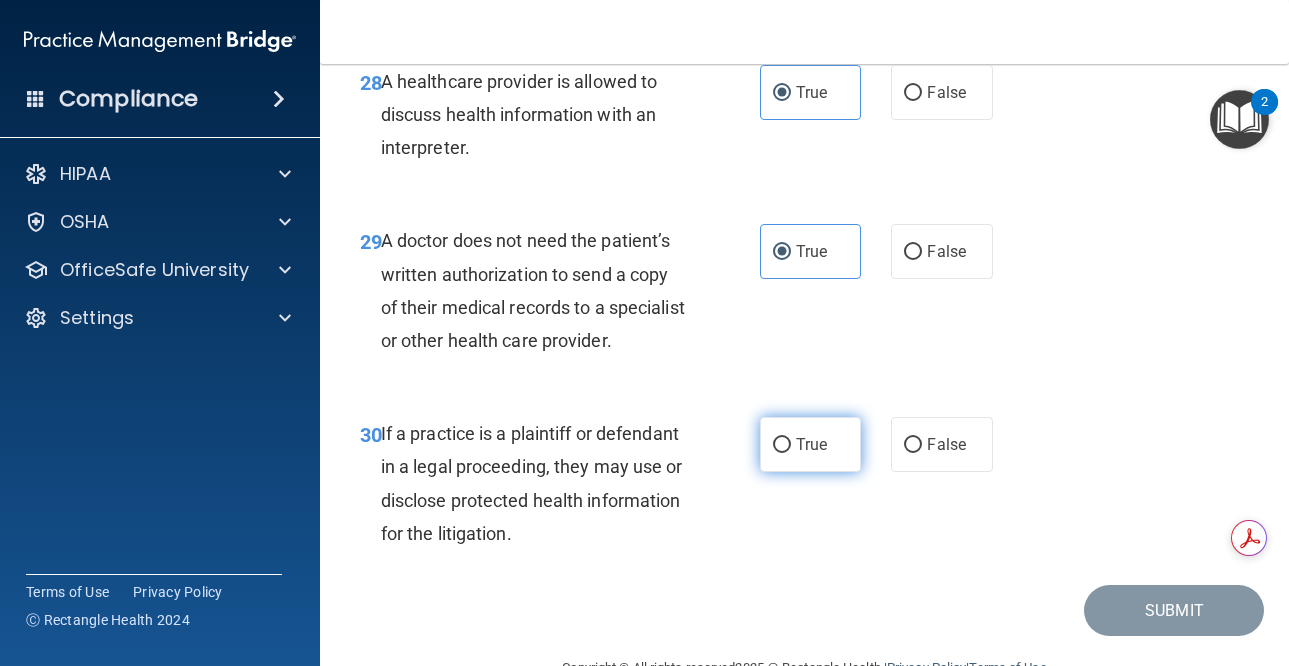 click on "True" at bounding box center [811, 444] 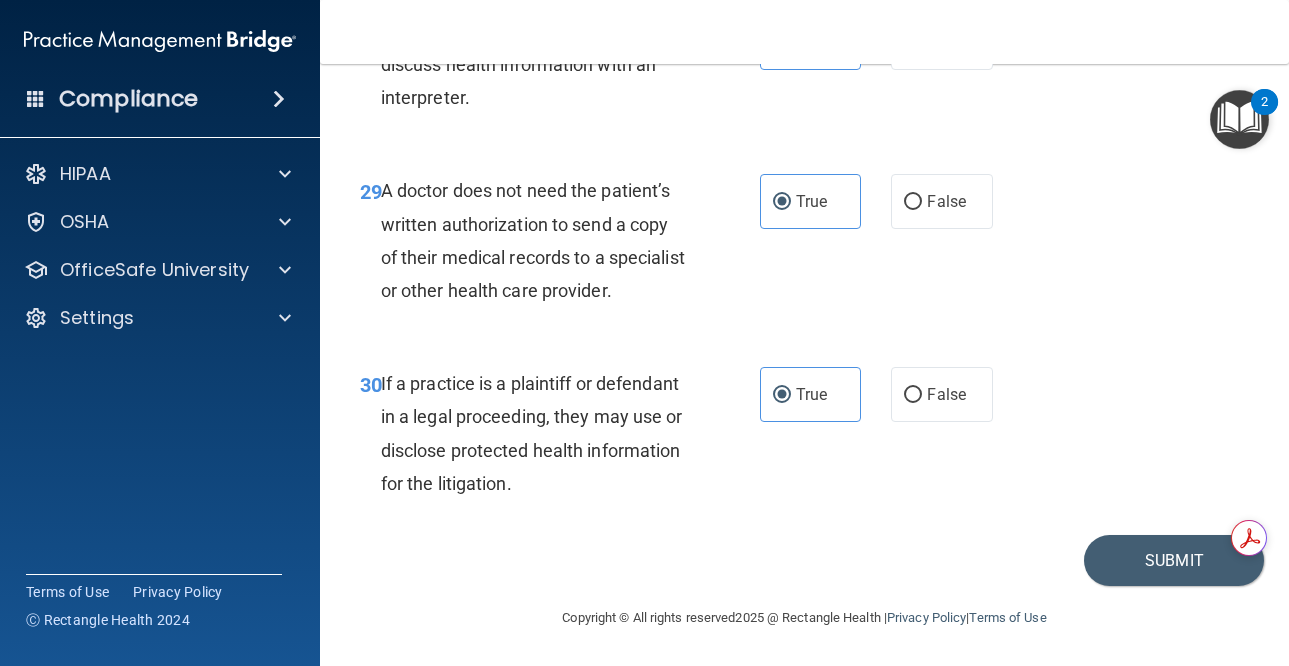 scroll, scrollTop: 5816, scrollLeft: 0, axis: vertical 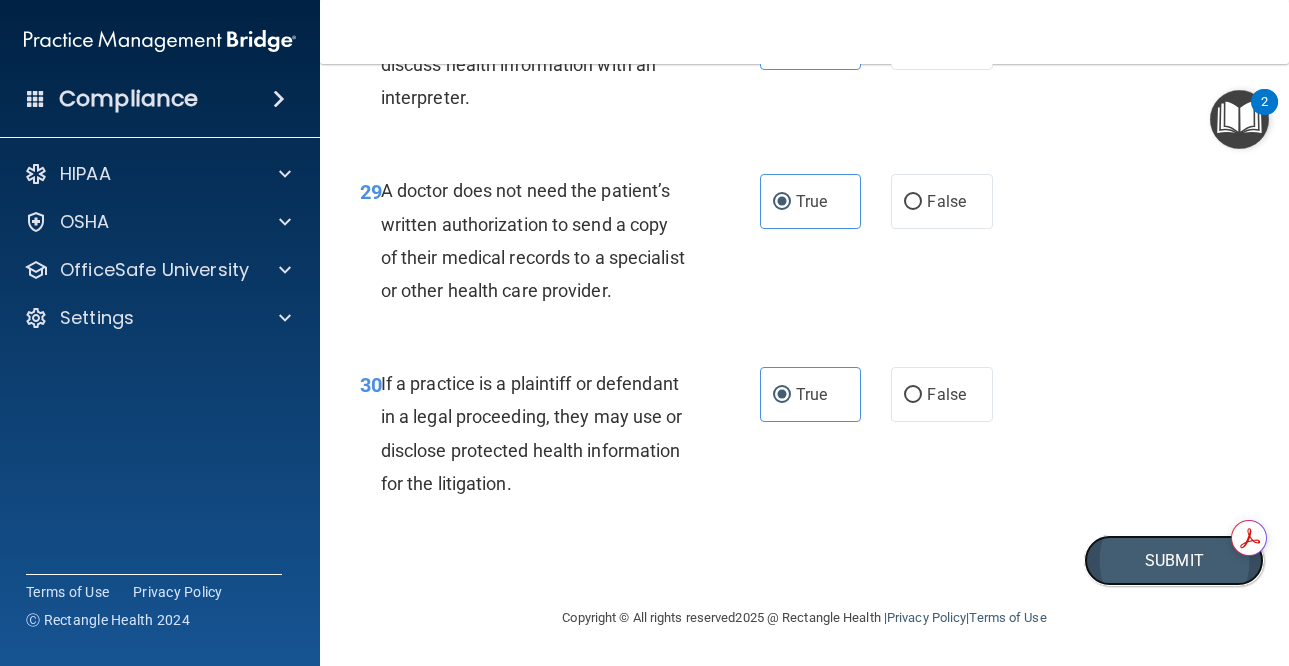 click on "Submit" at bounding box center [1174, 560] 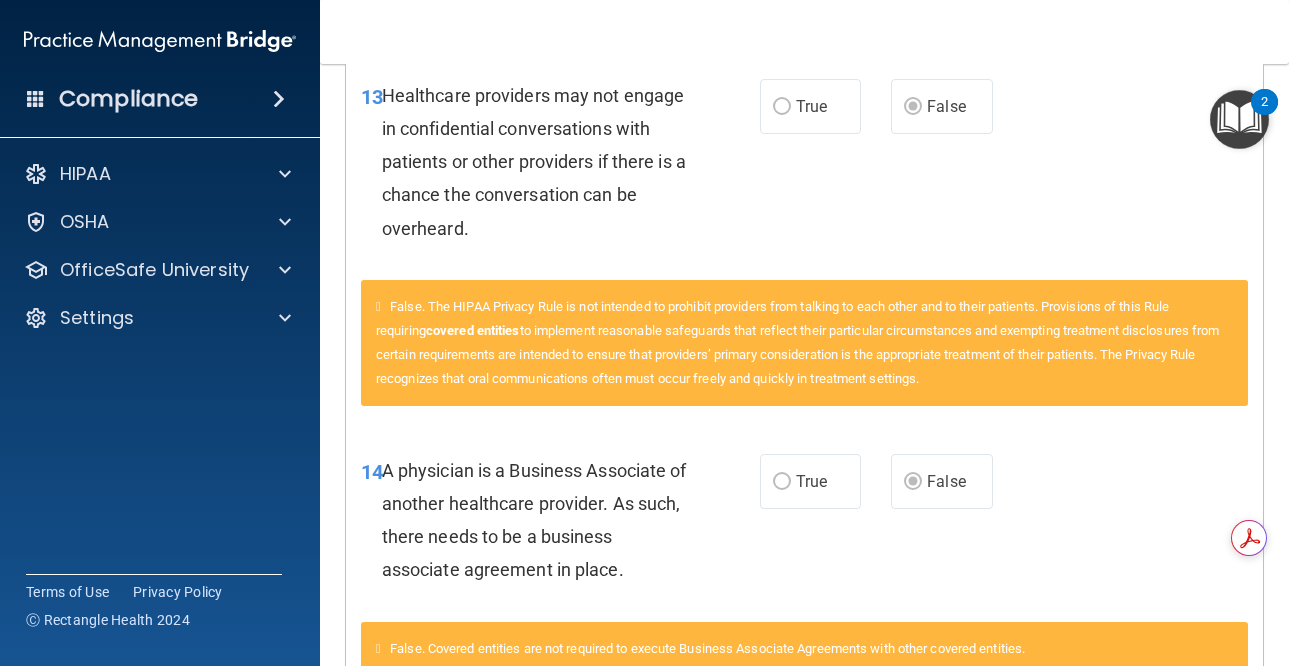 scroll, scrollTop: 0, scrollLeft: 0, axis: both 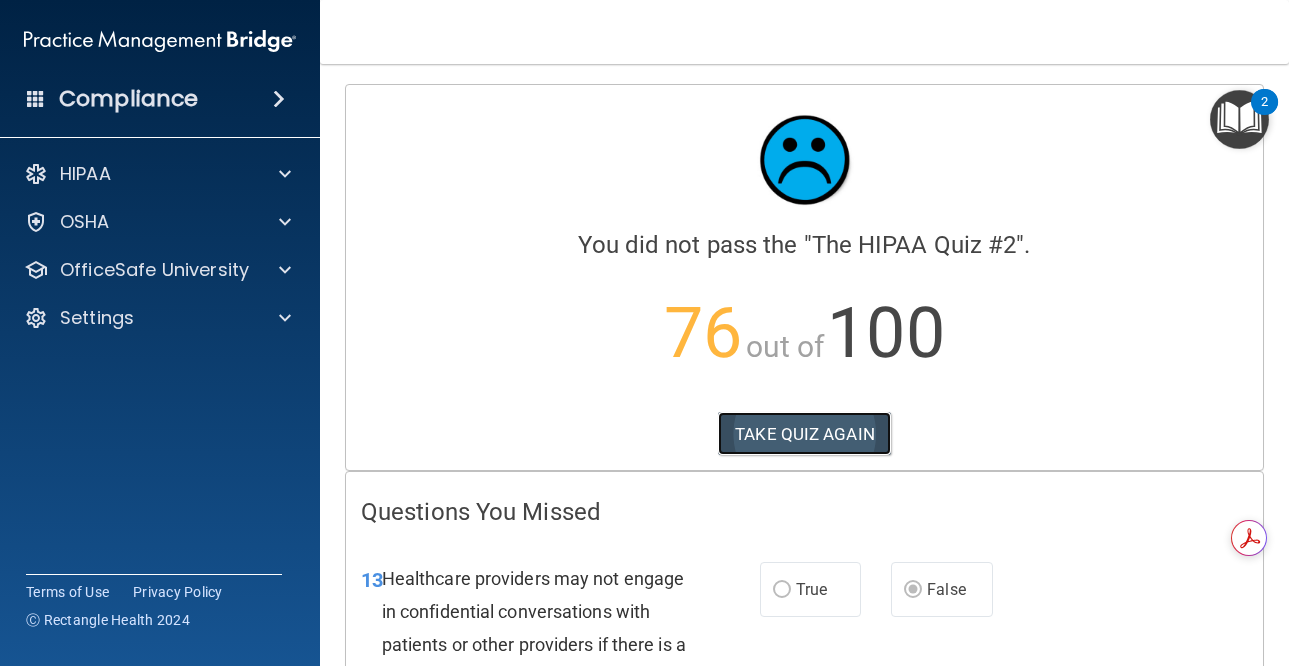click on "TAKE QUIZ AGAIN" at bounding box center (804, 434) 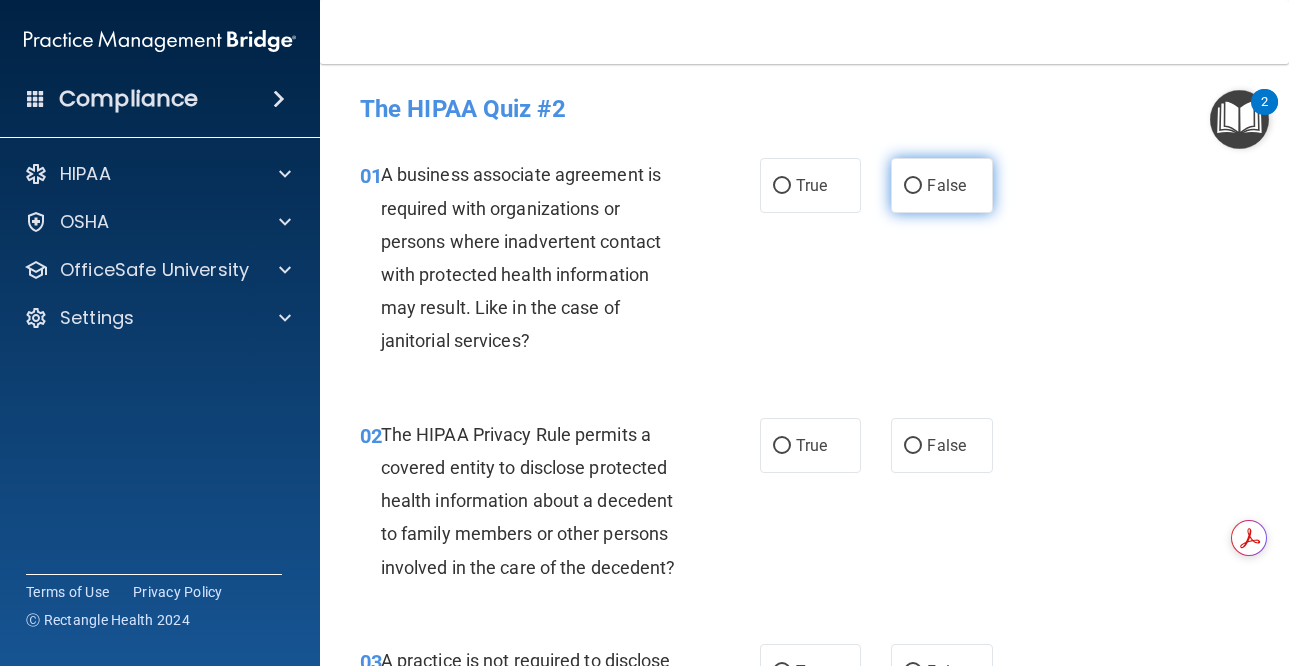 click on "False" at bounding box center [946, 185] 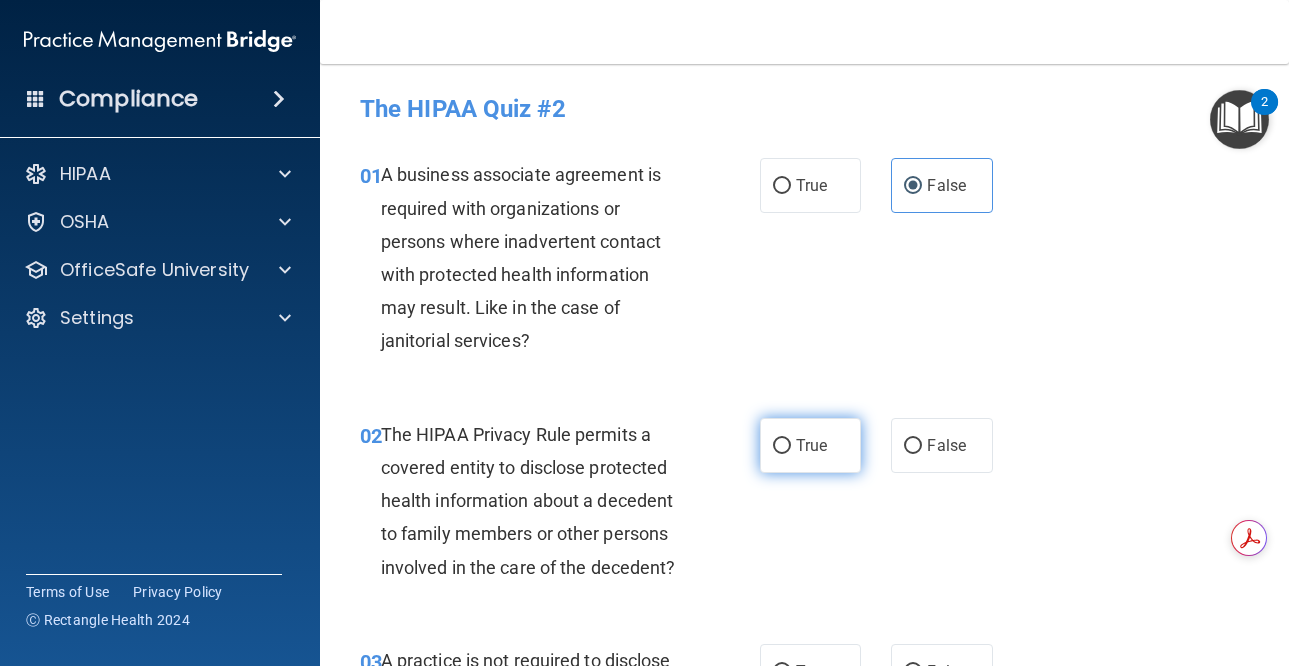 click on "True" at bounding box center (811, 445) 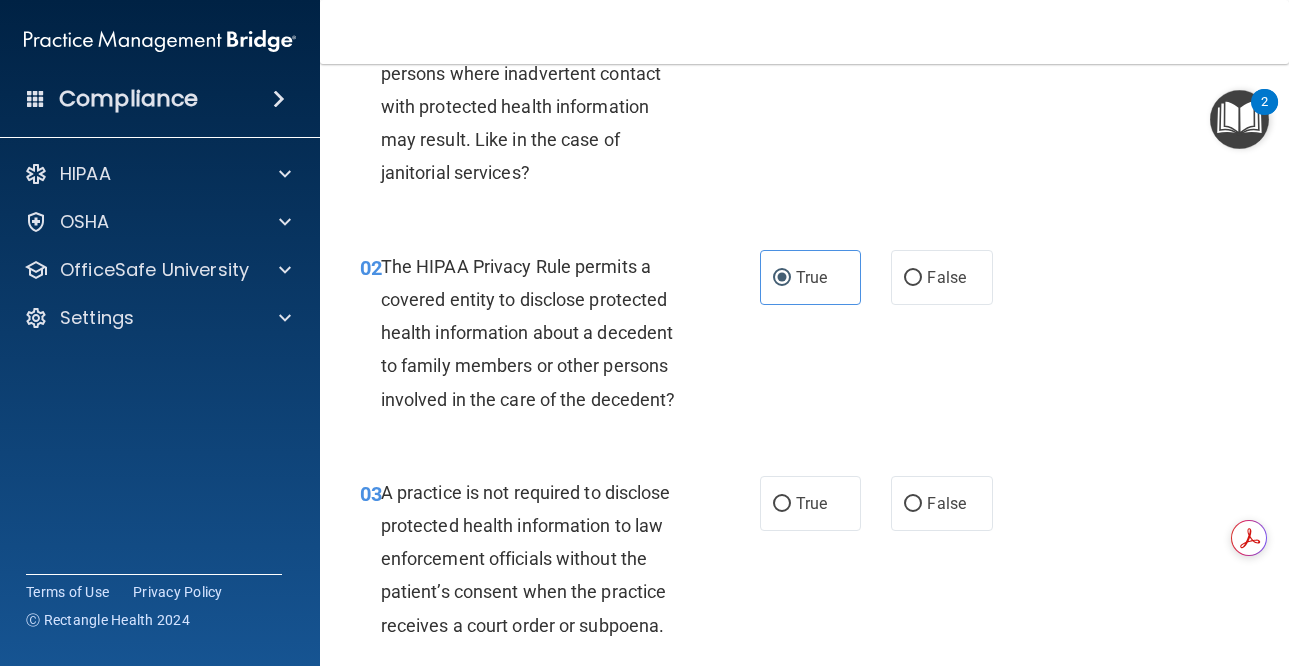 scroll, scrollTop: 400, scrollLeft: 0, axis: vertical 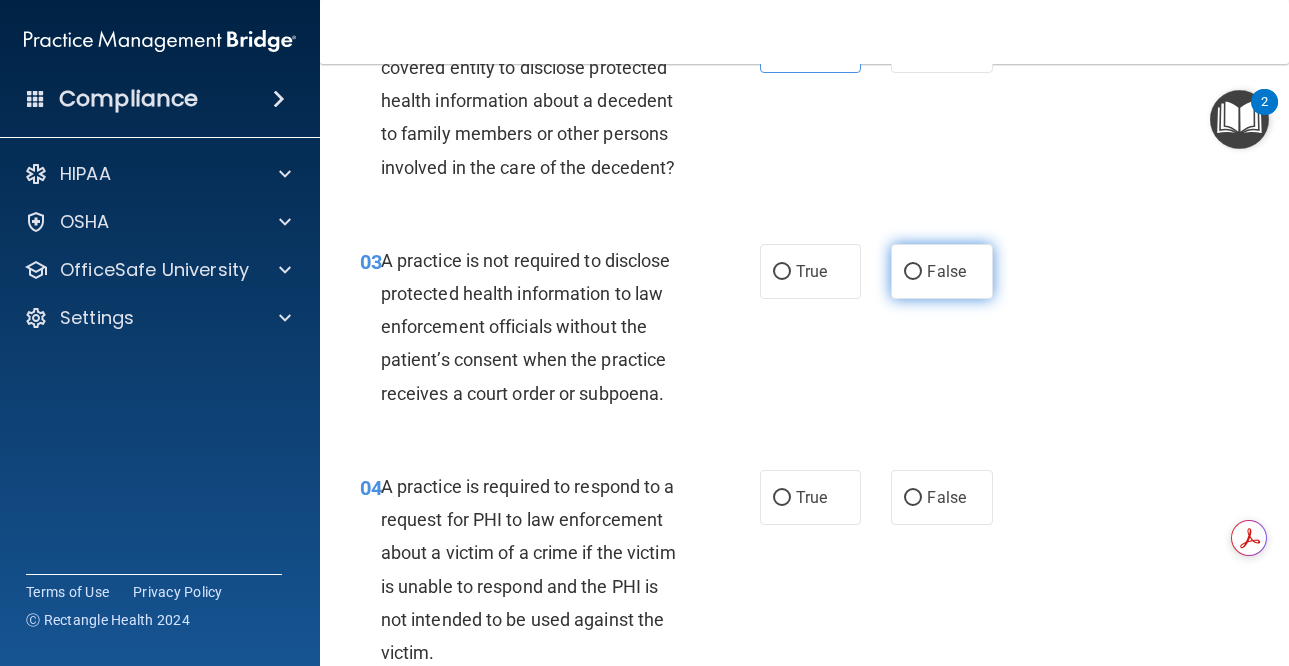 click on "False" at bounding box center (946, 271) 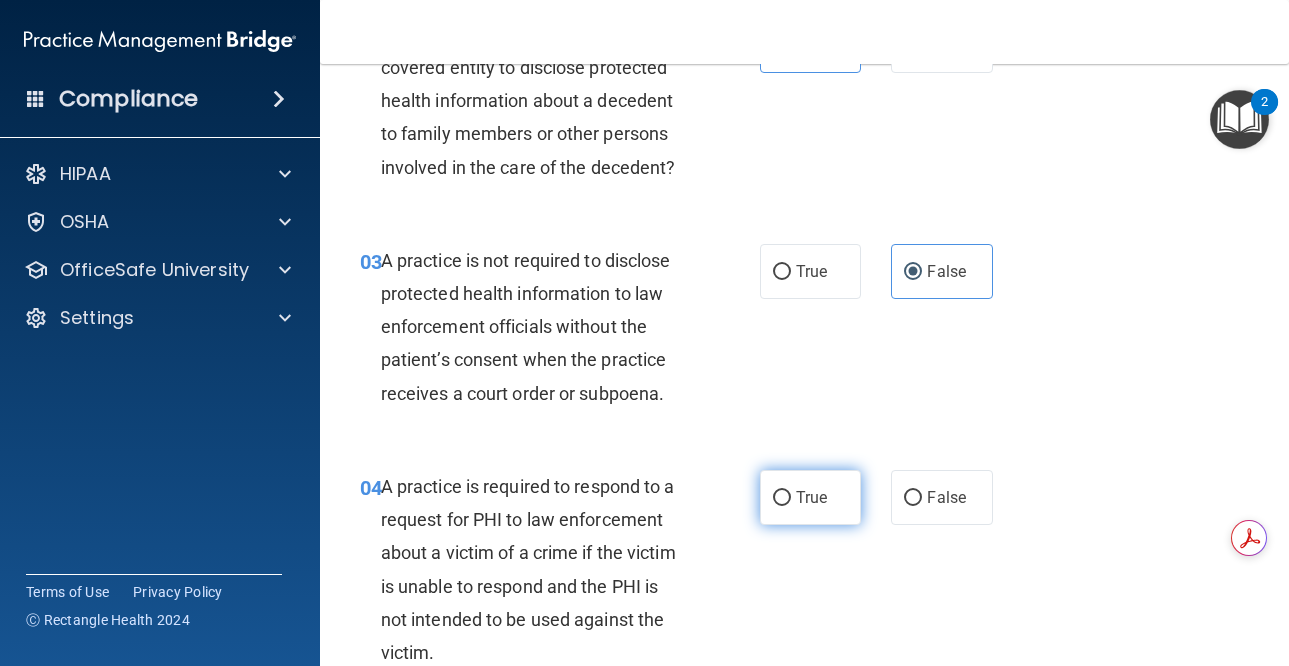 click on "True" at bounding box center (811, 497) 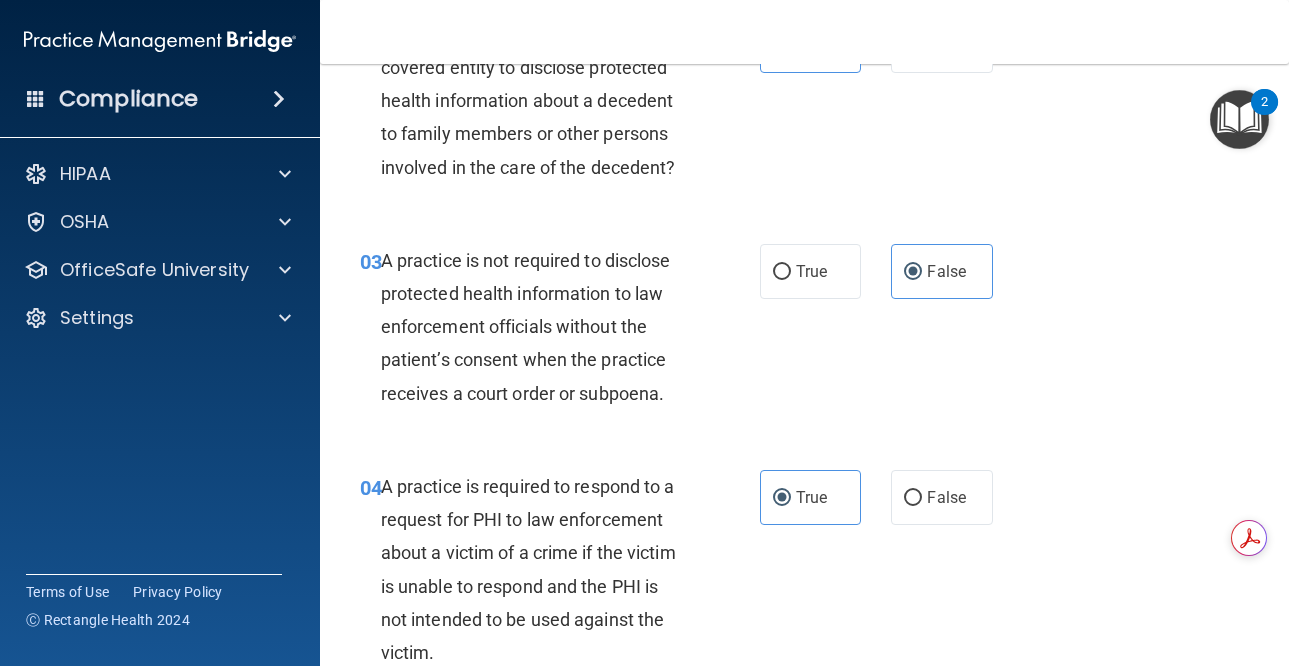 scroll, scrollTop: 900, scrollLeft: 0, axis: vertical 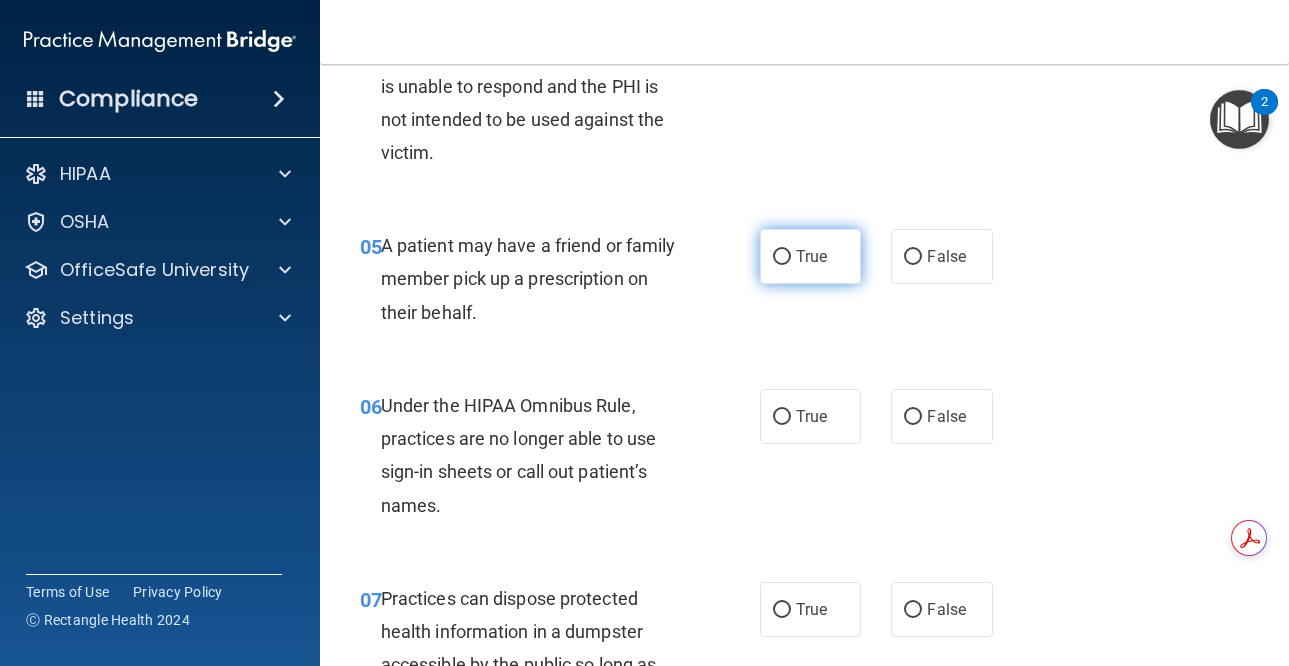click on "True" at bounding box center [811, 256] 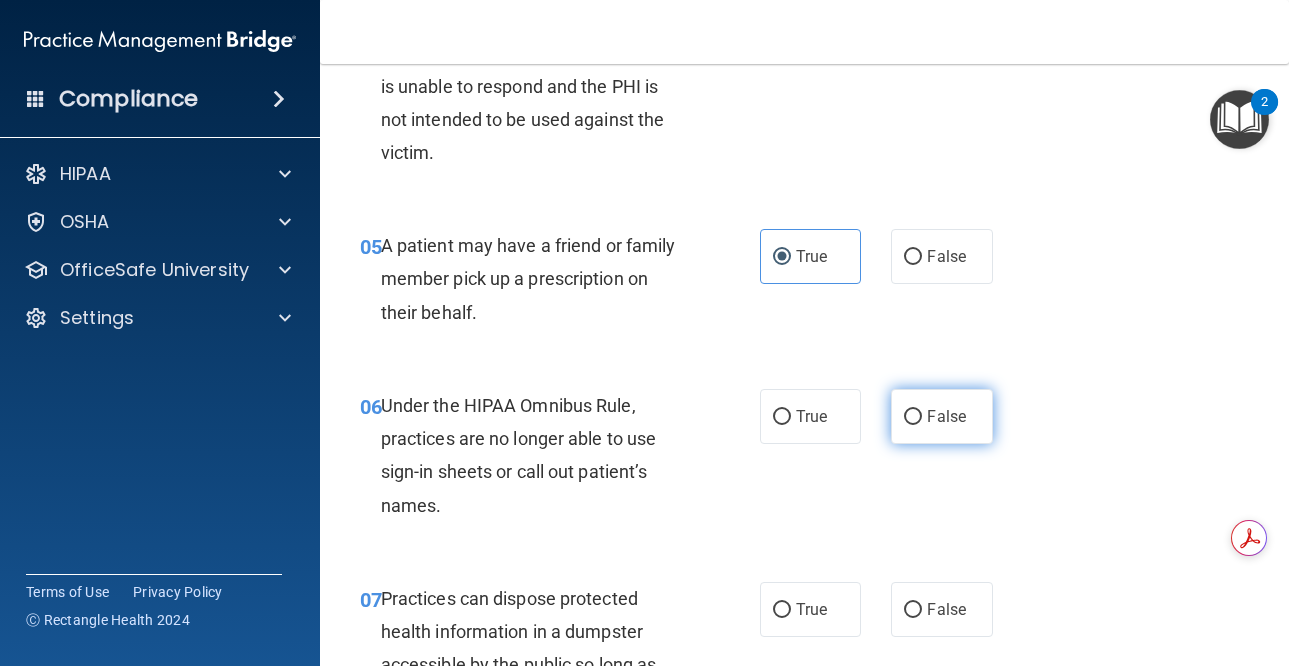 click on "False" at bounding box center (942, 416) 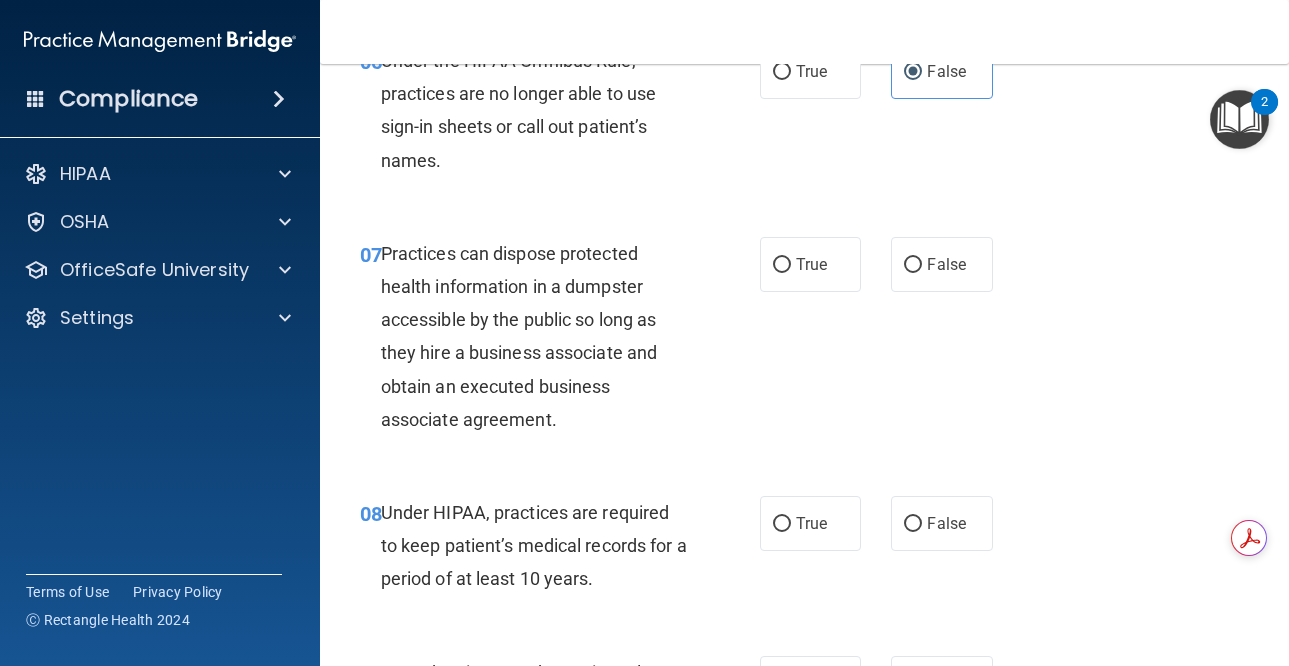 scroll, scrollTop: 1300, scrollLeft: 0, axis: vertical 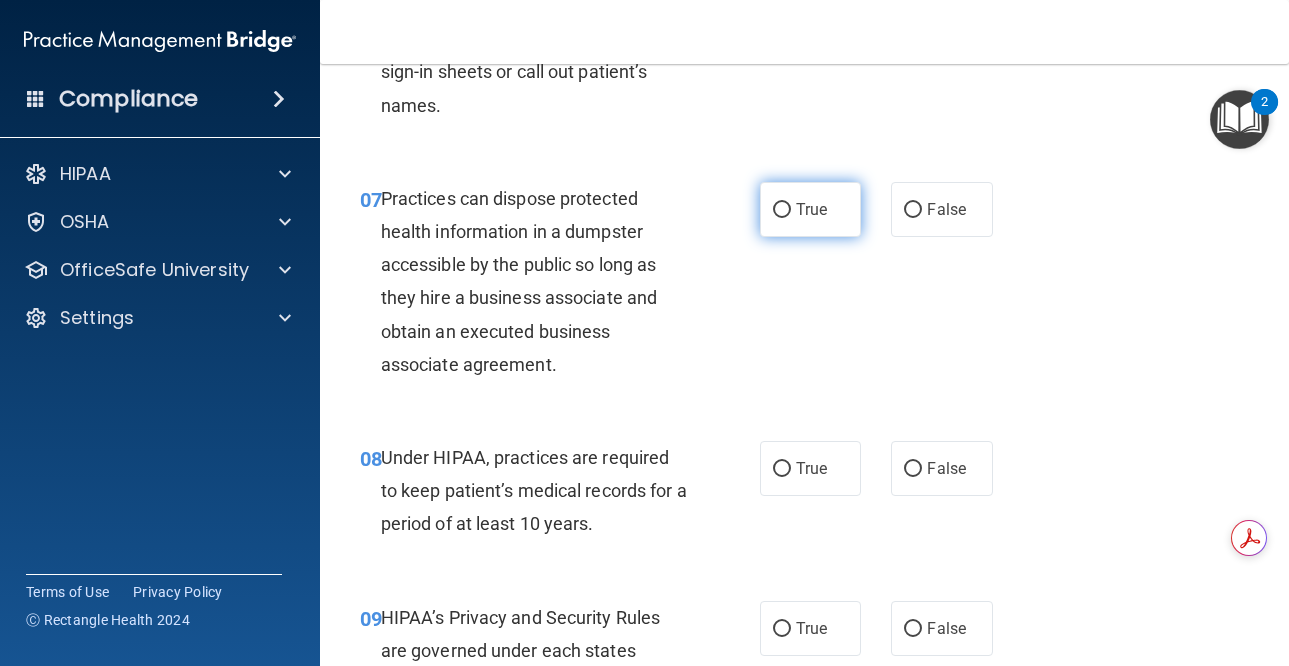 click on "True" at bounding box center (811, 209) 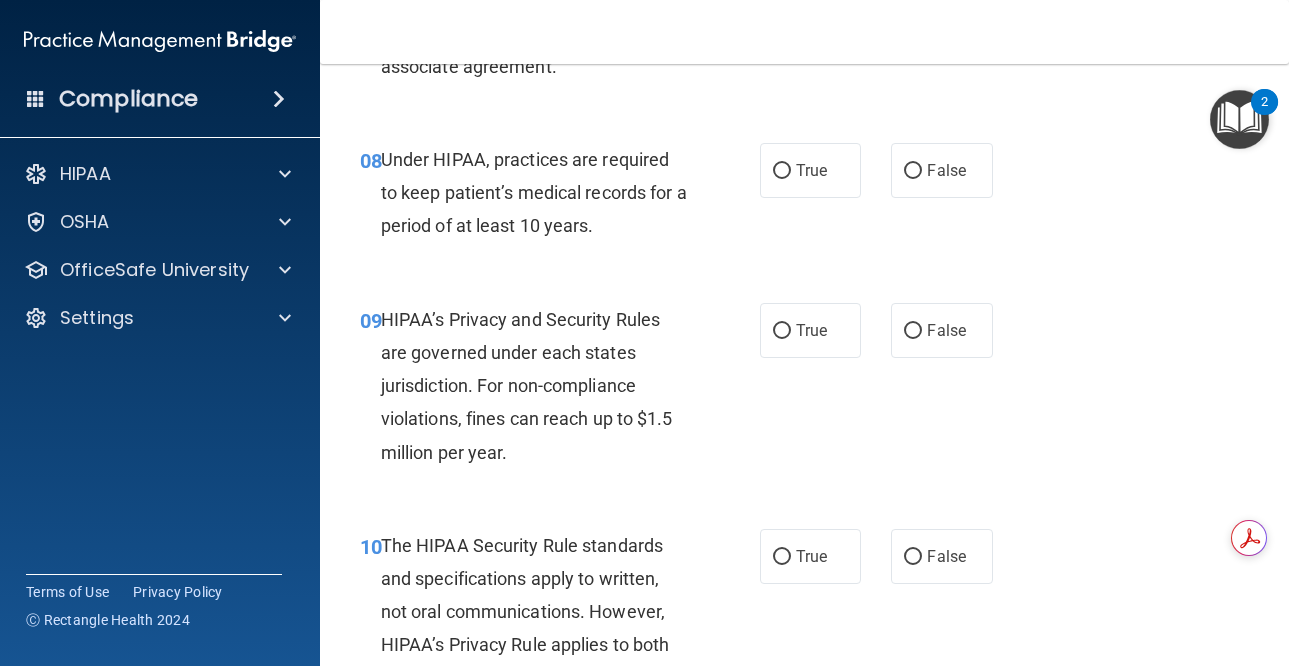 scroll, scrollTop: 1600, scrollLeft: 0, axis: vertical 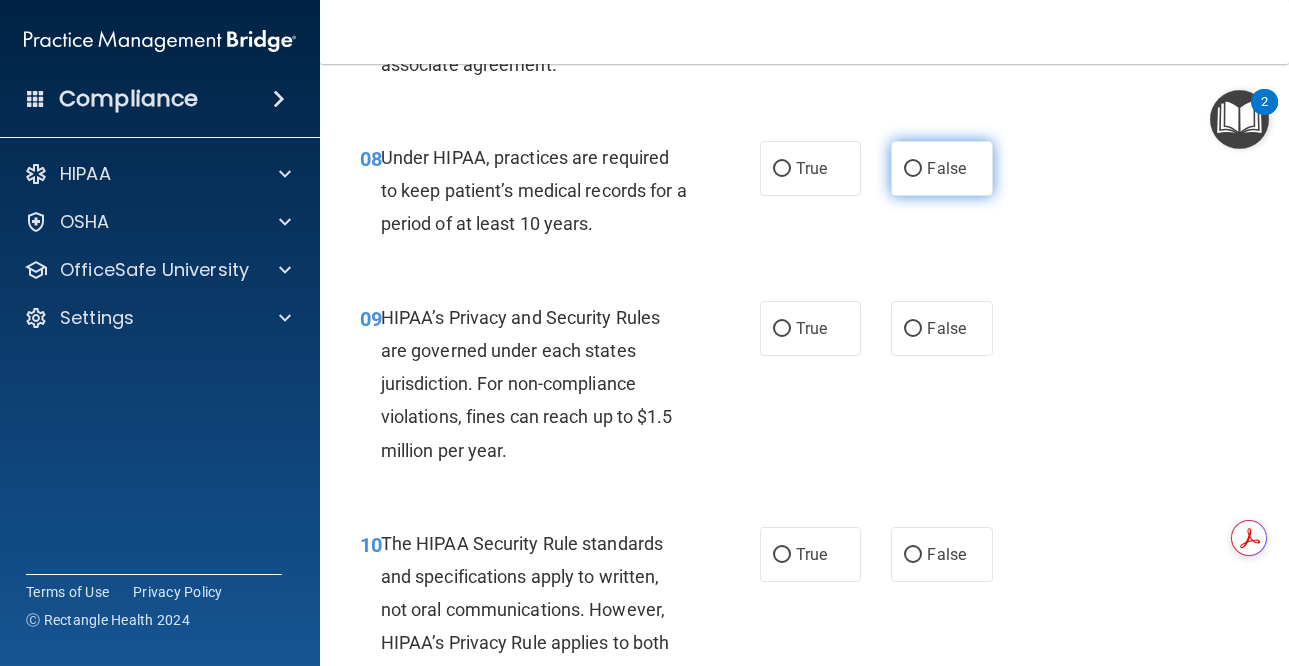 click on "False" at bounding box center [942, 168] 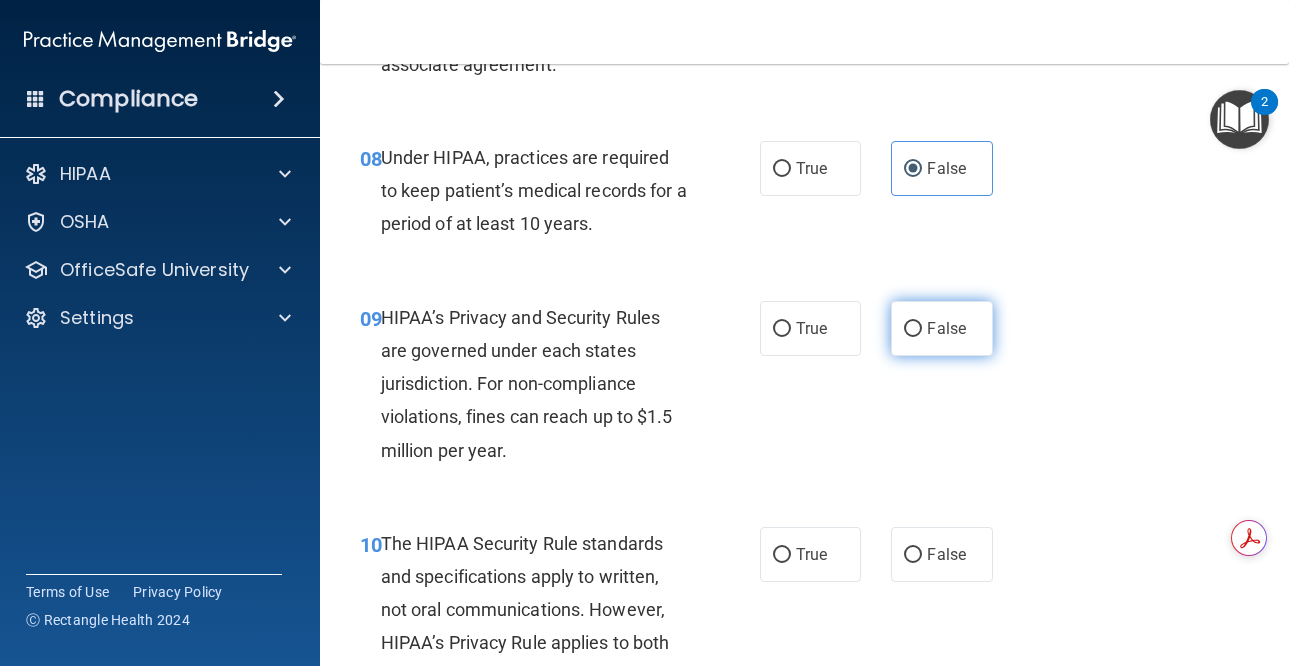 click on "False" at bounding box center (946, 328) 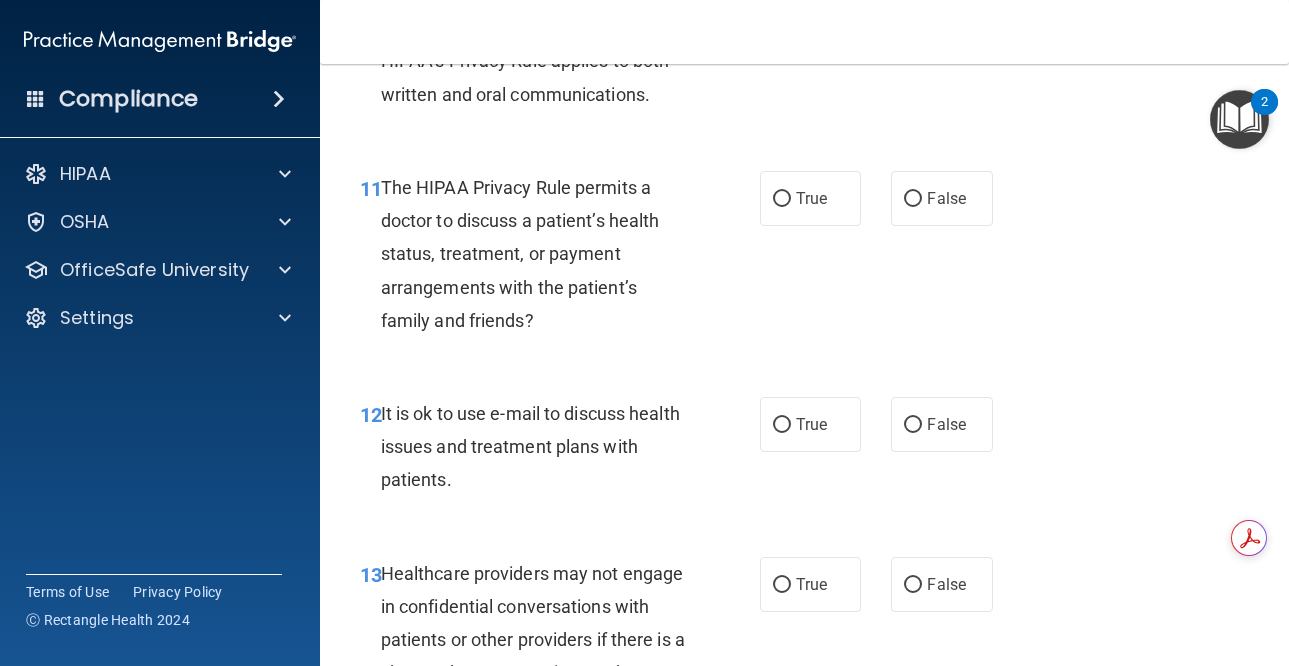 scroll, scrollTop: 2300, scrollLeft: 0, axis: vertical 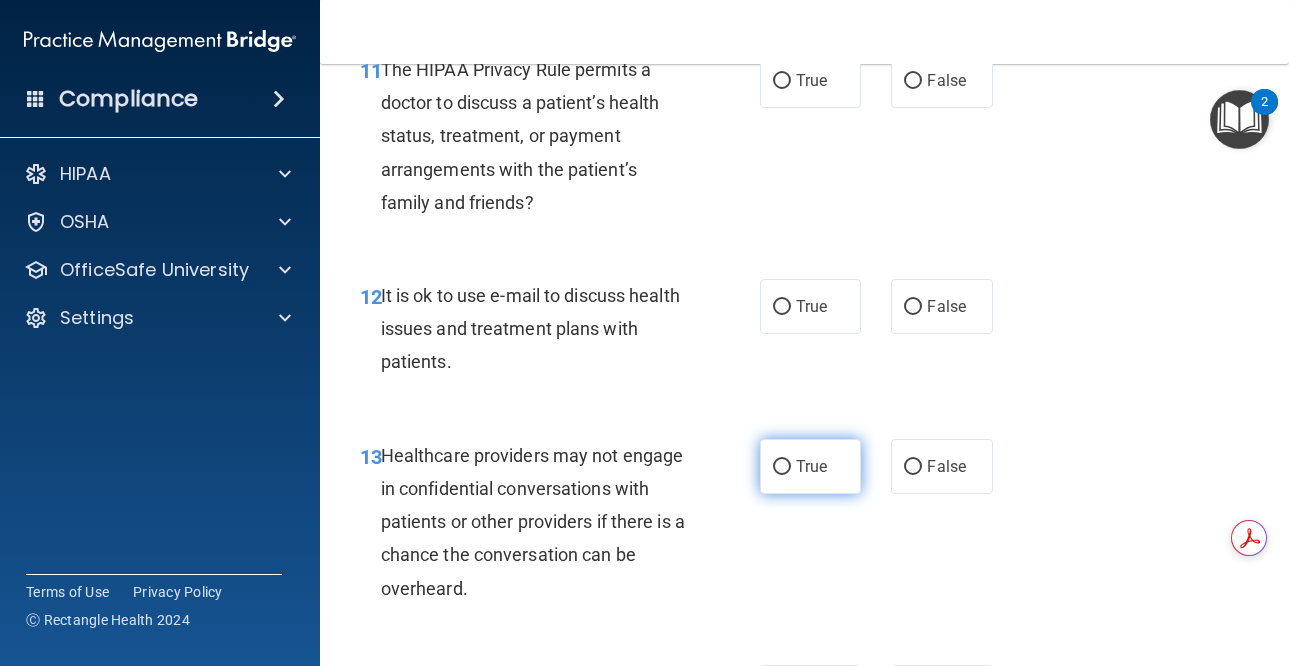 click on "True" at bounding box center [782, 467] 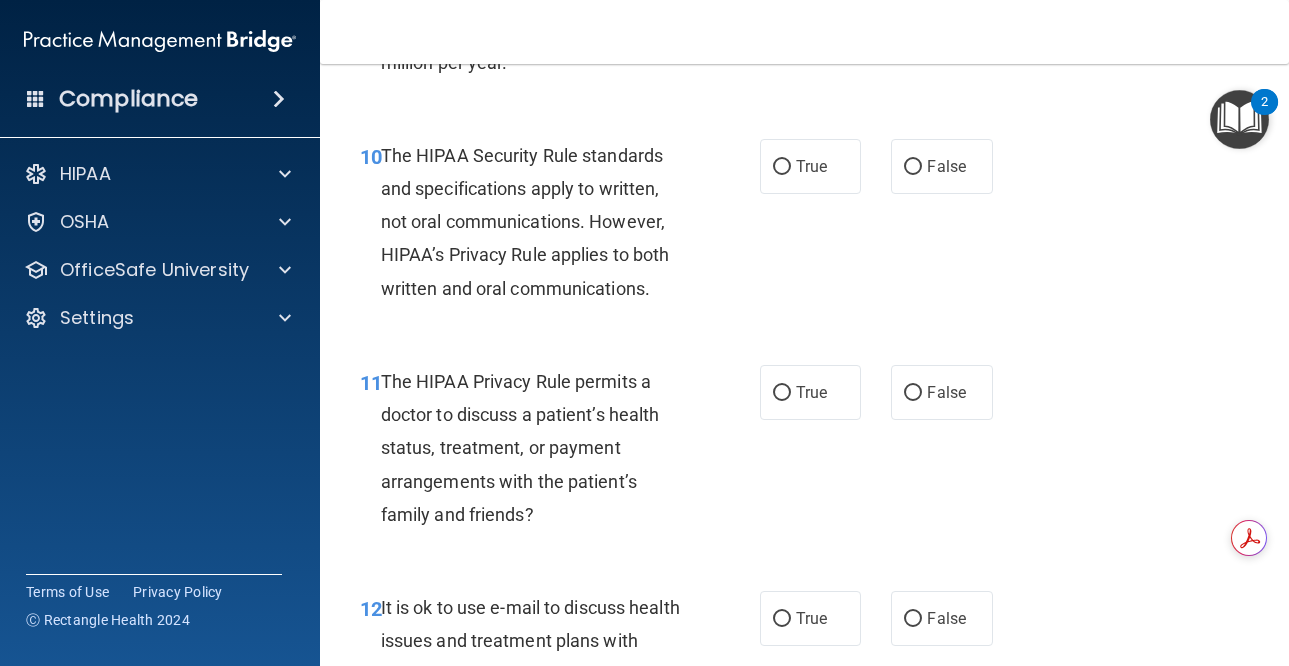 scroll, scrollTop: 2000, scrollLeft: 0, axis: vertical 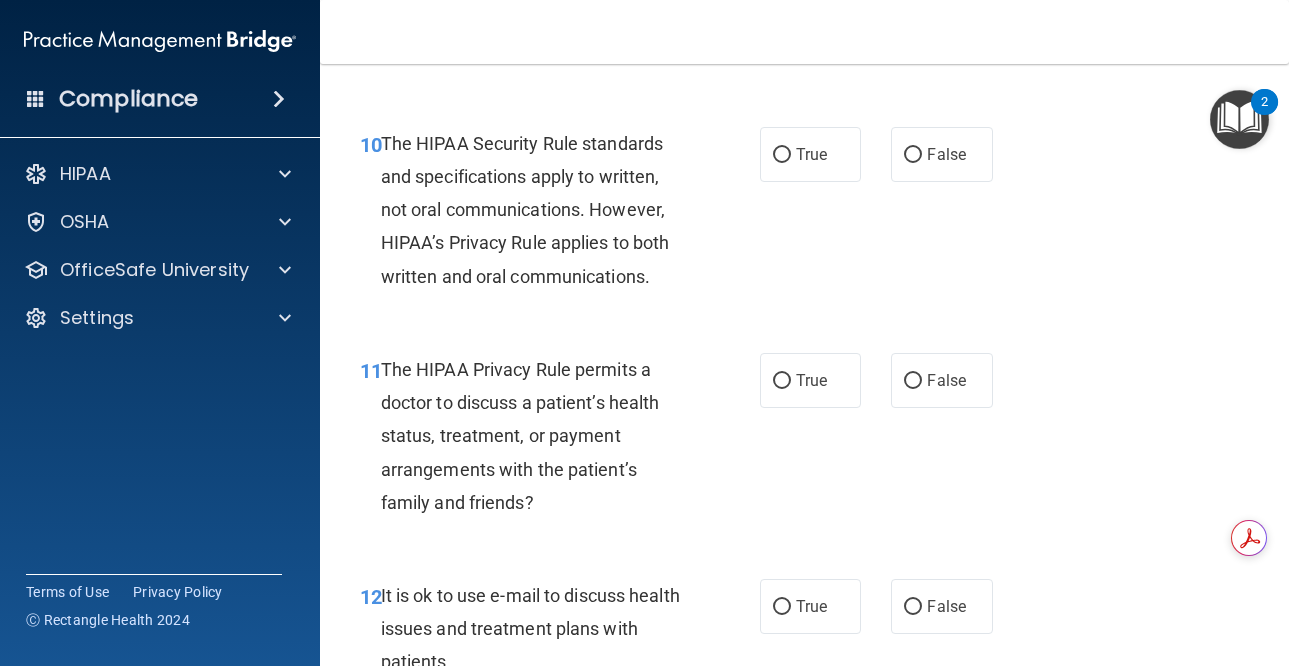 click on "10       The HIPAA Security Rule standards and specifications apply to written, not oral communications. However, HIPAA’s Privacy Rule applies to both written and oral communications.                 True           False" at bounding box center (804, 215) 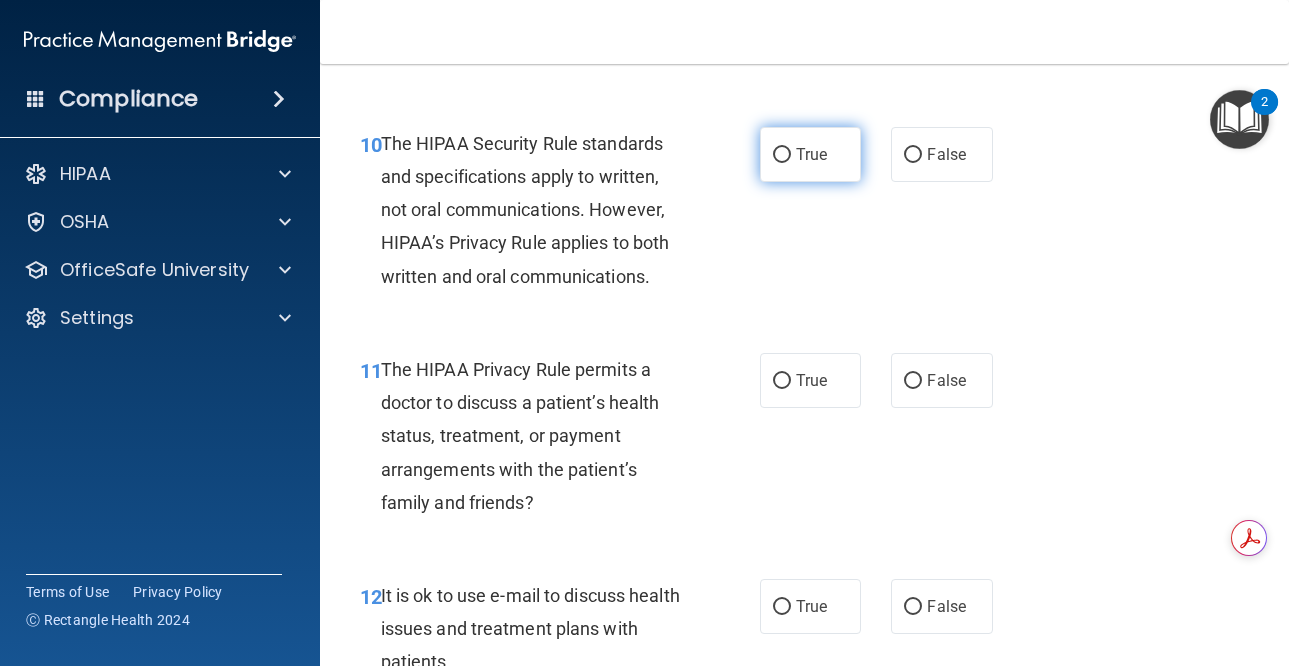click on "True" at bounding box center [811, 154] 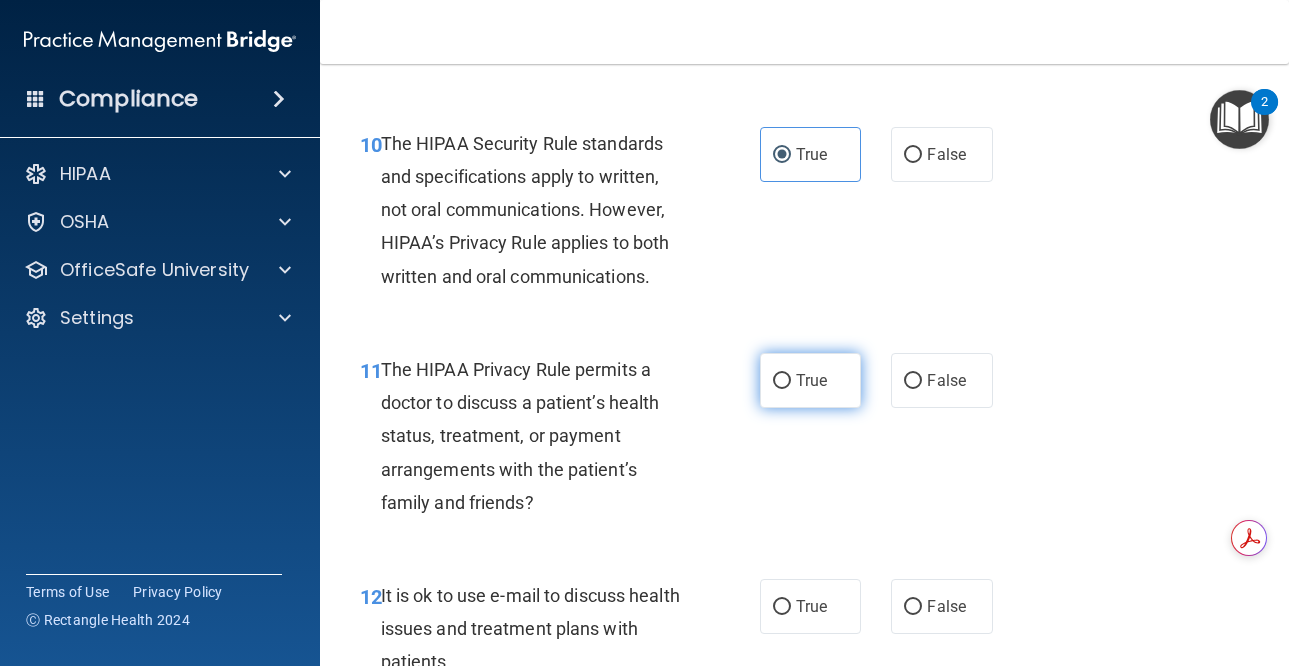 click on "True" at bounding box center (811, 380) 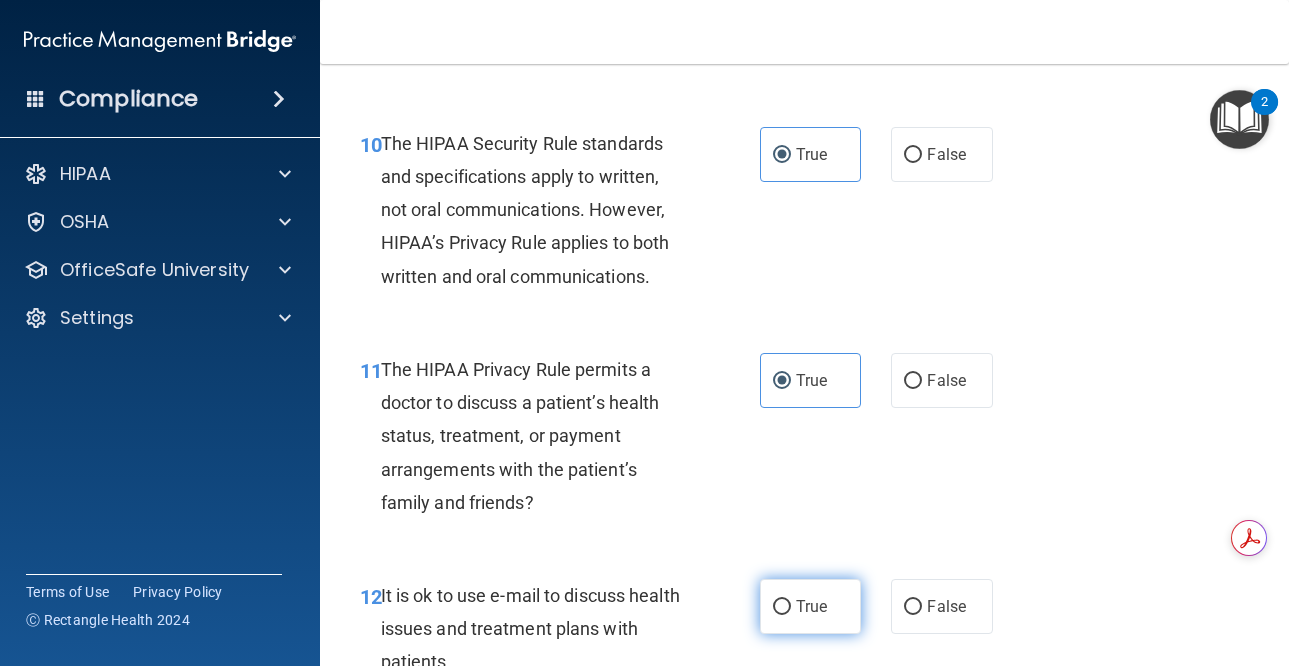 click on "True" at bounding box center [782, 607] 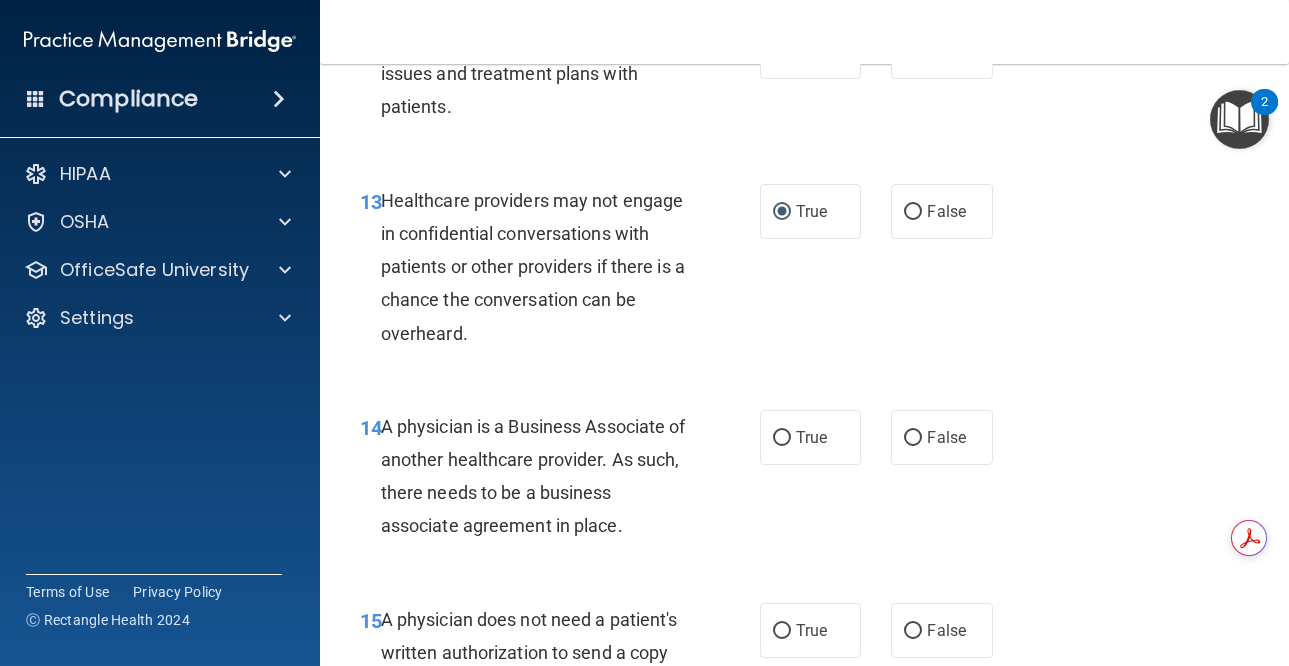 scroll, scrollTop: 2600, scrollLeft: 0, axis: vertical 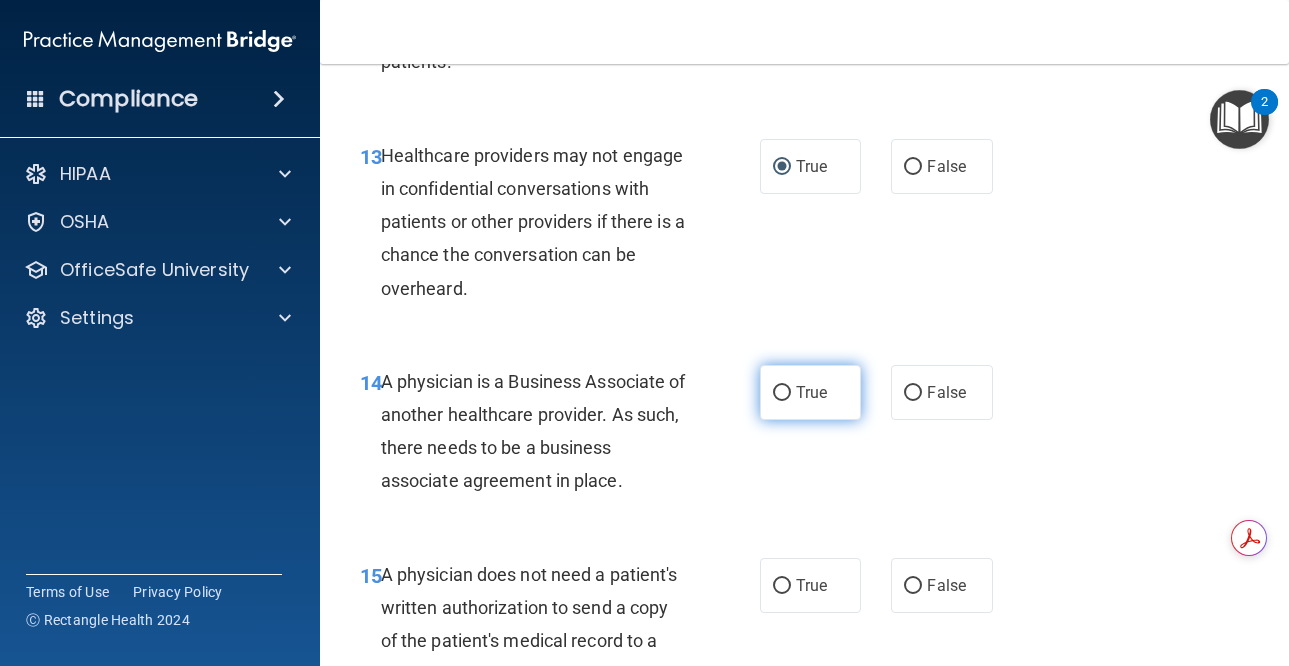 click on "True" at bounding box center [811, 392] 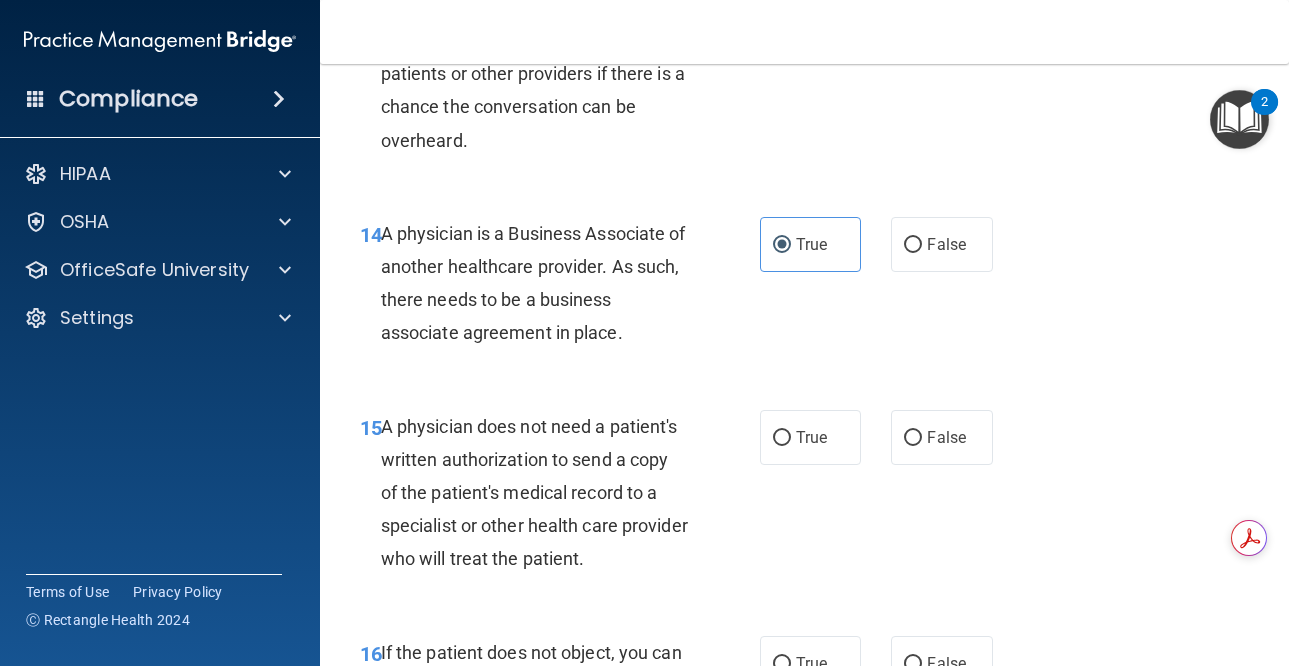 scroll, scrollTop: 3000, scrollLeft: 0, axis: vertical 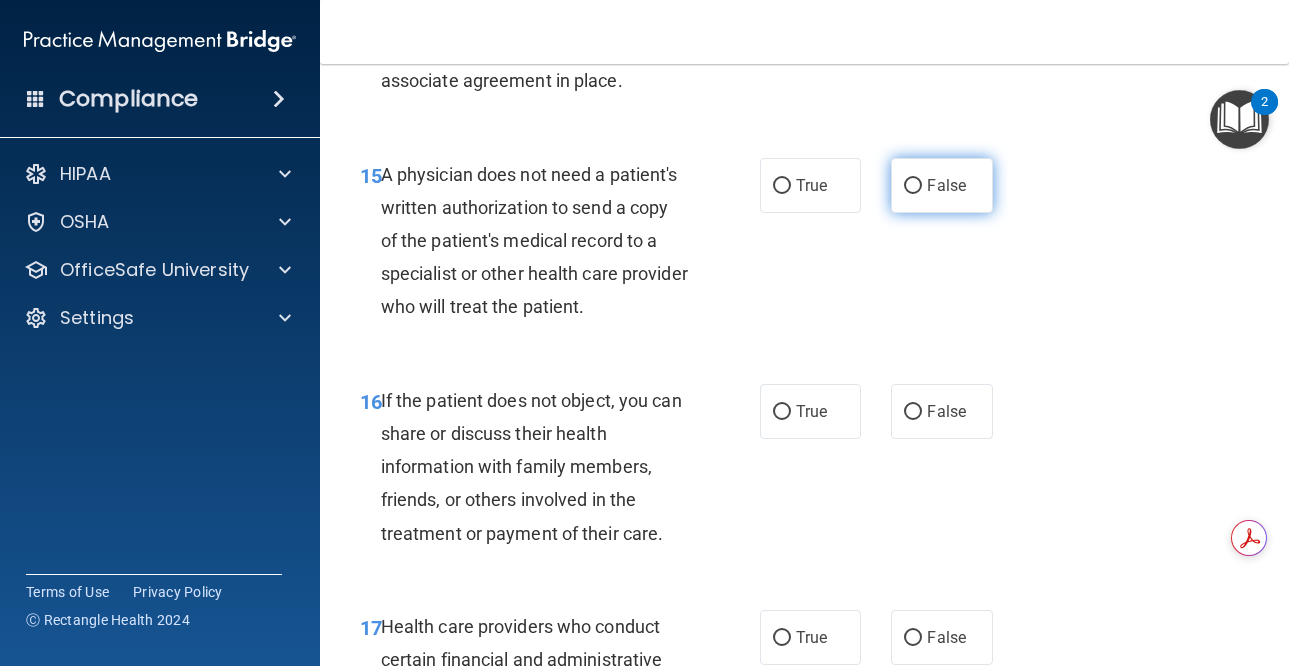 click on "False" at bounding box center [913, 186] 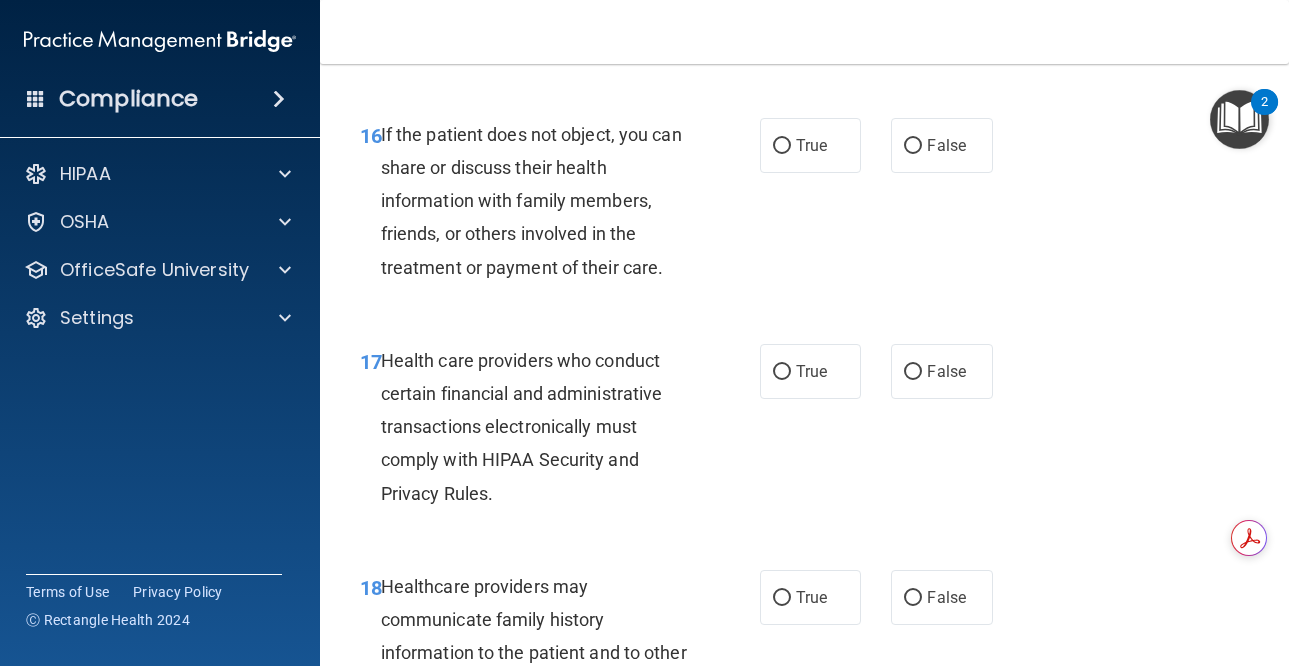 scroll, scrollTop: 3300, scrollLeft: 0, axis: vertical 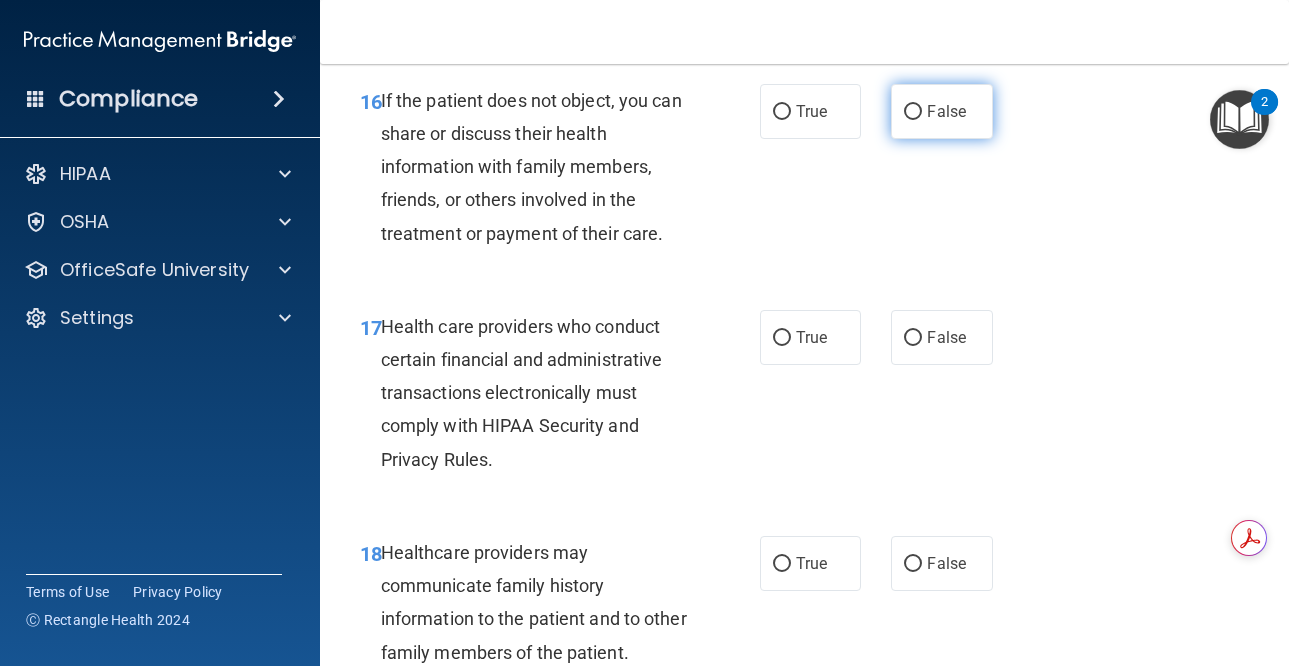 click on "False" at bounding box center (946, 111) 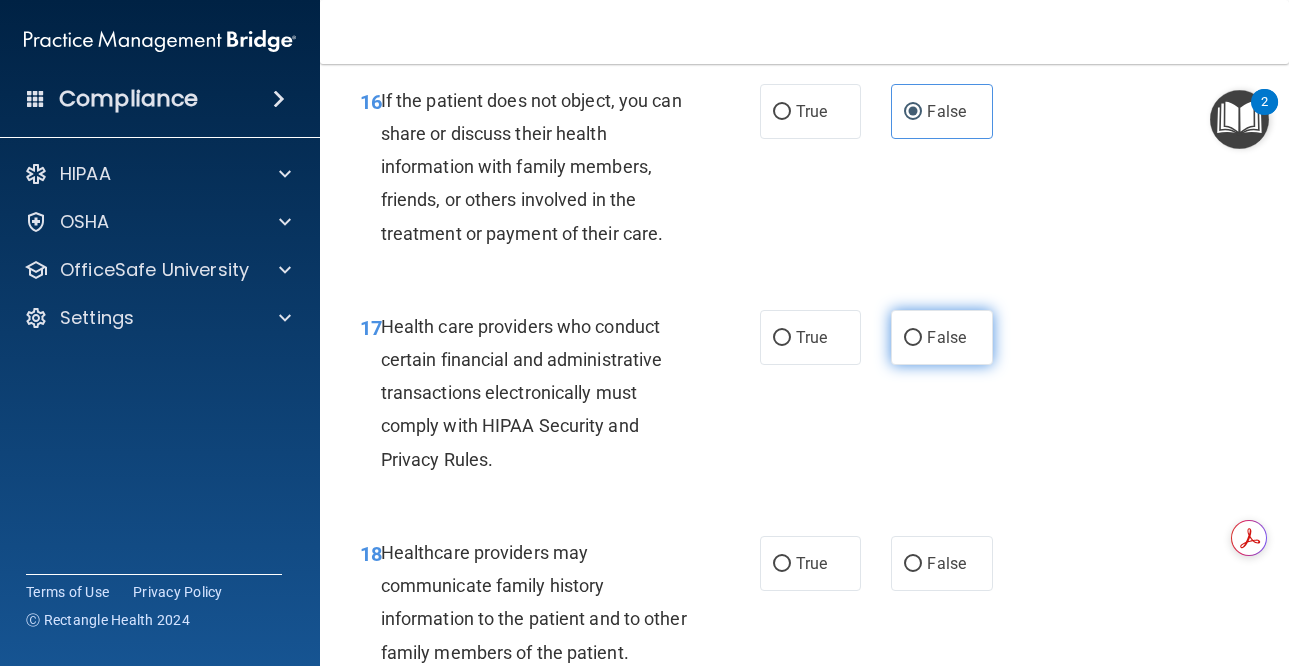click on "False" at bounding box center (942, 337) 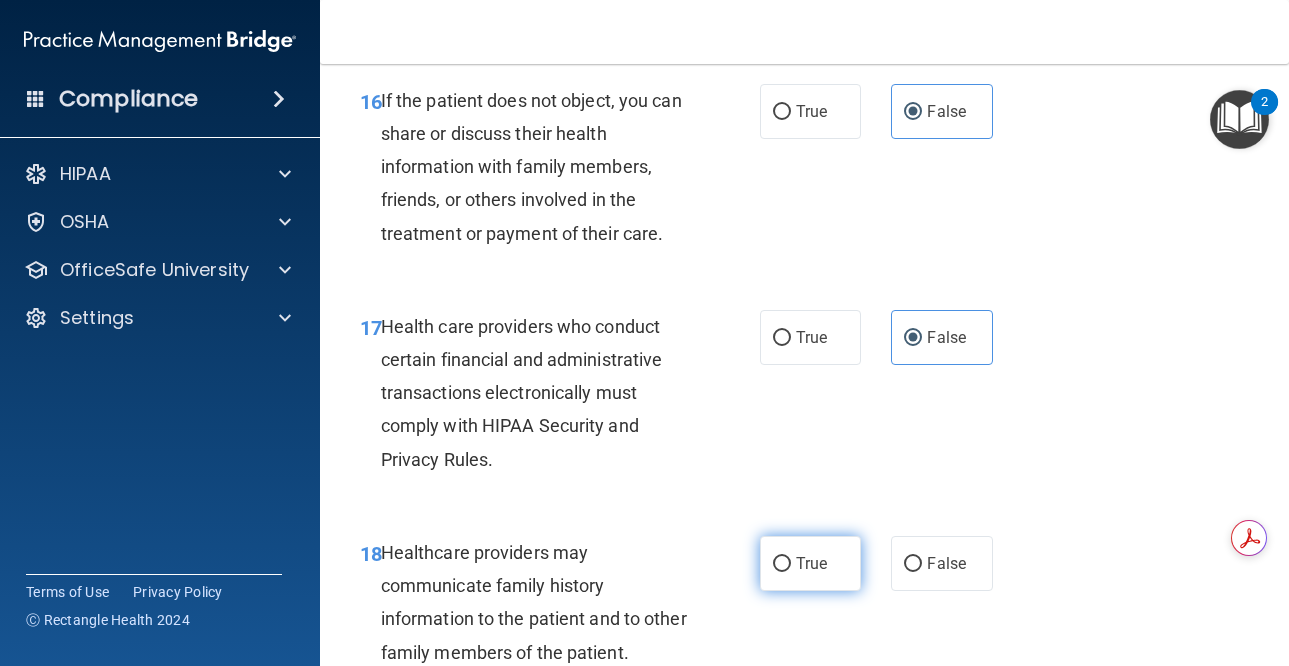 click on "True" at bounding box center [811, 563] 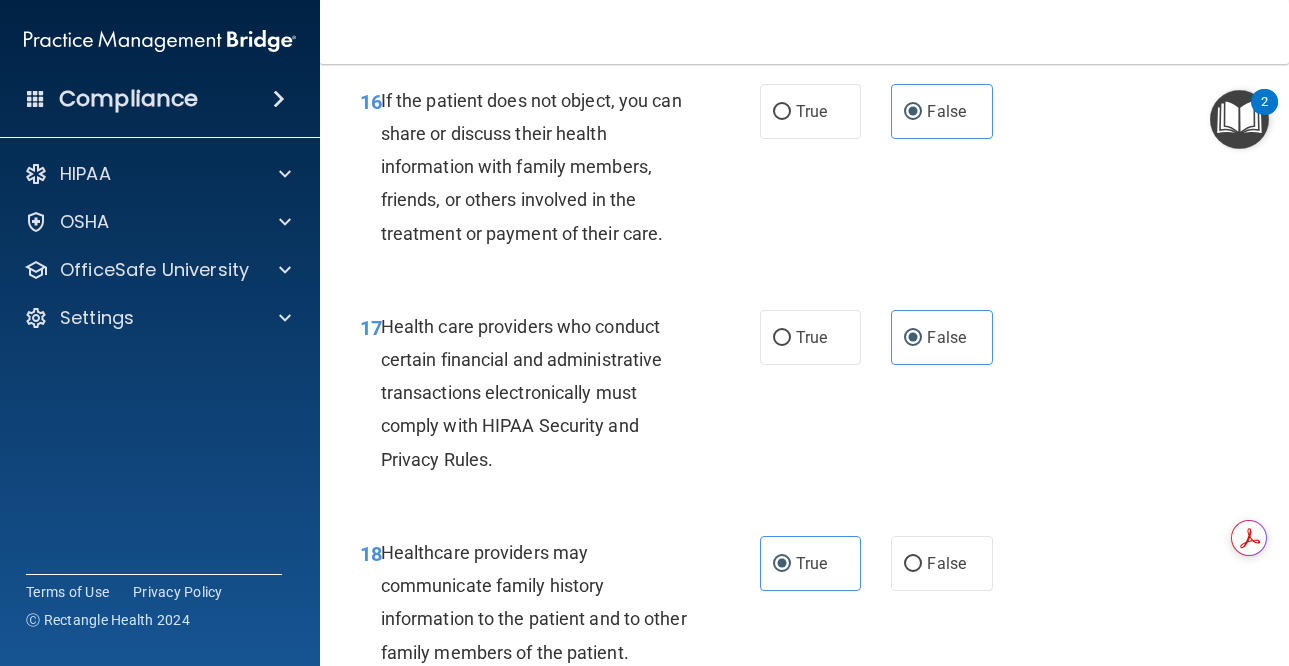 scroll, scrollTop: 3700, scrollLeft: 0, axis: vertical 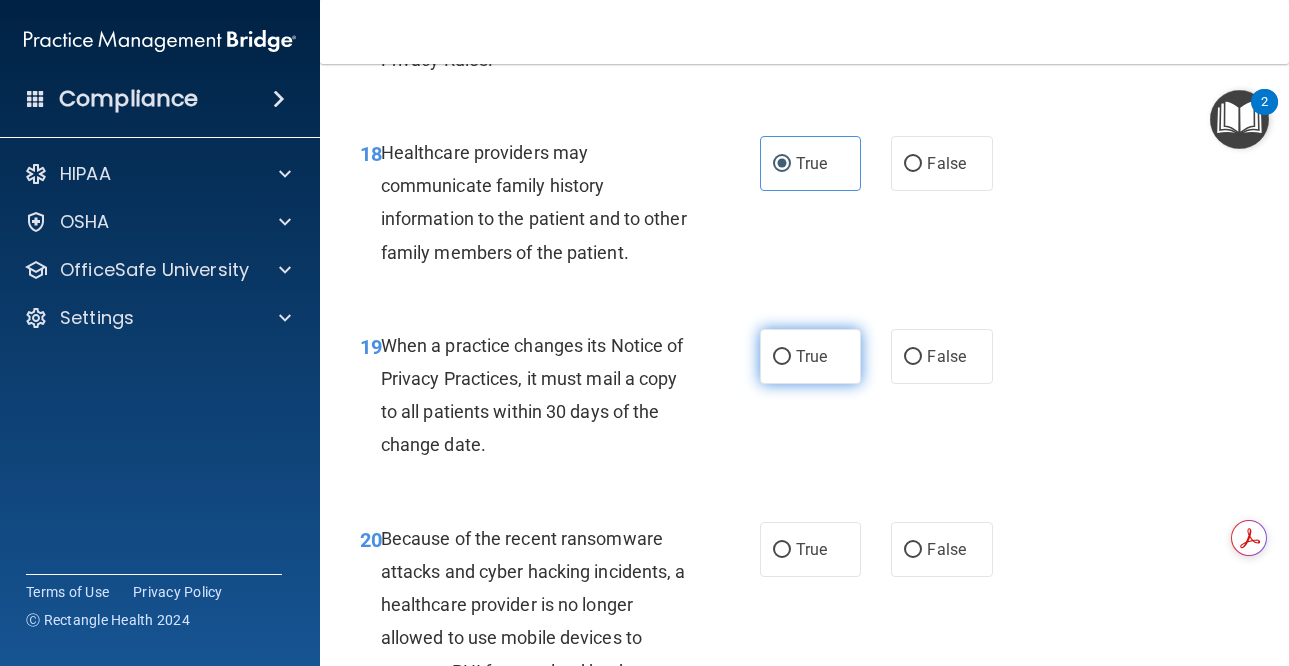 click on "True" at bounding box center (811, 356) 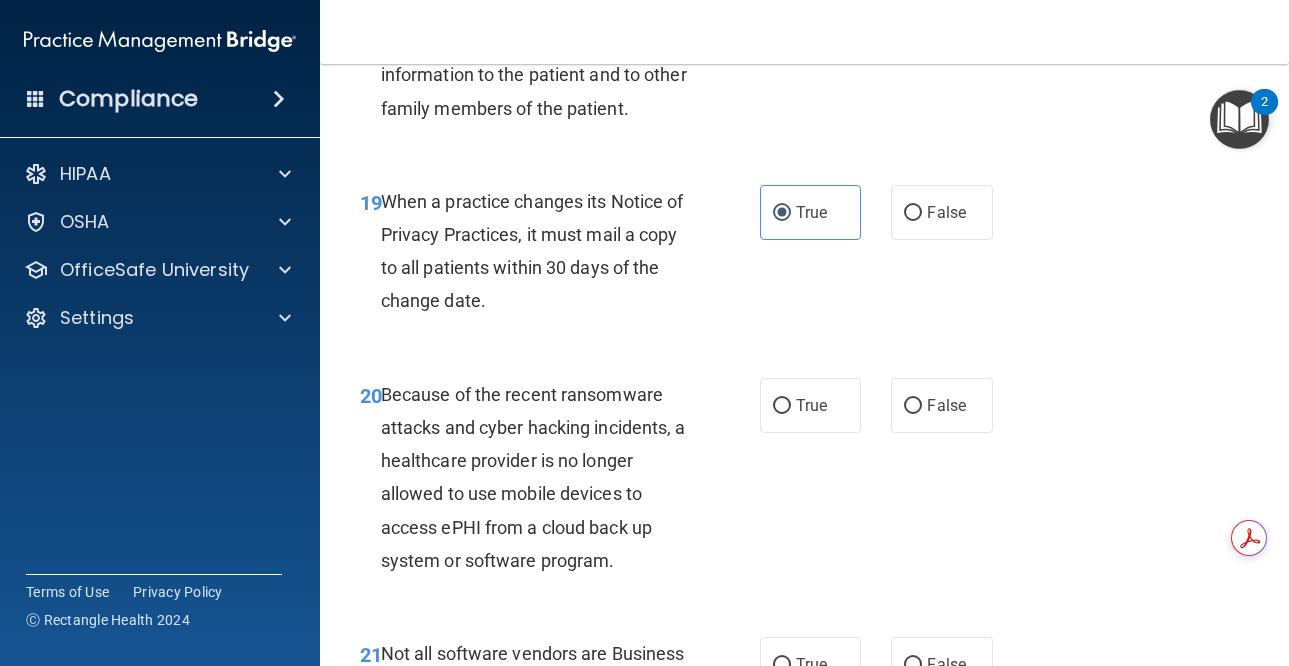 scroll, scrollTop: 4100, scrollLeft: 0, axis: vertical 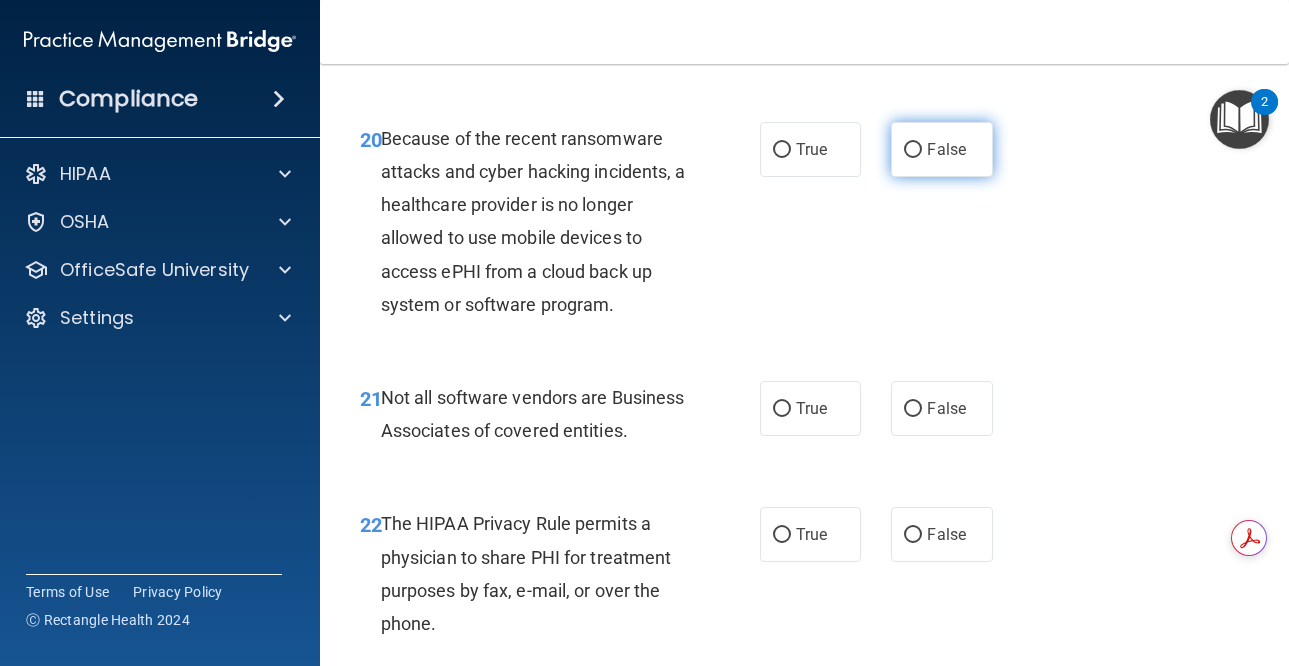 click on "False" at bounding box center (946, 149) 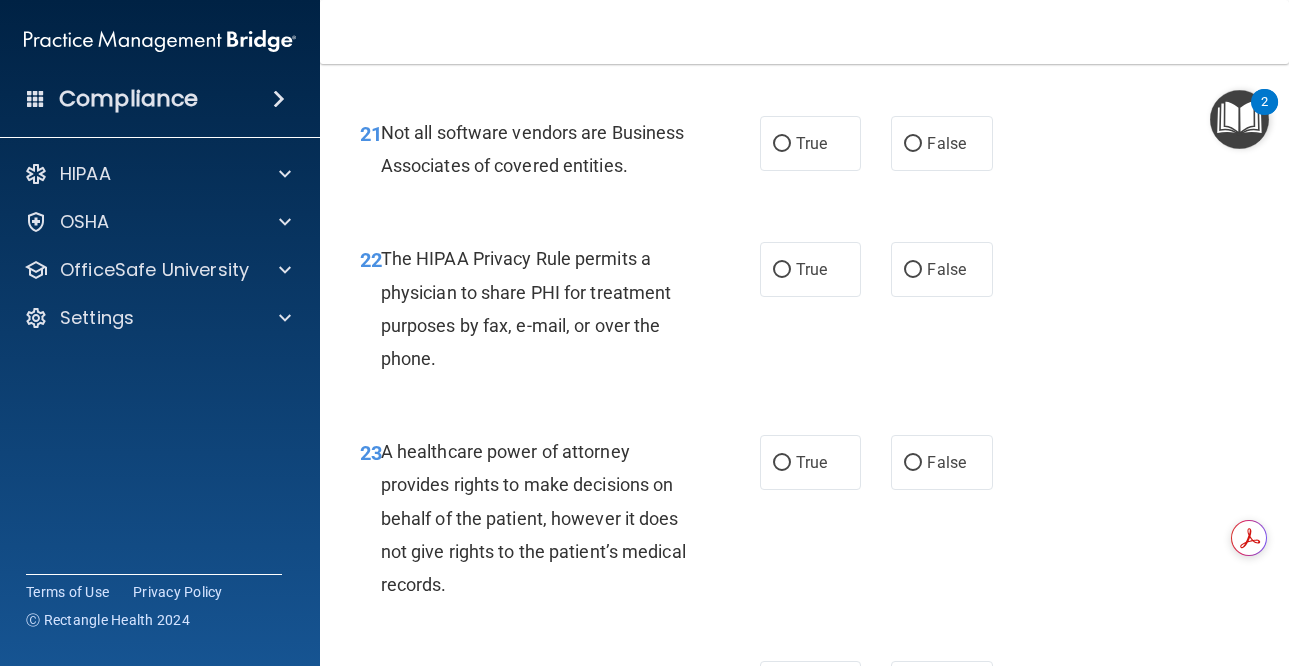 scroll, scrollTop: 4400, scrollLeft: 0, axis: vertical 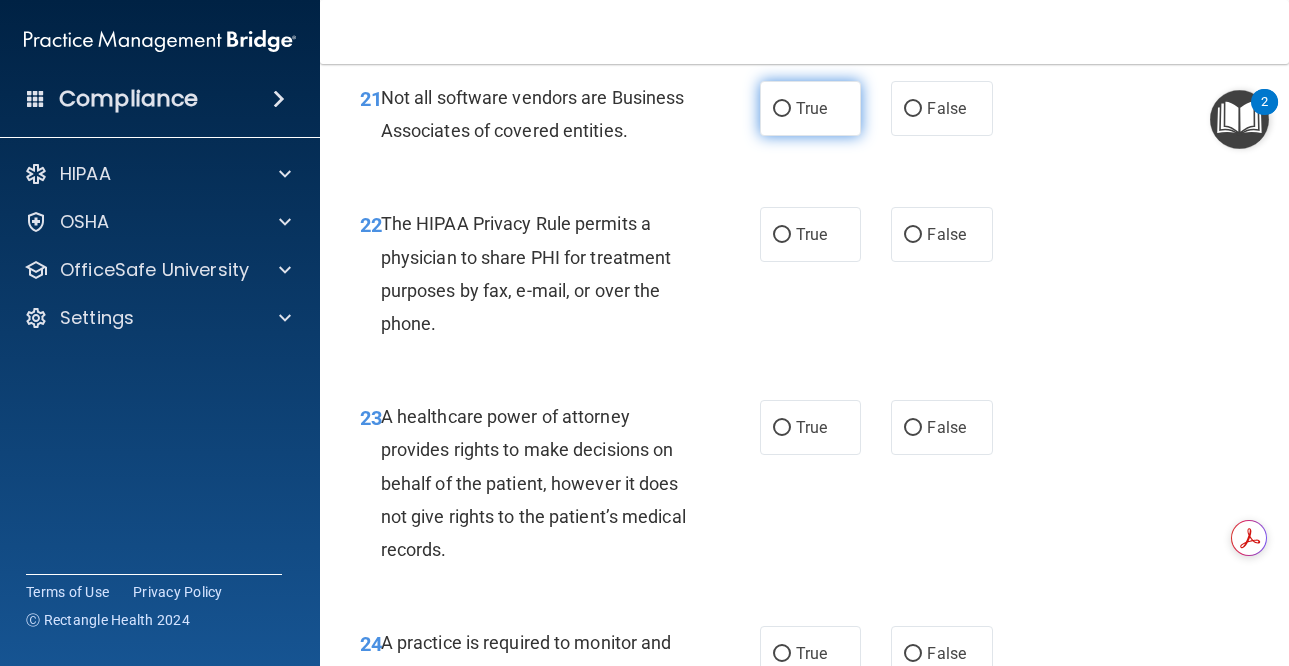 click on "True" at bounding box center [811, 108] 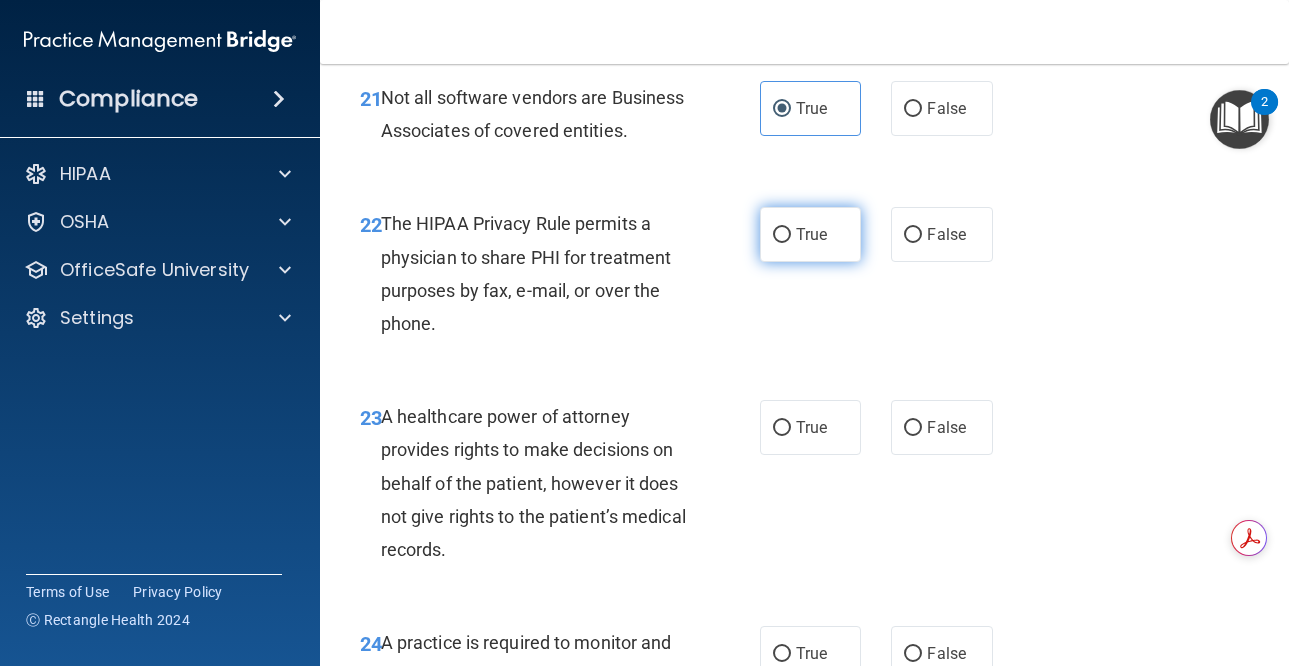 click on "True" at bounding box center [811, 234] 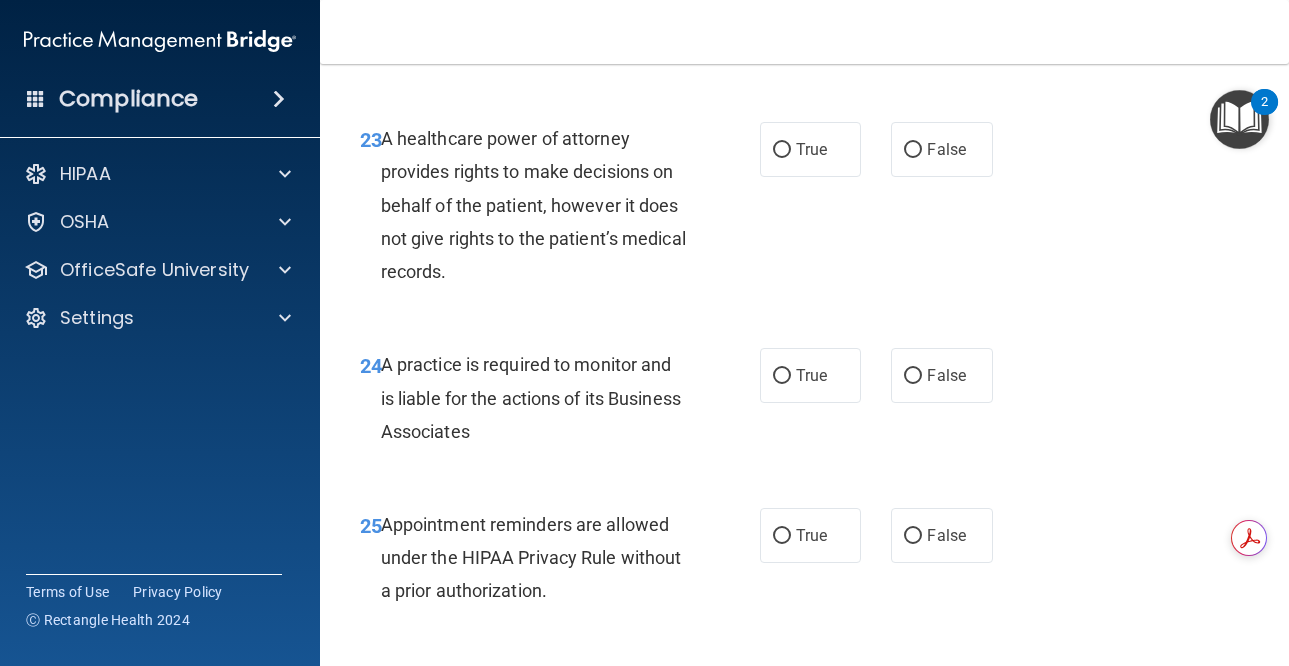 scroll, scrollTop: 4700, scrollLeft: 0, axis: vertical 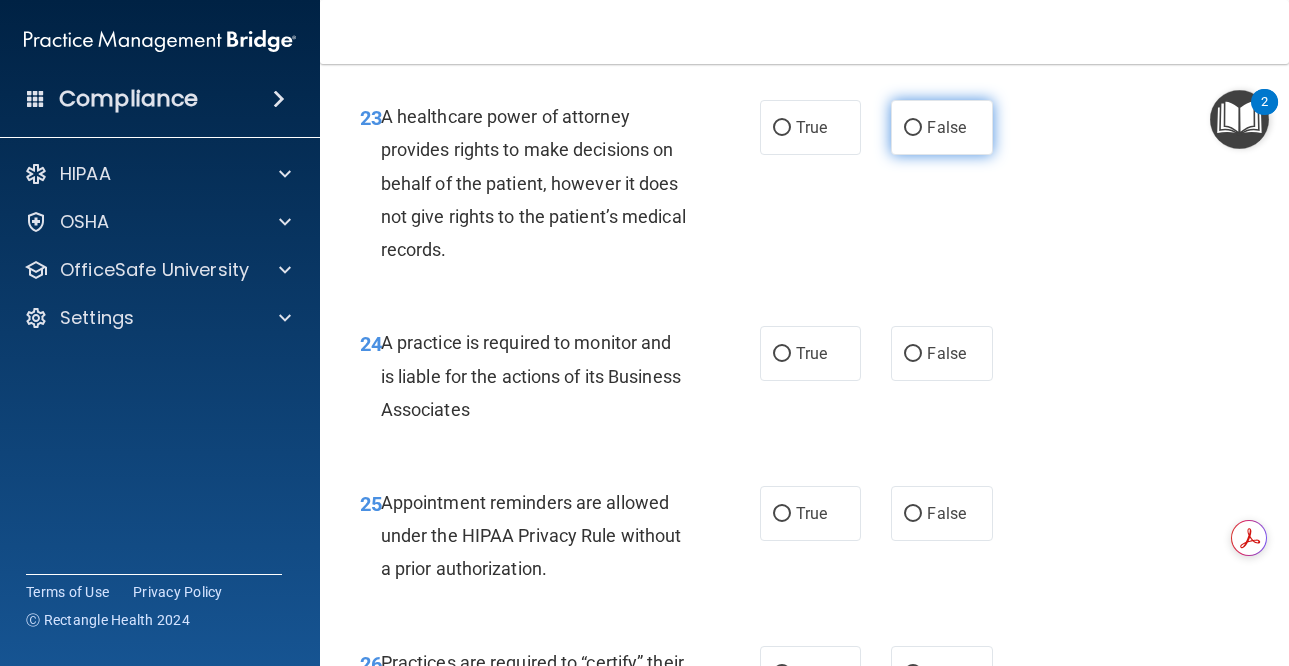 click on "False" at bounding box center [942, 127] 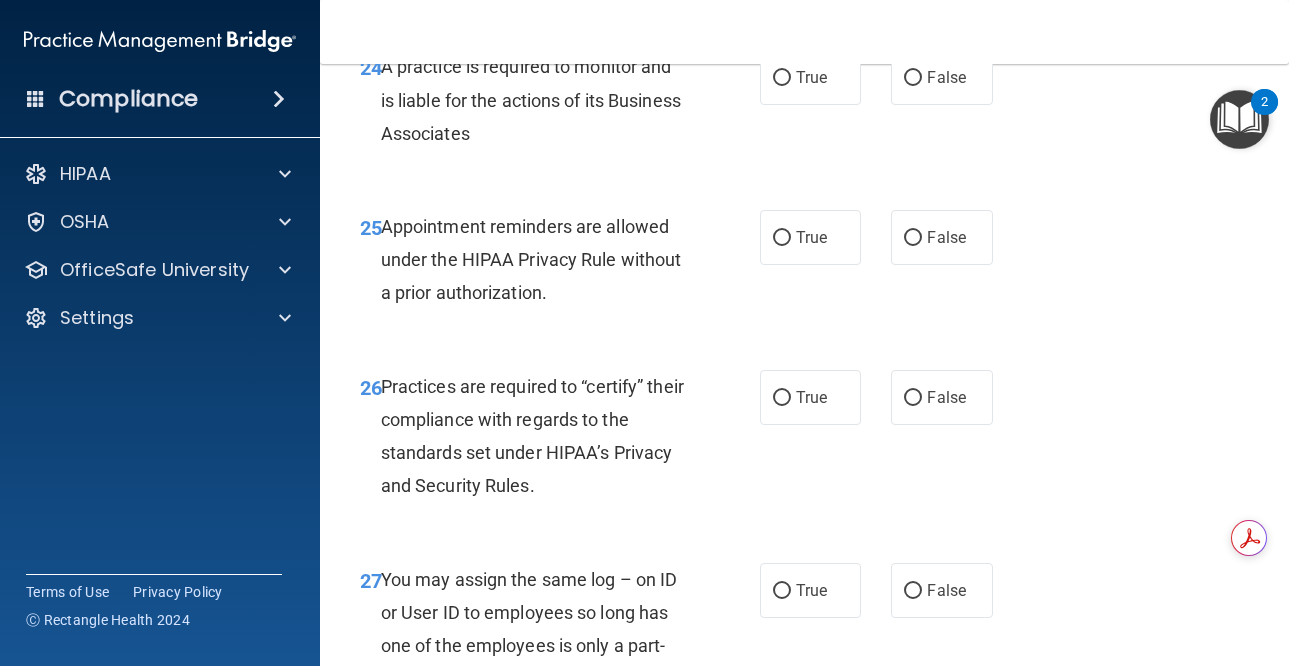 scroll, scrollTop: 5000, scrollLeft: 0, axis: vertical 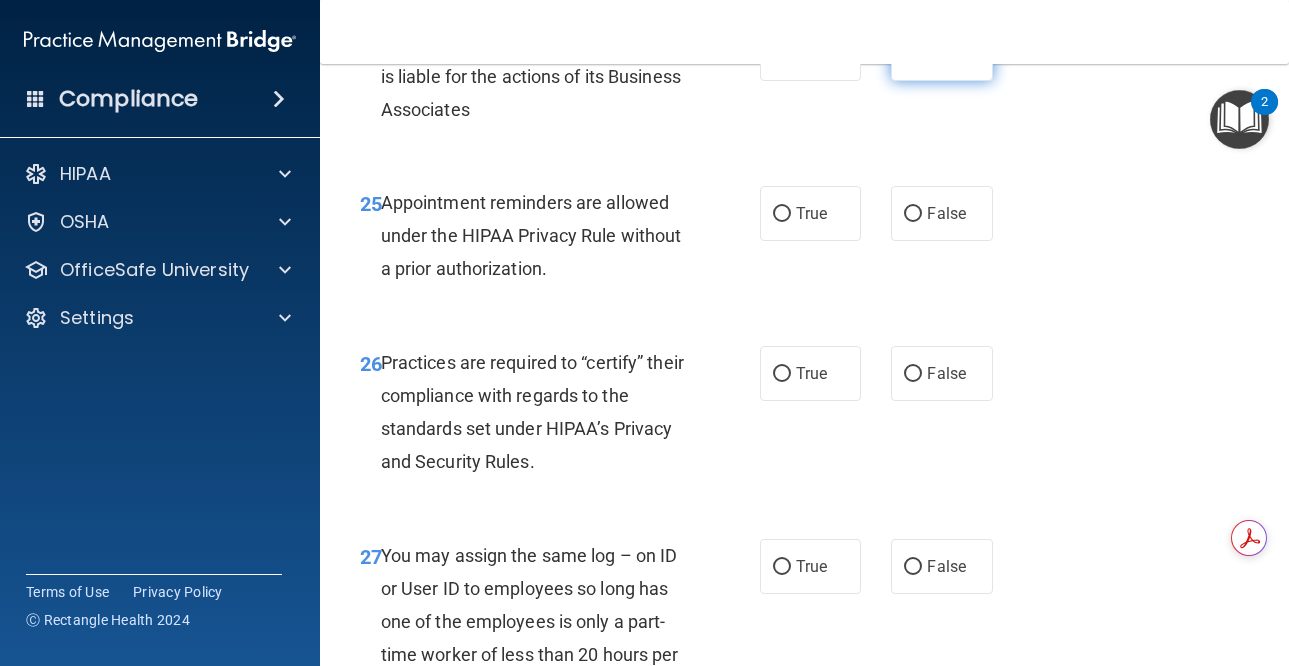 click on "False" at bounding box center [942, 53] 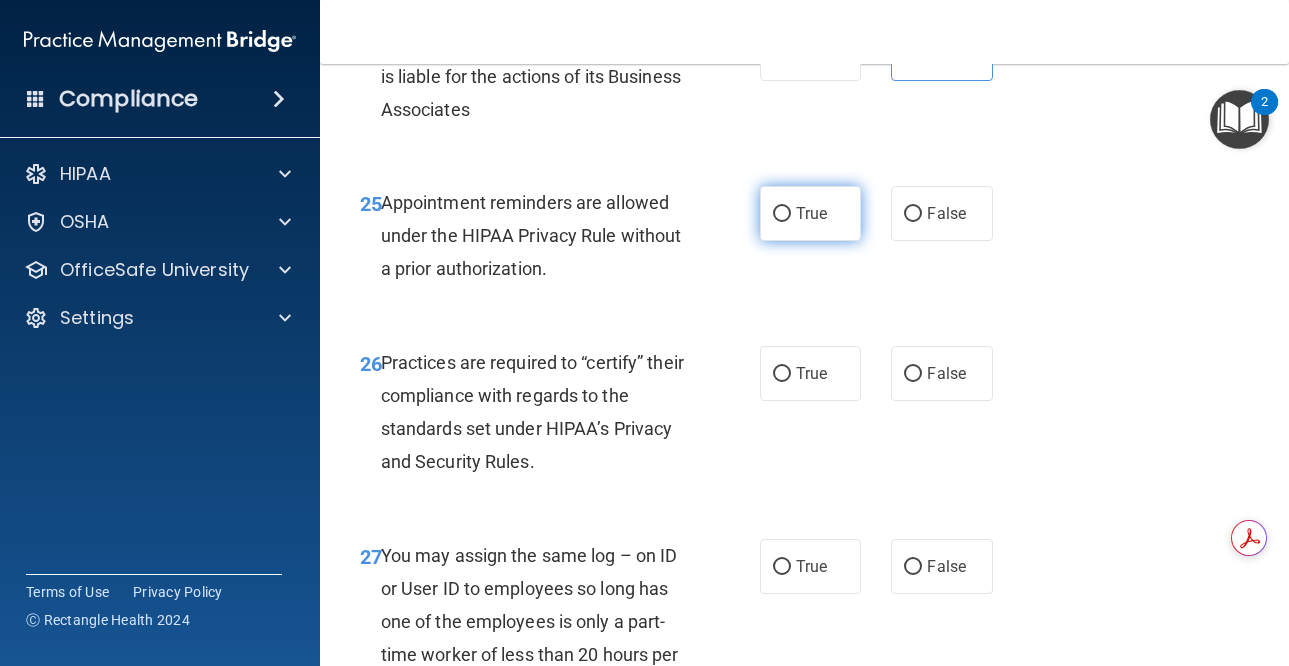 click on "True" at bounding box center [811, 213] 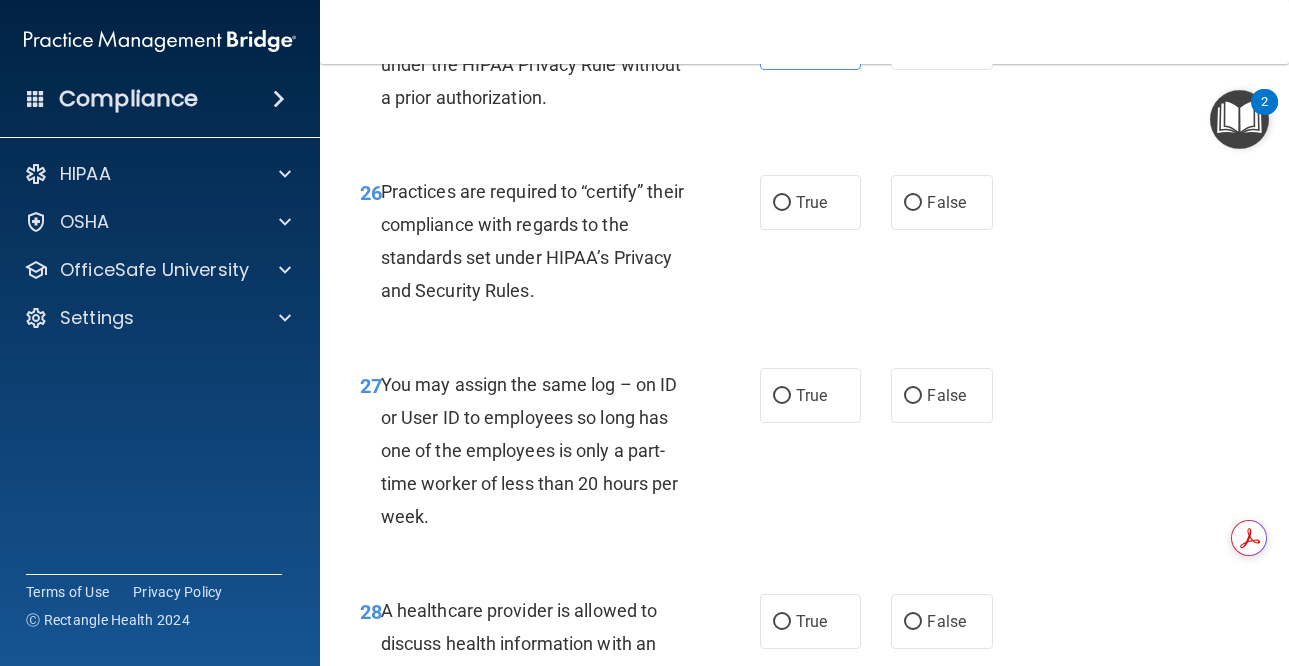 scroll, scrollTop: 5300, scrollLeft: 0, axis: vertical 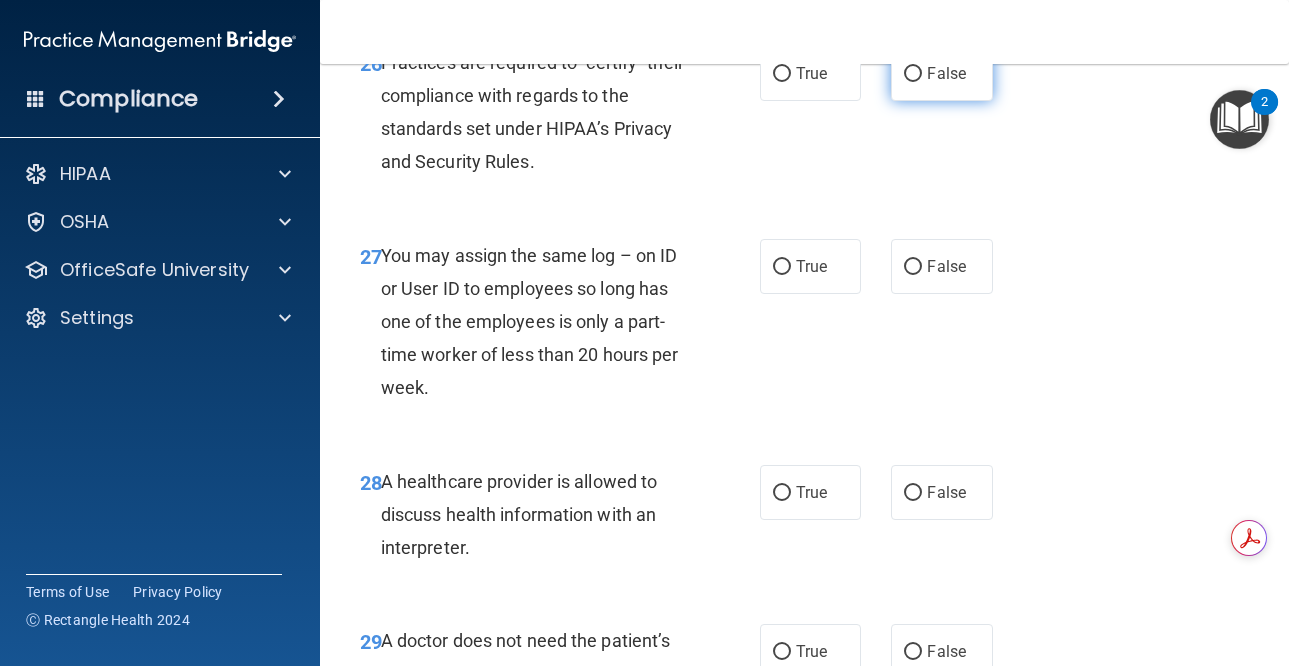 click on "False" at bounding box center (946, 73) 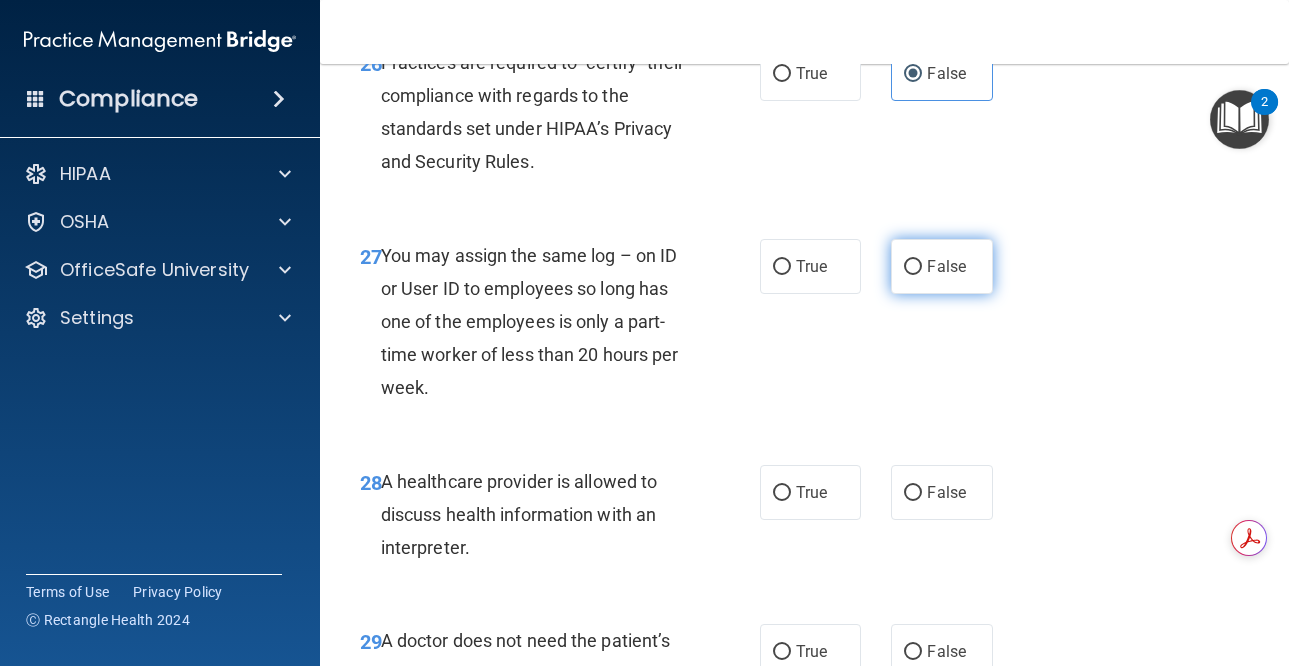click on "False" at bounding box center [942, 266] 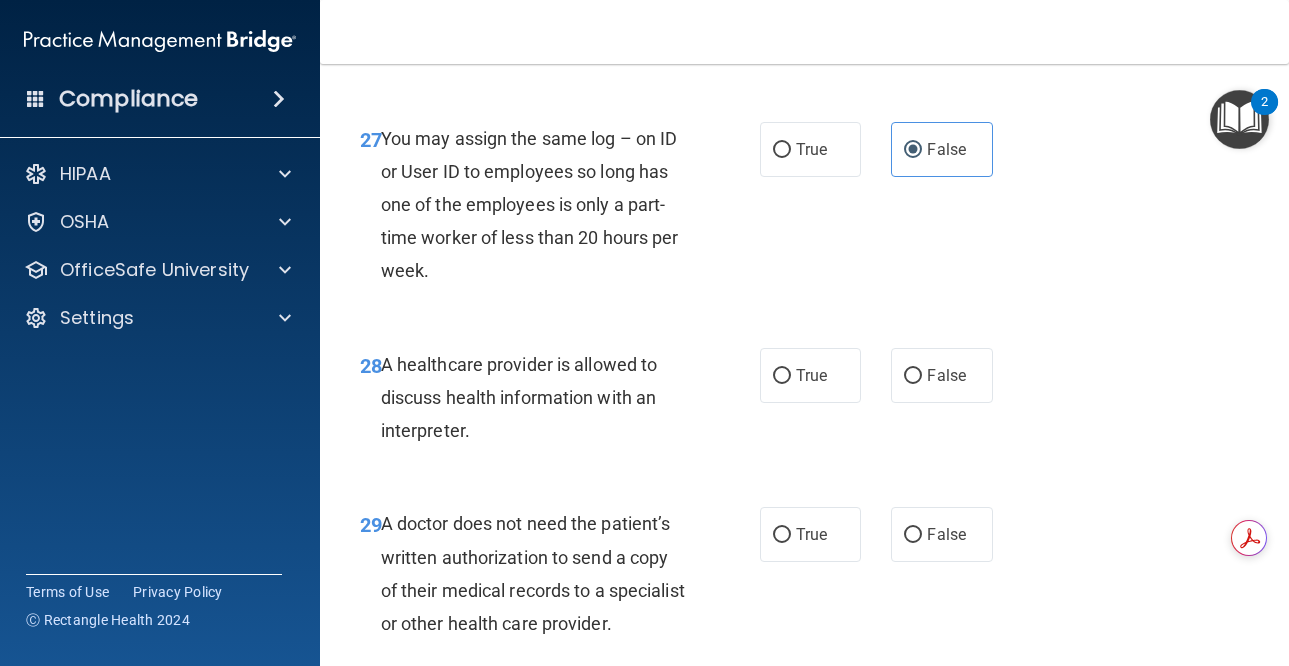 scroll, scrollTop: 5600, scrollLeft: 0, axis: vertical 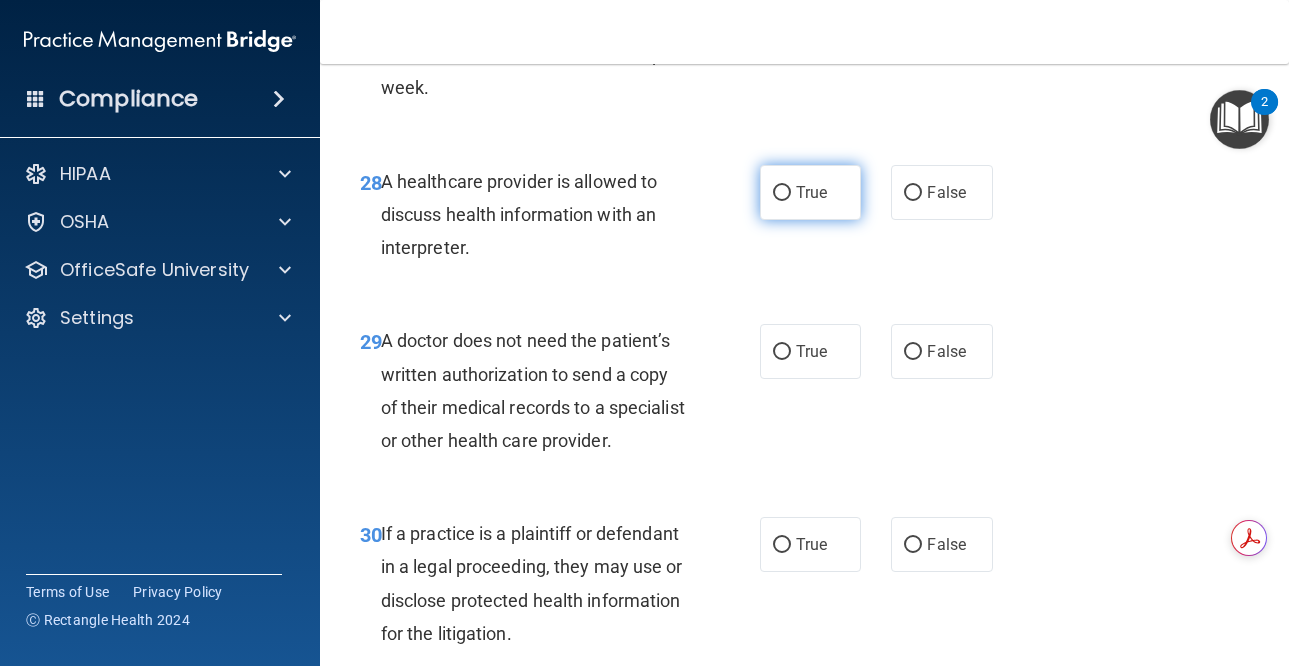 click on "True" at bounding box center [811, 192] 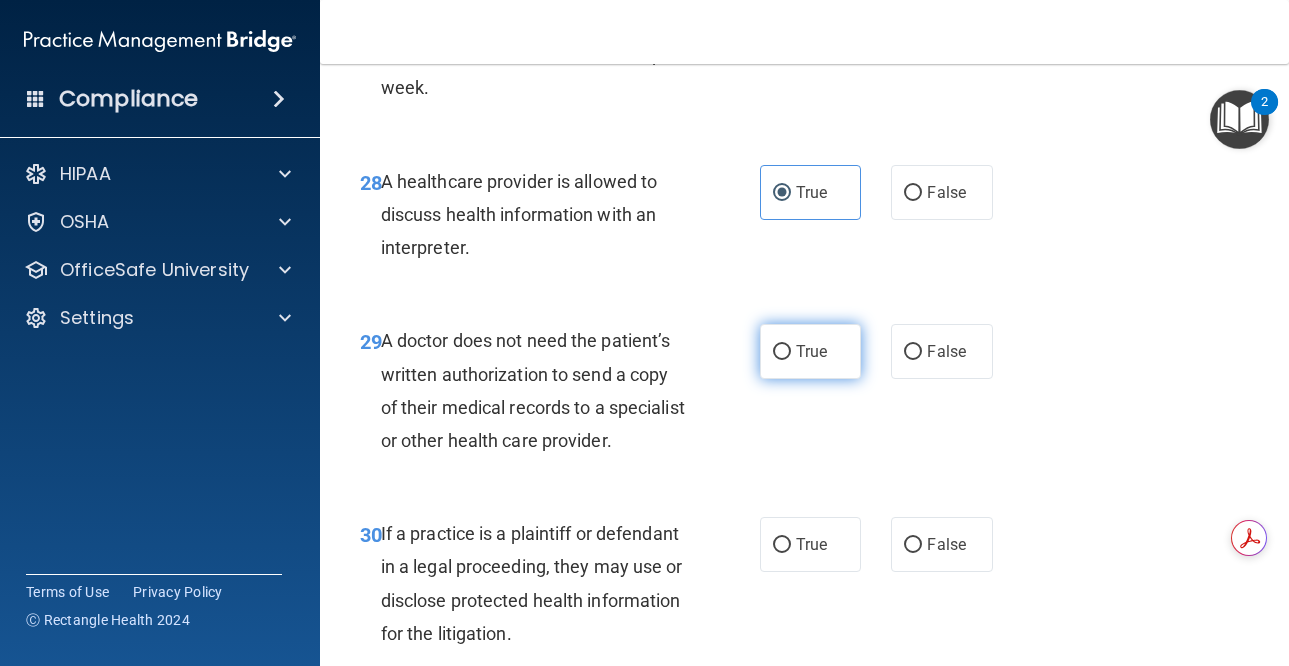 click on "True" at bounding box center (811, 351) 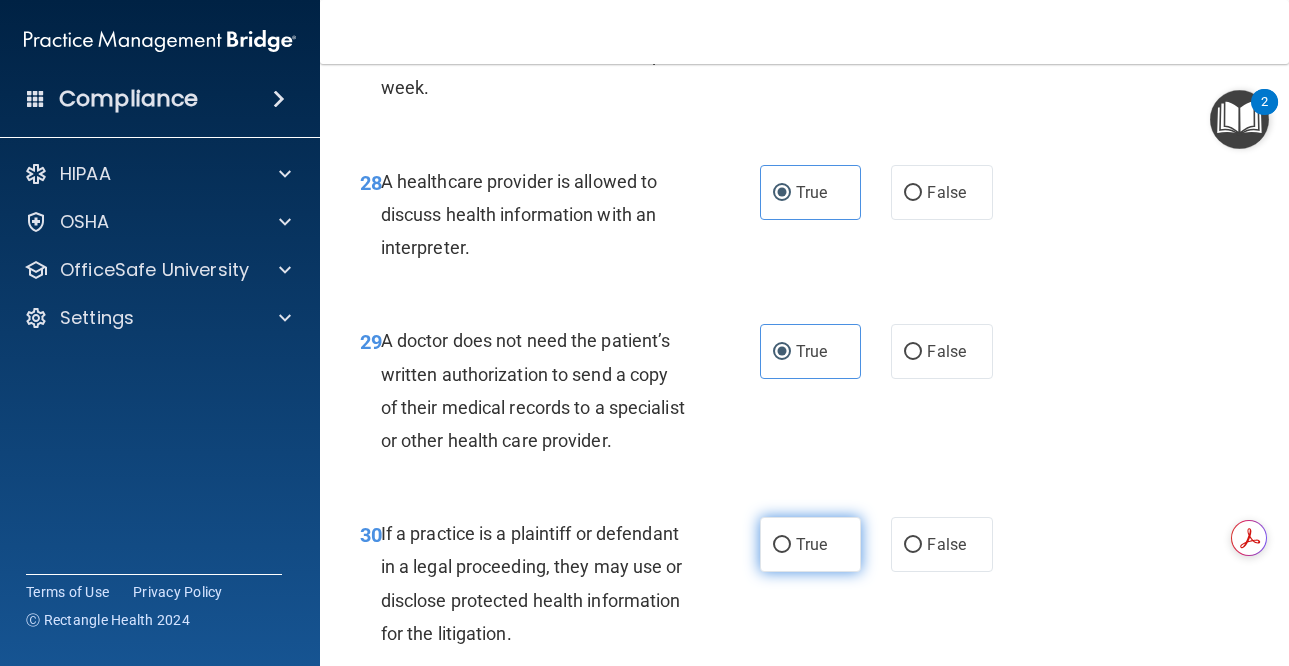 click on "True" at bounding box center (811, 544) 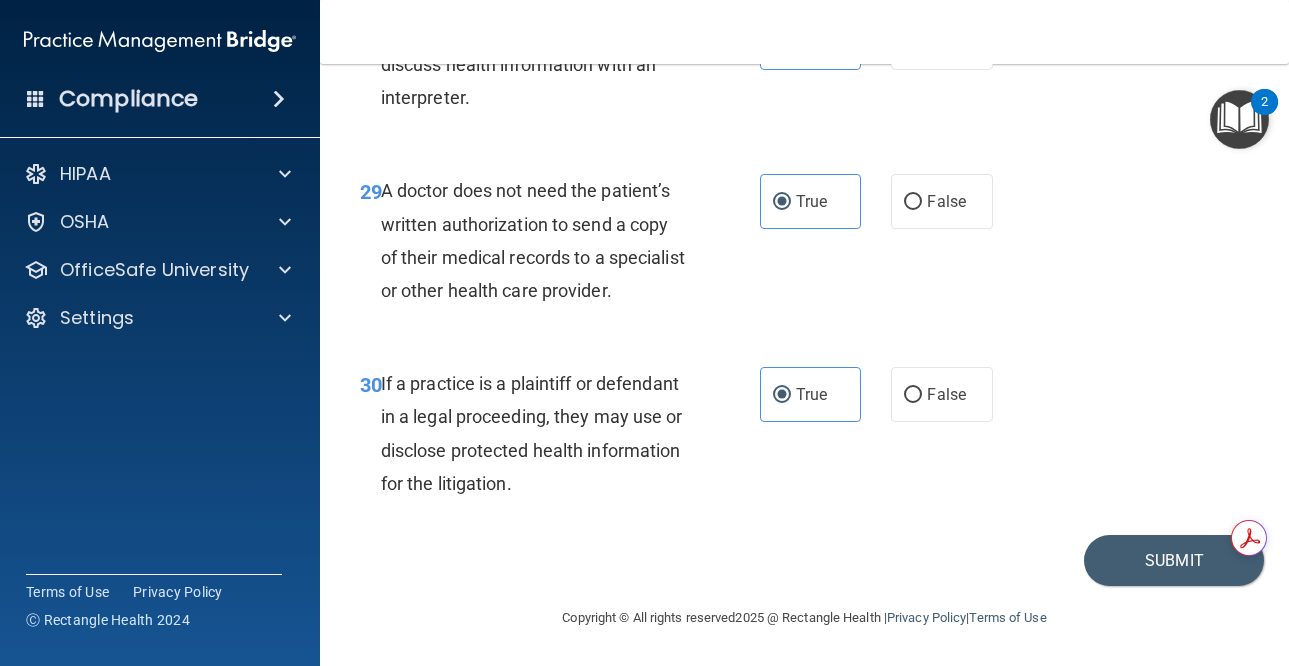 scroll, scrollTop: 5816, scrollLeft: 0, axis: vertical 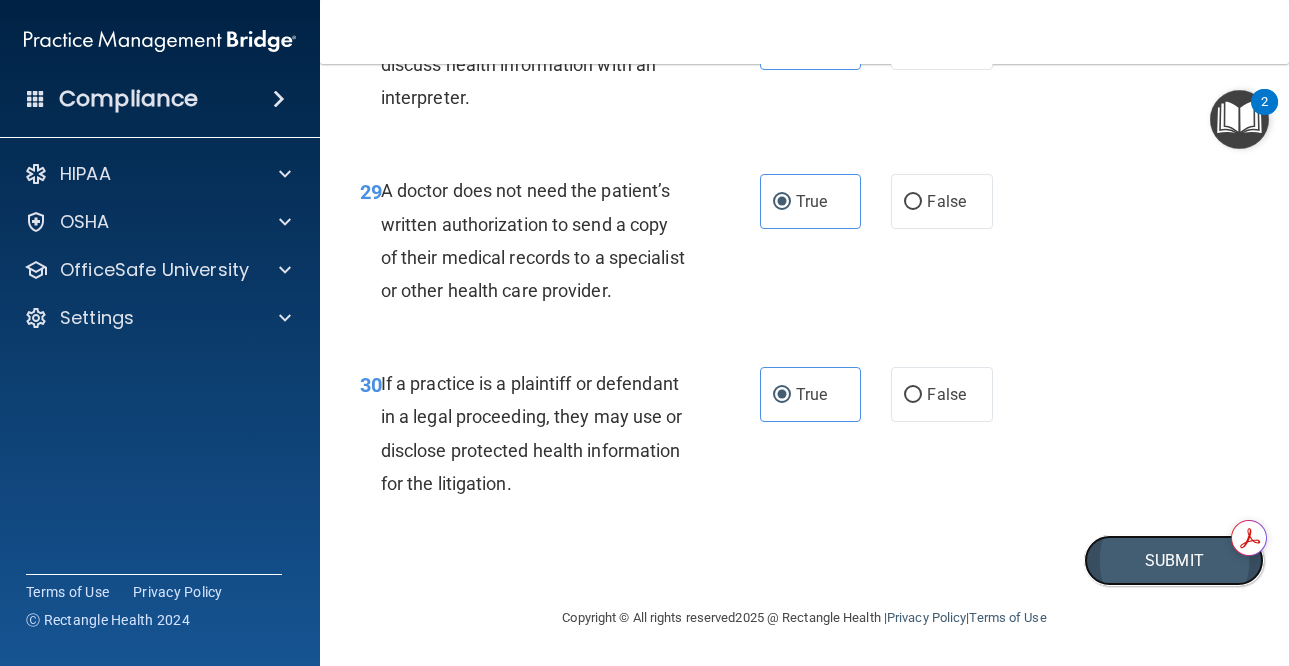 click on "Submit" at bounding box center [1174, 560] 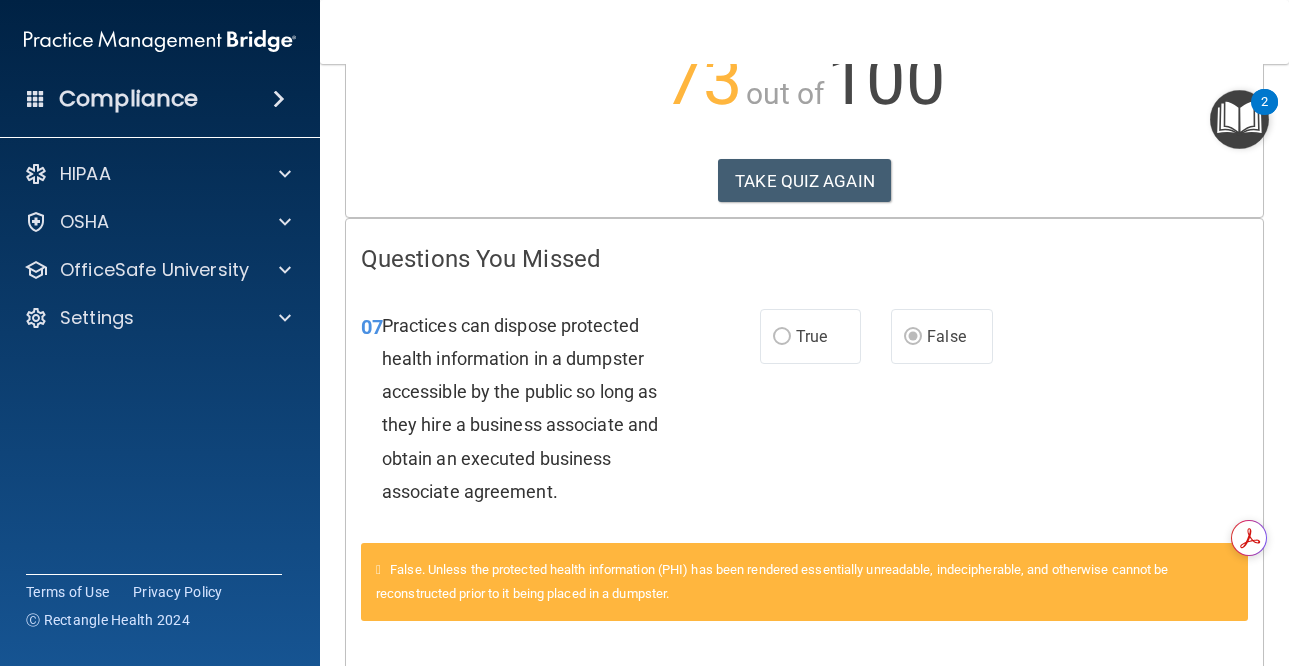 scroll, scrollTop: 0, scrollLeft: 0, axis: both 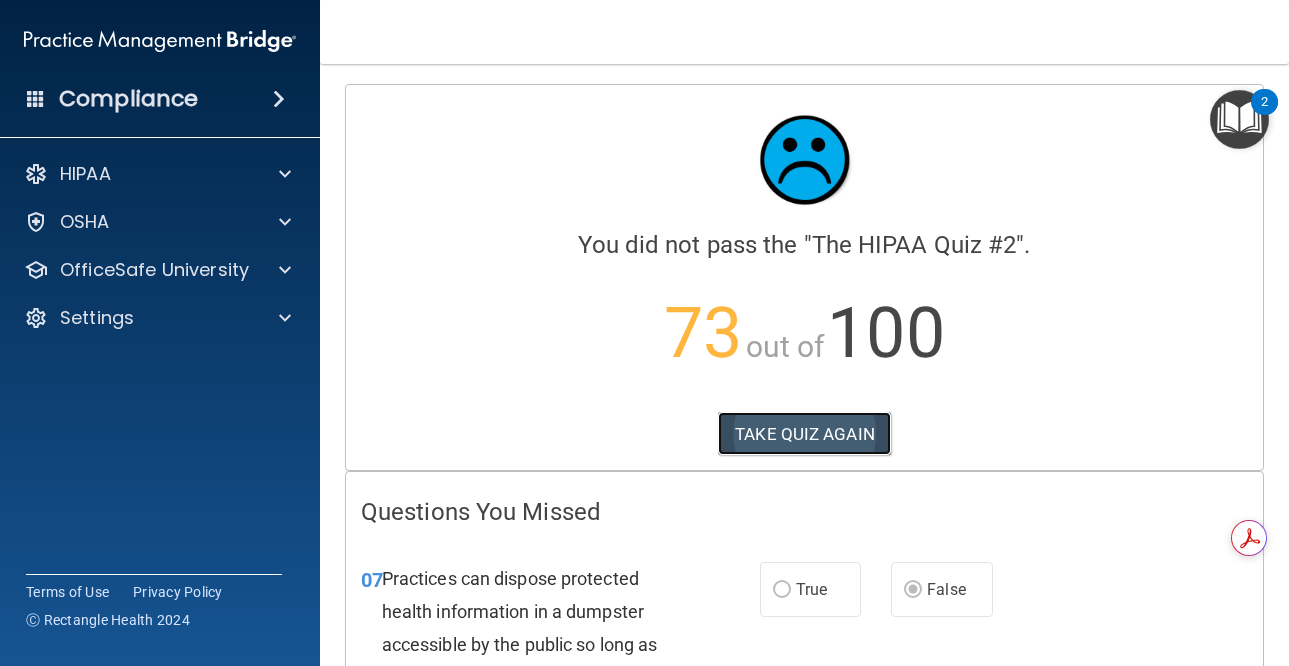 click on "TAKE QUIZ AGAIN" at bounding box center (804, 434) 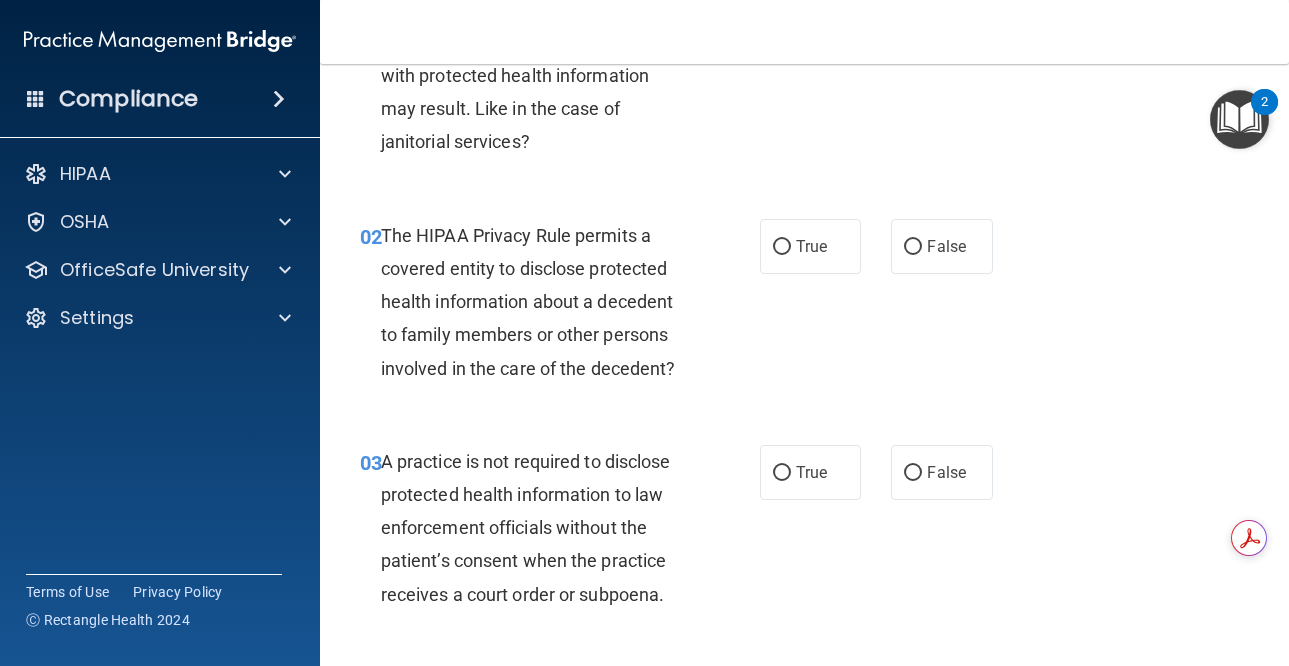 scroll, scrollTop: 0, scrollLeft: 0, axis: both 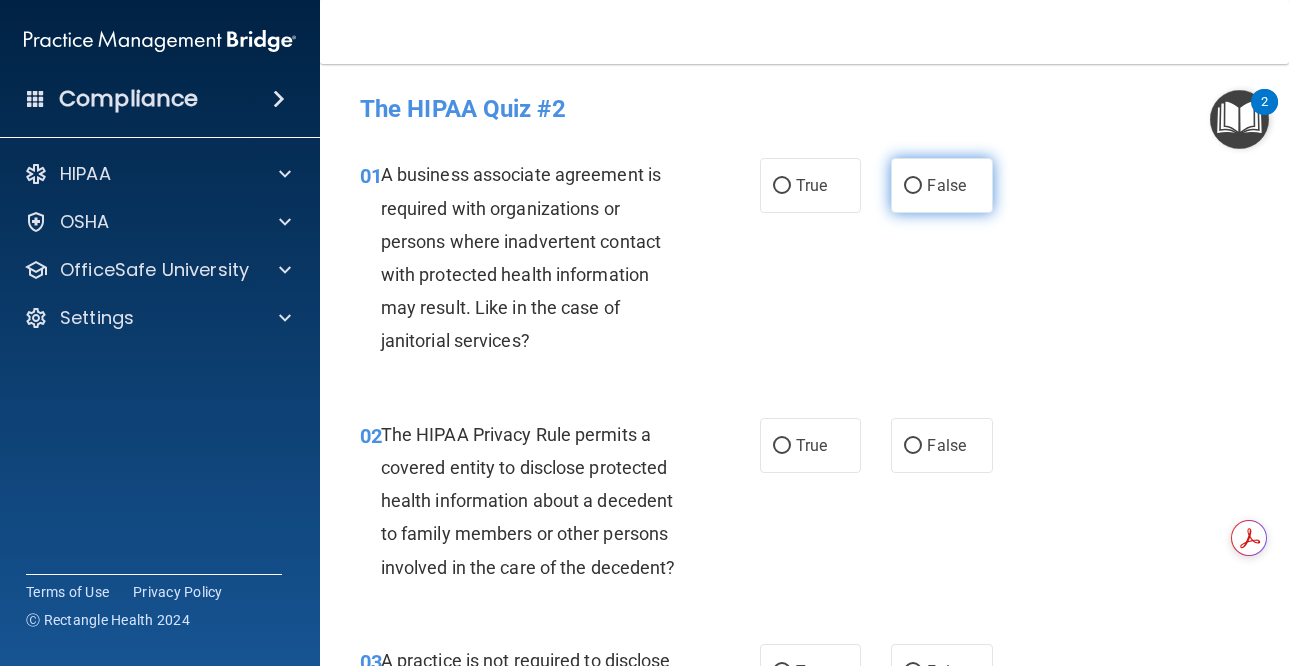 click on "False" at bounding box center (946, 185) 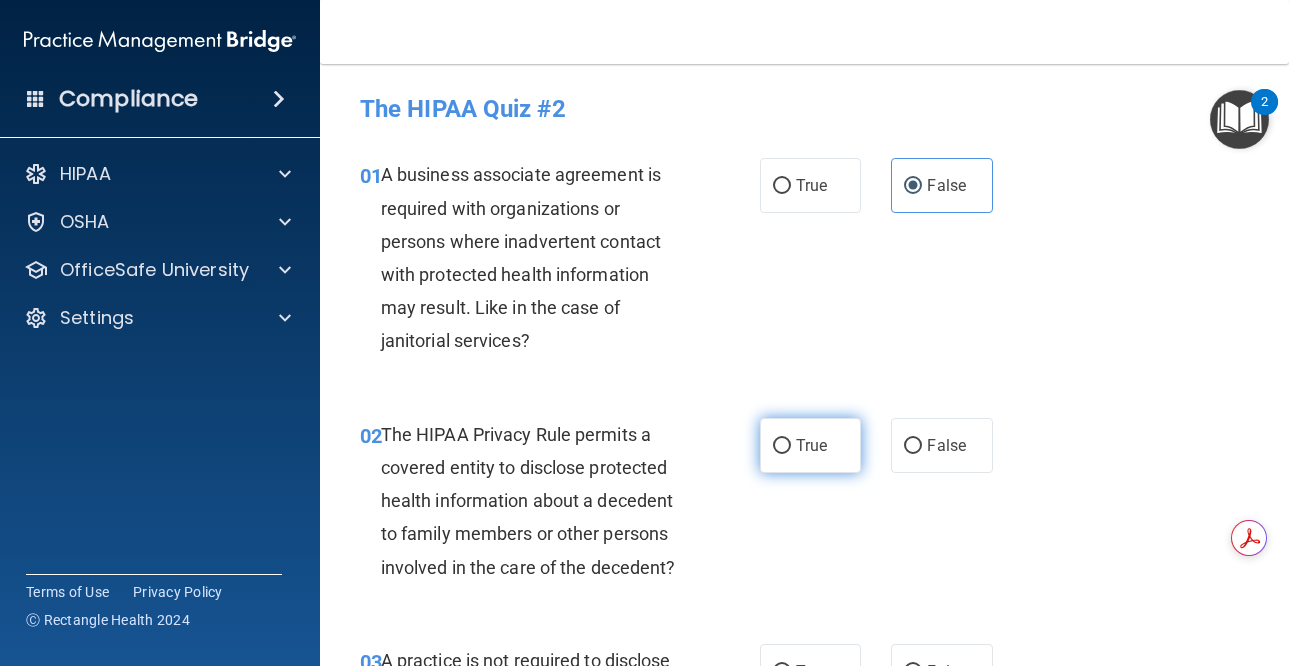 click on "True" at bounding box center (811, 445) 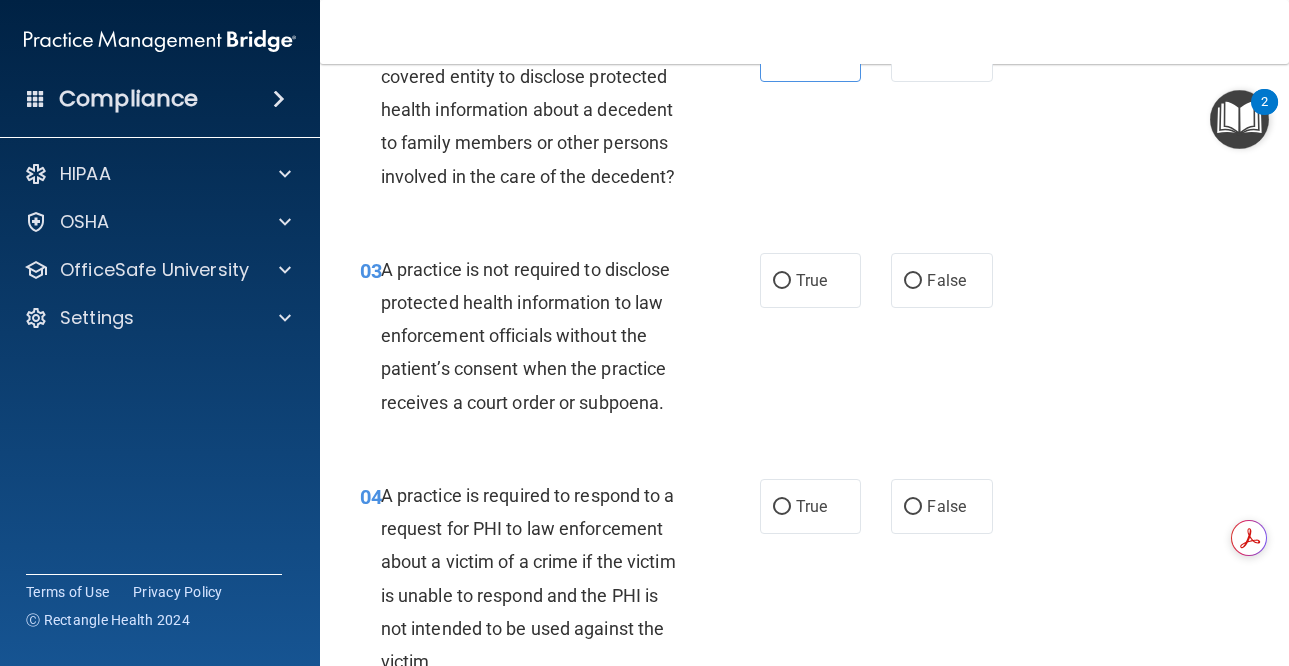 scroll, scrollTop: 400, scrollLeft: 0, axis: vertical 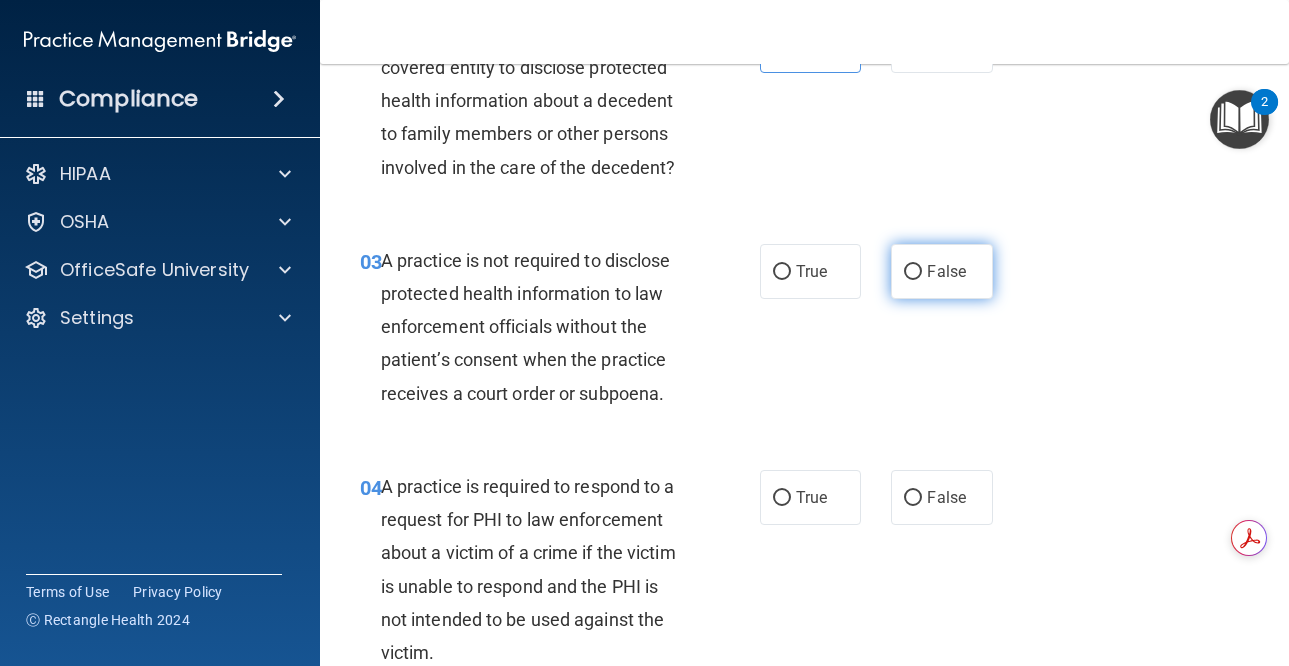 click on "False" at bounding box center [913, 272] 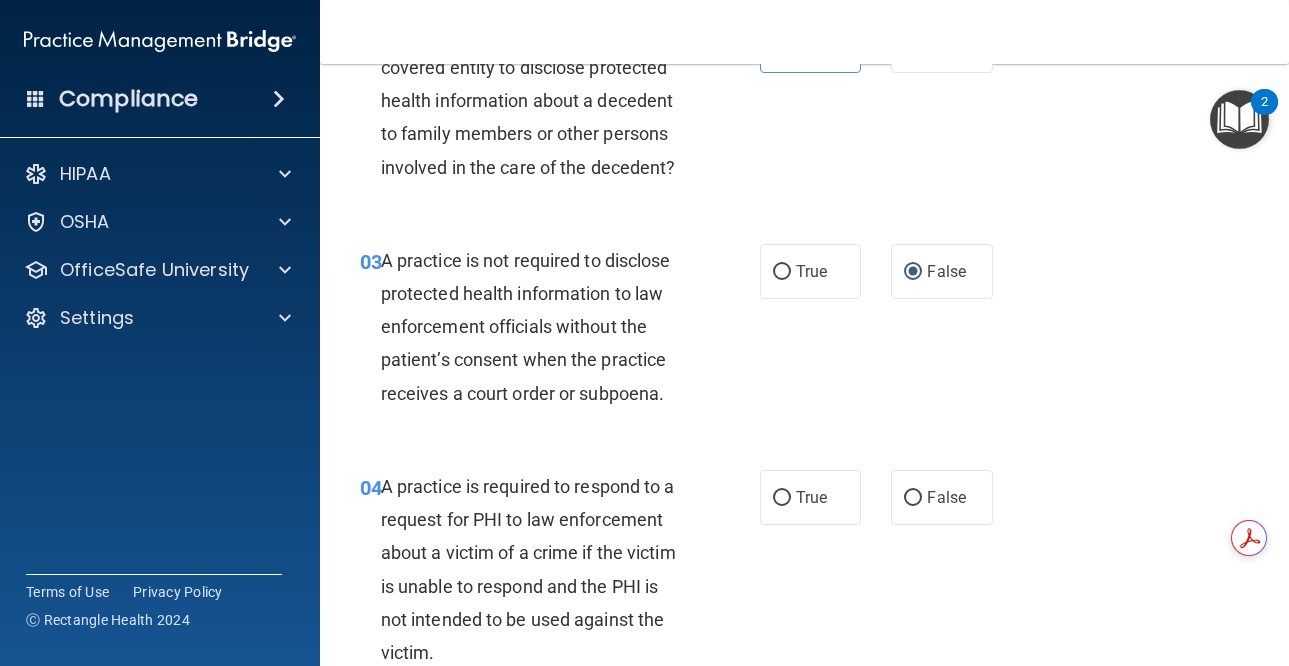 scroll, scrollTop: 700, scrollLeft: 0, axis: vertical 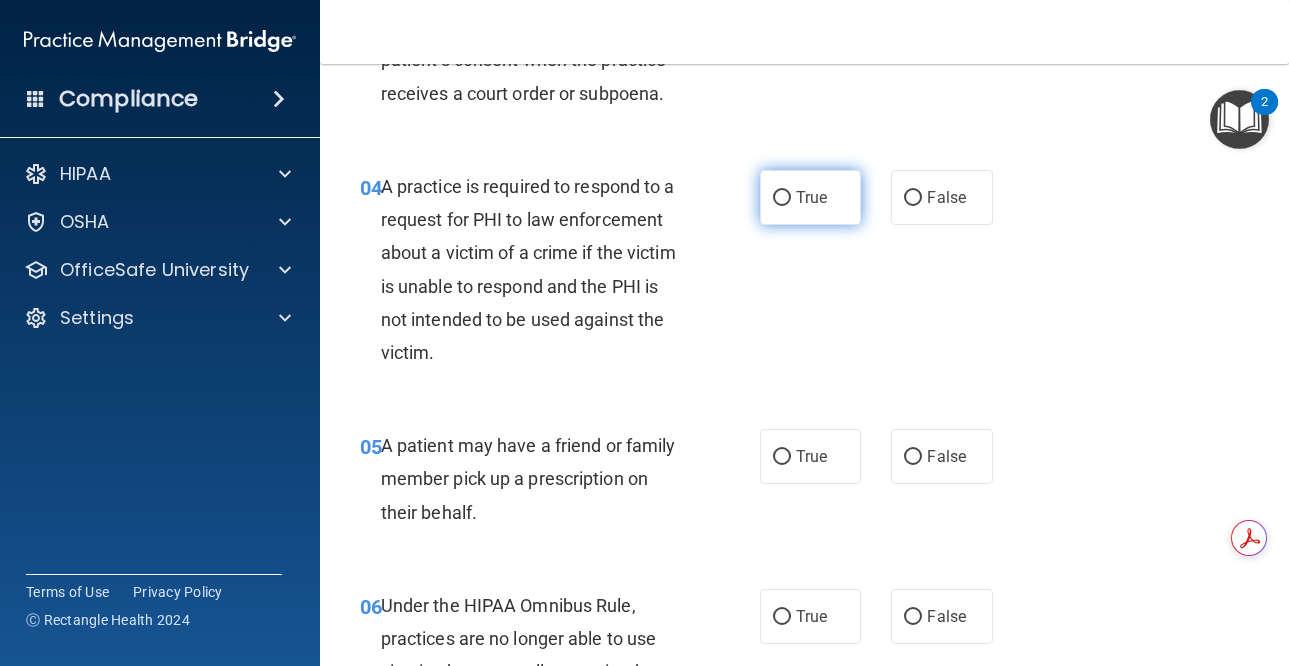 click on "True" at bounding box center (811, 197) 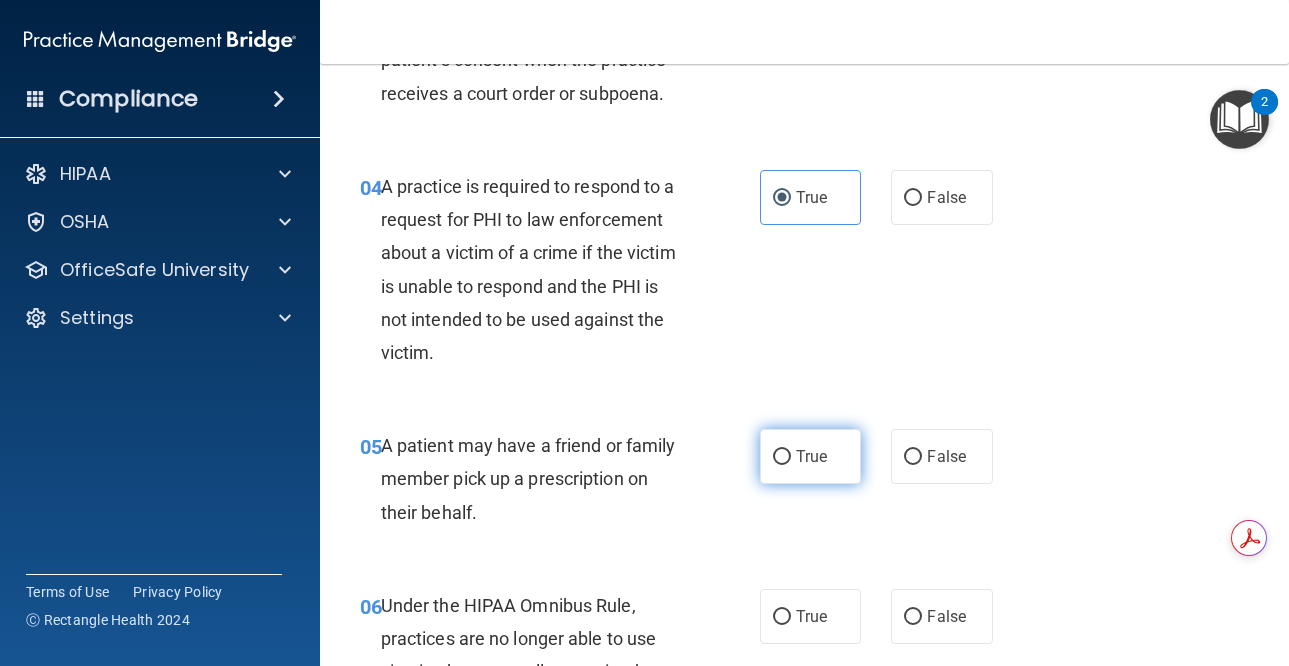 click on "True" at bounding box center (811, 456) 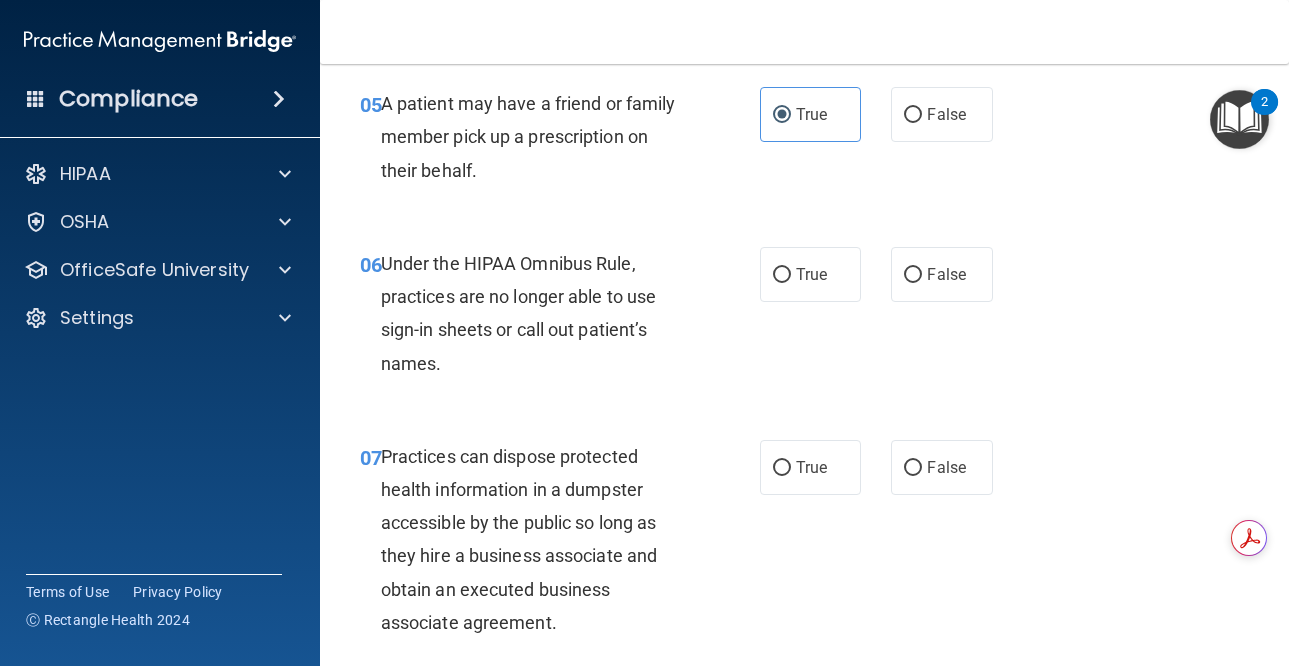 scroll, scrollTop: 1100, scrollLeft: 0, axis: vertical 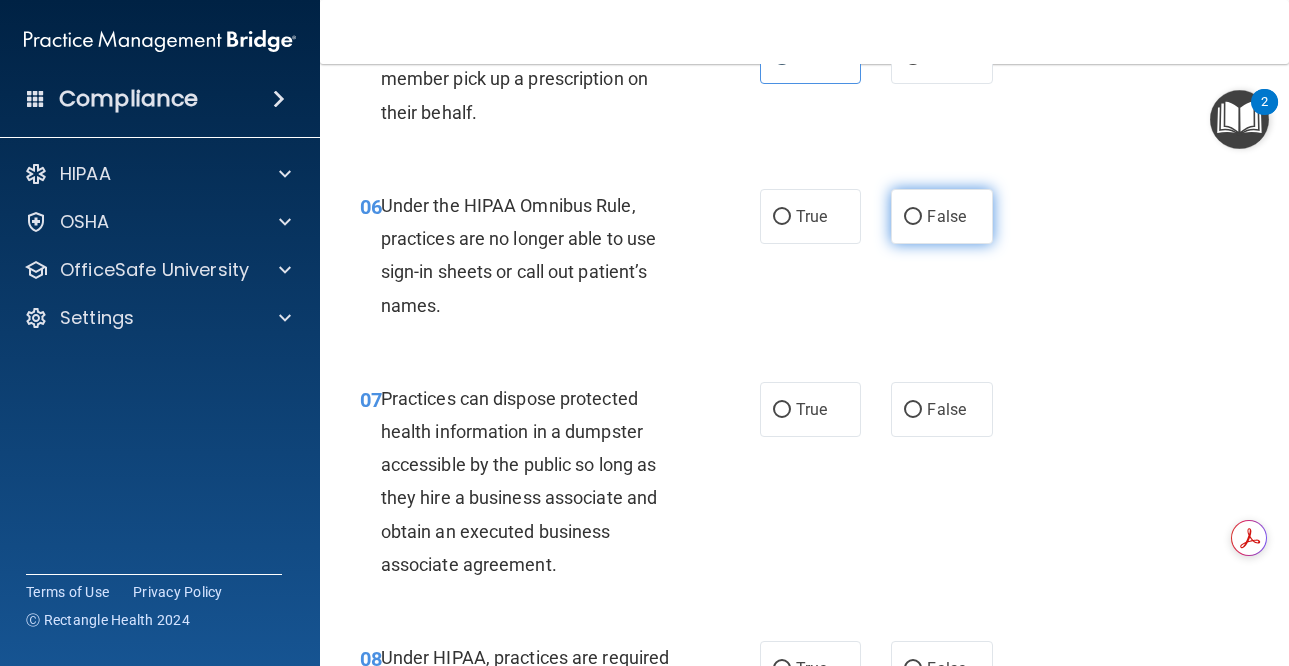 click on "False" at bounding box center [946, 216] 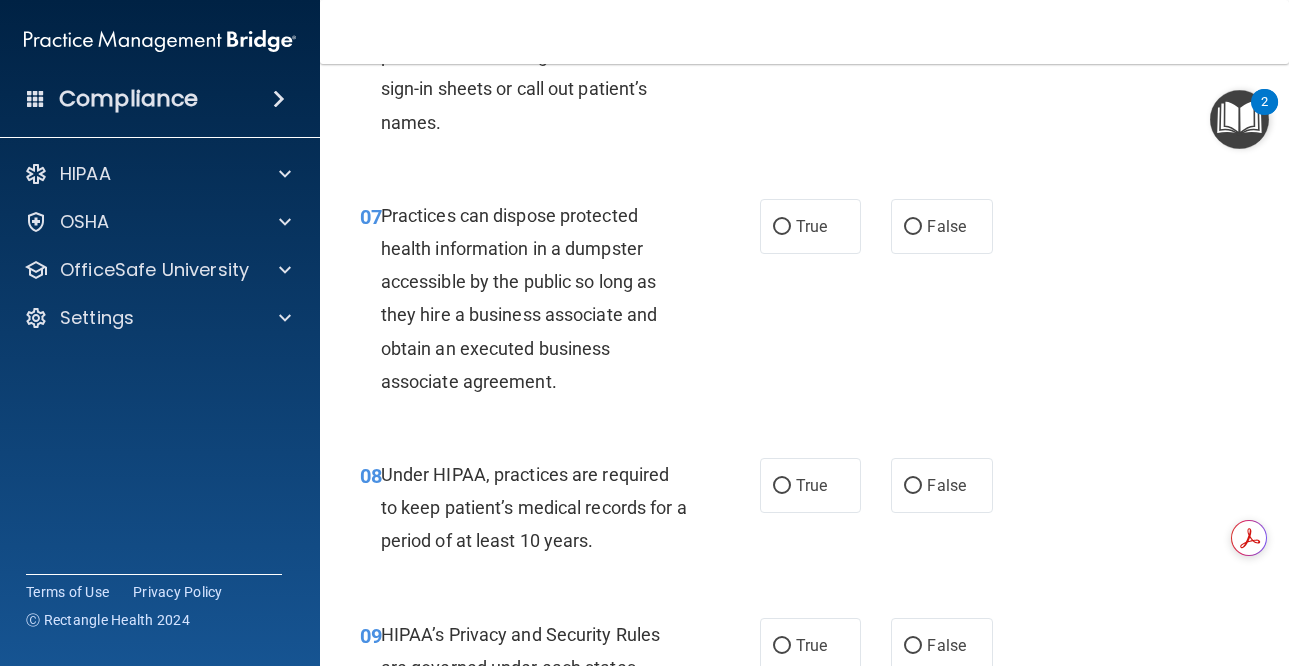 scroll, scrollTop: 1300, scrollLeft: 0, axis: vertical 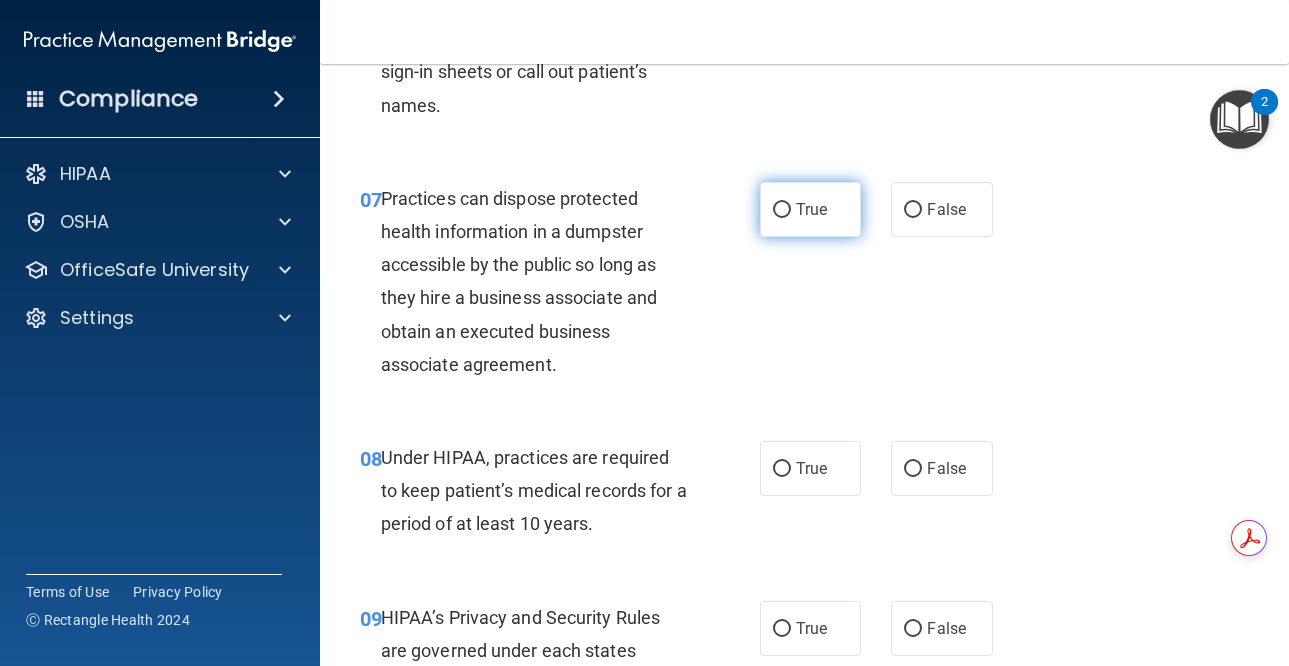 click on "True" at bounding box center (811, 209) 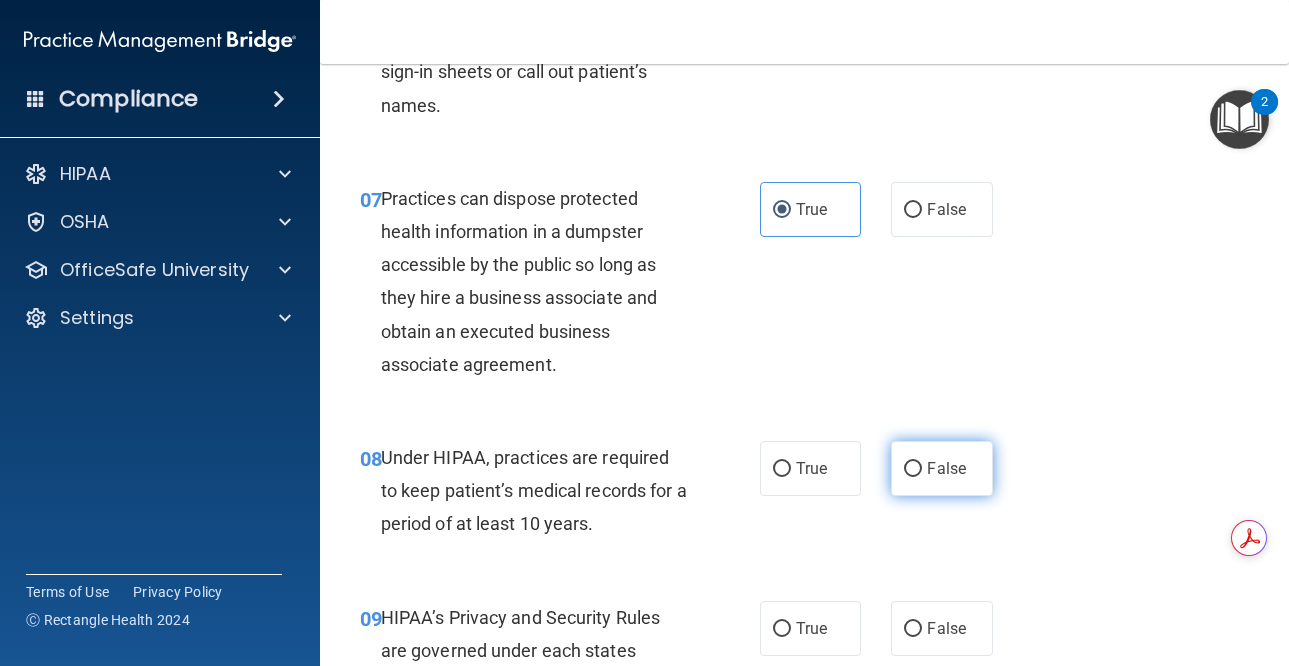 click on "False" at bounding box center [913, 469] 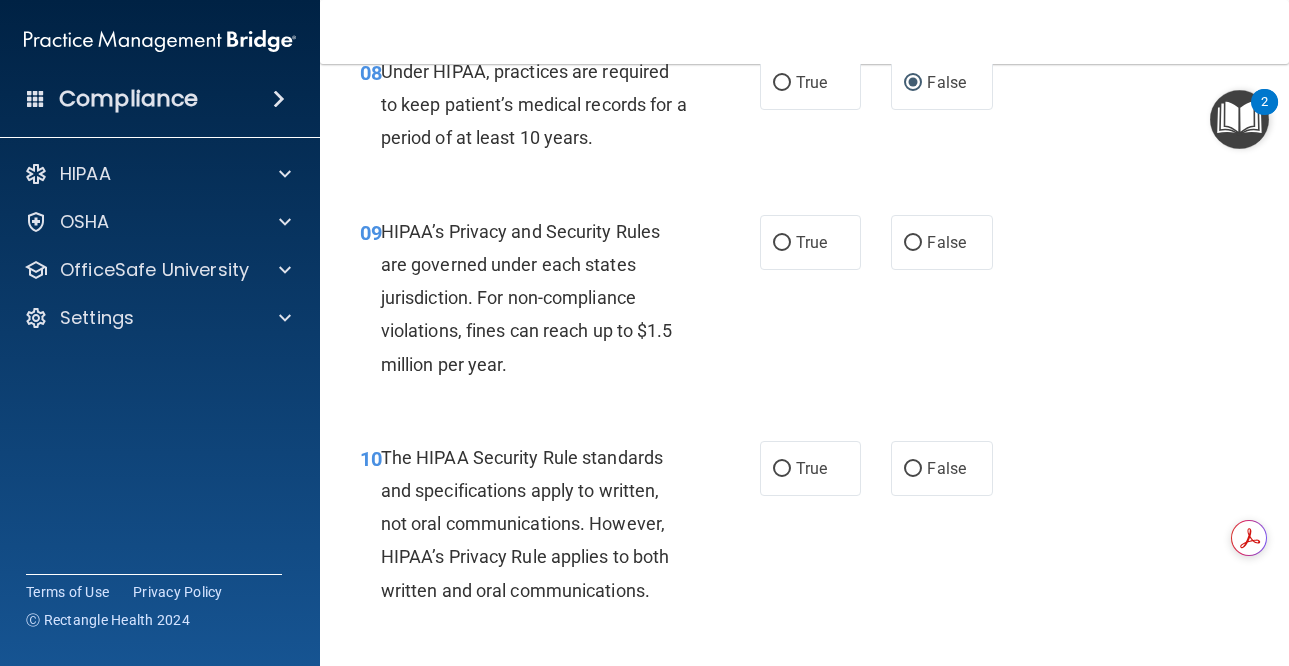 scroll, scrollTop: 1700, scrollLeft: 0, axis: vertical 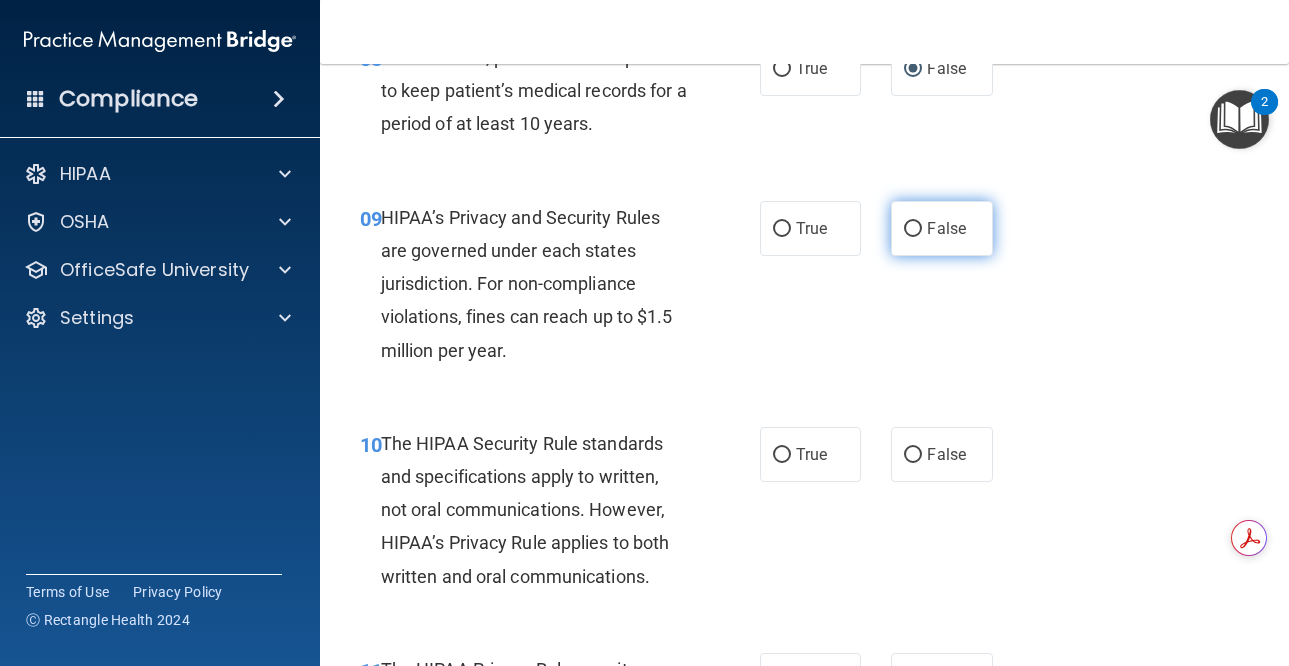 click on "False" at bounding box center [913, 229] 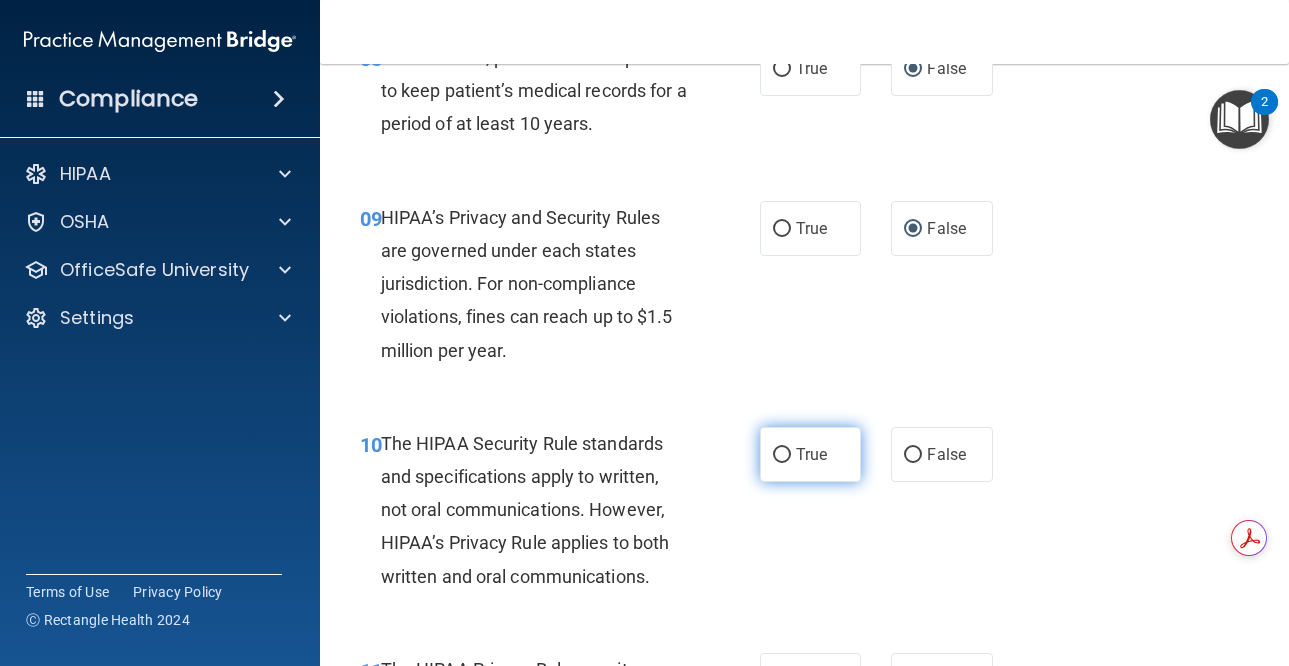 click on "True" at bounding box center (811, 454) 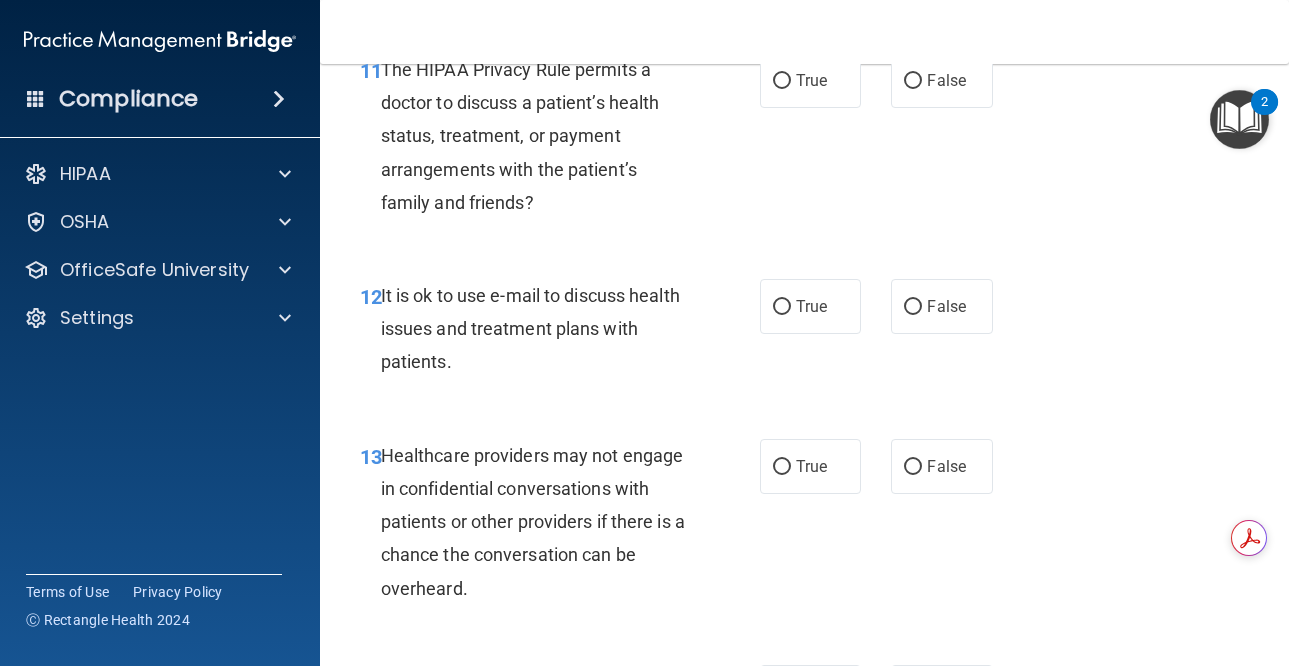 scroll, scrollTop: 2200, scrollLeft: 0, axis: vertical 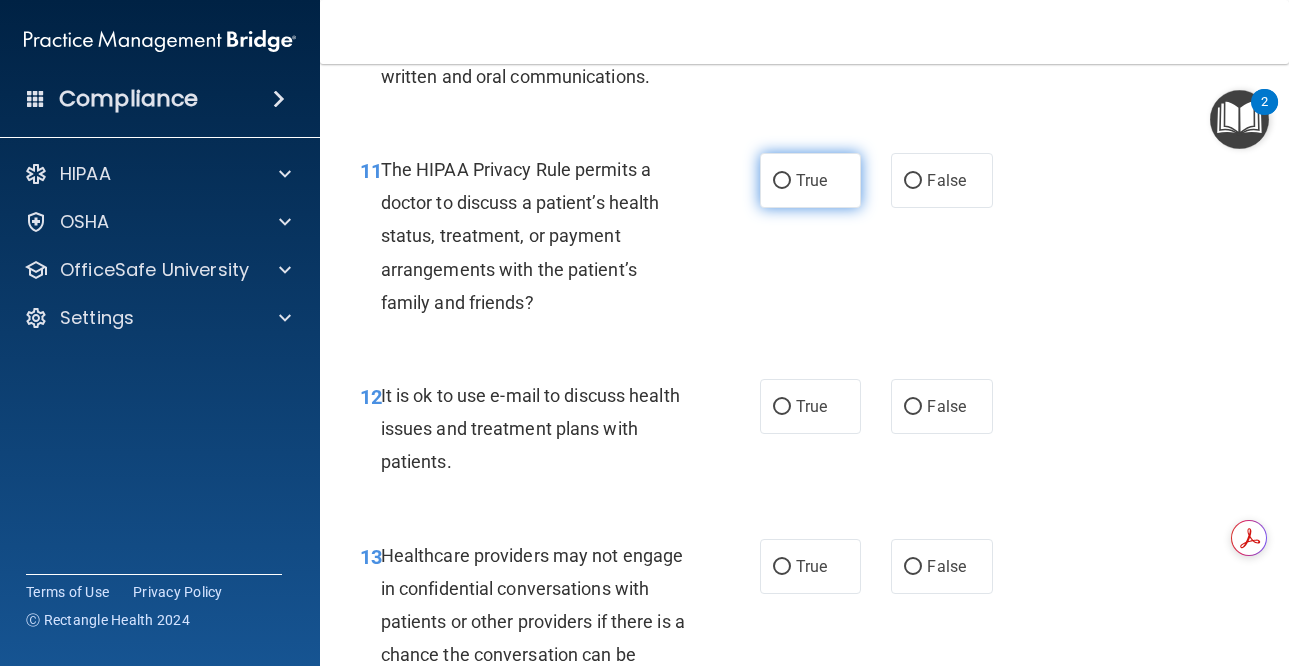 click on "True" at bounding box center (811, 180) 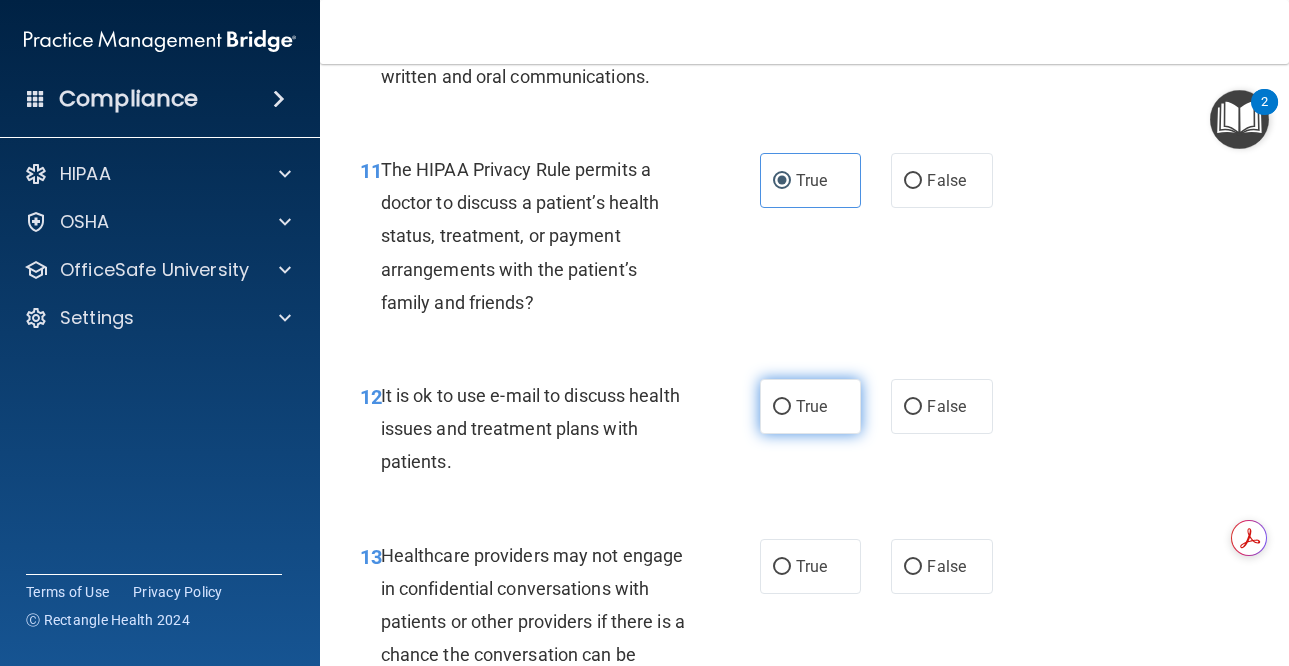 click on "True" at bounding box center [811, 406] 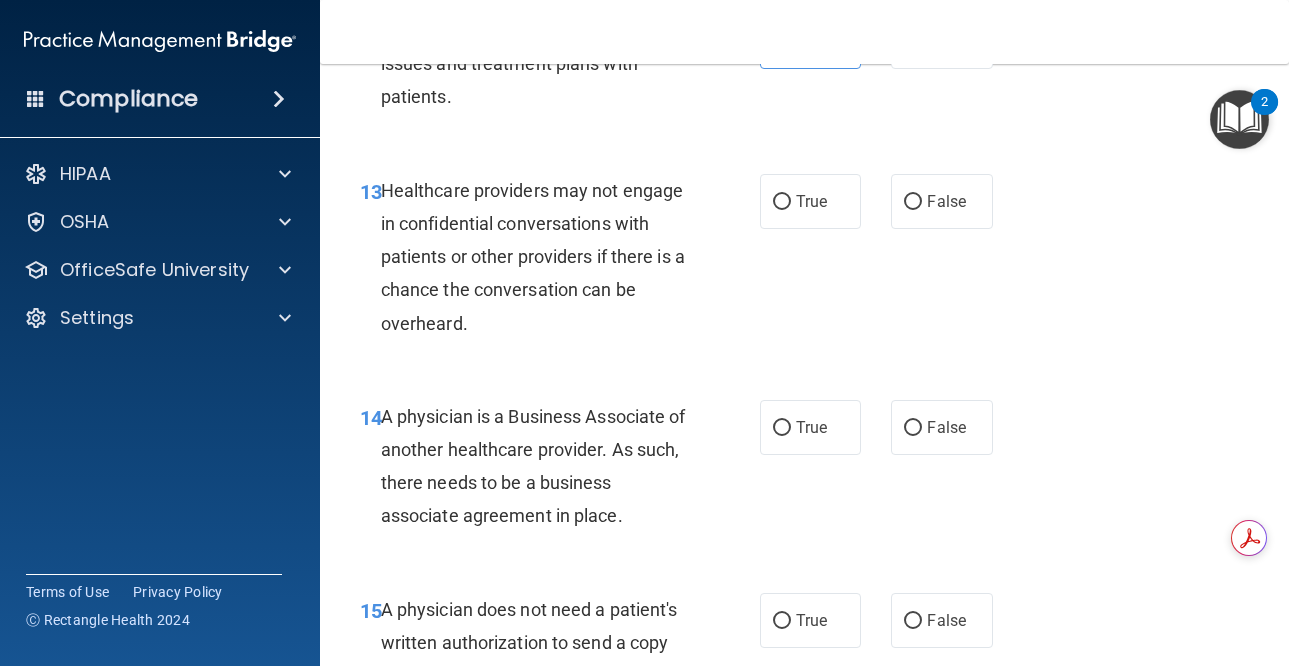 scroll, scrollTop: 2600, scrollLeft: 0, axis: vertical 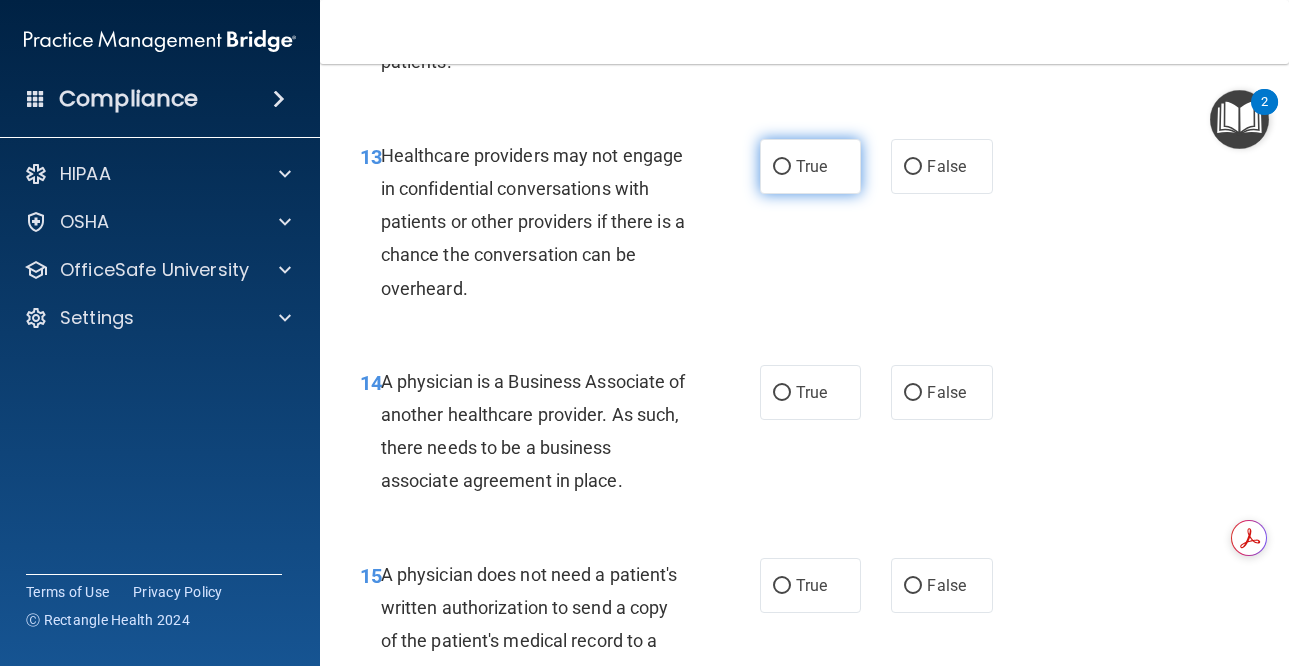 click on "True" at bounding box center (782, 167) 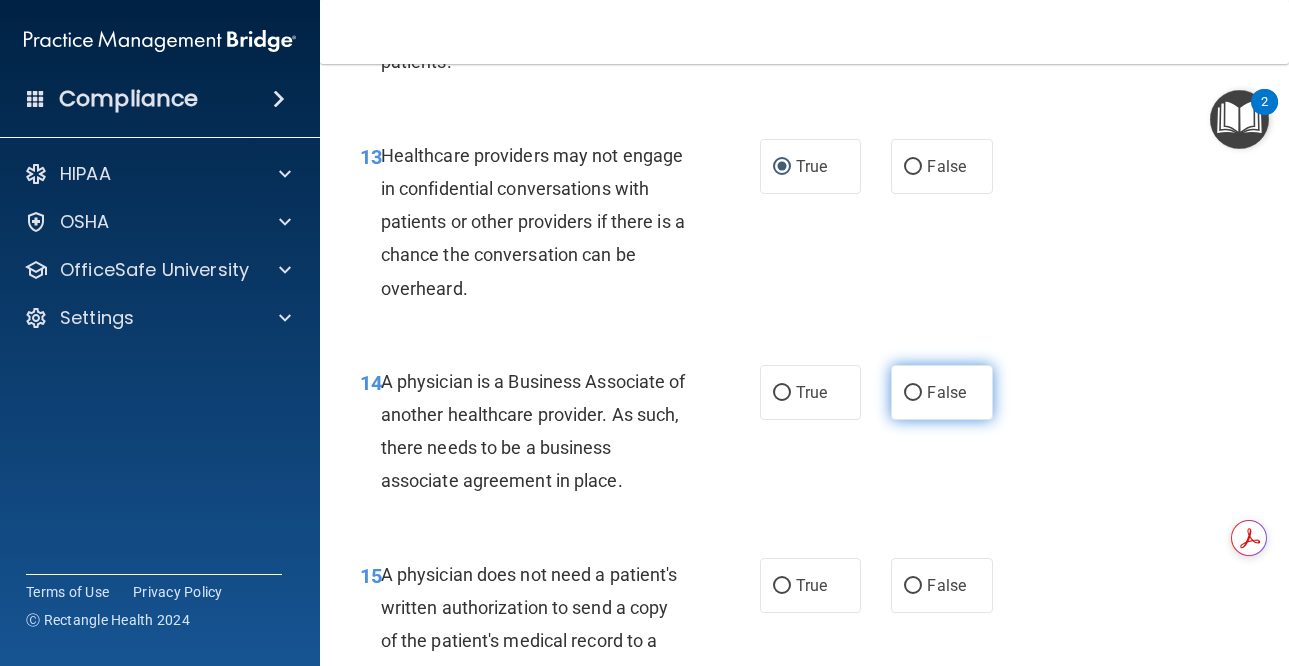 click on "False" at bounding box center [946, 392] 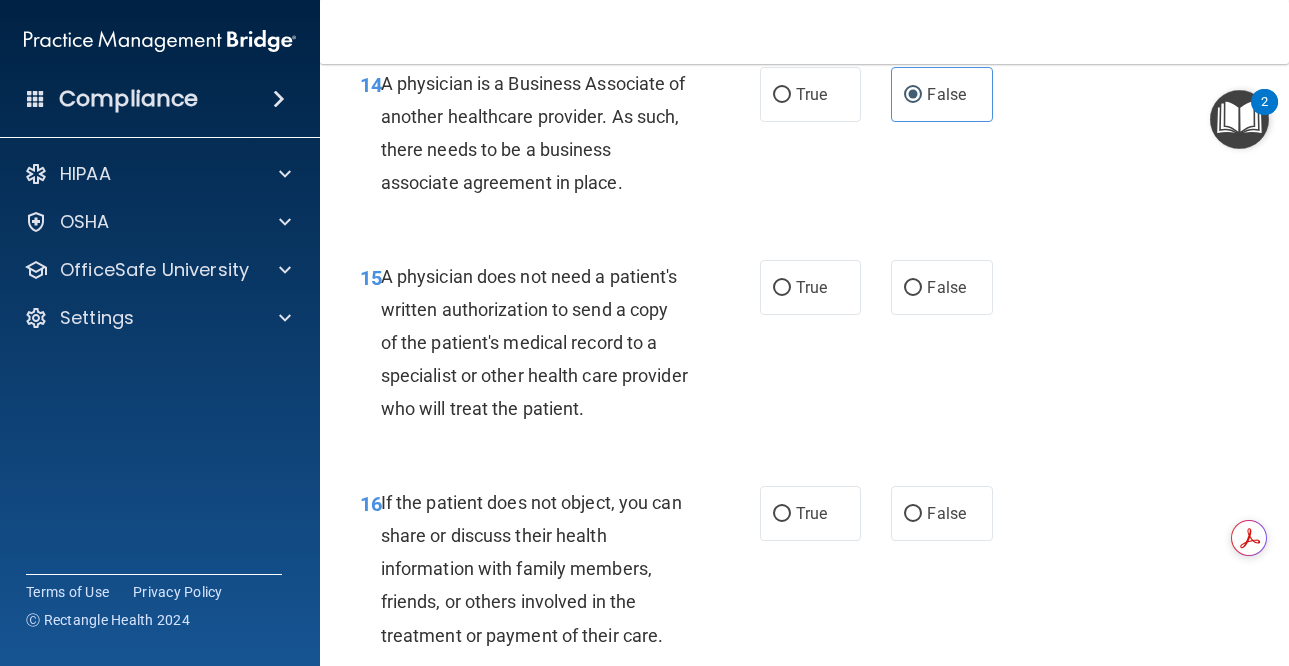scroll, scrollTop: 2900, scrollLeft: 0, axis: vertical 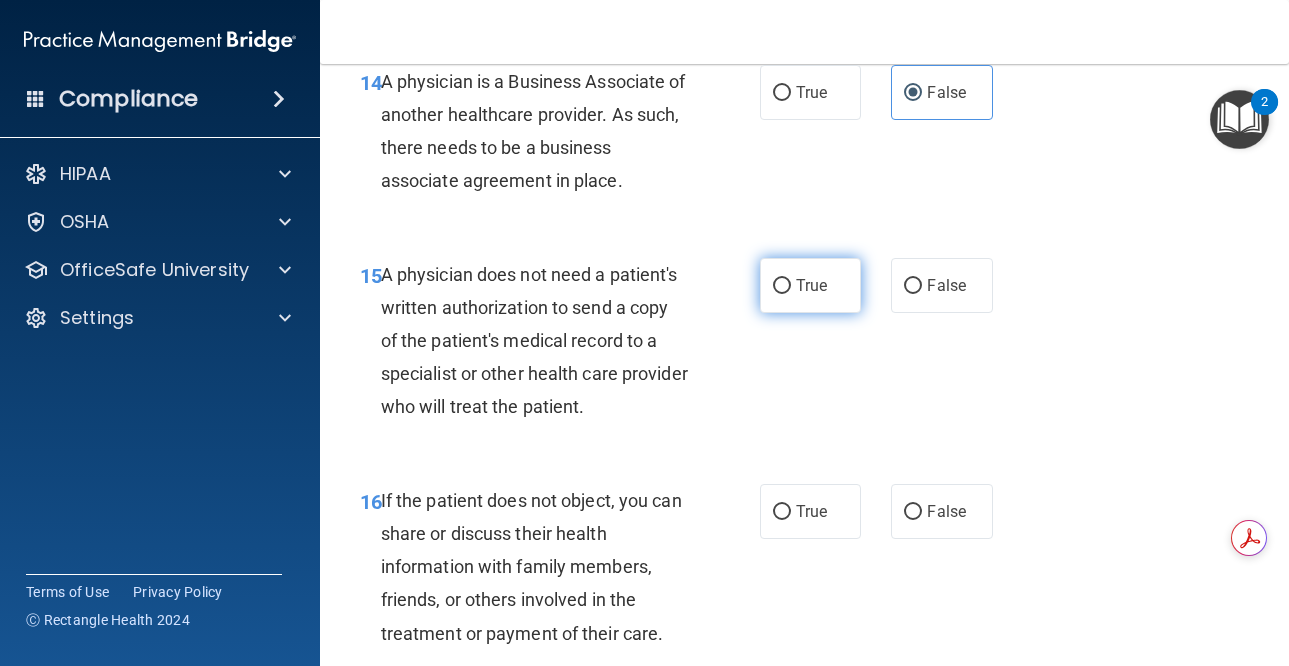click on "True" at bounding box center [811, 285] 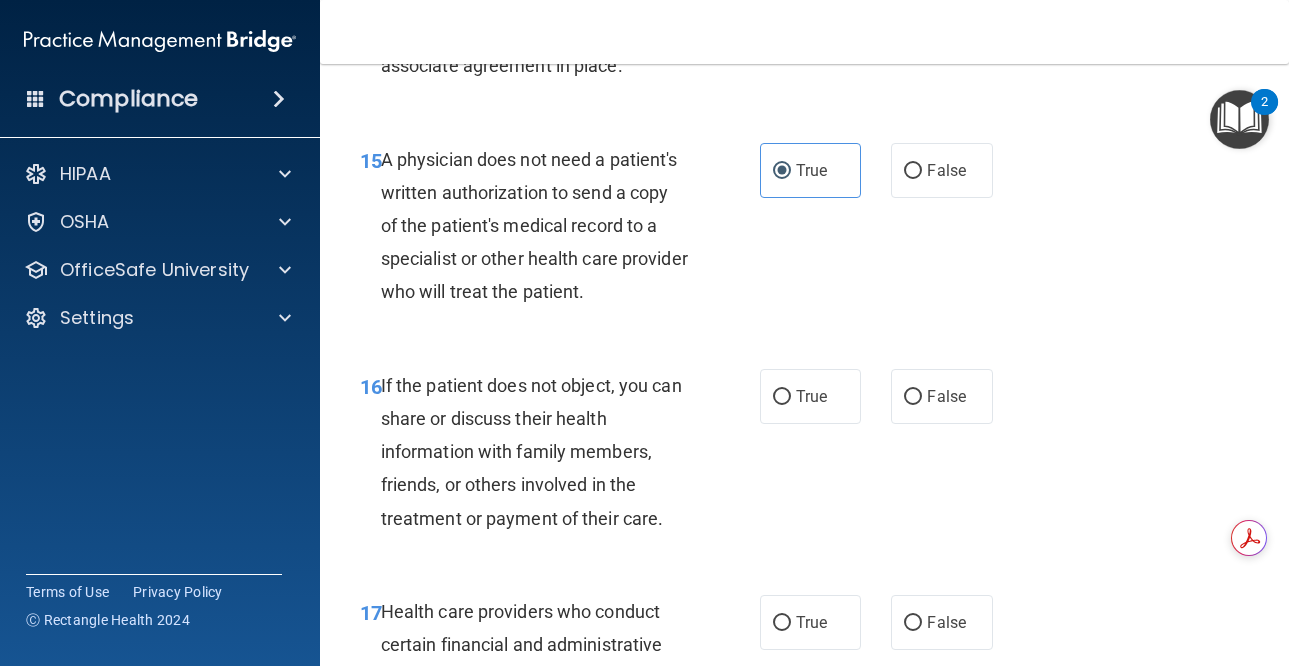 scroll, scrollTop: 3200, scrollLeft: 0, axis: vertical 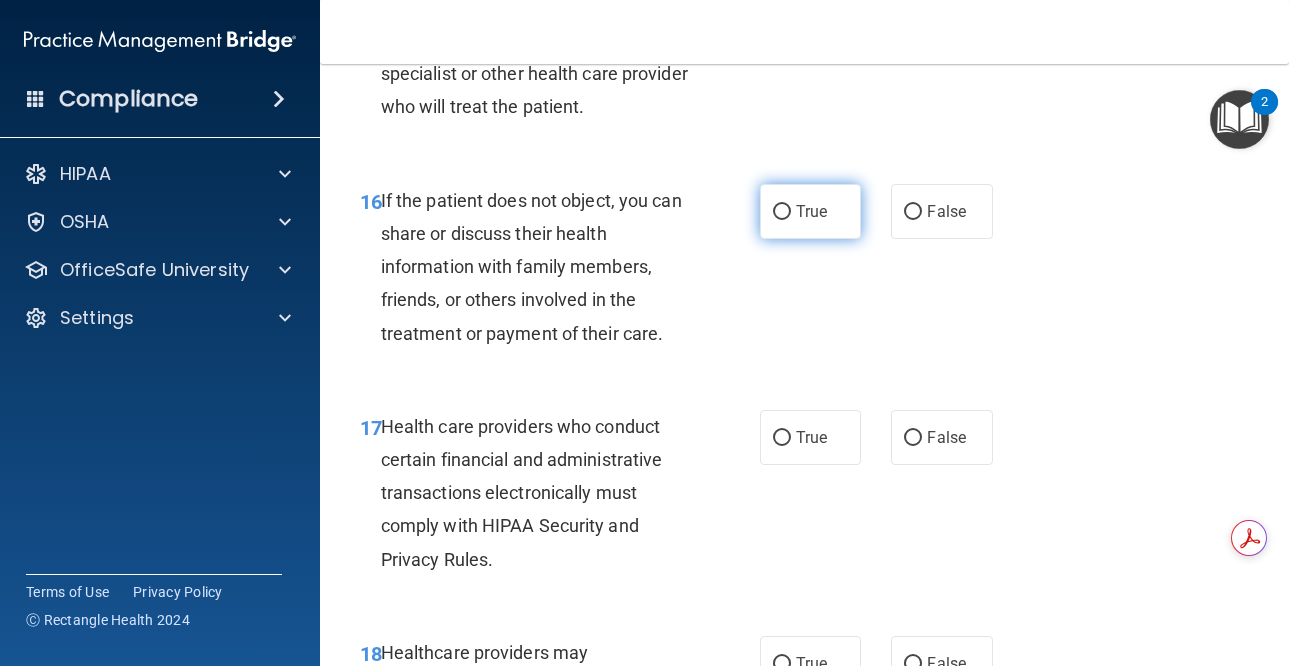 click on "True" at bounding box center [811, 211] 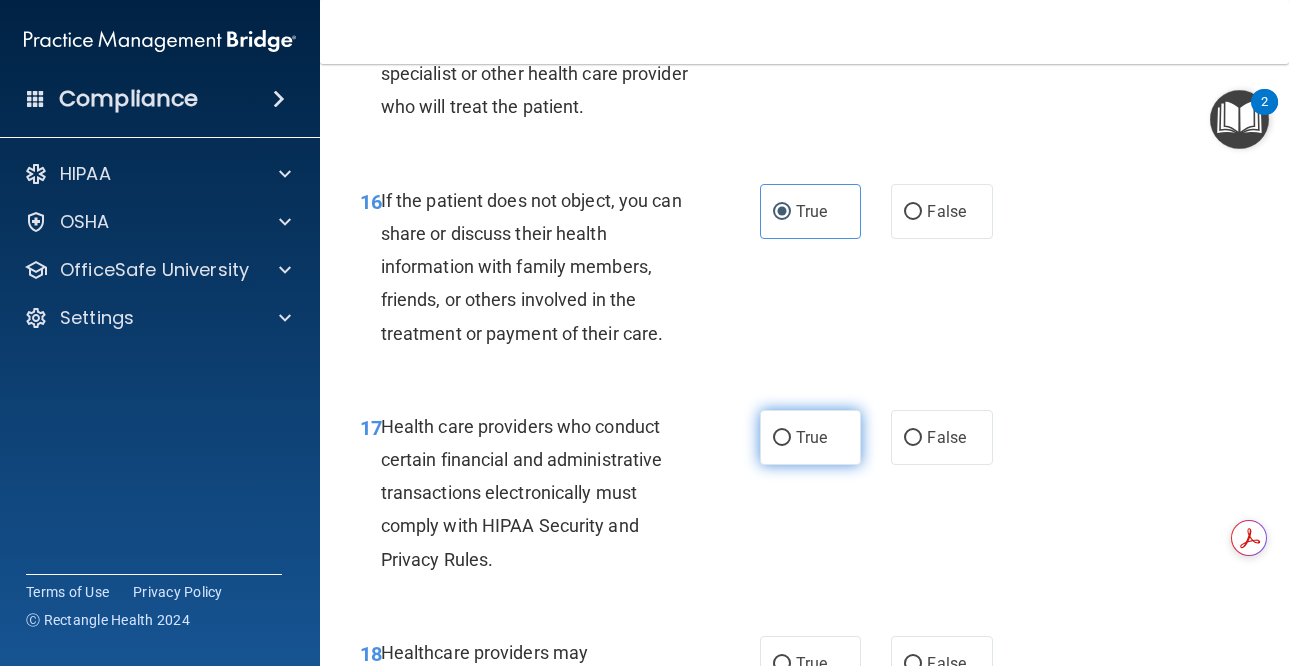 click on "True" at bounding box center [811, 437] 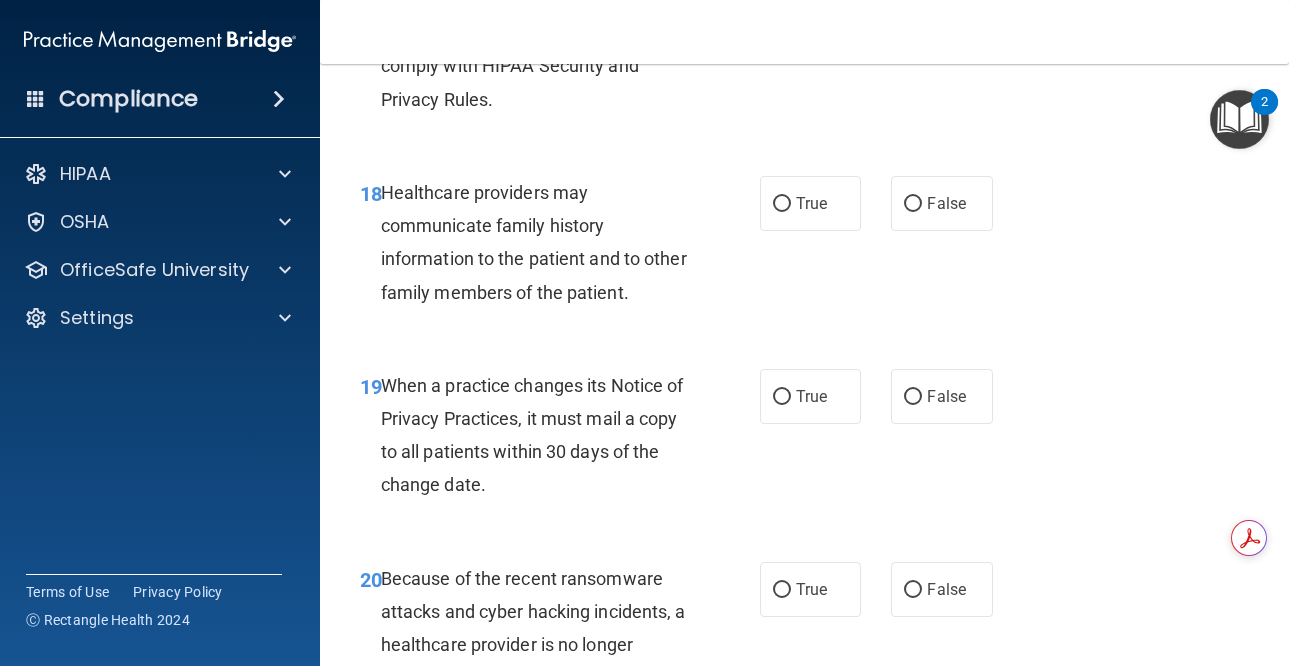 scroll, scrollTop: 3700, scrollLeft: 0, axis: vertical 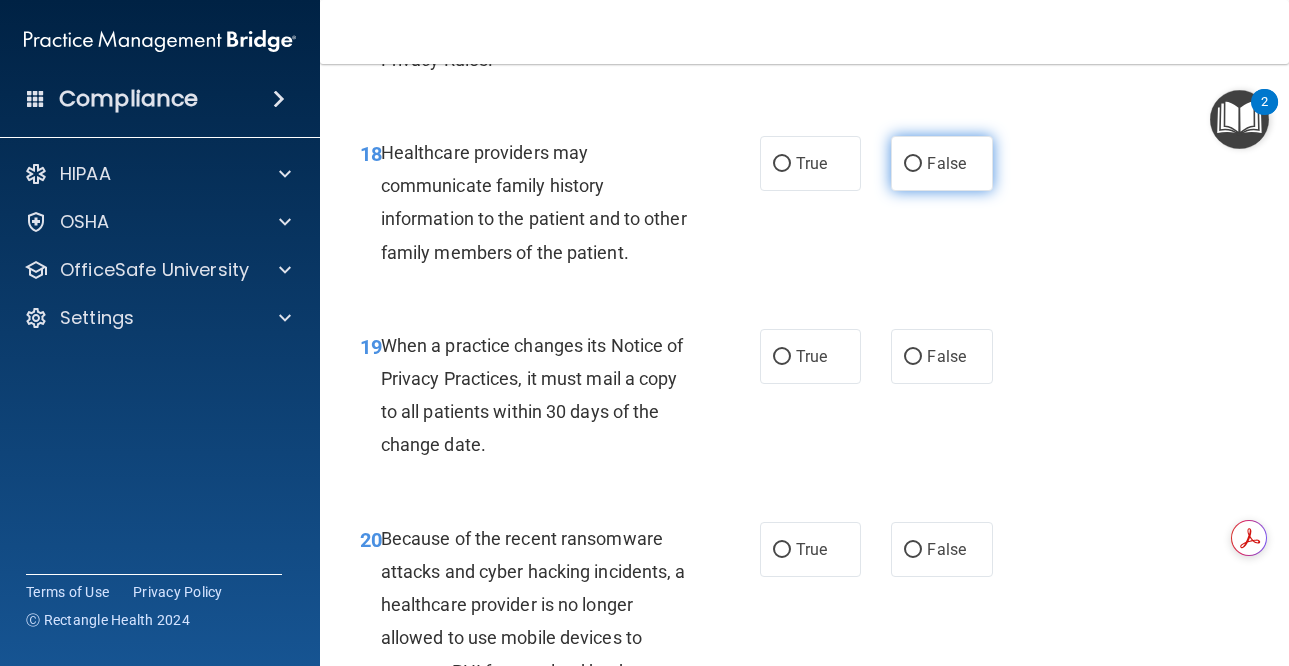 click on "False" at bounding box center (946, 163) 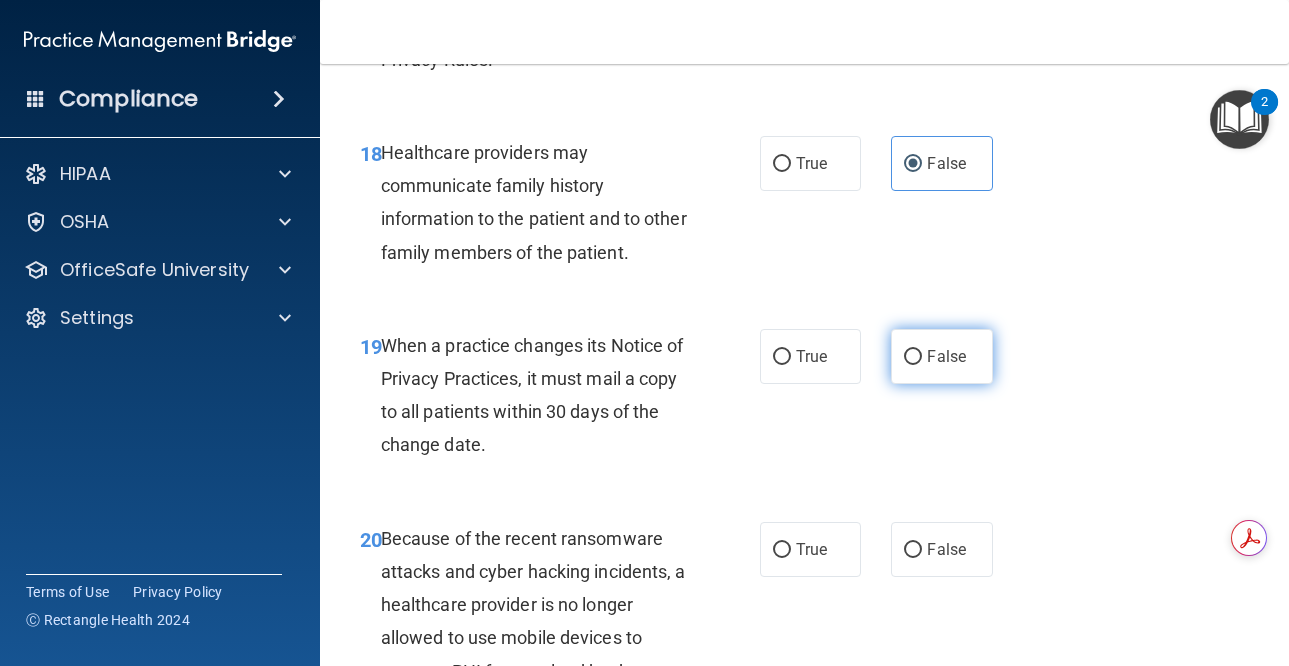 click on "False" at bounding box center (946, 356) 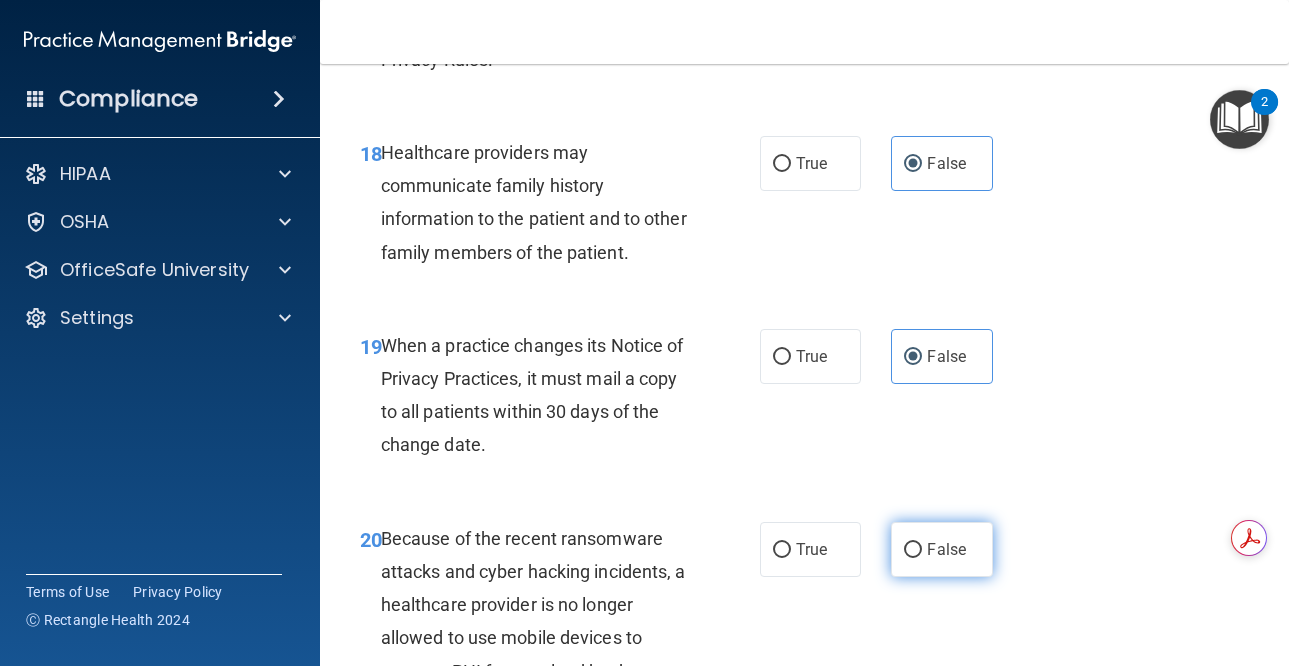 click on "False" at bounding box center (946, 549) 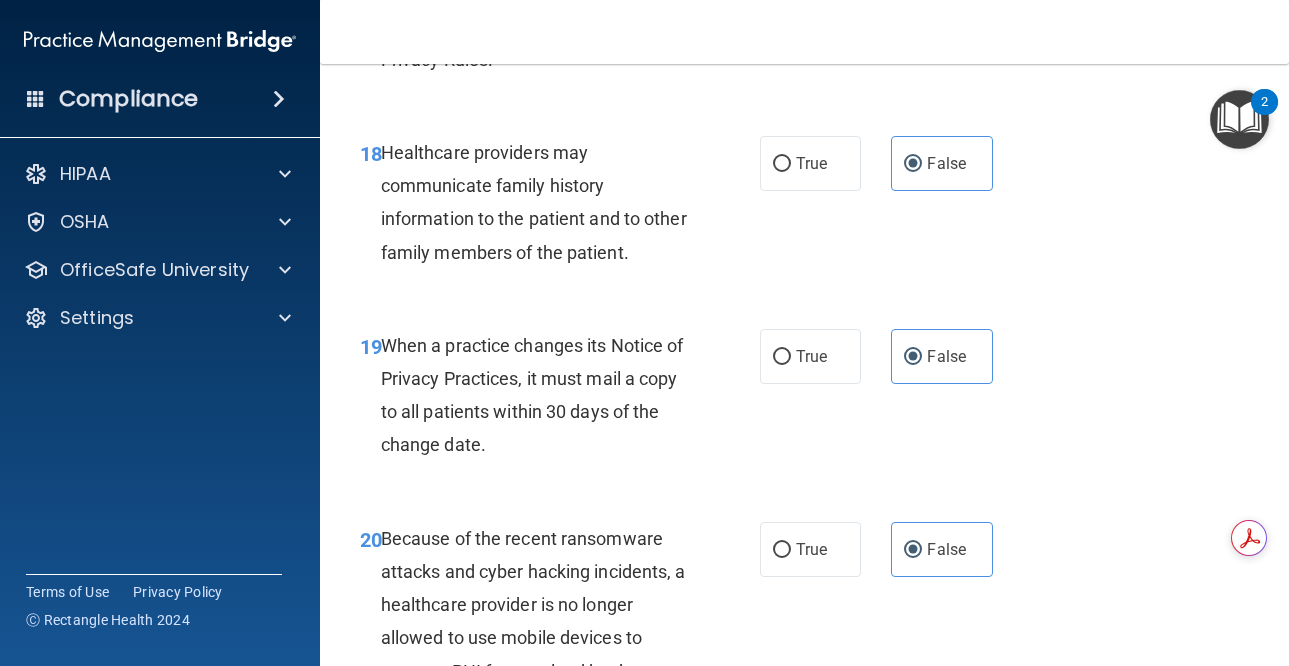 scroll, scrollTop: 4200, scrollLeft: 0, axis: vertical 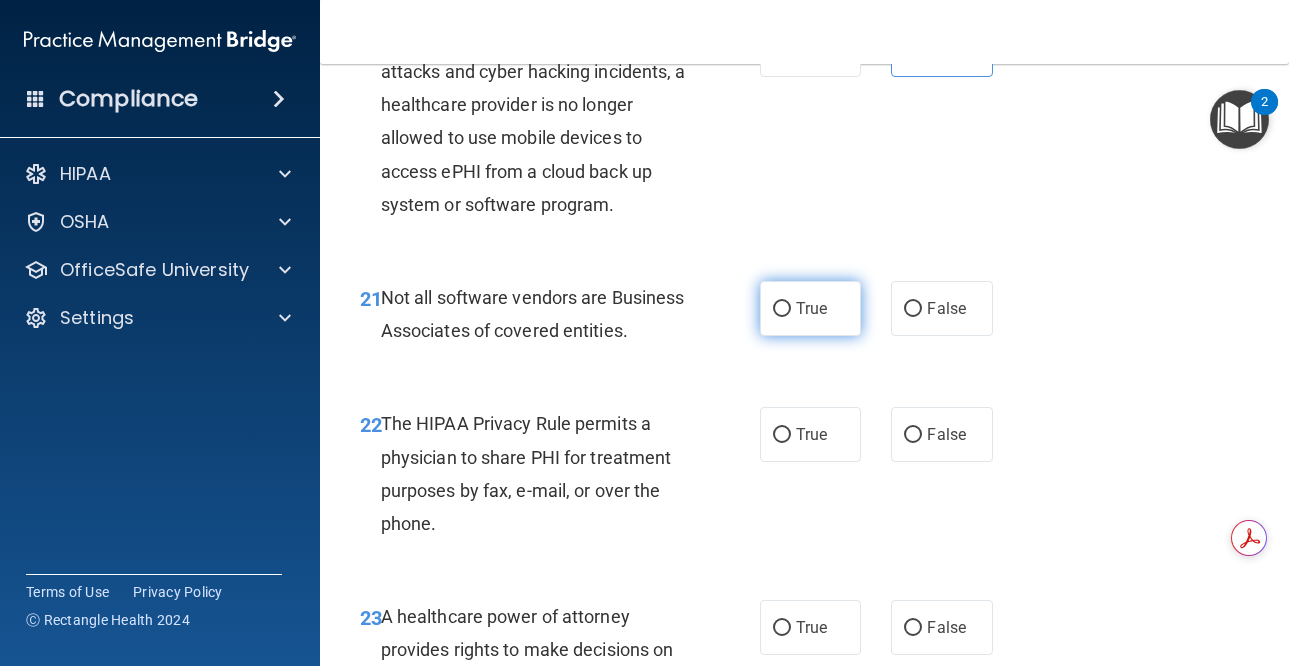 click on "True" at bounding box center (811, 308) 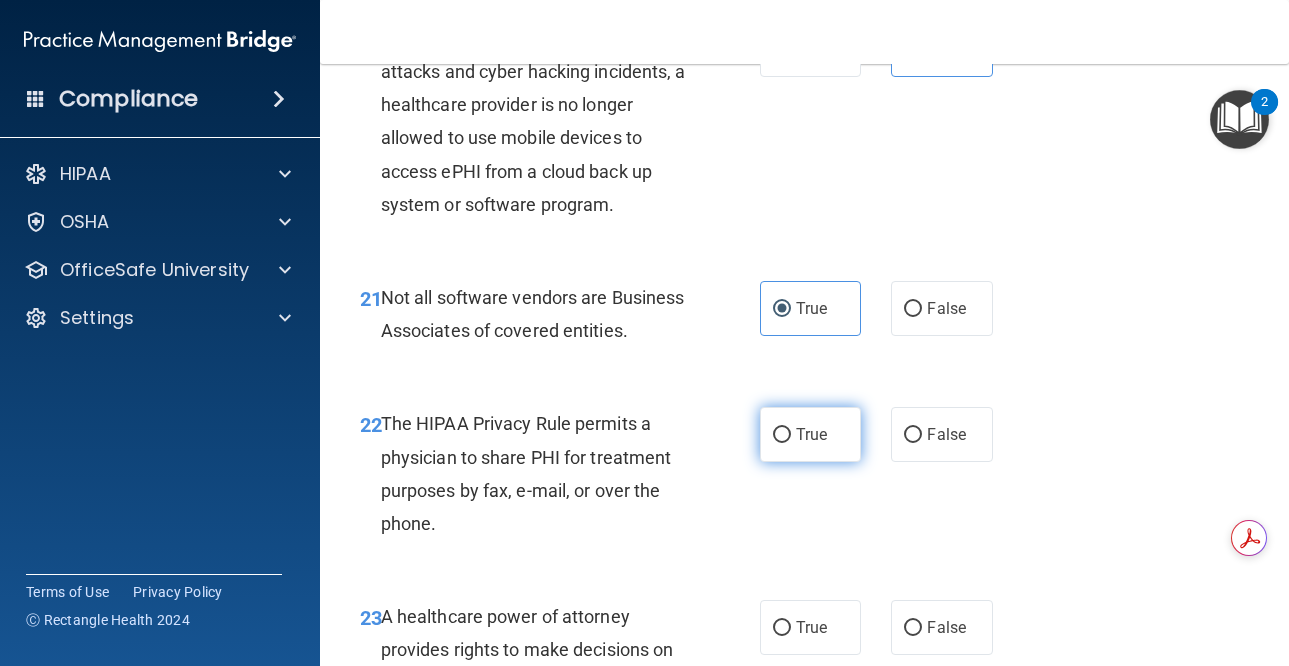 click on "True" at bounding box center (811, 434) 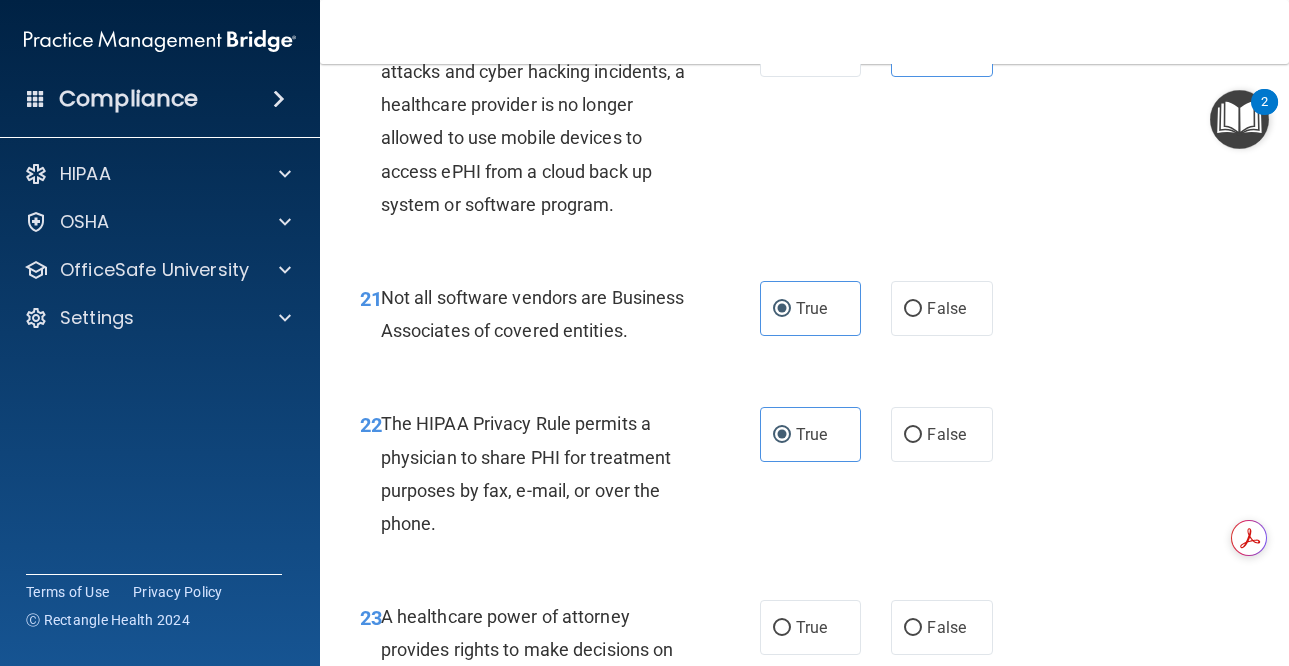 scroll, scrollTop: 4600, scrollLeft: 0, axis: vertical 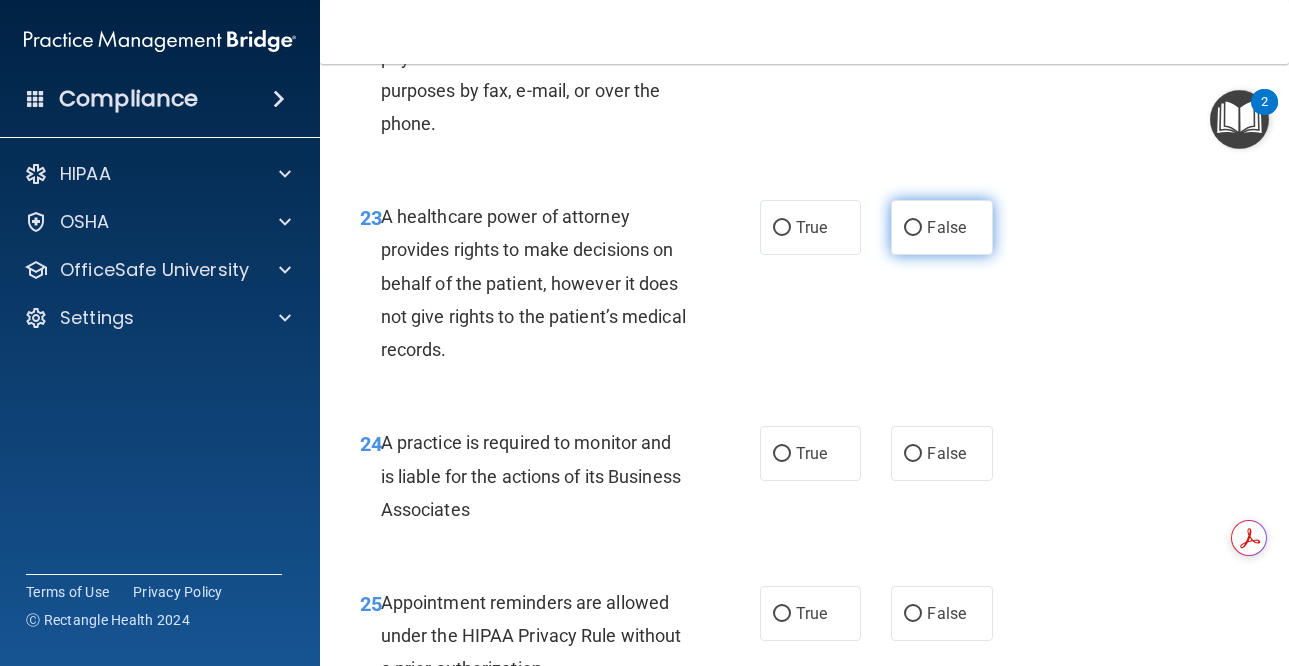 click on "False" at bounding box center [946, 227] 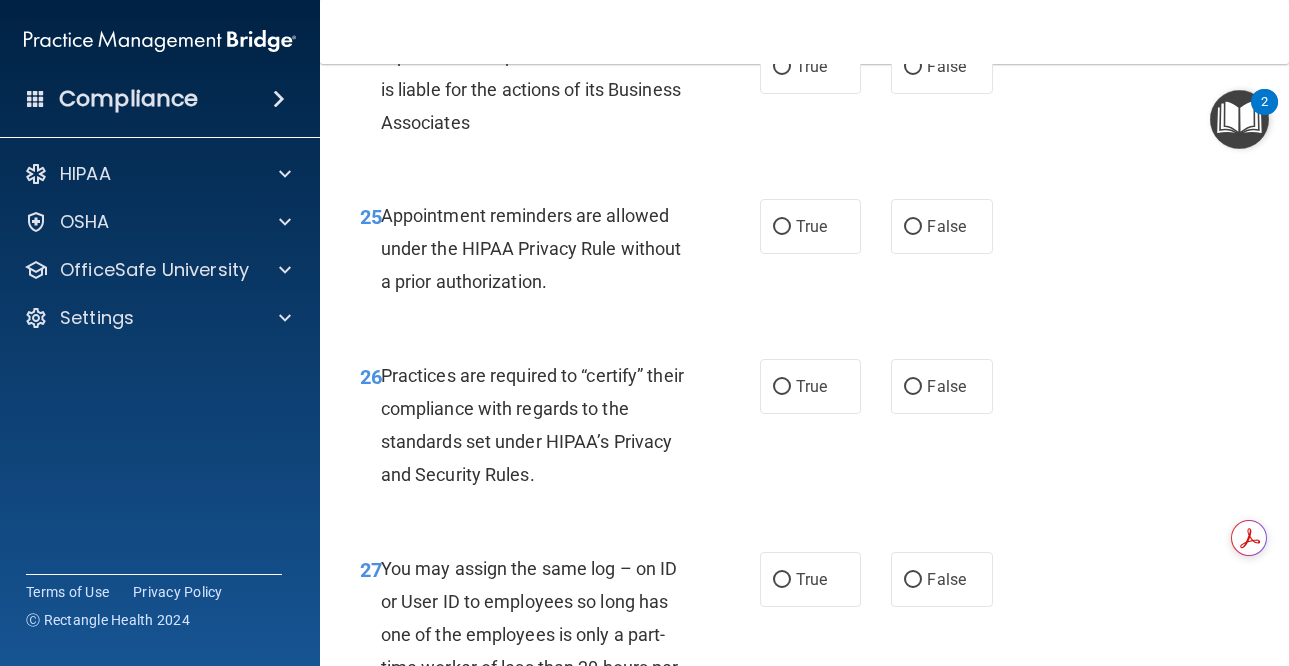 scroll, scrollTop: 5000, scrollLeft: 0, axis: vertical 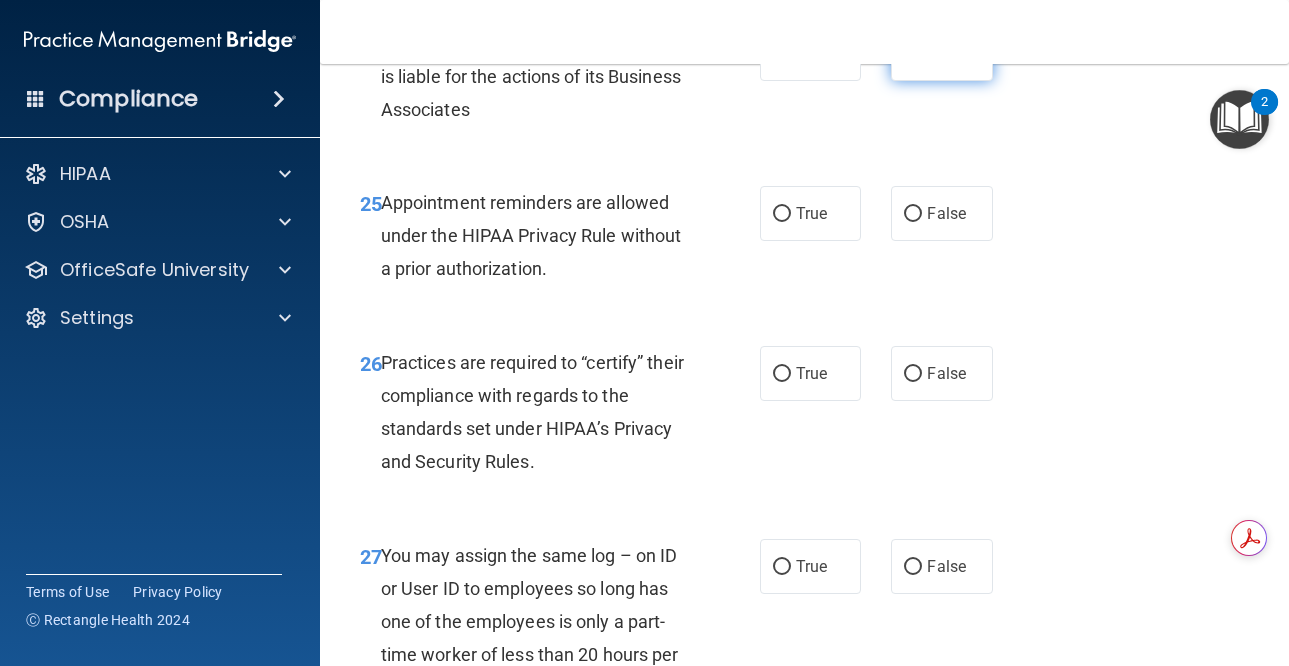 click on "False" at bounding box center (942, 53) 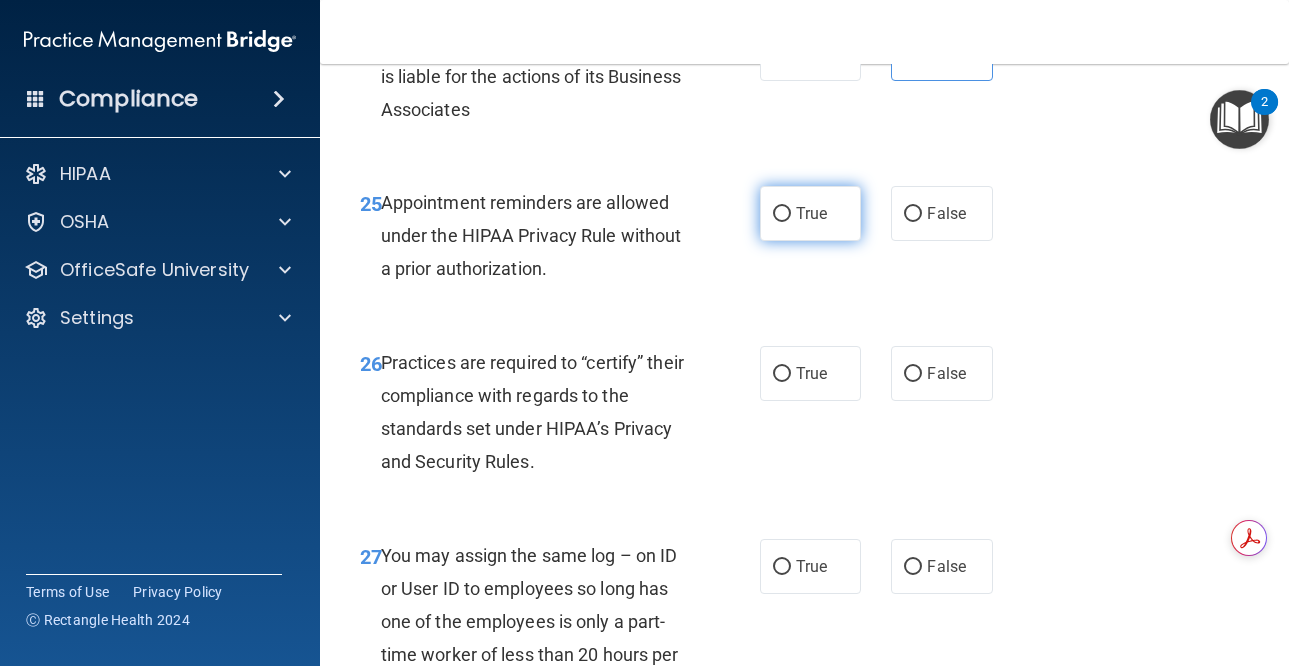 click on "True" at bounding box center (782, 214) 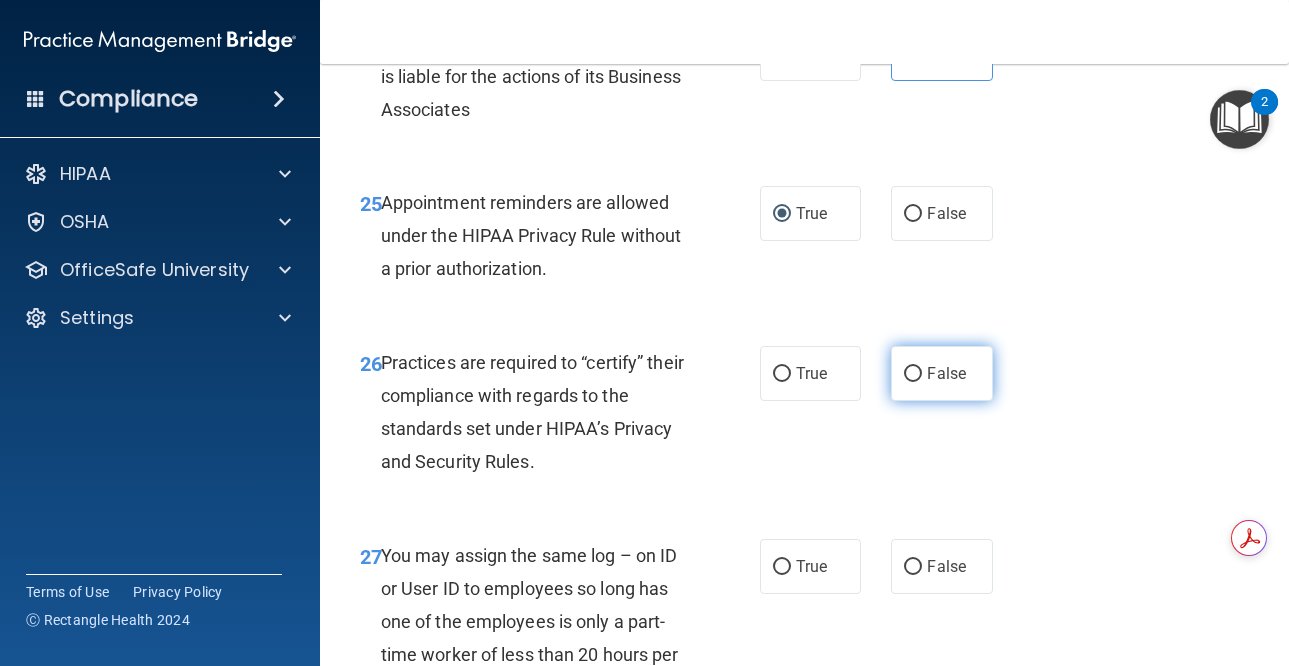 click on "False" at bounding box center [946, 373] 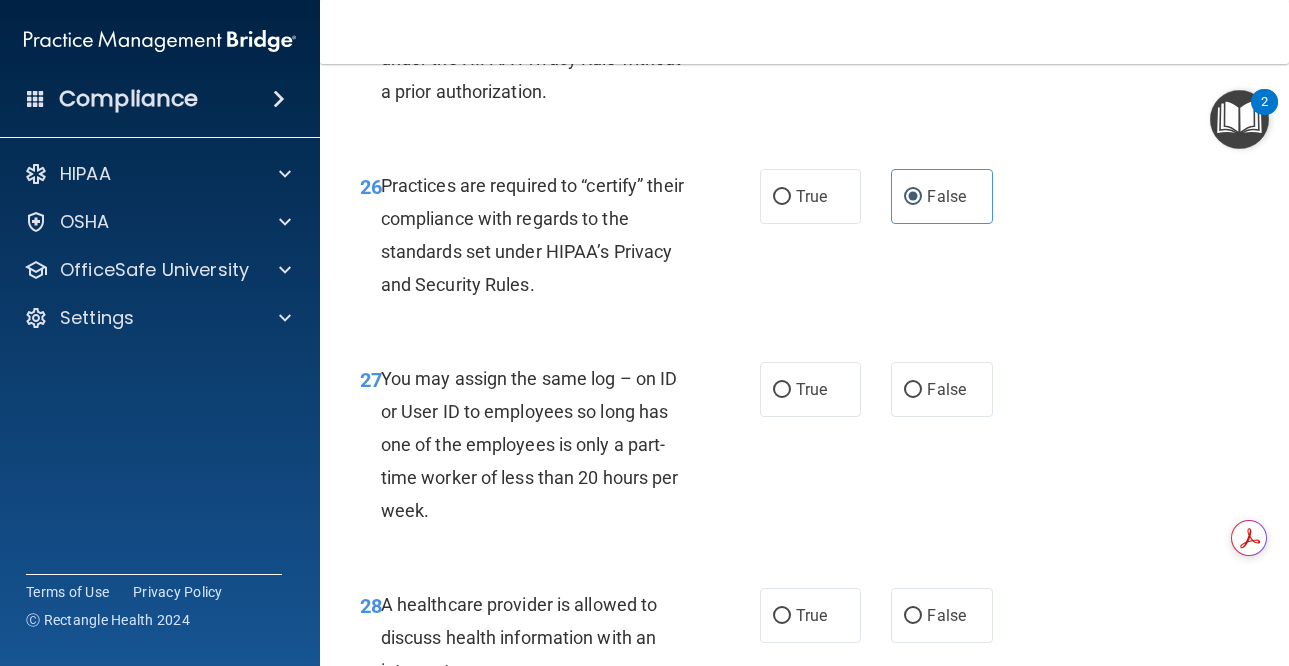 scroll, scrollTop: 5400, scrollLeft: 0, axis: vertical 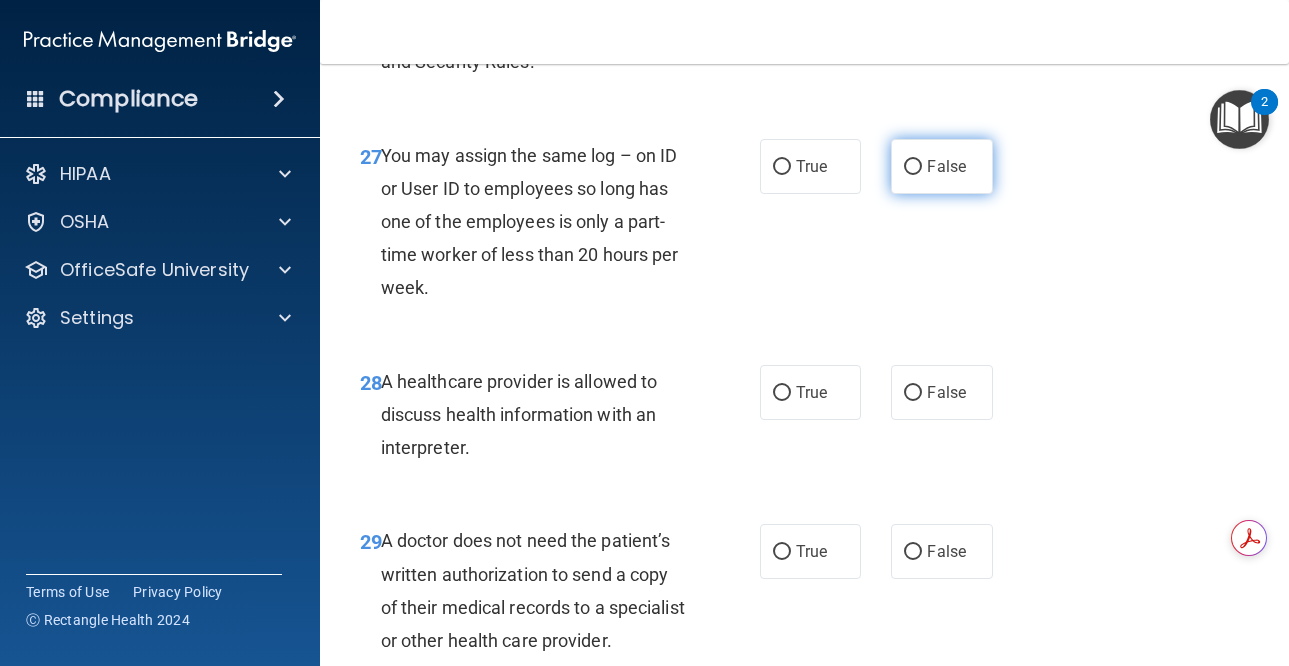 click on "False" at bounding box center (946, 166) 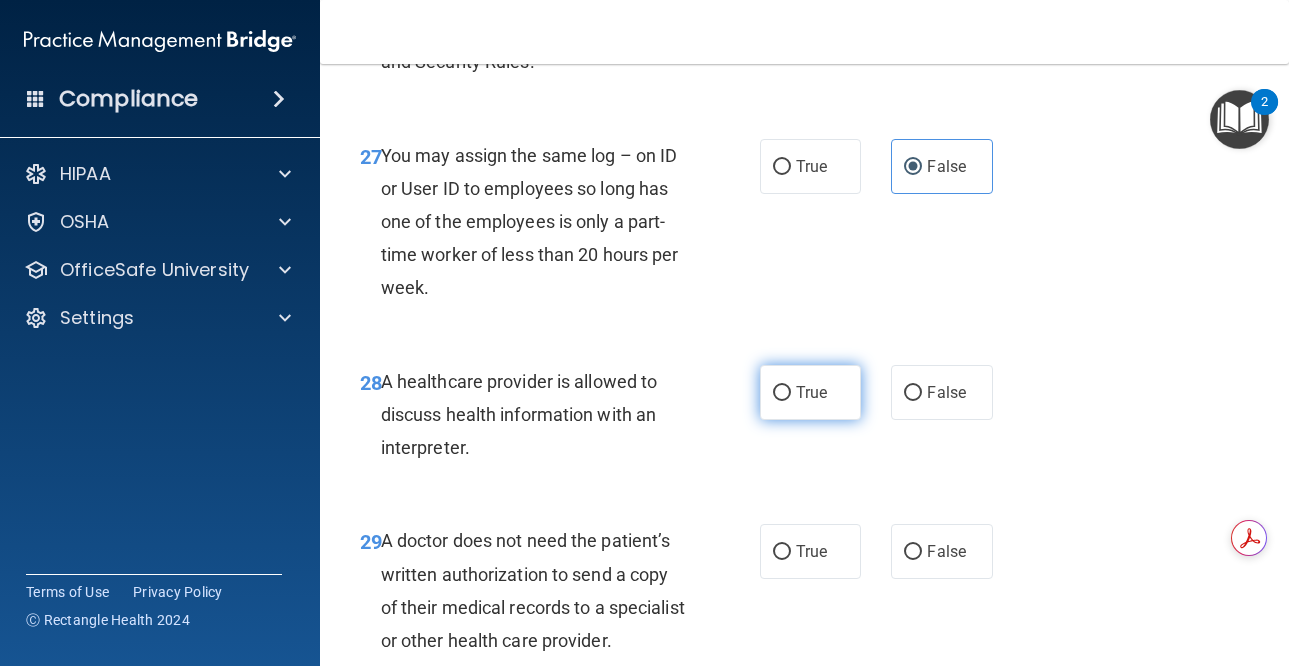 click on "True" at bounding box center (811, 392) 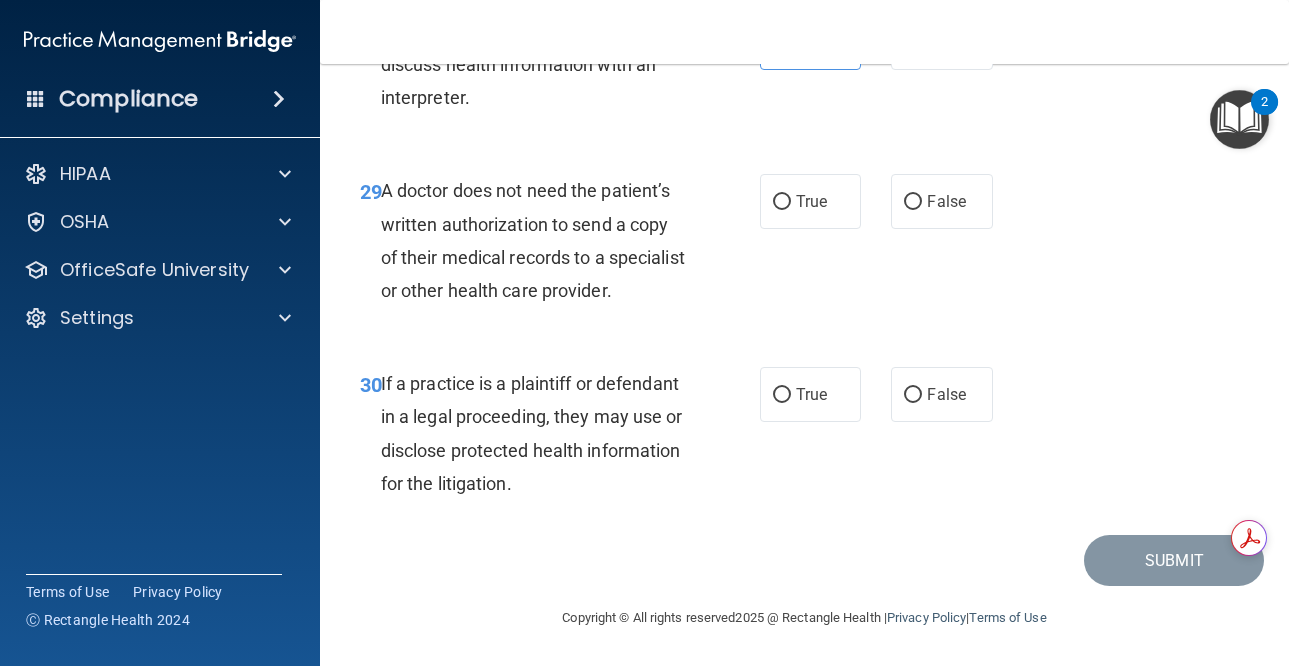 scroll, scrollTop: 5800, scrollLeft: 0, axis: vertical 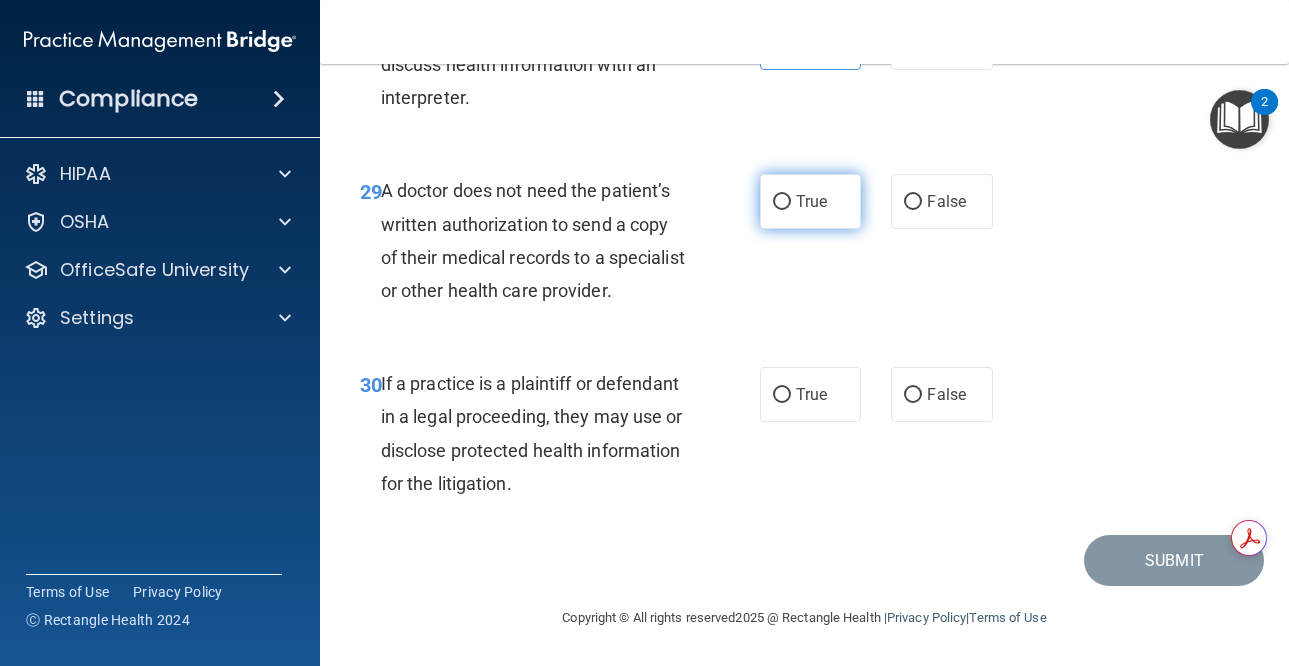 click on "True" at bounding box center (811, 201) 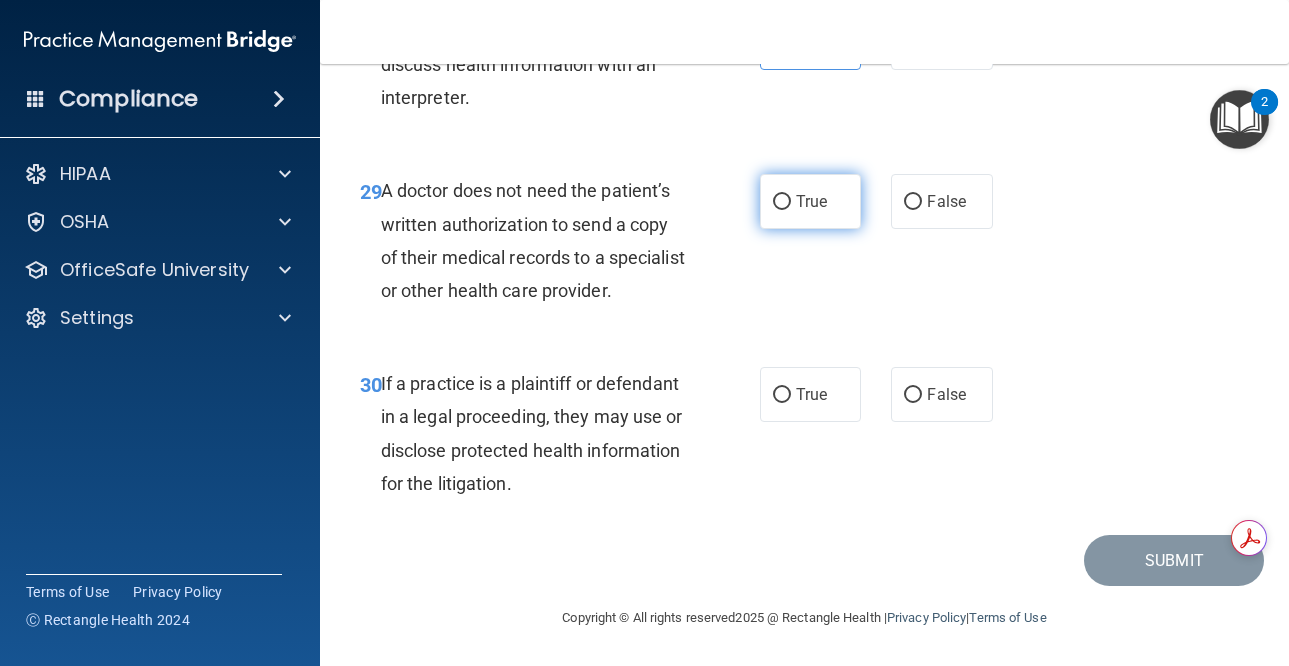 click on "True" at bounding box center [782, 202] 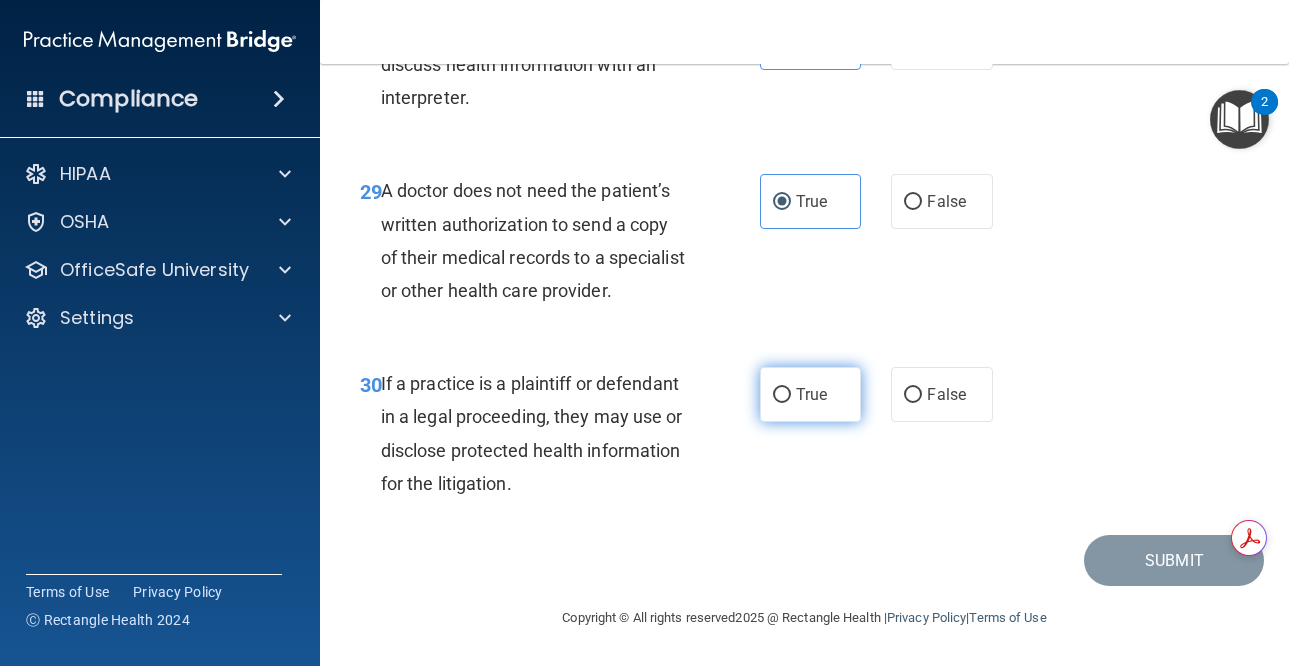click on "True" at bounding box center (811, 394) 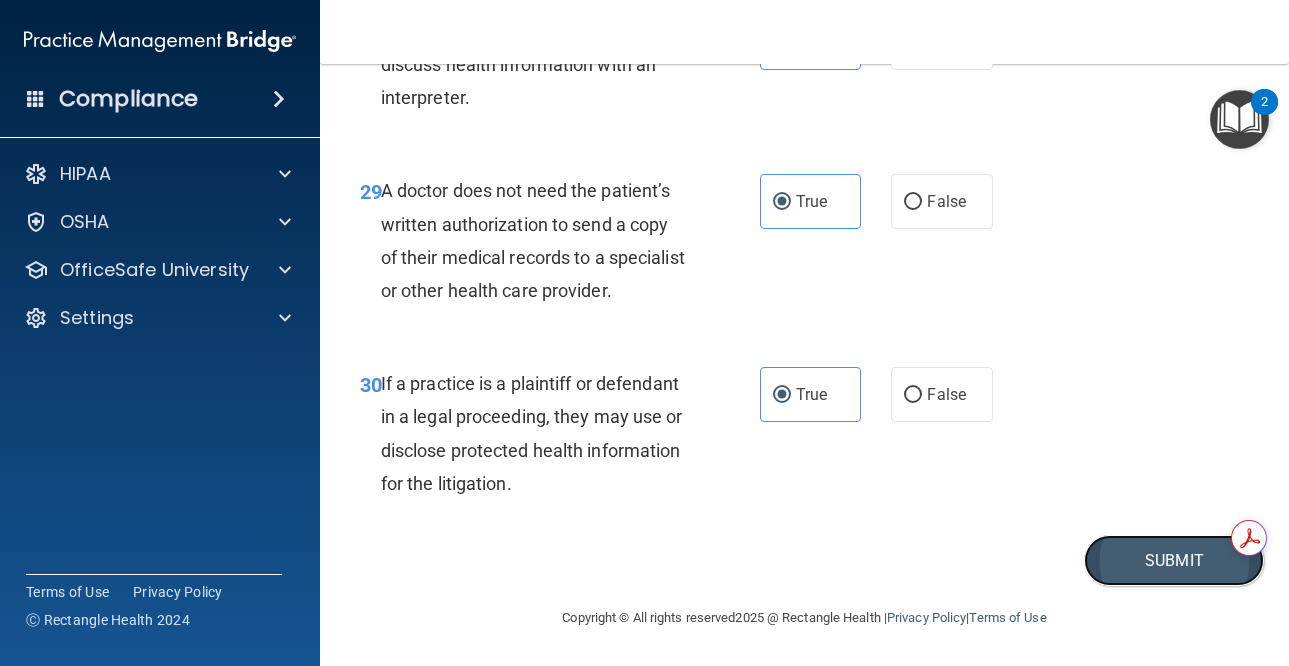click on "Submit" at bounding box center [1174, 560] 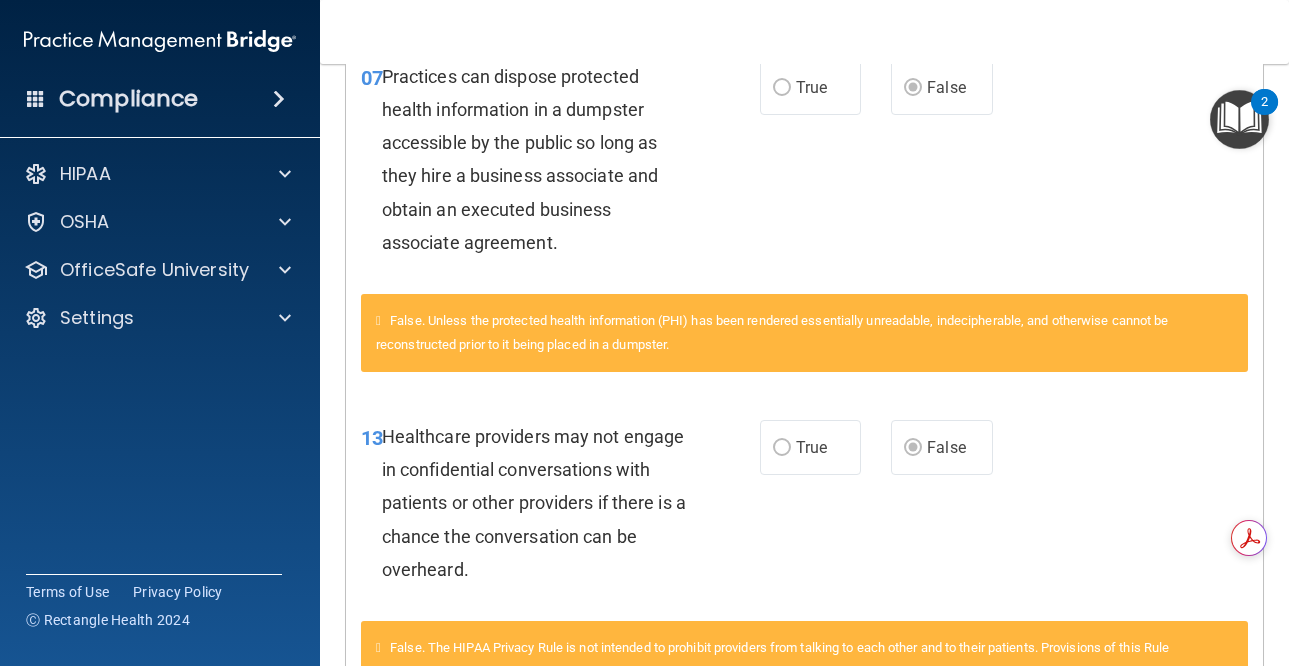 scroll, scrollTop: 702, scrollLeft: 0, axis: vertical 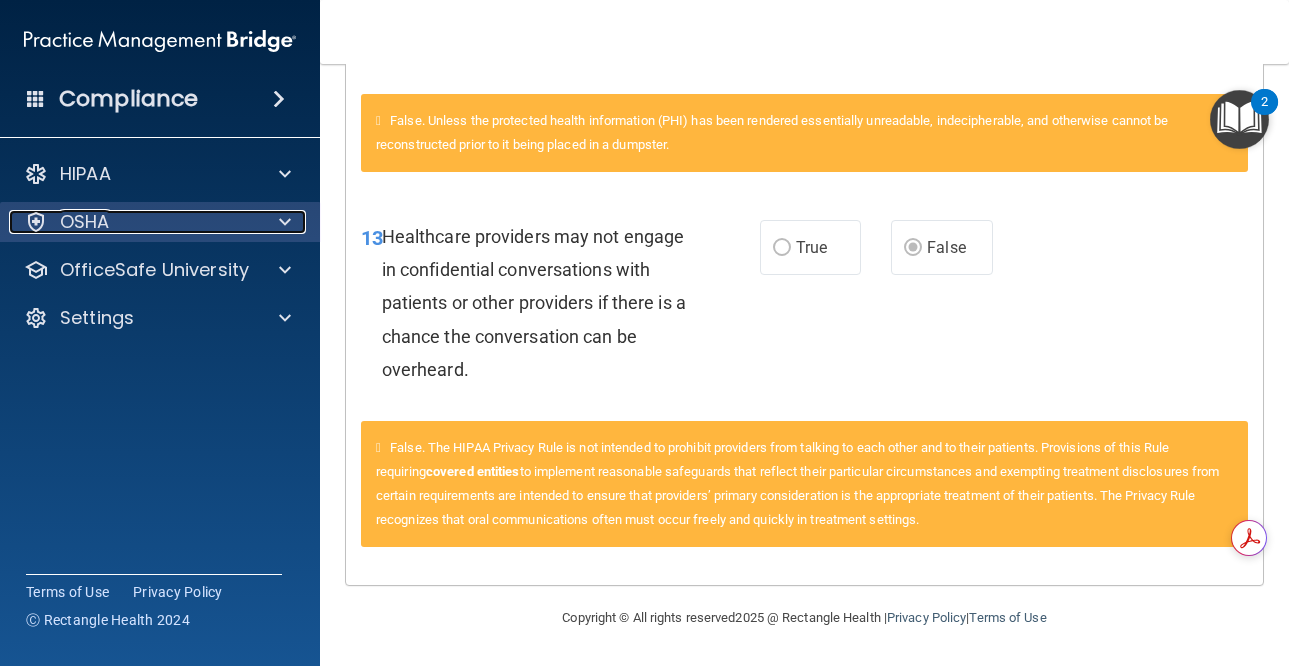 click on "OSHA" at bounding box center (133, 222) 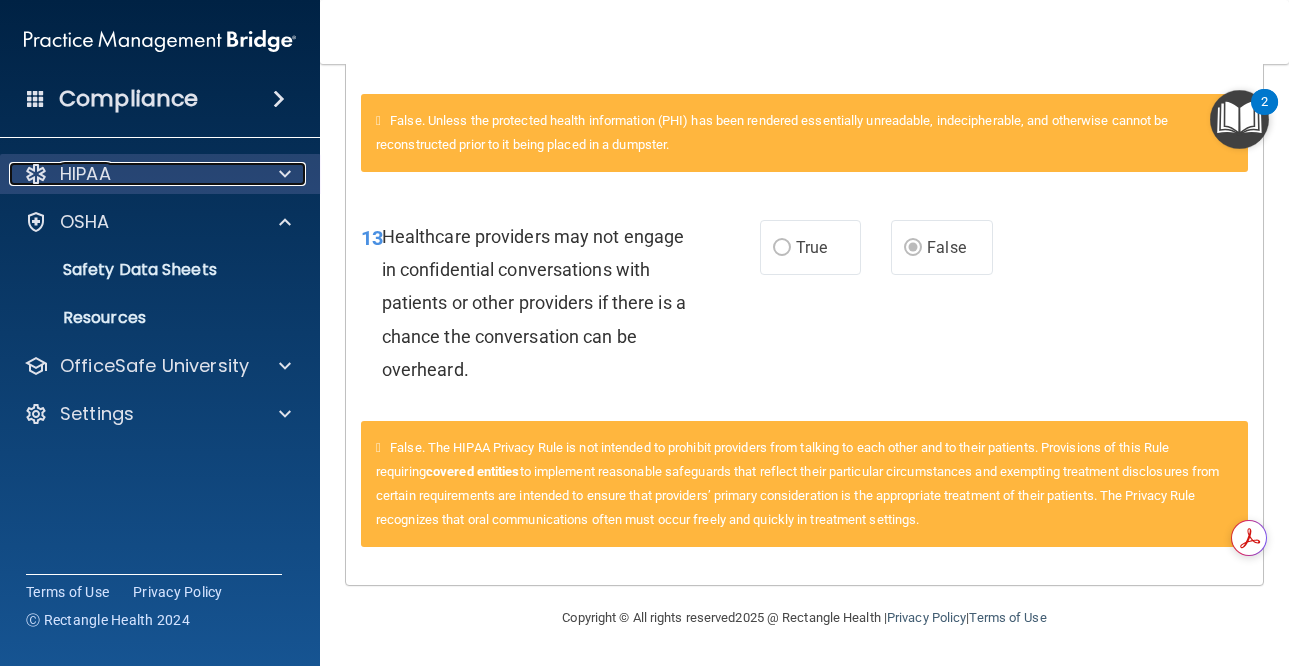 click on "HIPAA" at bounding box center (133, 174) 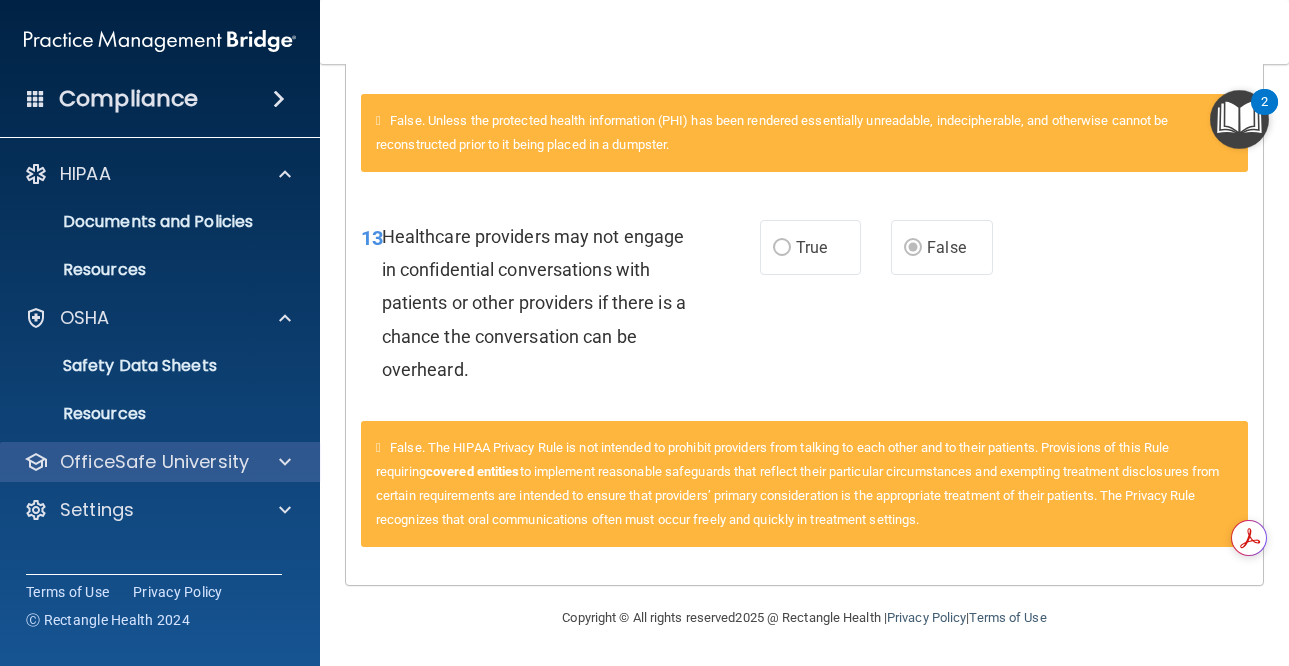 click on "OfficeSafe University" at bounding box center (160, 462) 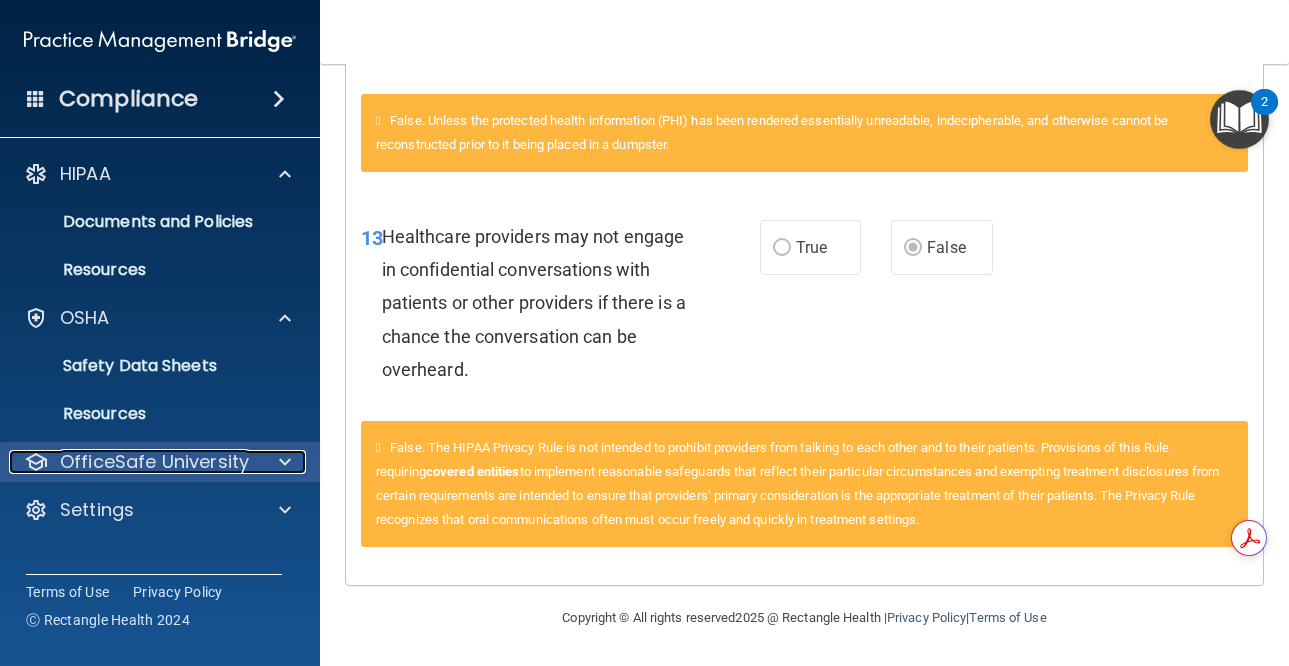 click on "OfficeSafe University" at bounding box center [154, 462] 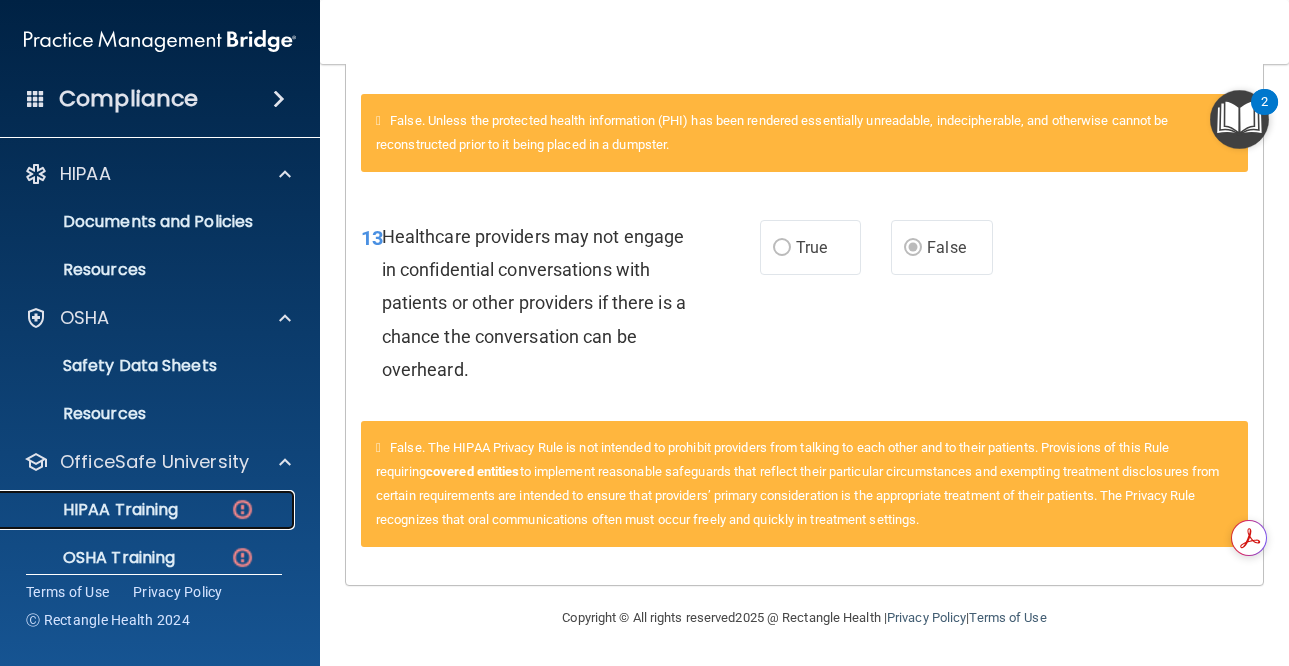 click on "HIPAA Training" at bounding box center [149, 510] 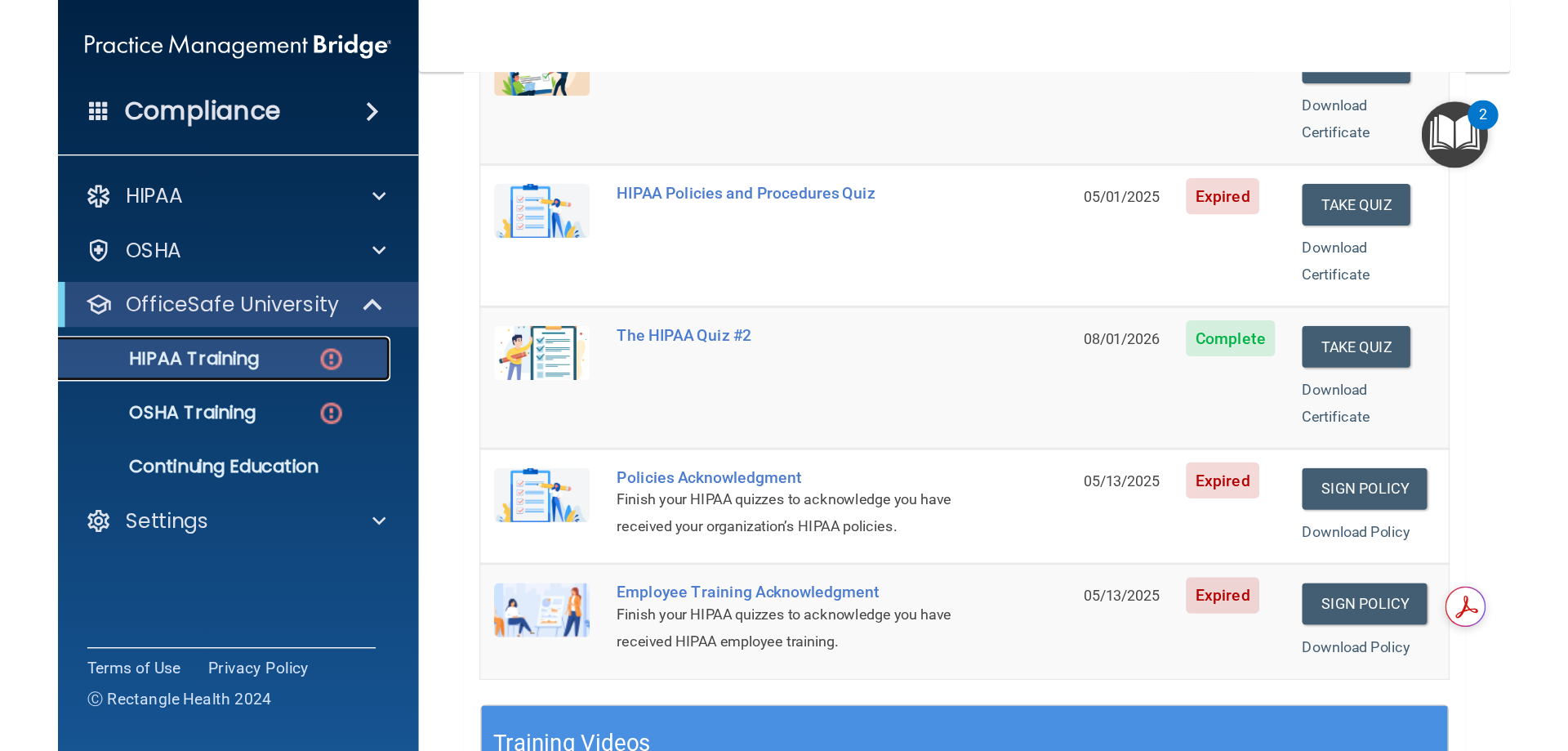 scroll, scrollTop: 190, scrollLeft: 0, axis: vertical 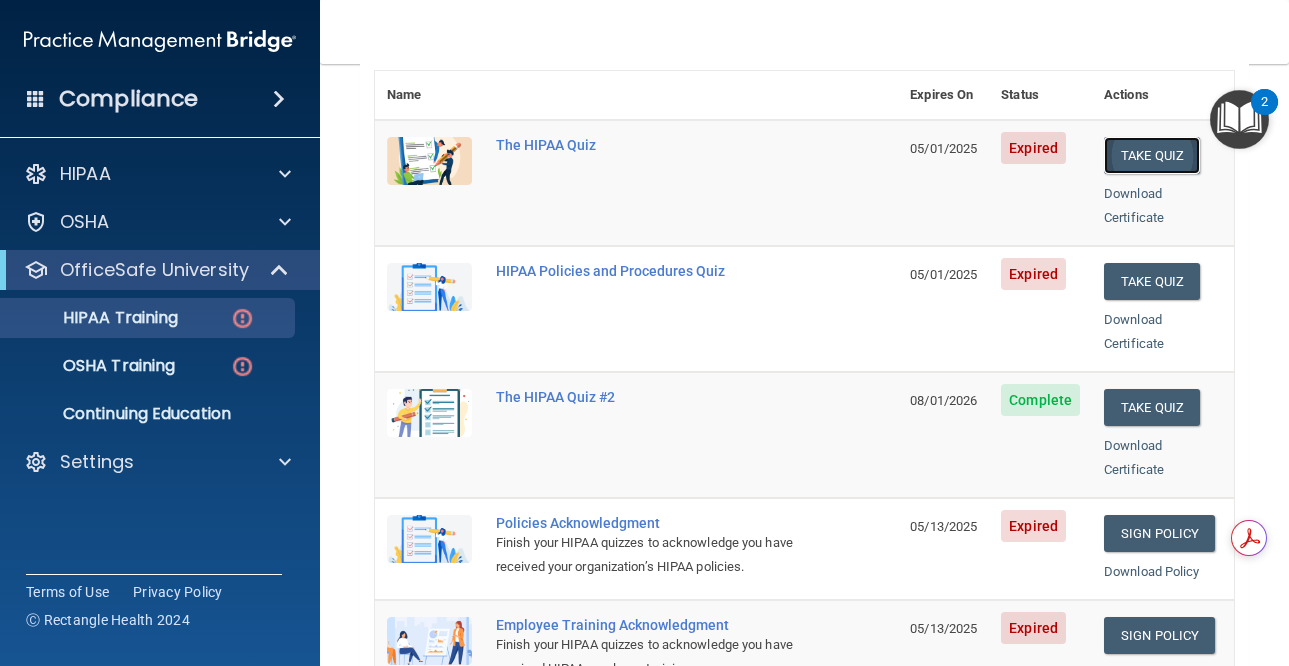 click on "Take Quiz" at bounding box center [1152, 155] 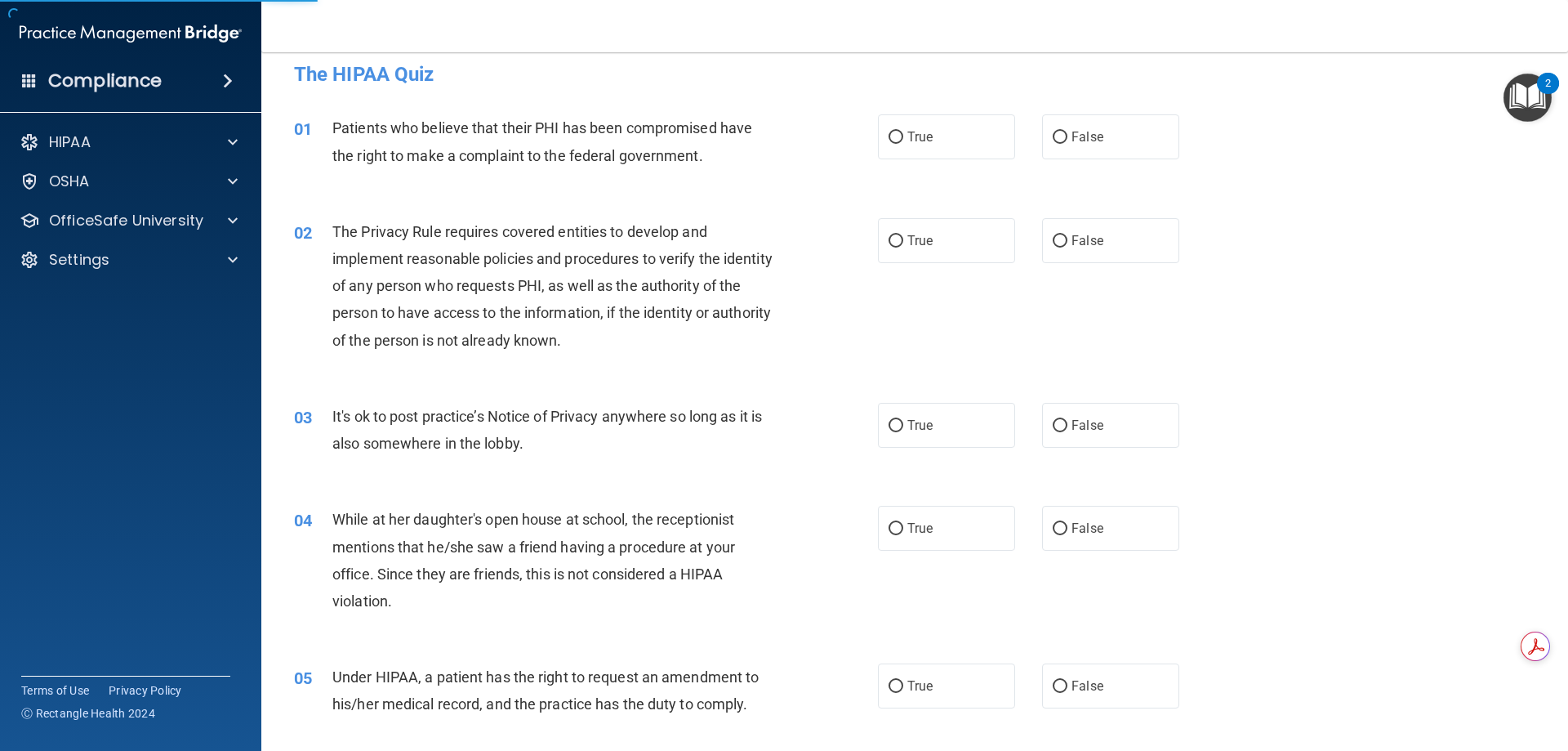 scroll, scrollTop: 0, scrollLeft: 0, axis: both 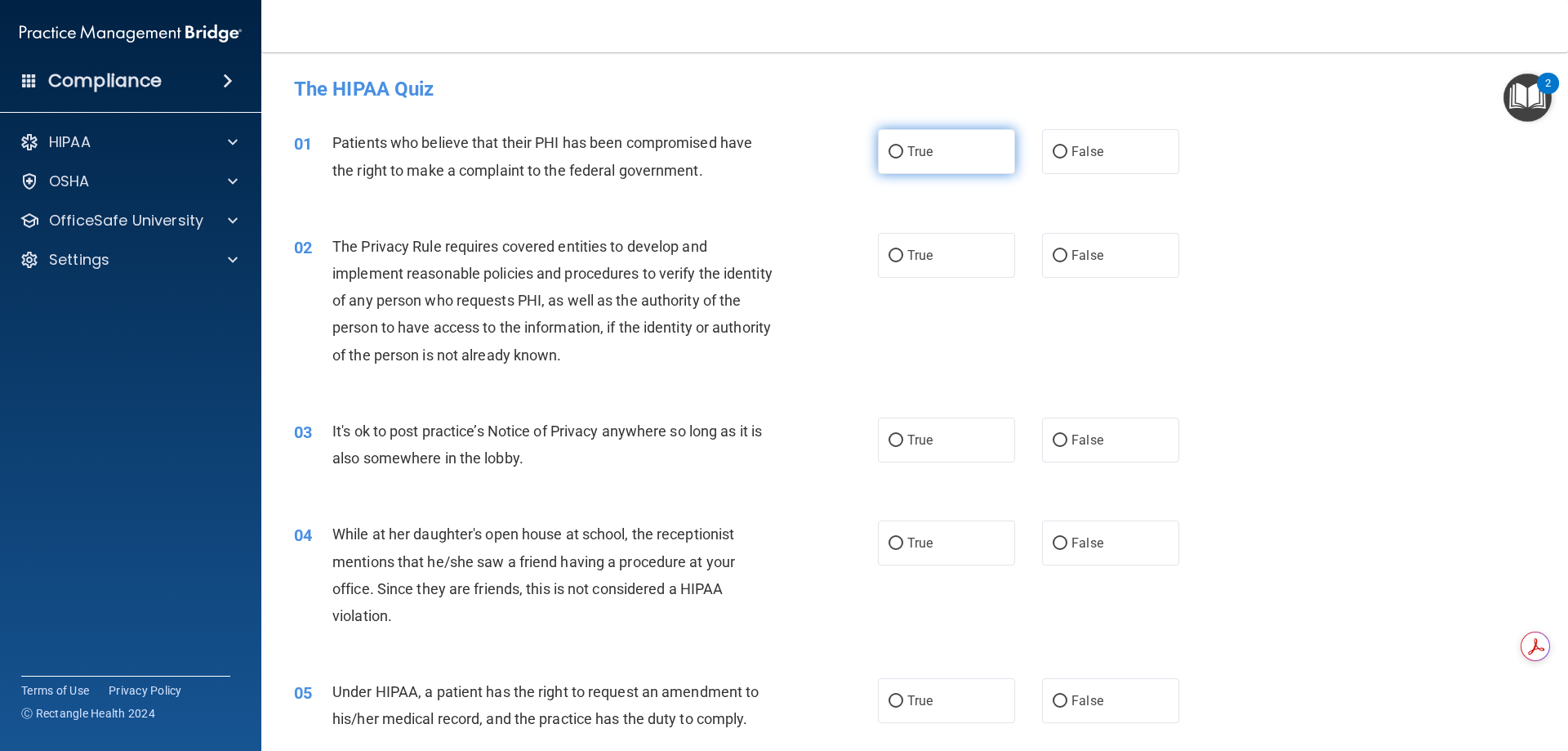click on "True" at bounding box center (947, 151) 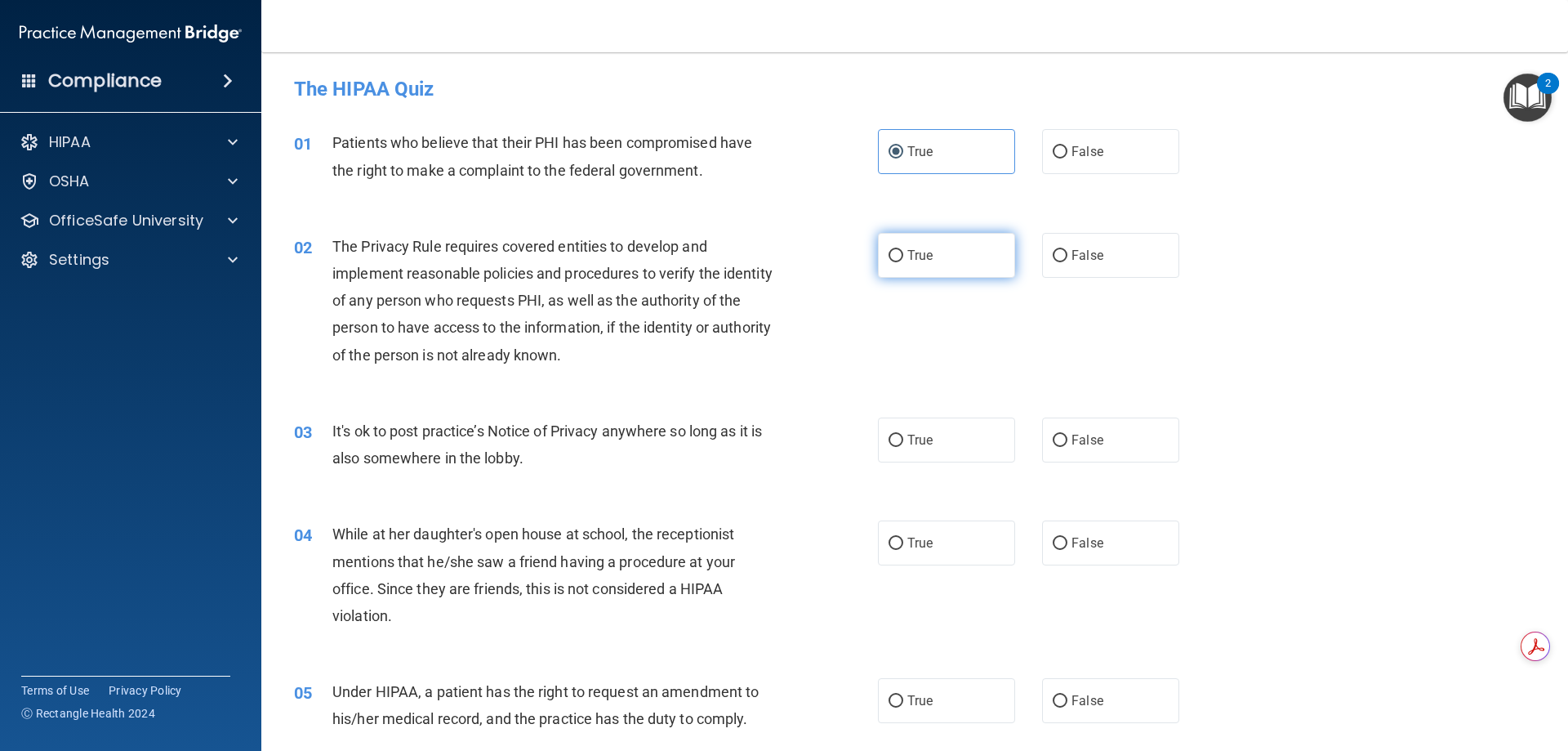 click on "True" at bounding box center [947, 255] 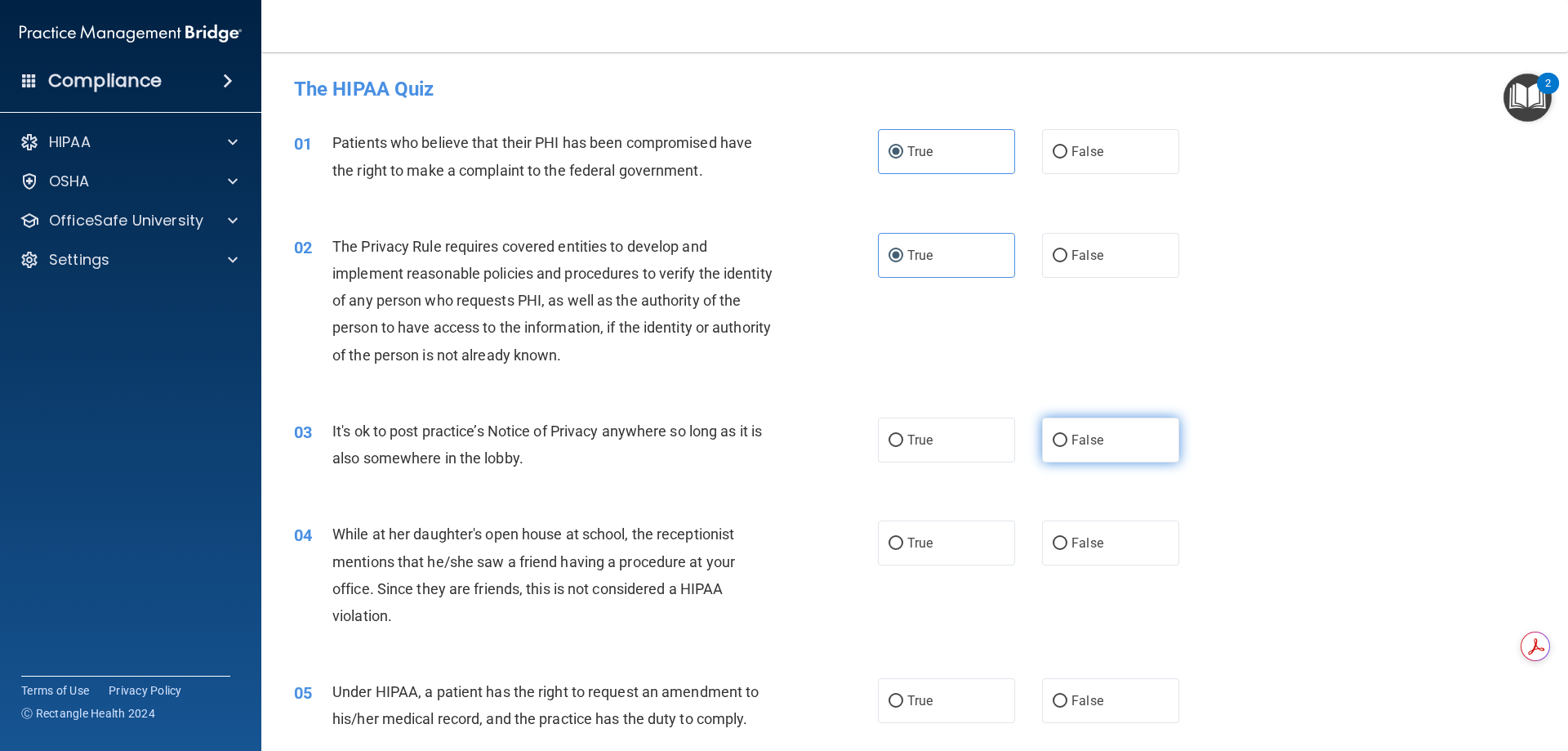 click on "False" at bounding box center (1111, 440) 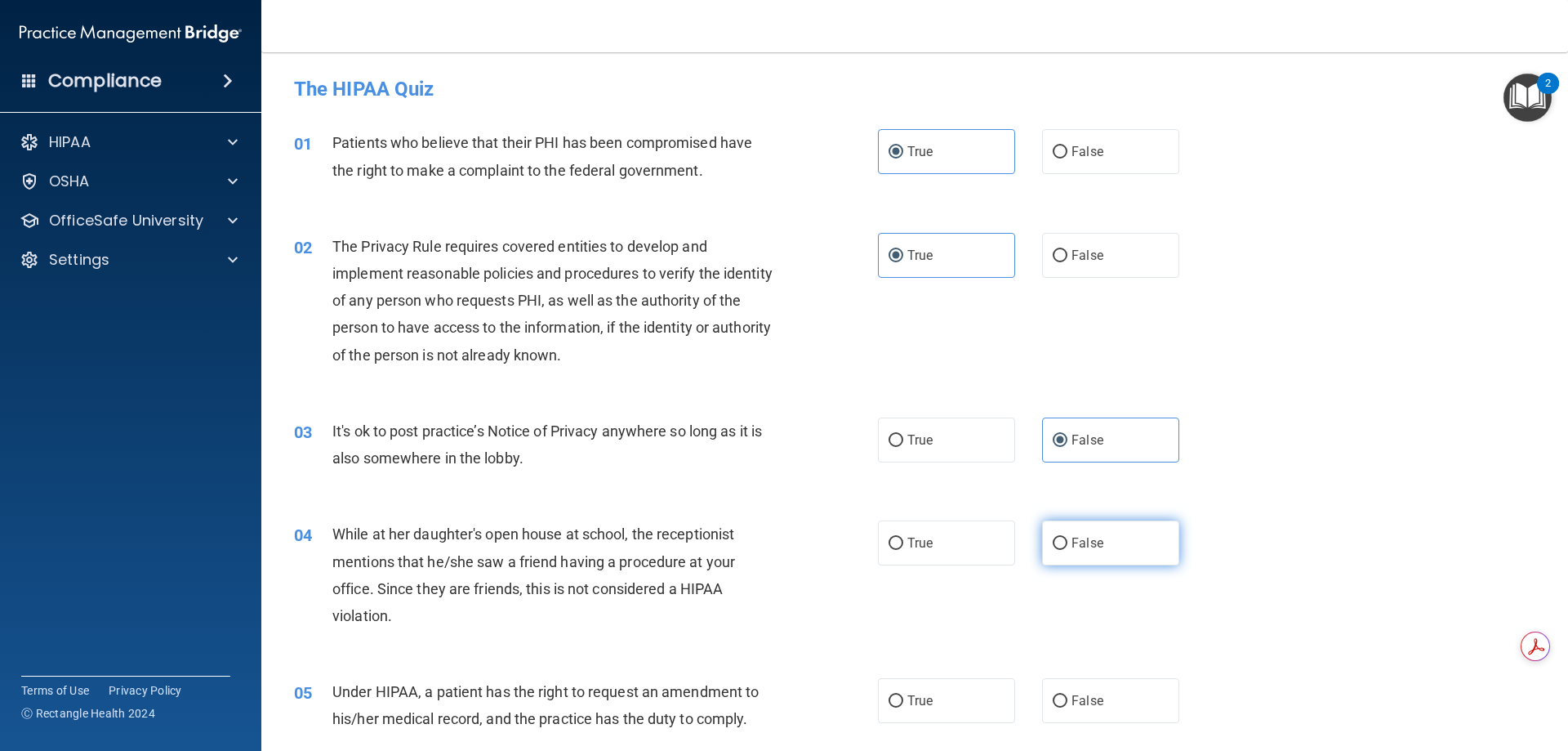 click on "False" at bounding box center [1087, 543] 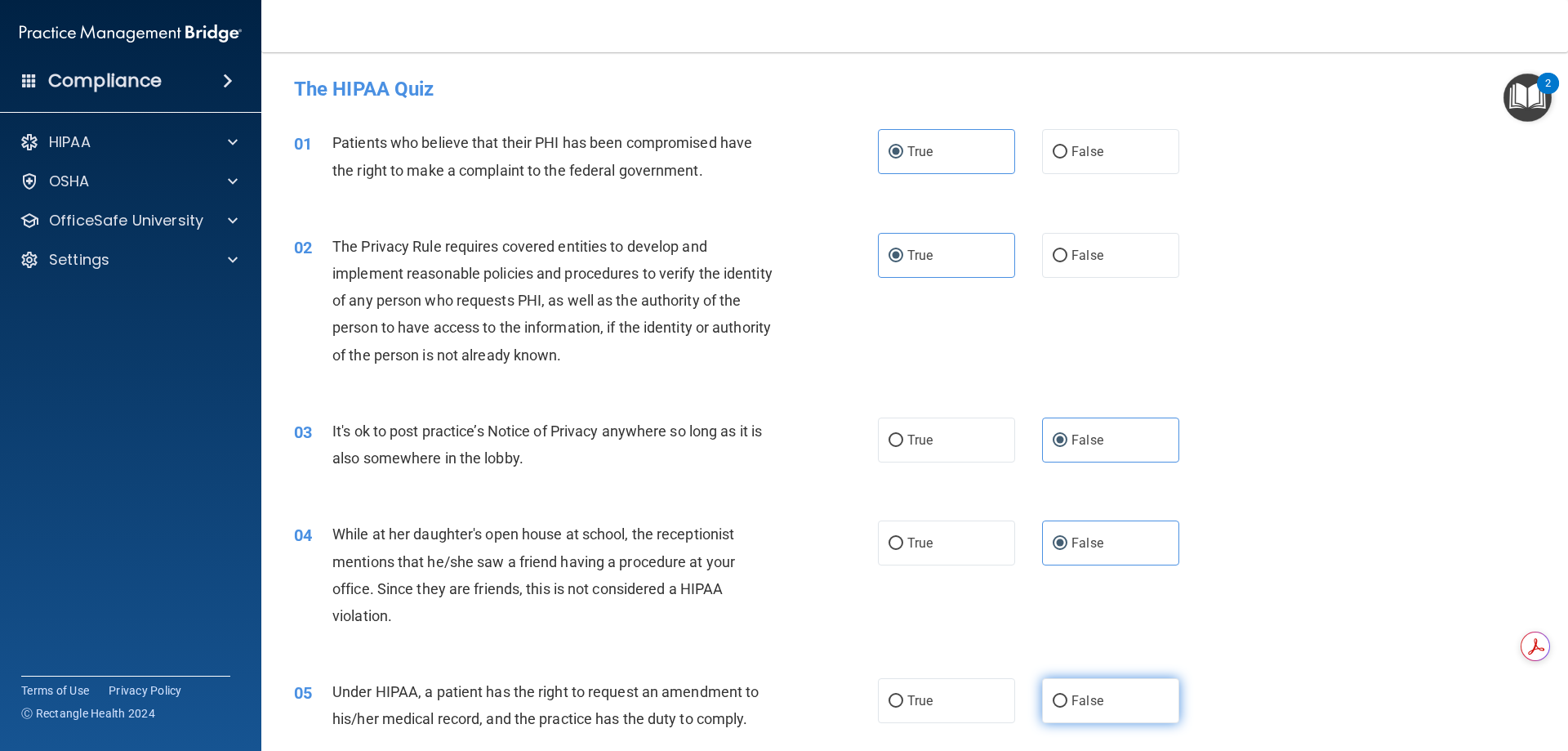 click on "False" at bounding box center [1087, 700] 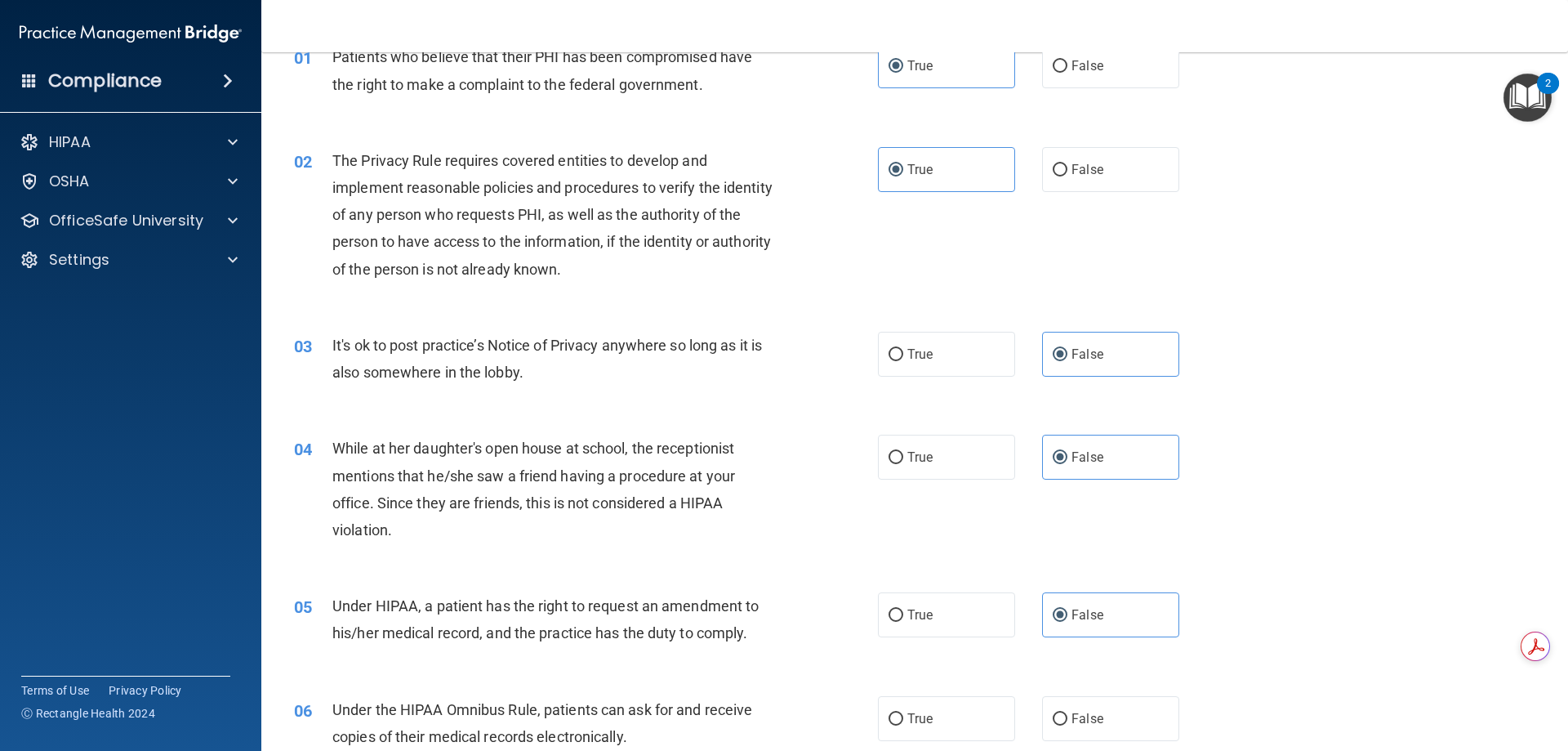 scroll, scrollTop: 409, scrollLeft: 0, axis: vertical 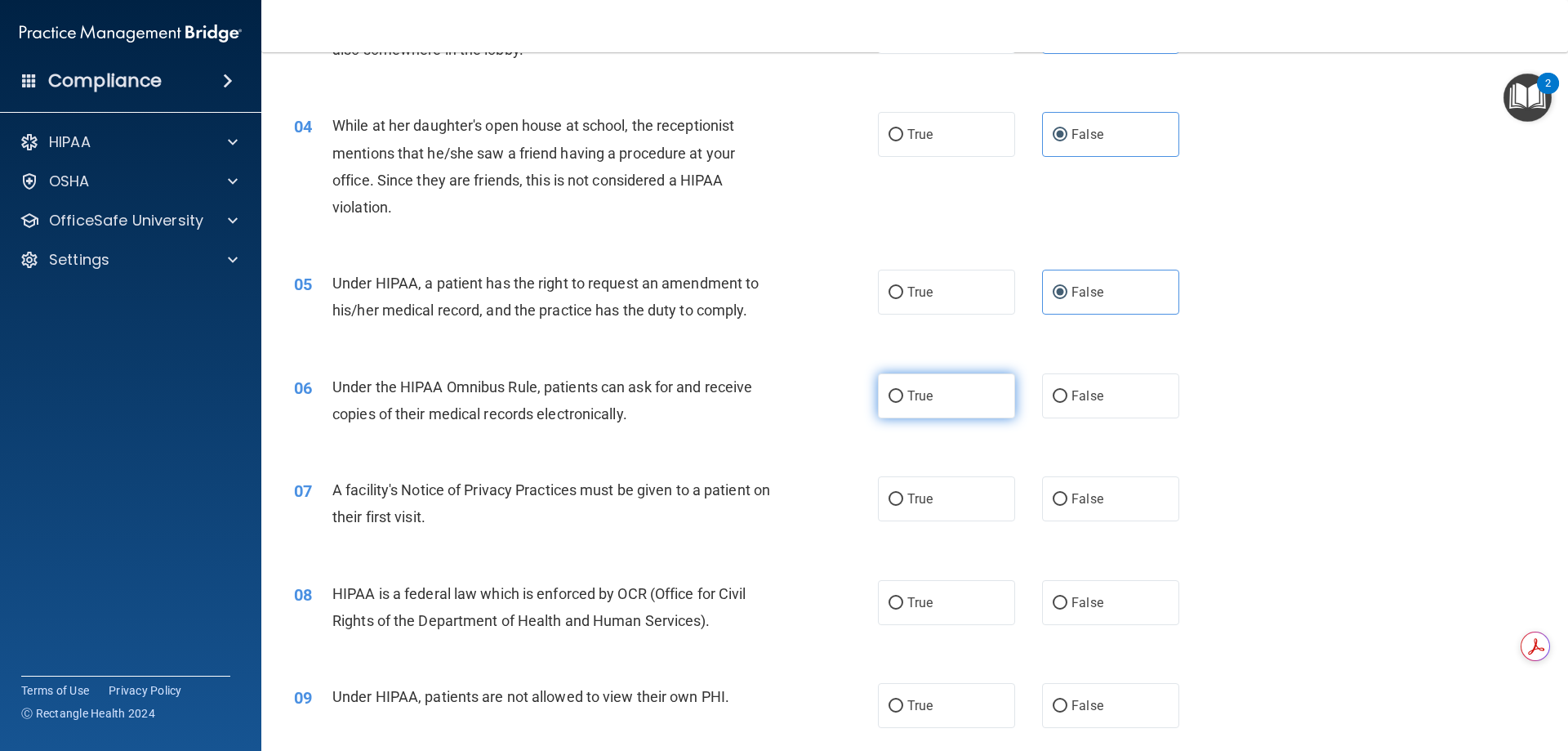click on "True" at bounding box center (947, 396) 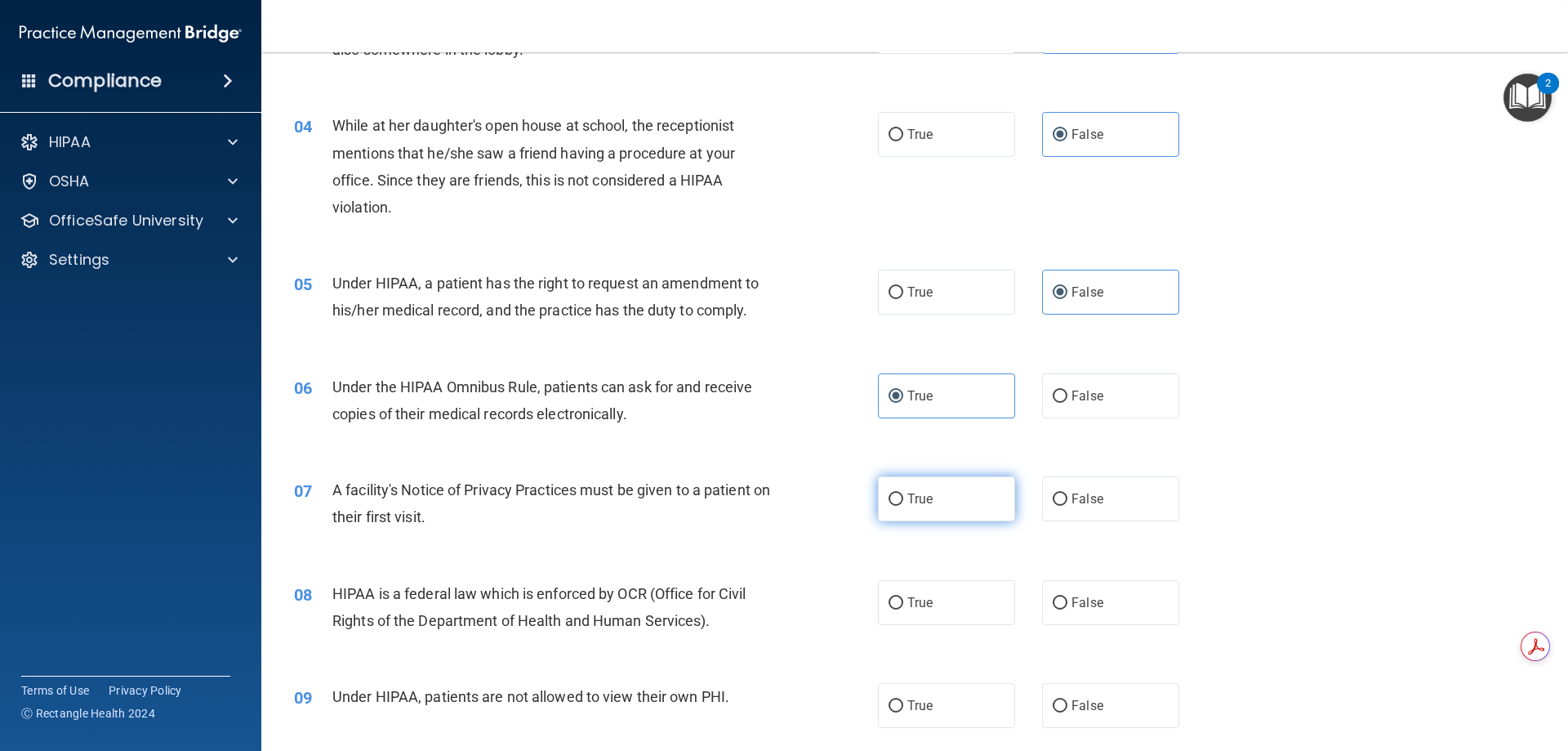 click on "True" at bounding box center [947, 498] 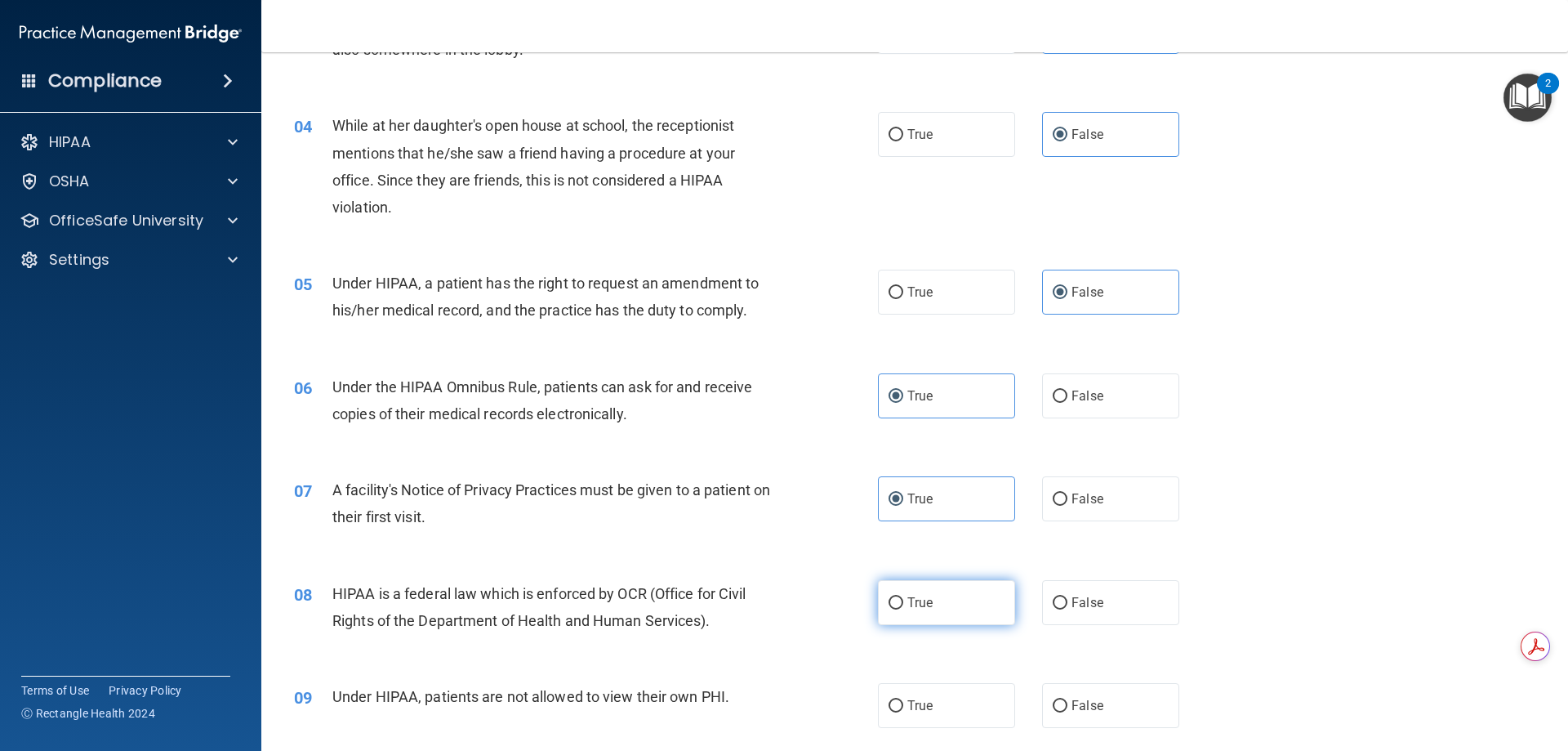 click on "True" at bounding box center [947, 602] 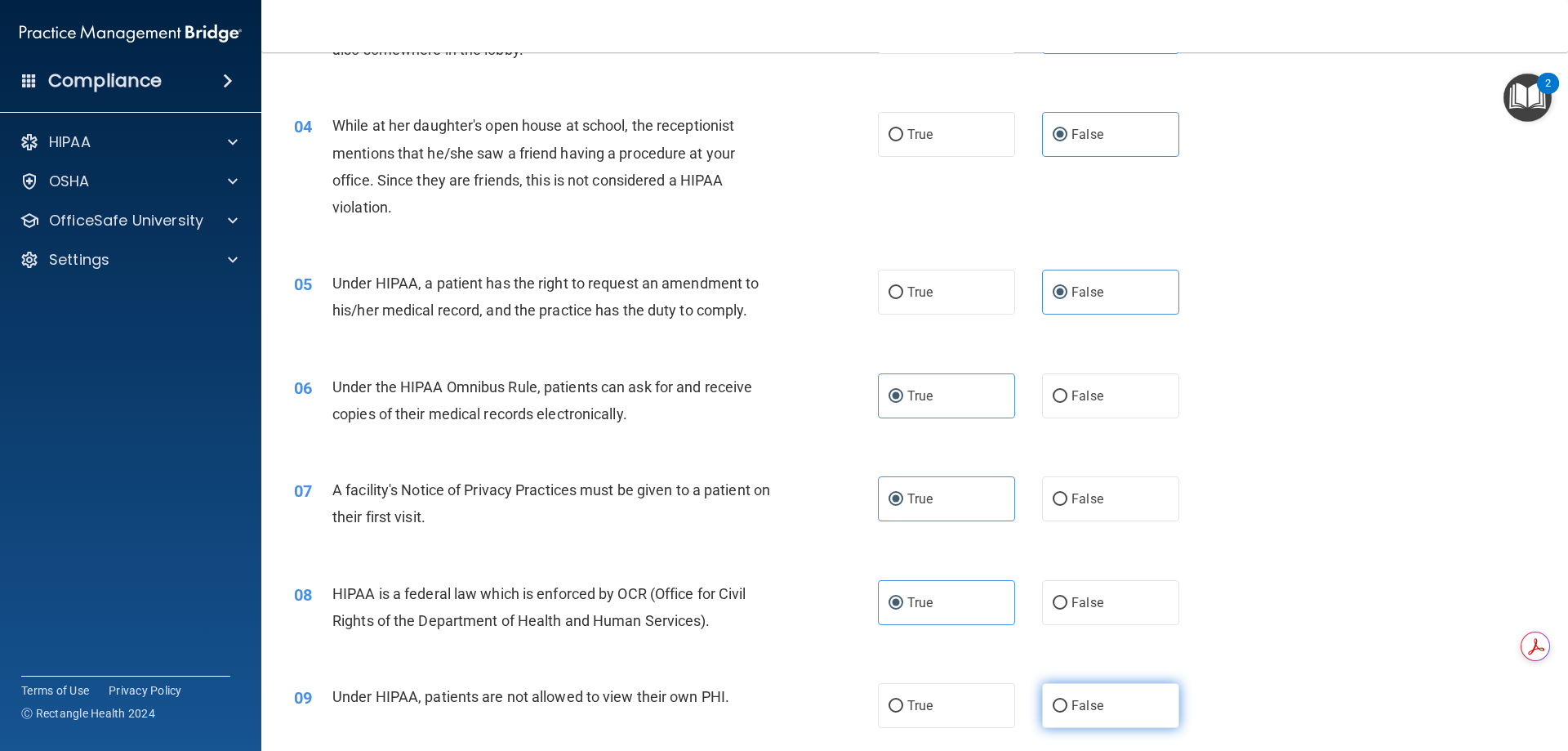 click on "False" at bounding box center (1111, 705) 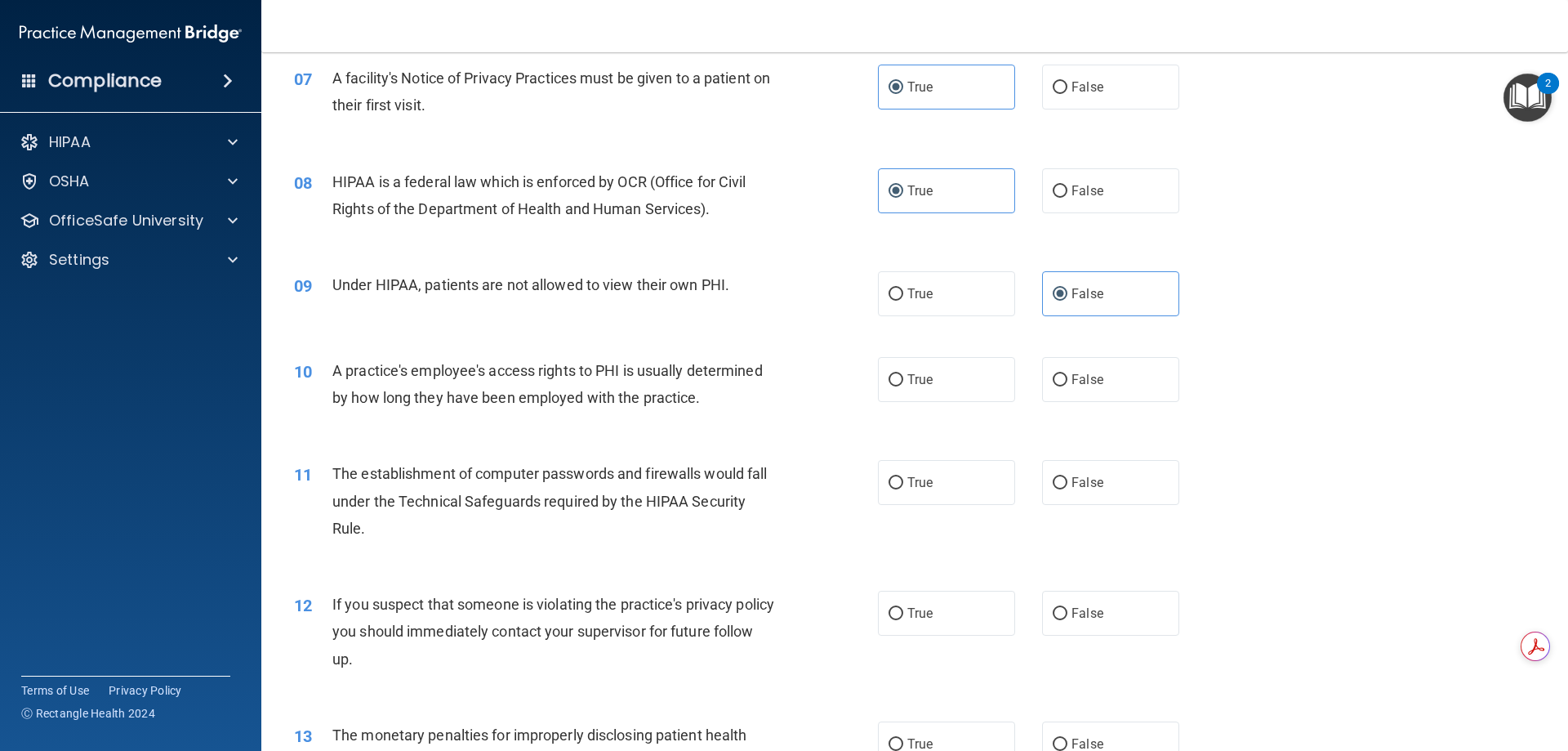 scroll, scrollTop: 981, scrollLeft: 0, axis: vertical 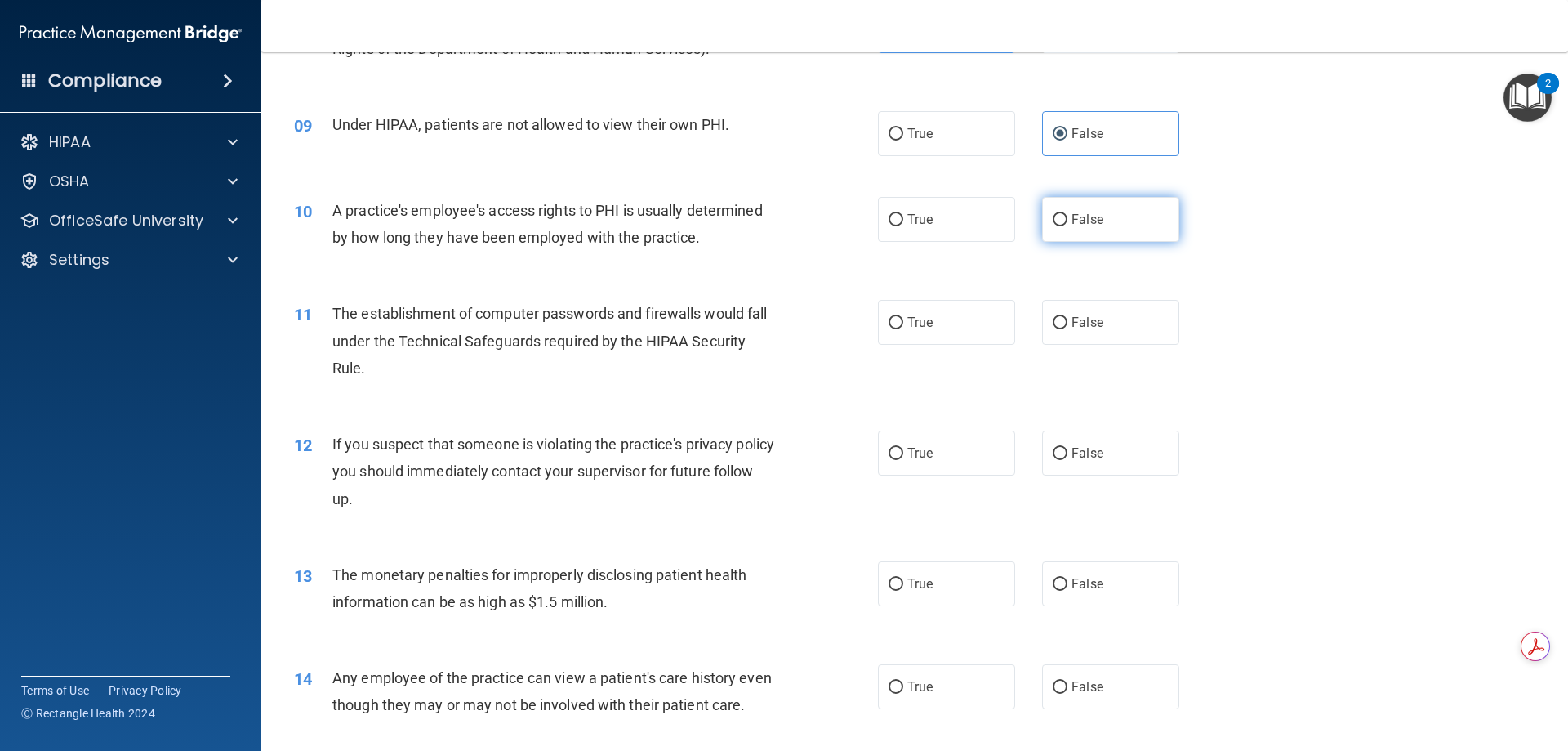 click on "False" at bounding box center (1087, 219) 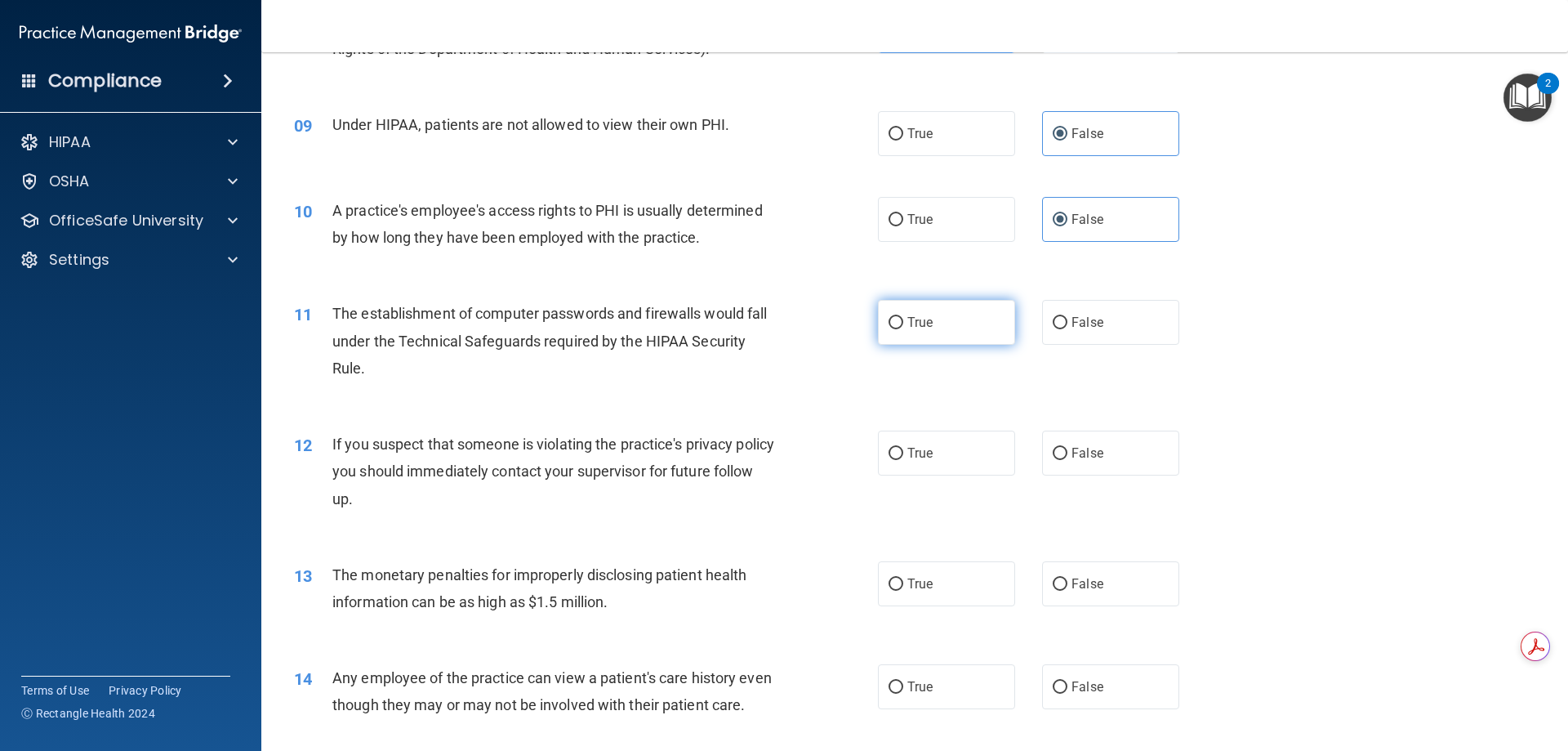 click on "True" at bounding box center (947, 322) 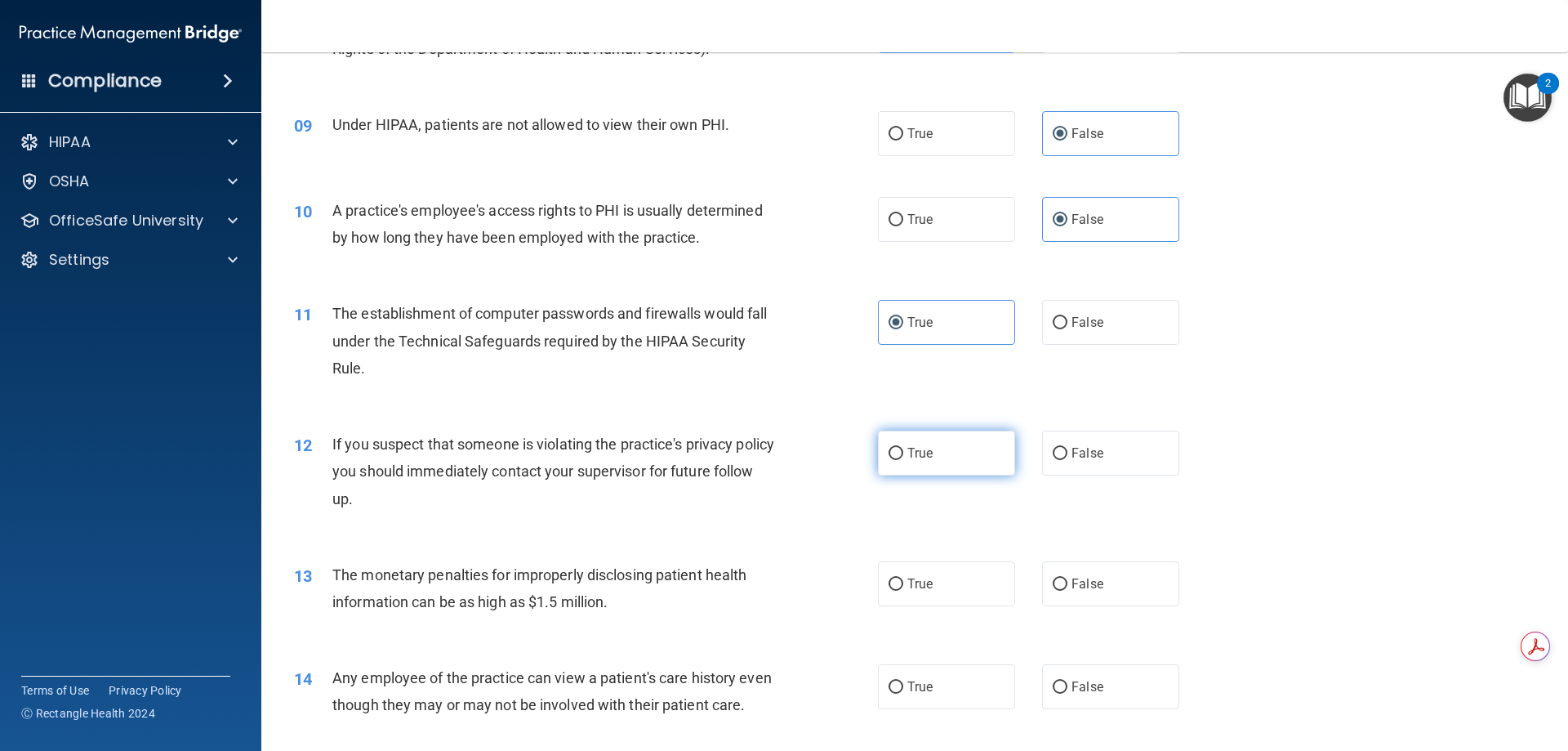 click on "True" at bounding box center [947, 453] 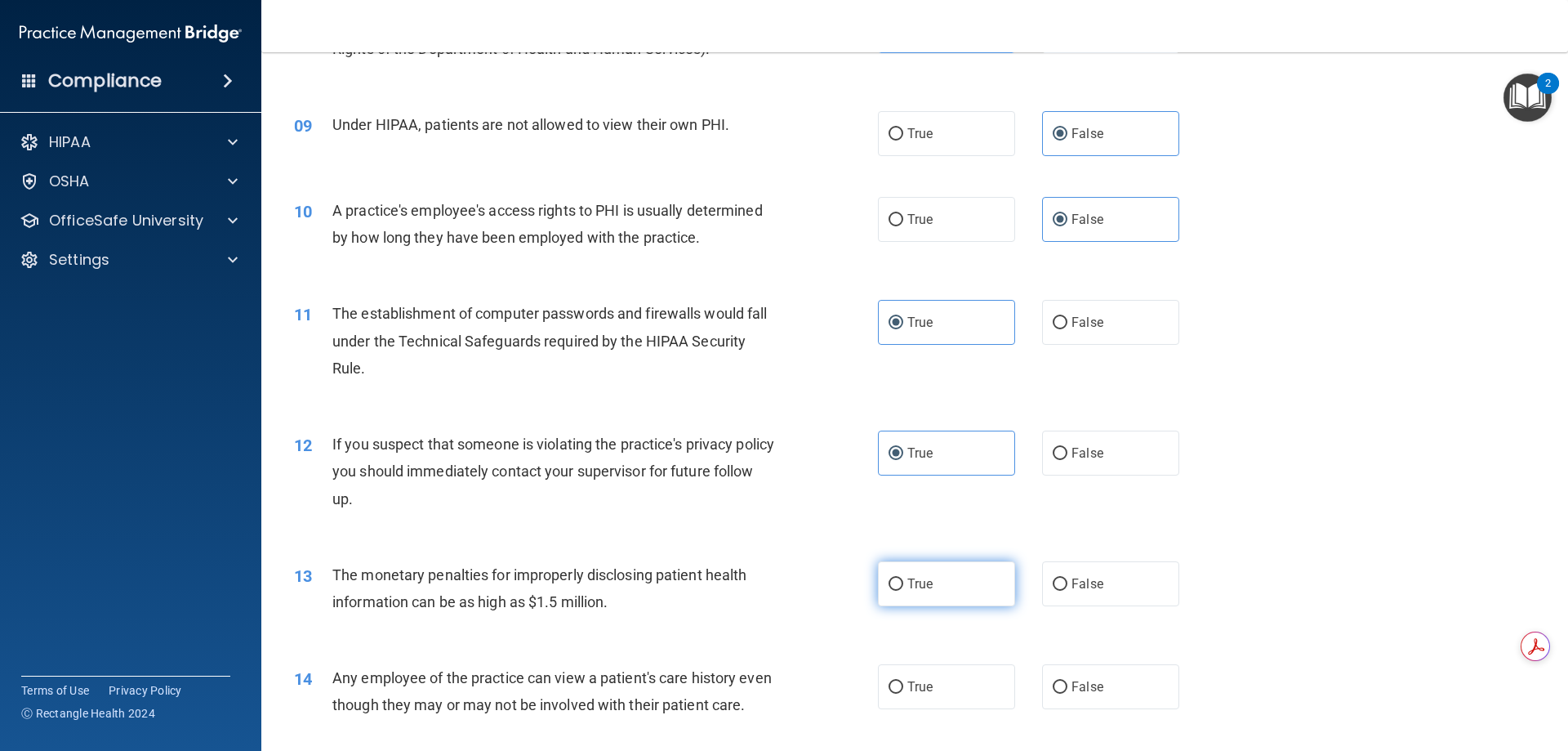 click on "True" at bounding box center (947, 583) 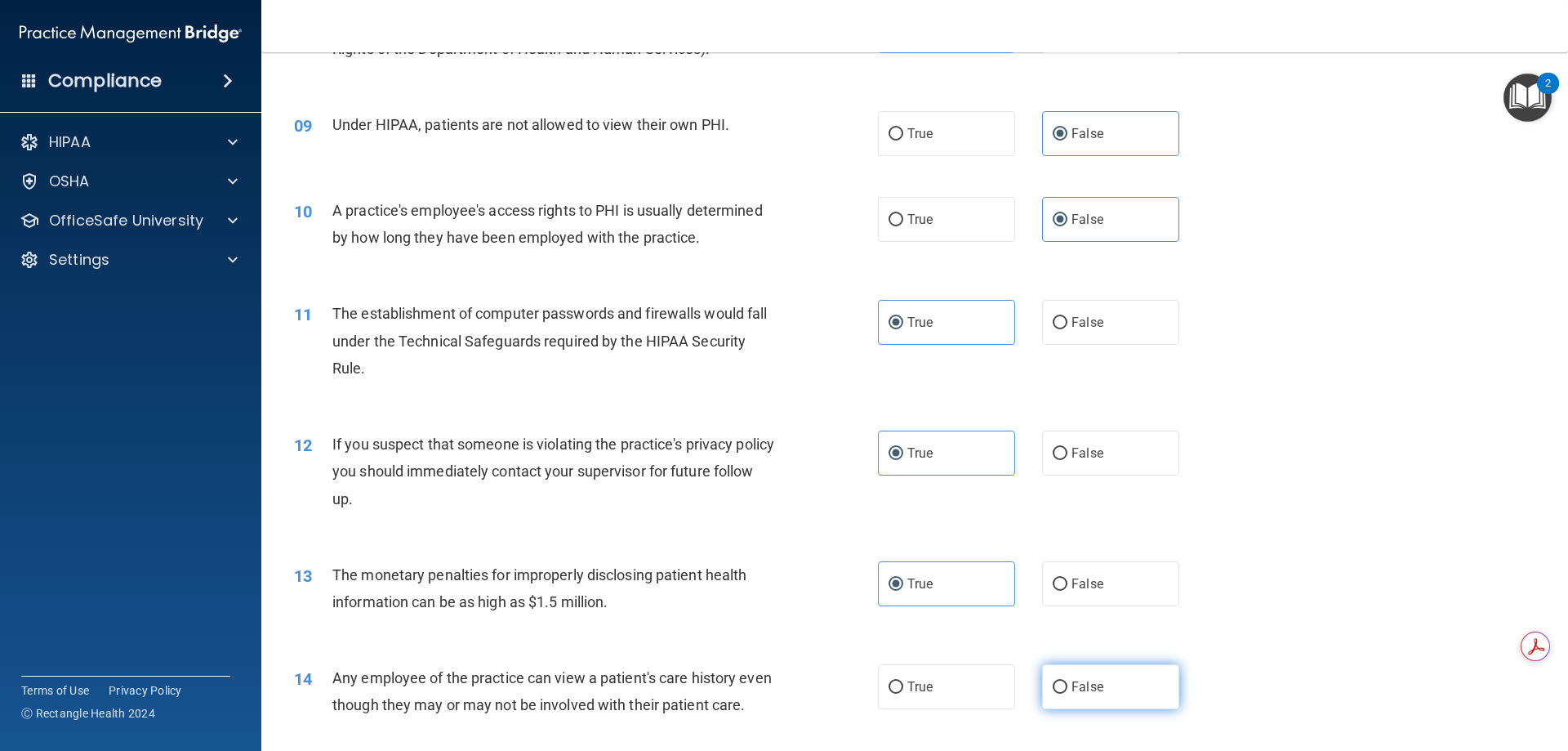 click on "False" at bounding box center [1087, 686] 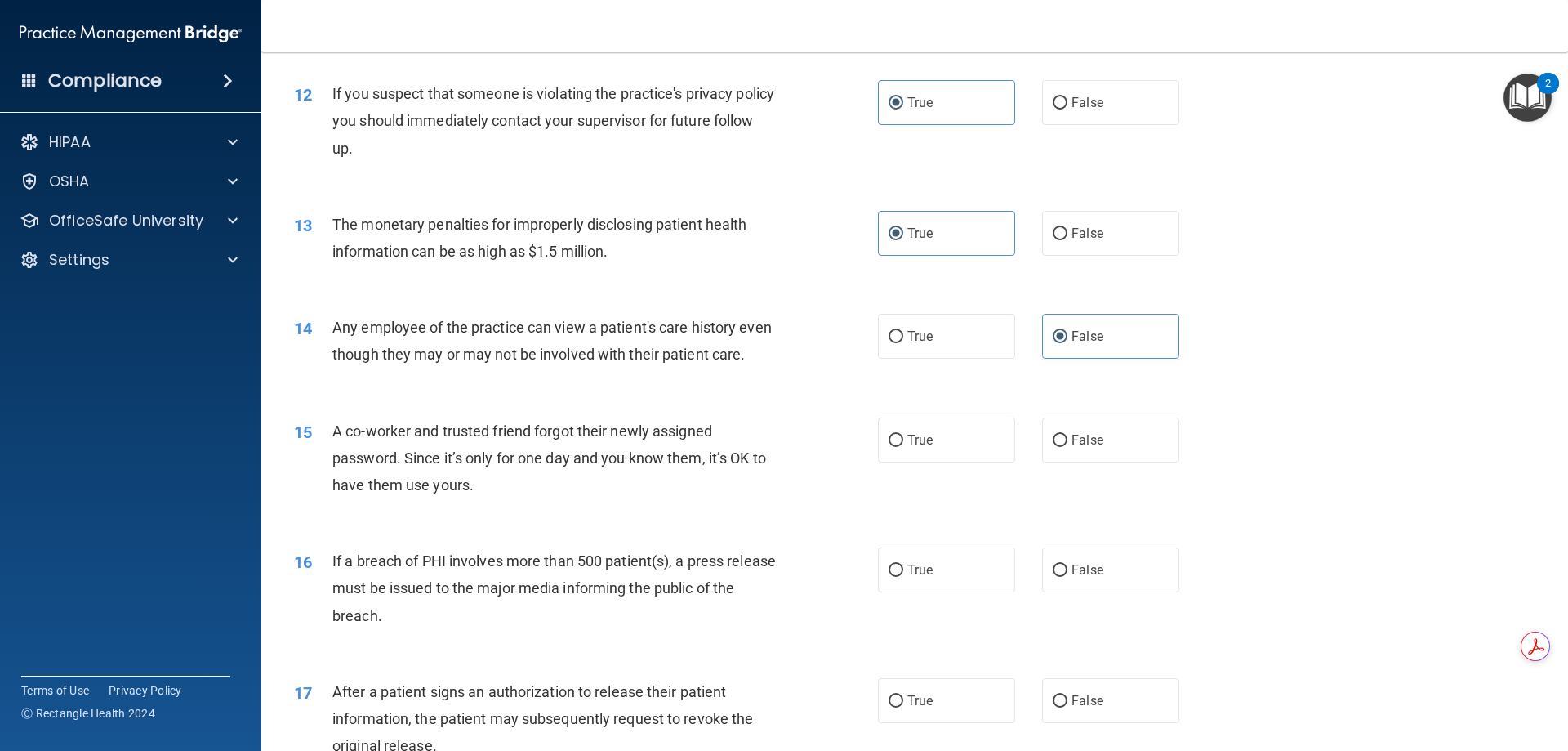 scroll, scrollTop: 1389, scrollLeft: 0, axis: vertical 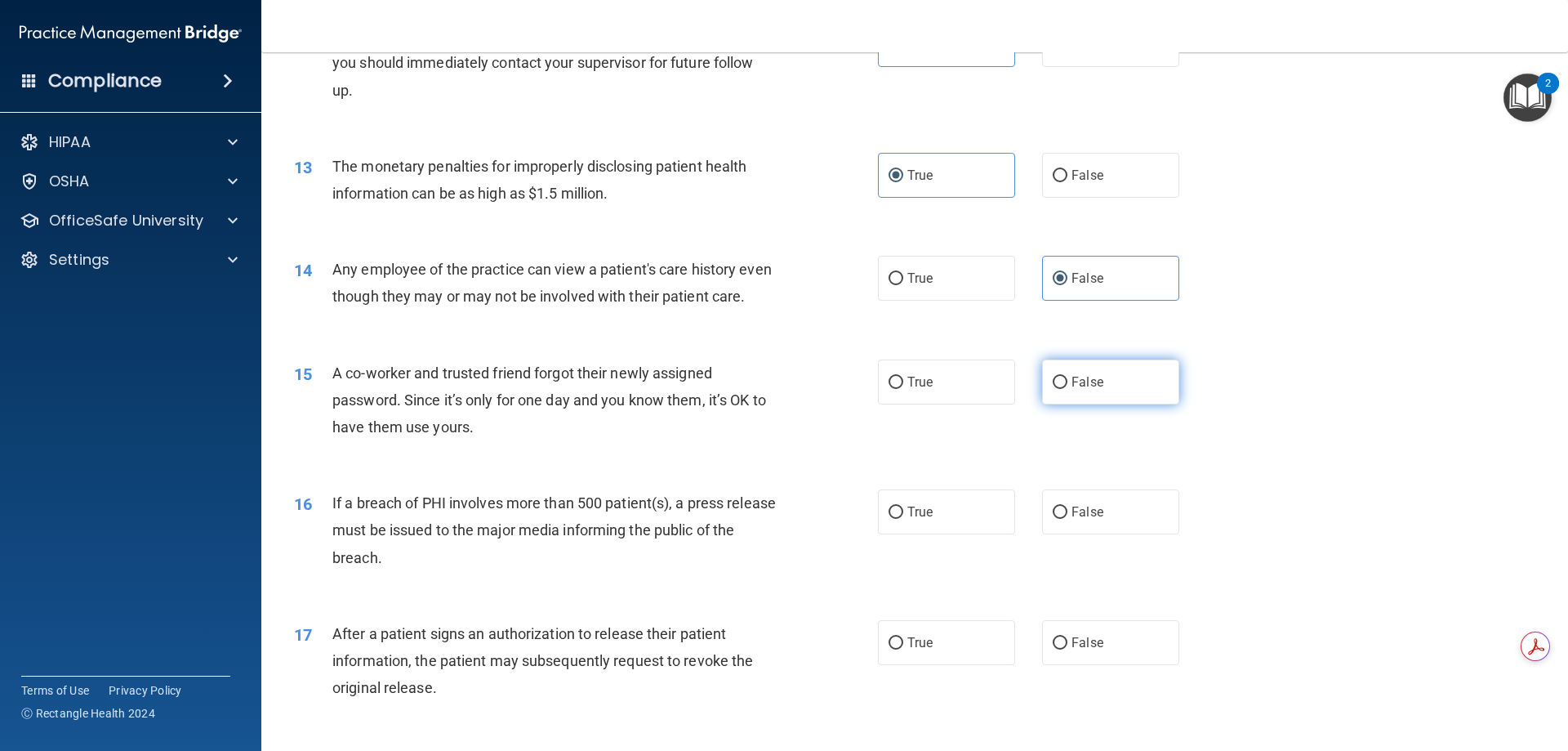 click on "False" at bounding box center (1111, 382) 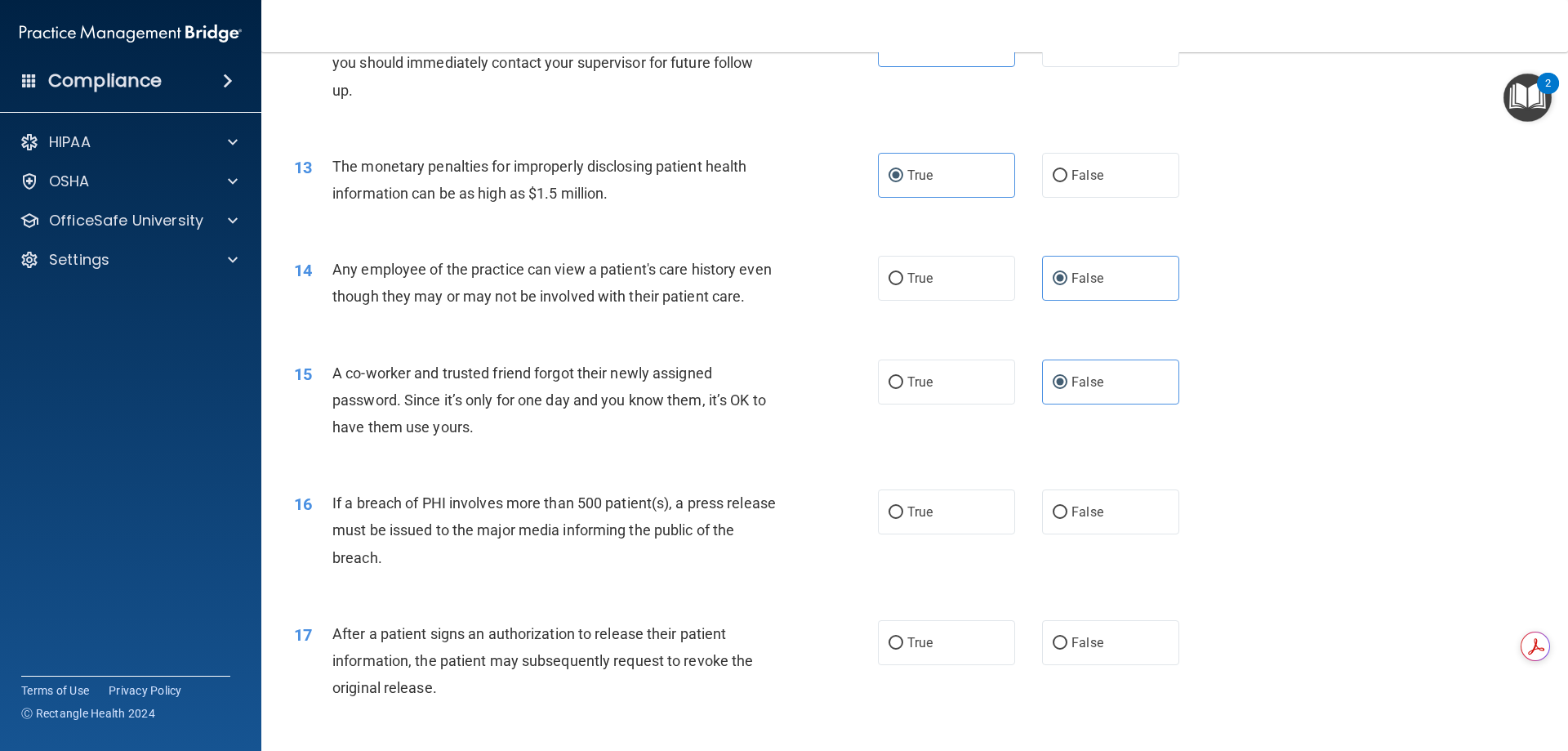 scroll, scrollTop: 1634, scrollLeft: 0, axis: vertical 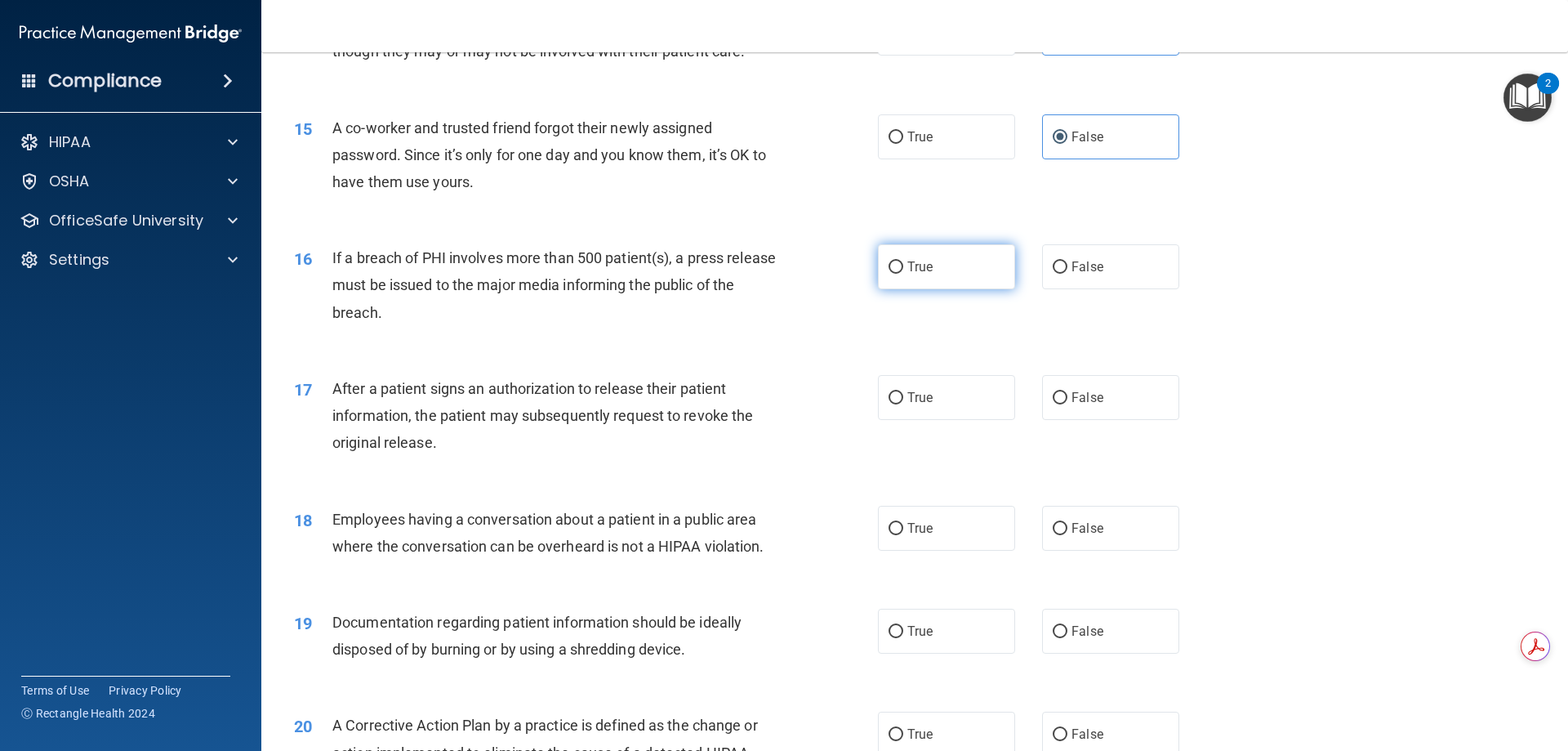 click on "True" at bounding box center (947, 266) 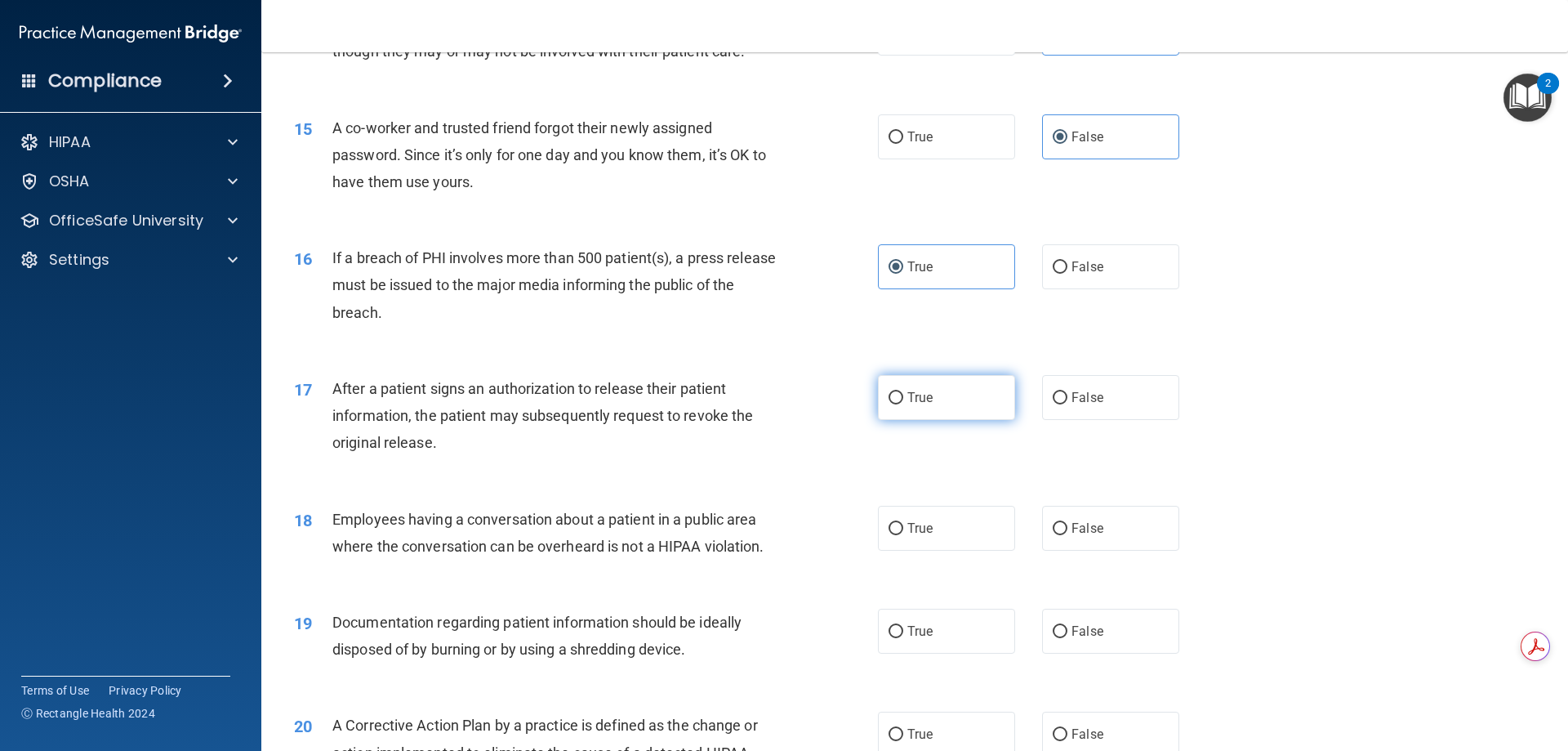 click on "True" at bounding box center [947, 397] 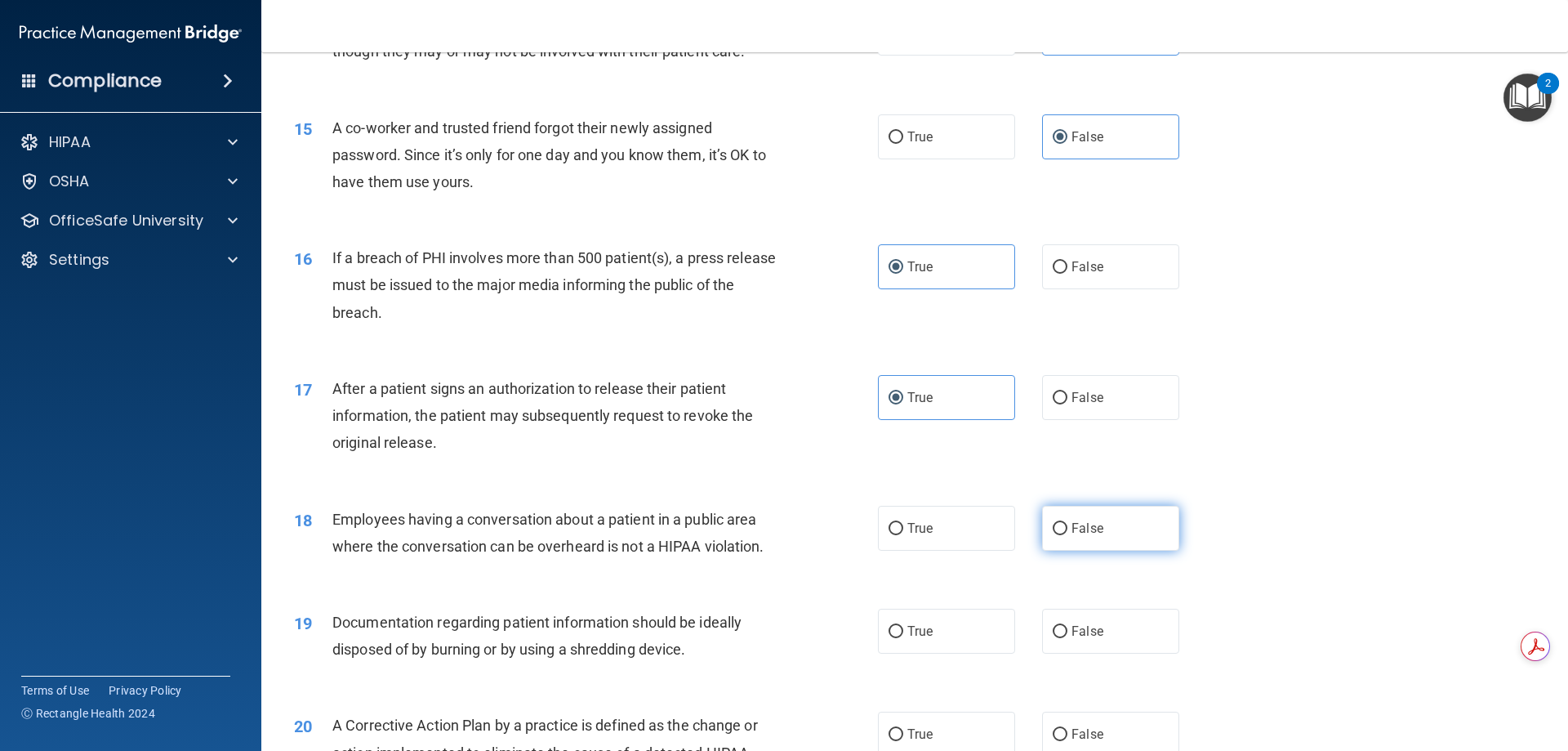 click on "False" at bounding box center [1087, 528] 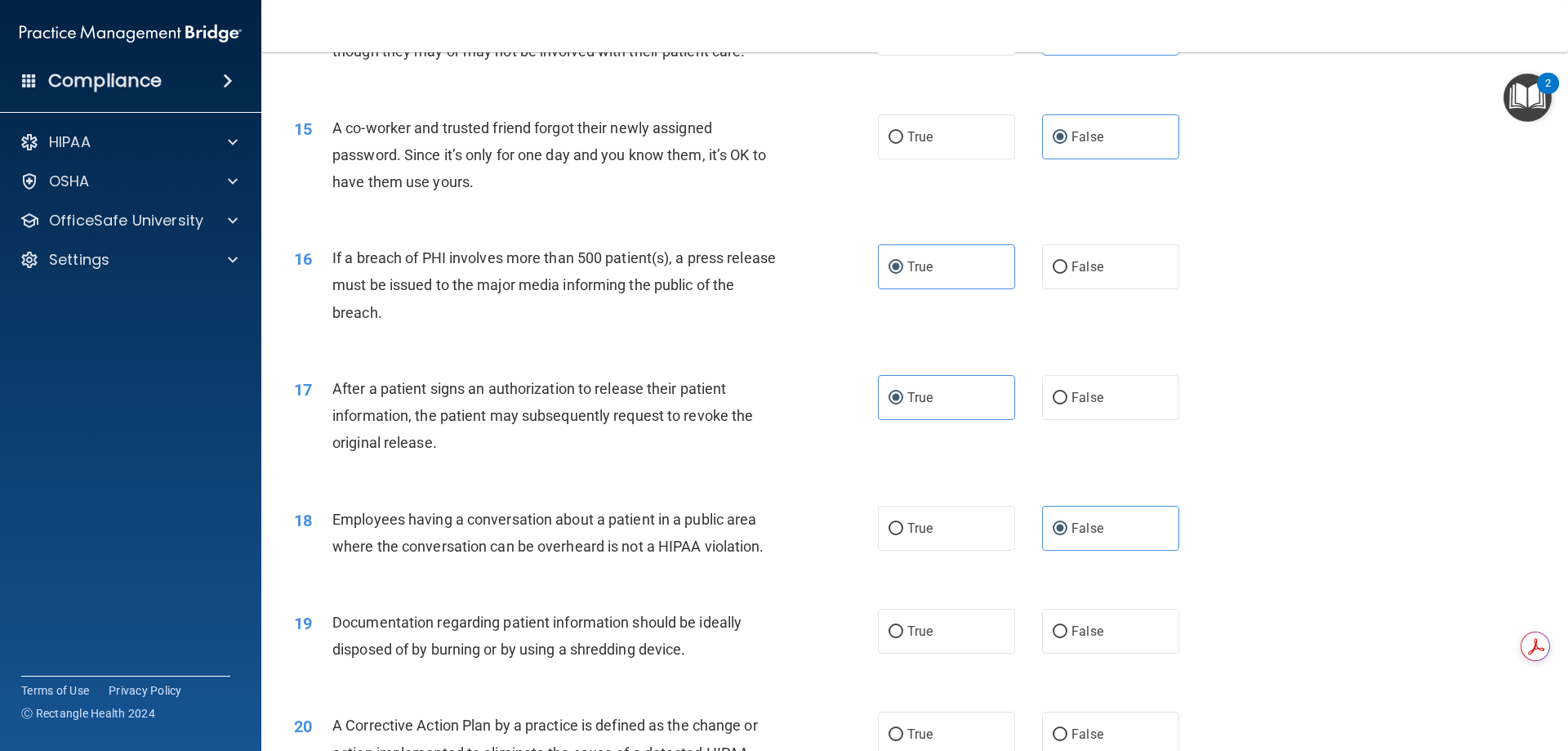 scroll, scrollTop: 1961, scrollLeft: 0, axis: vertical 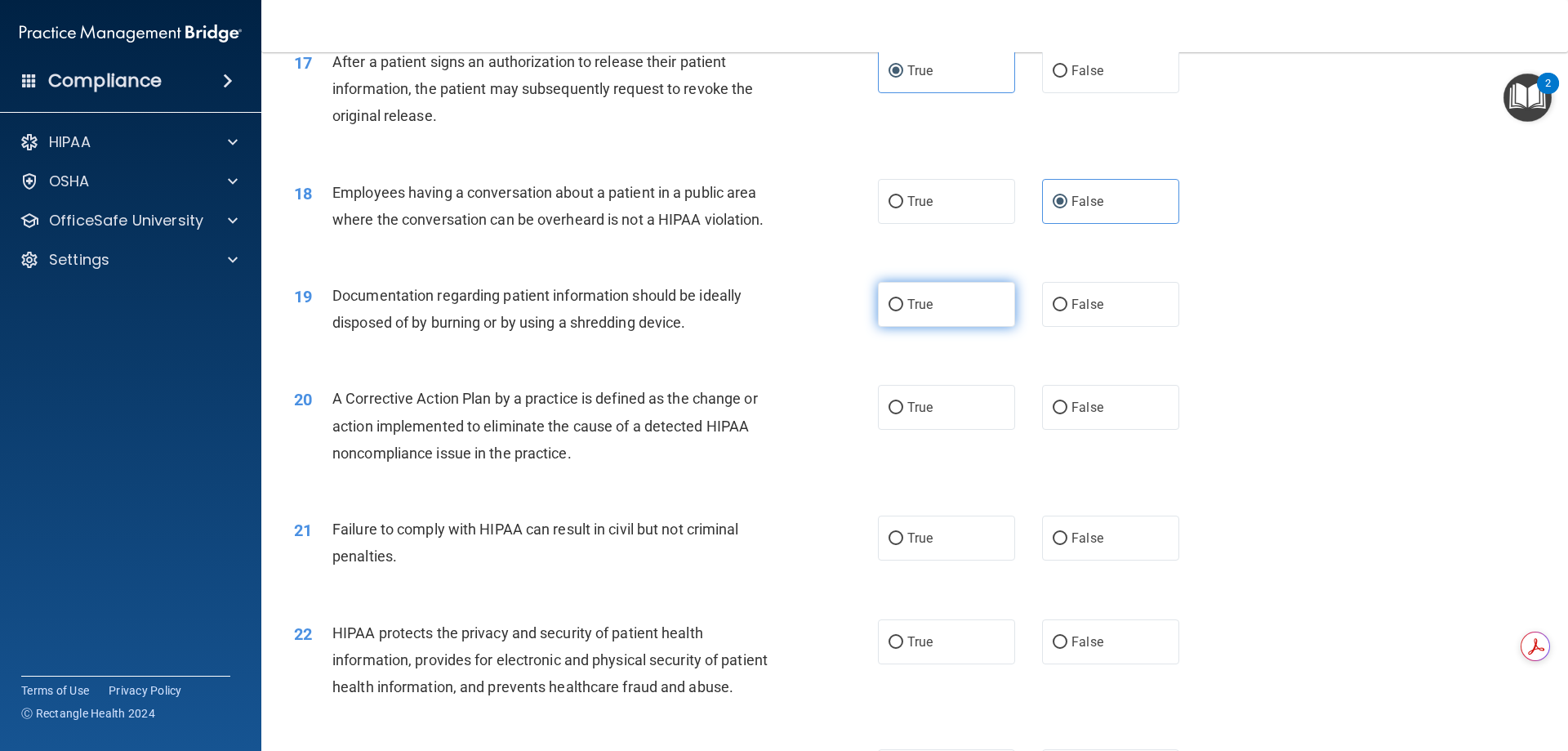 click on "True" at bounding box center (947, 304) 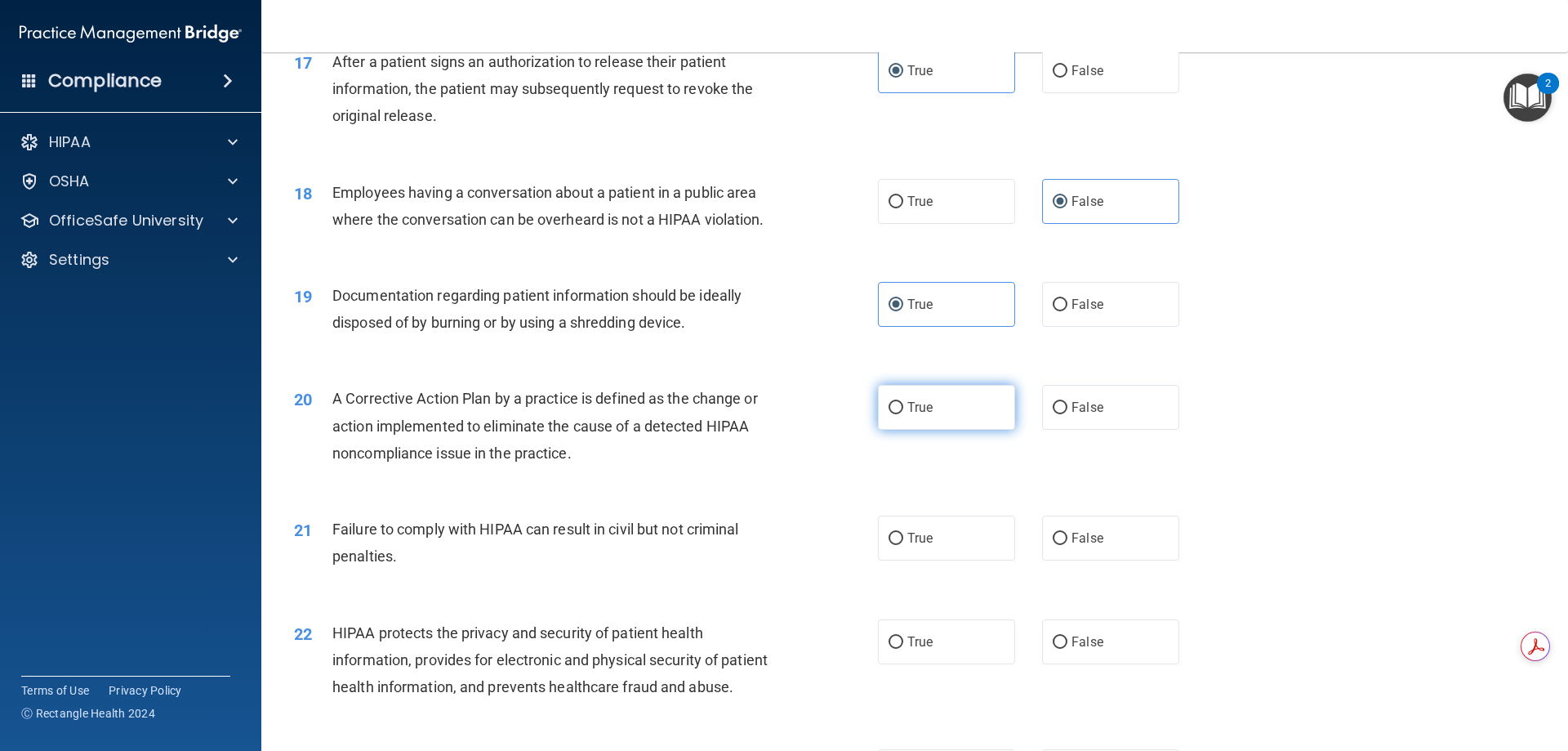 click on "True" at bounding box center (947, 407) 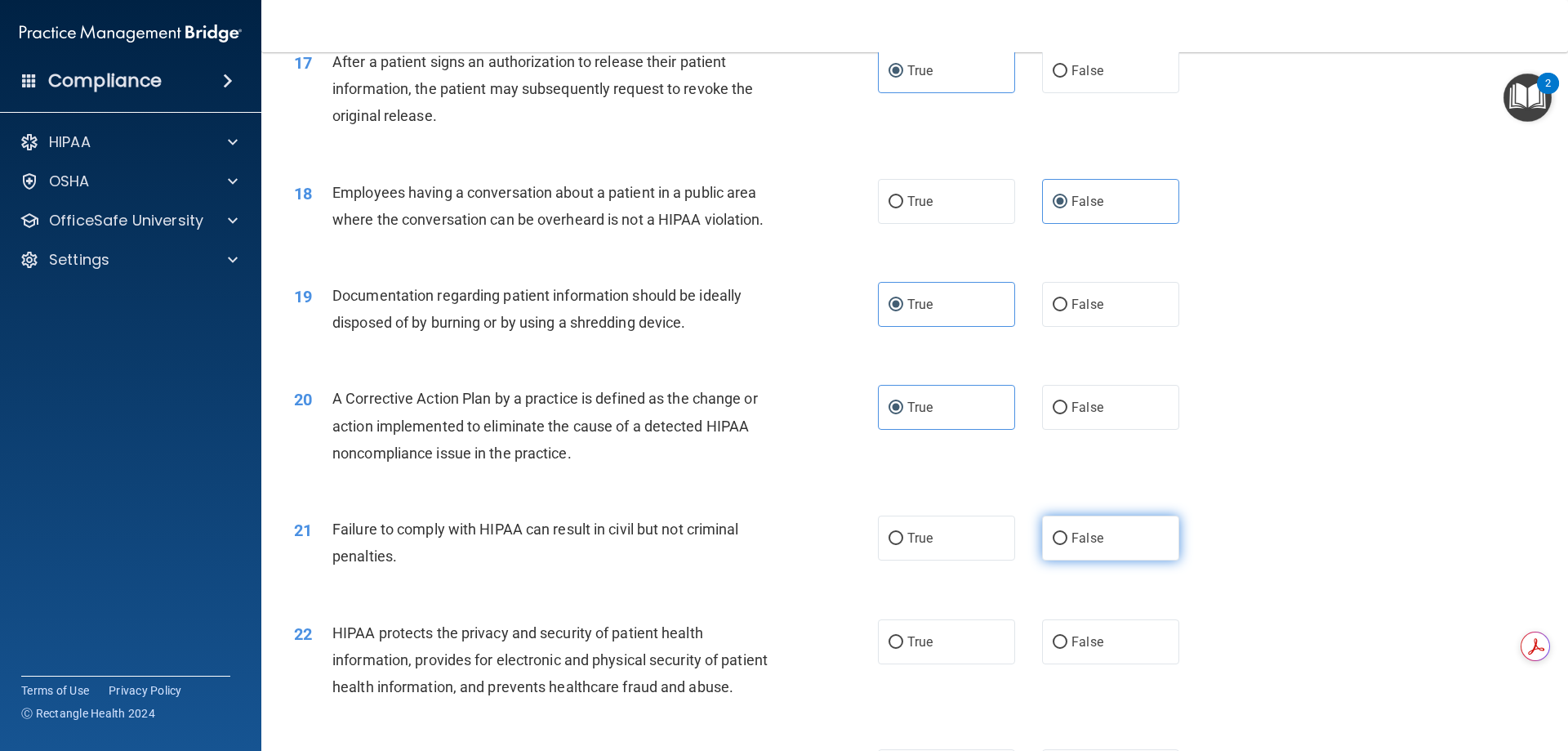 click on "False" at bounding box center (1087, 538) 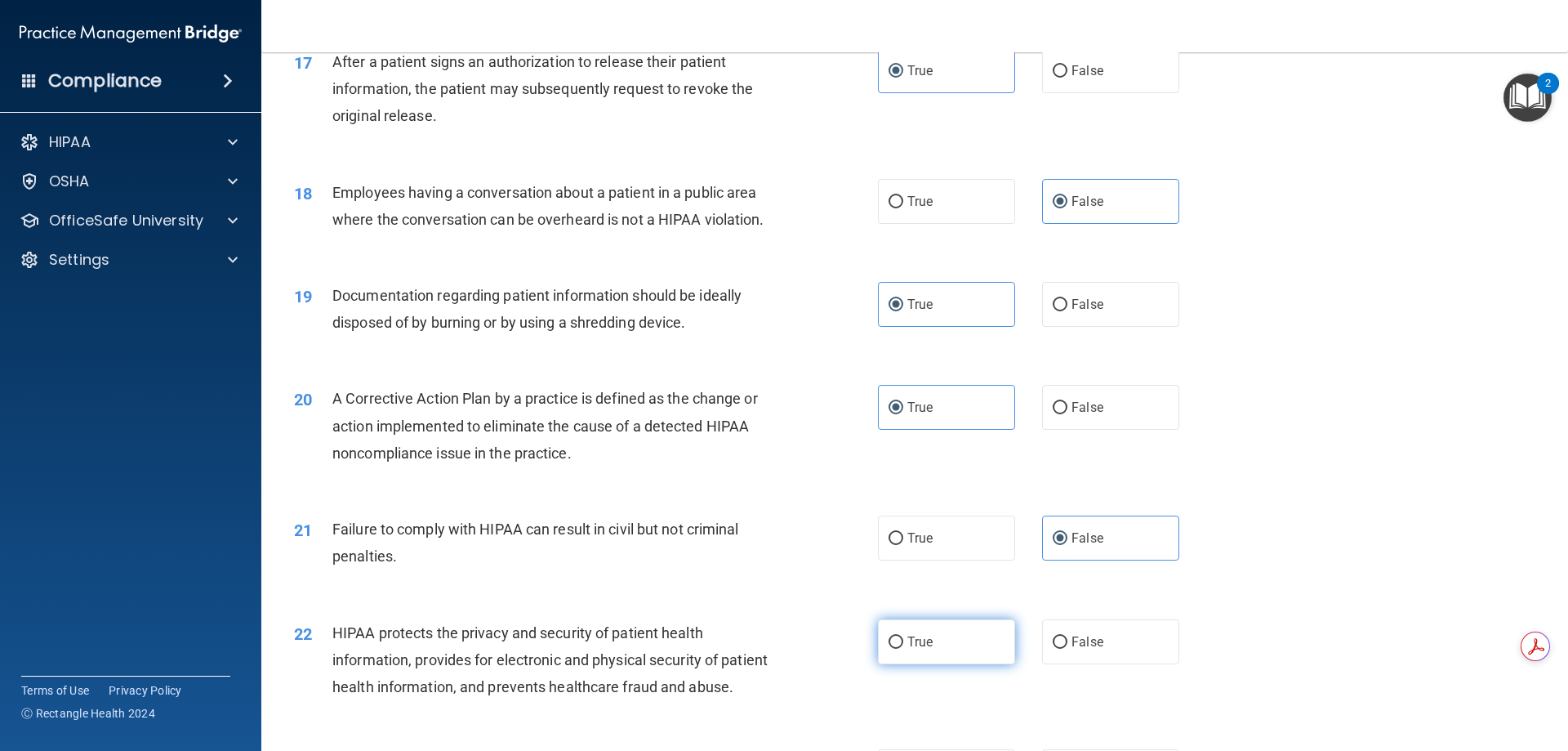 click on "True" at bounding box center [947, 641] 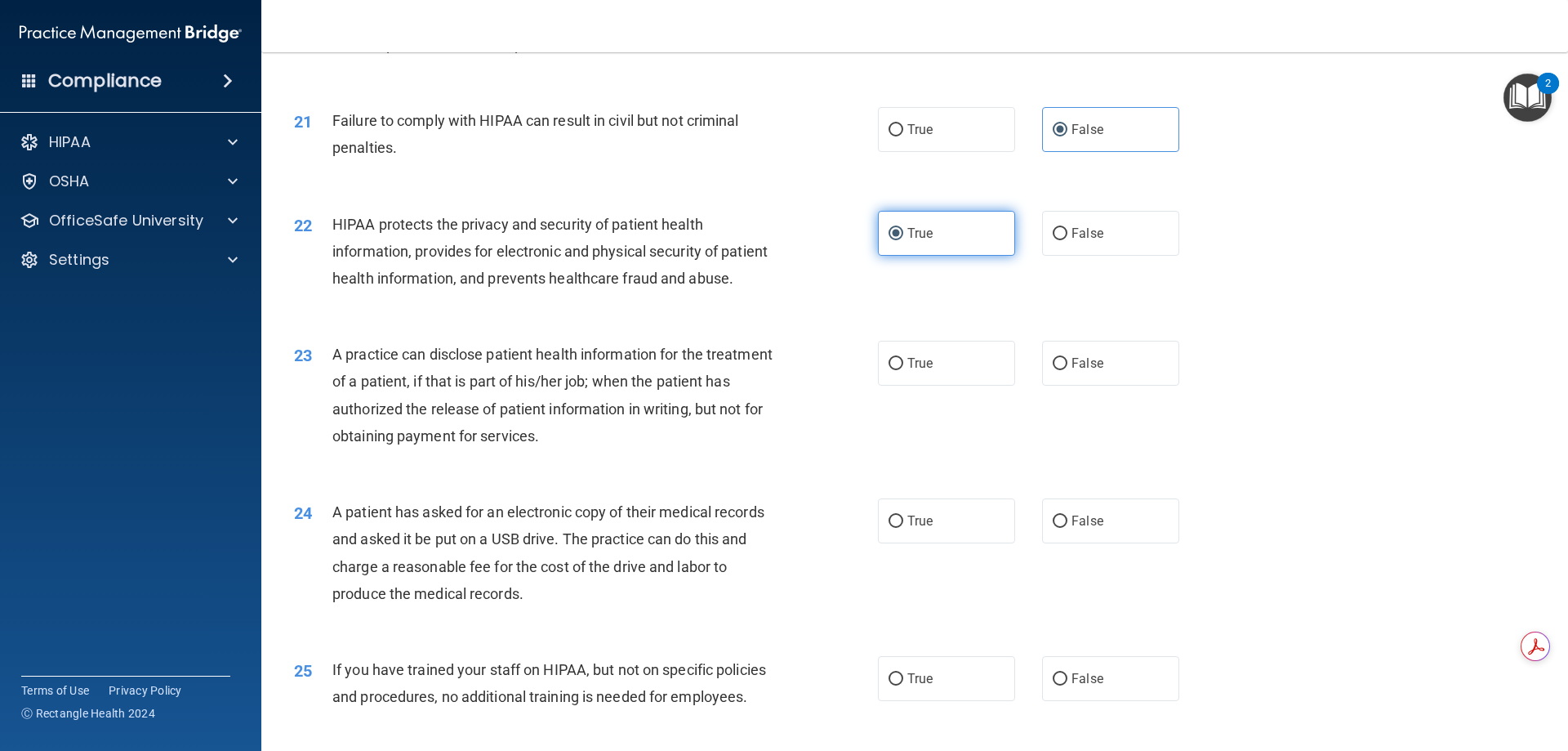 scroll, scrollTop: 2615, scrollLeft: 0, axis: vertical 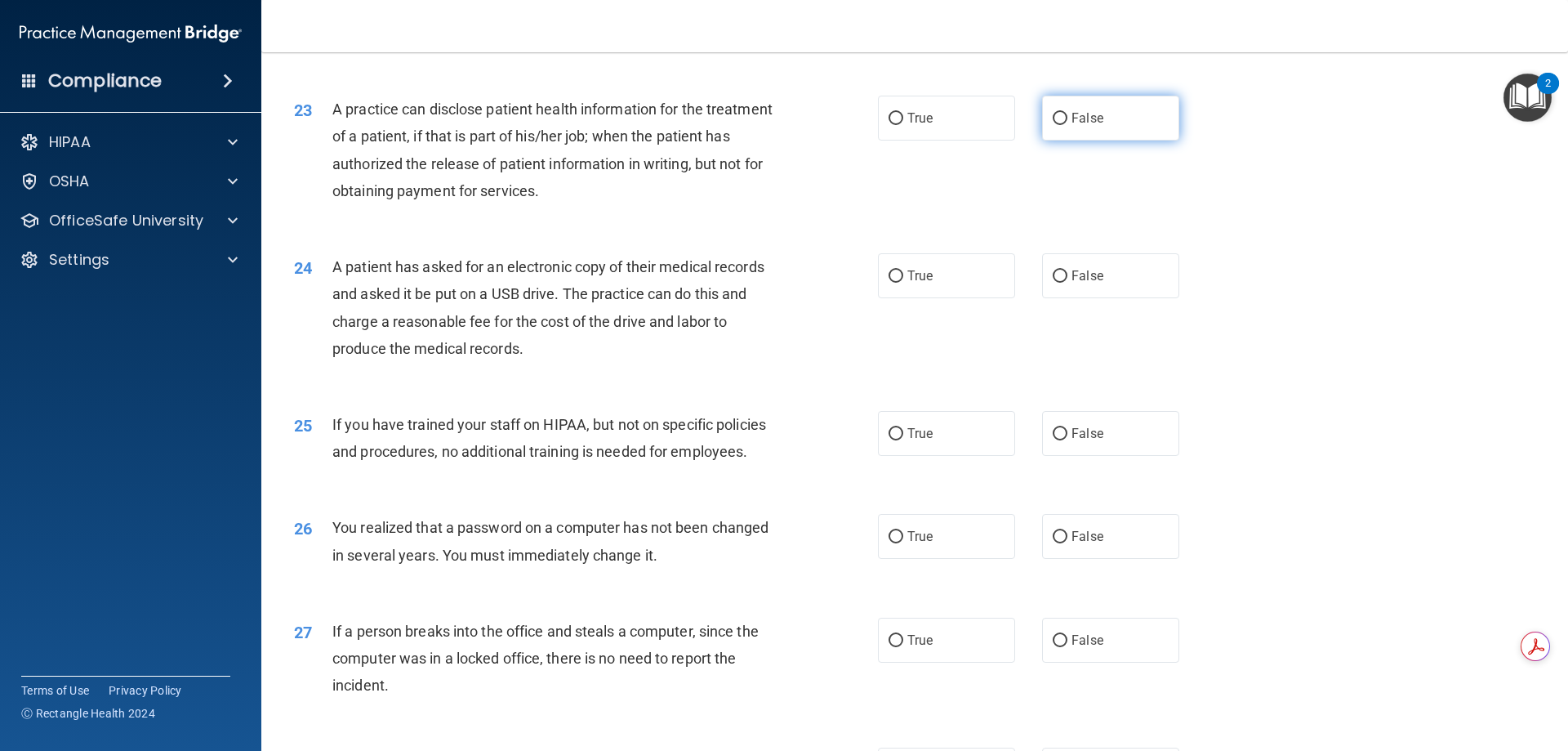 click on "False" at bounding box center (1111, 118) 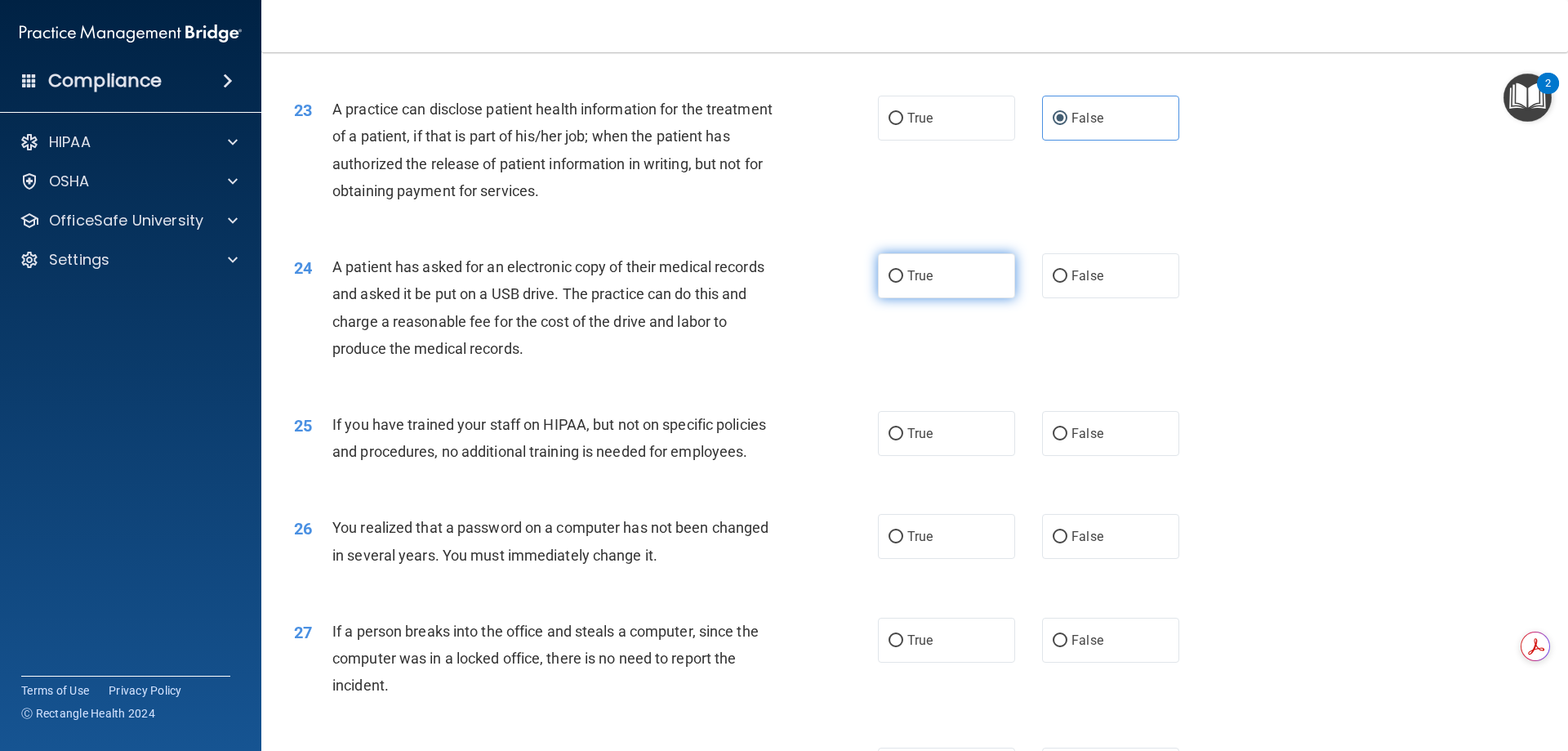 click on "True" at bounding box center [920, 275] 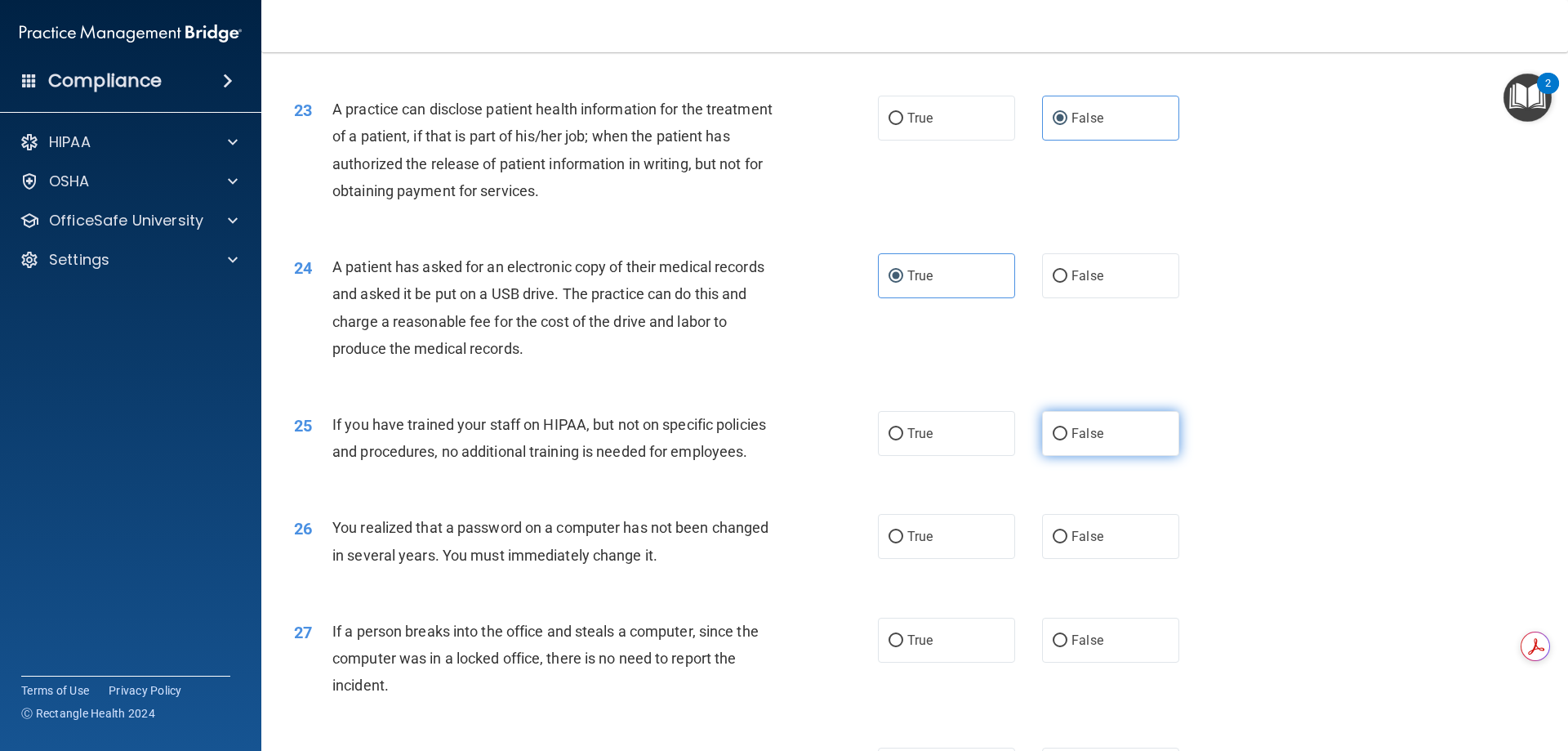 click on "False" at bounding box center [1111, 433] 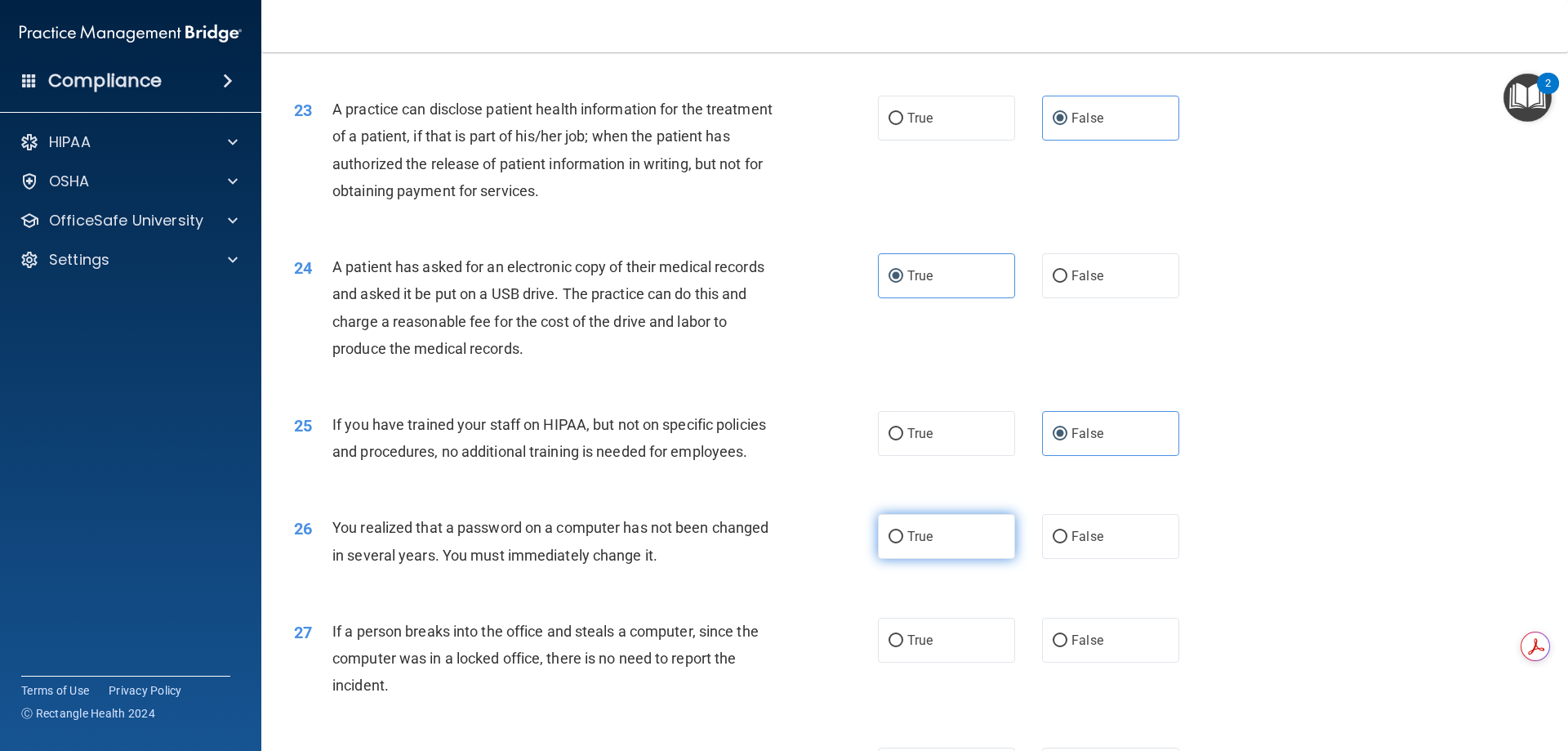 click on "True" at bounding box center (947, 536) 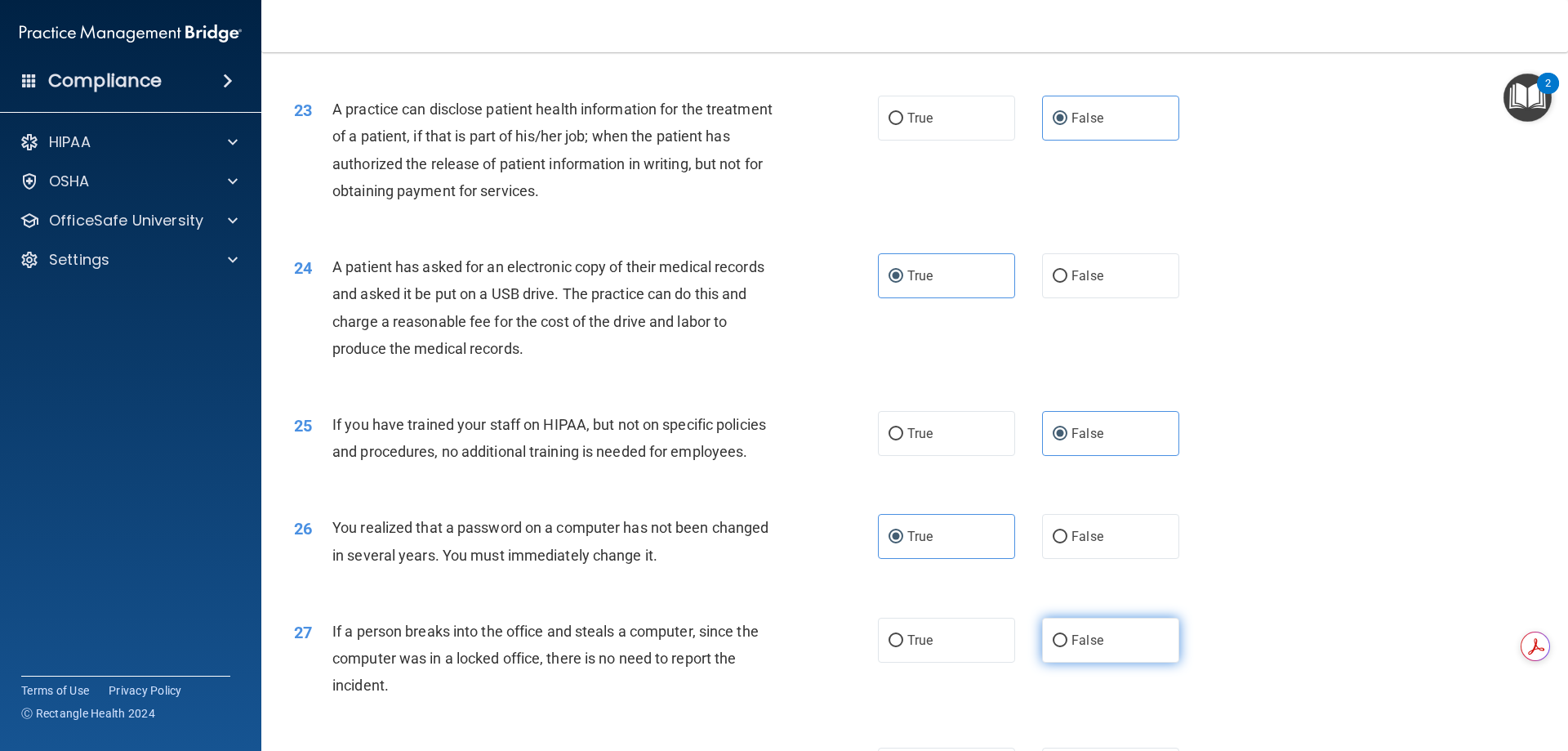 click on "False" at bounding box center (1087, 640) 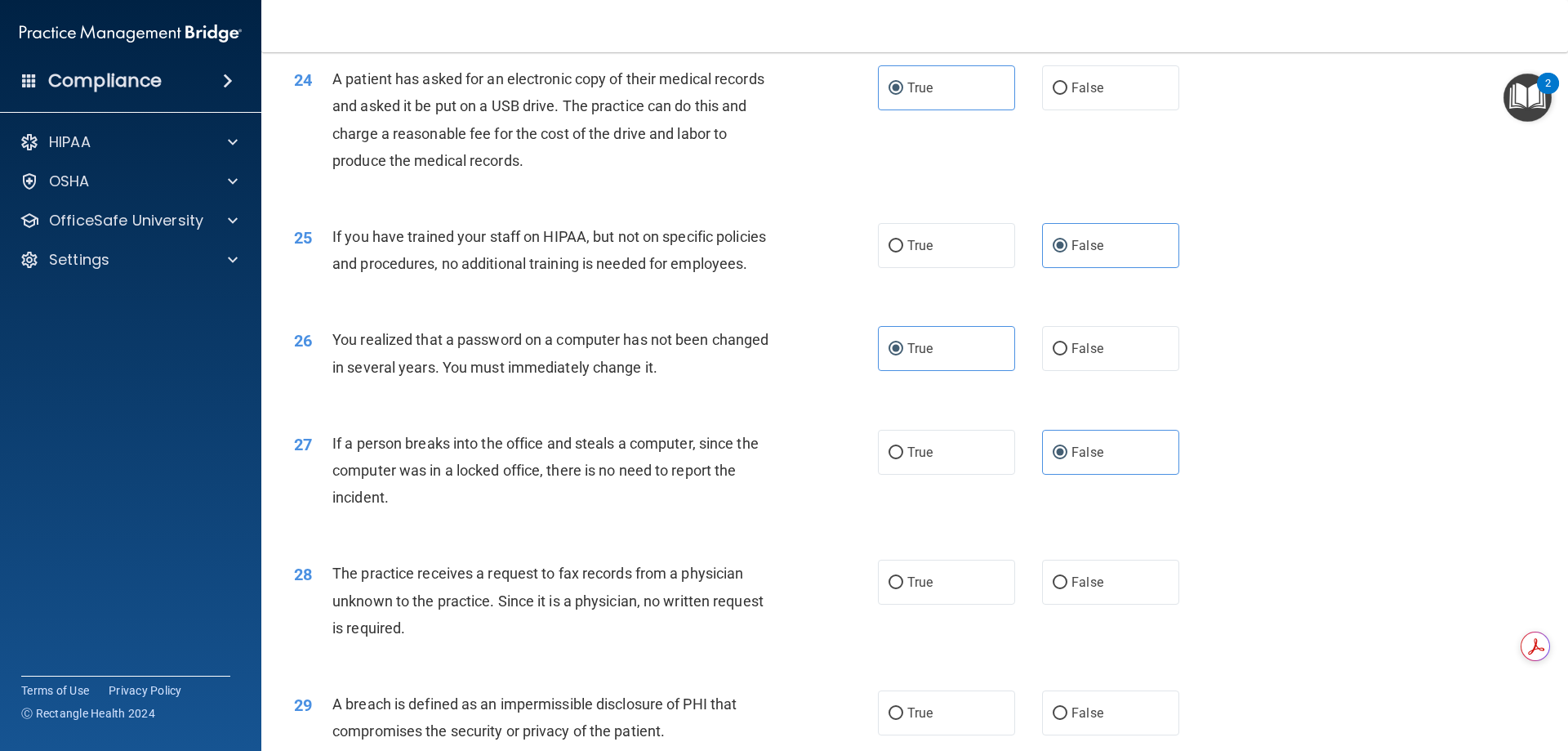 scroll, scrollTop: 3024, scrollLeft: 0, axis: vertical 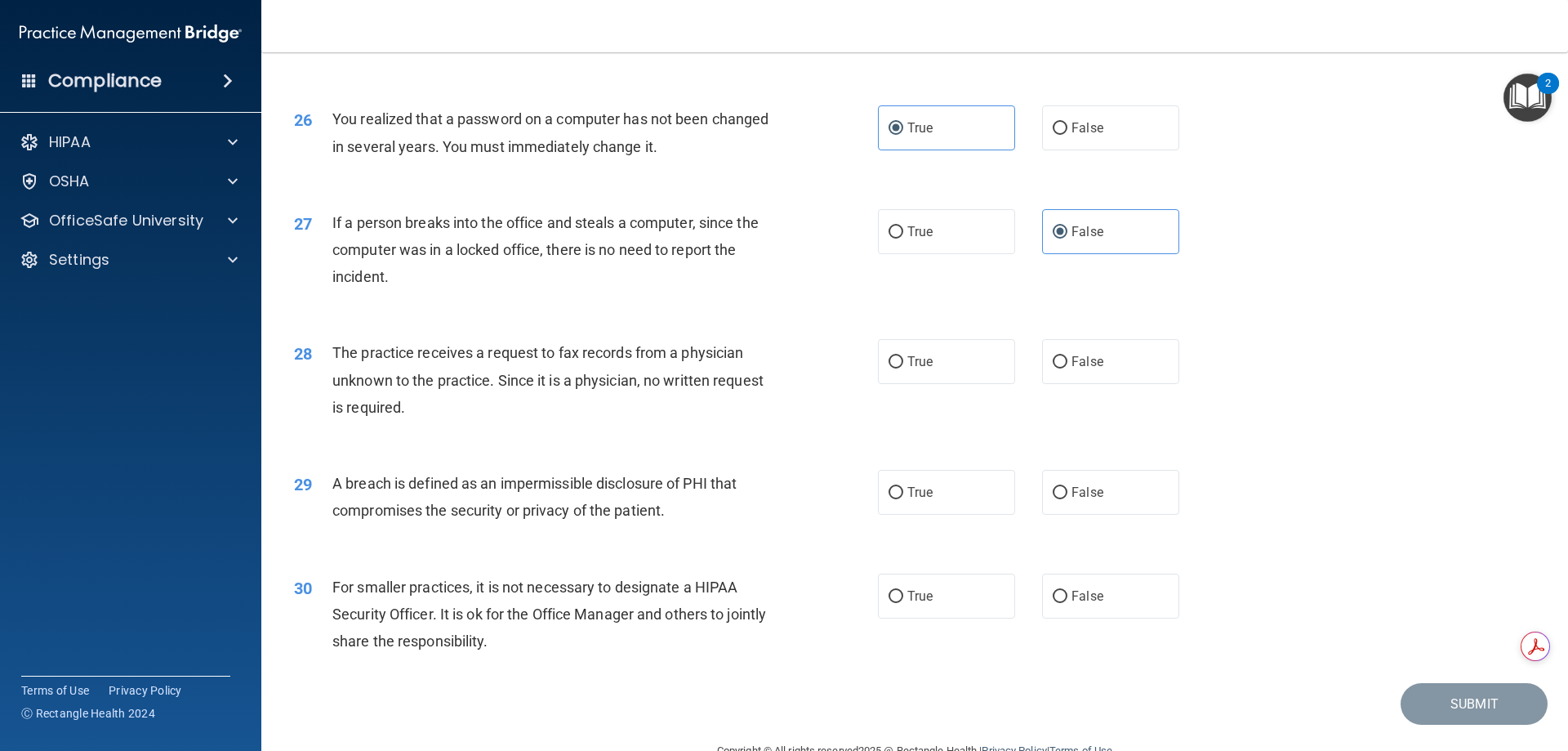 click on "28       The practice receives a request to fax records from a physician unknown to the practice.  Since it is a physician, no written request is required.                 True           False" at bounding box center [915, 384] 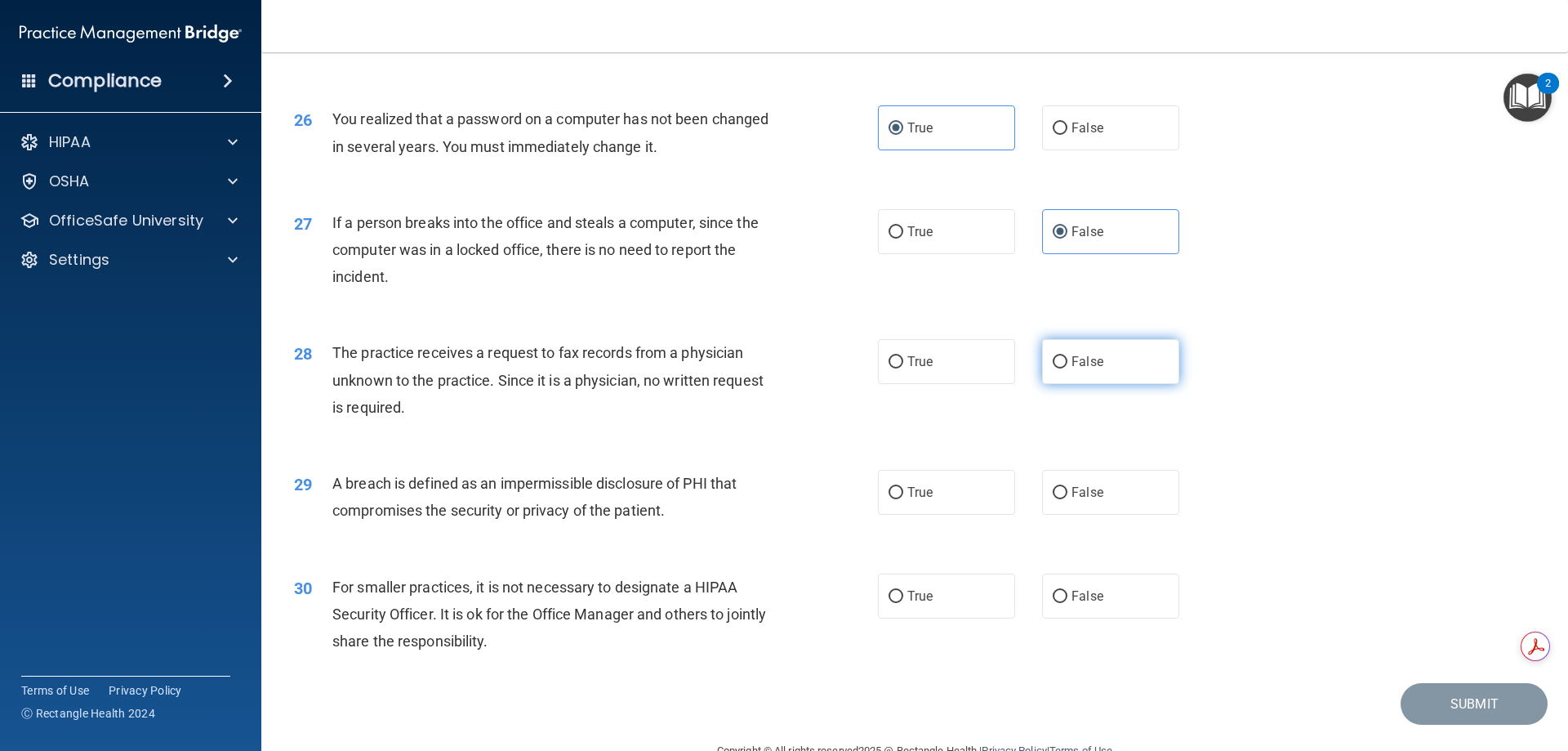 click on "False" at bounding box center (1111, 361) 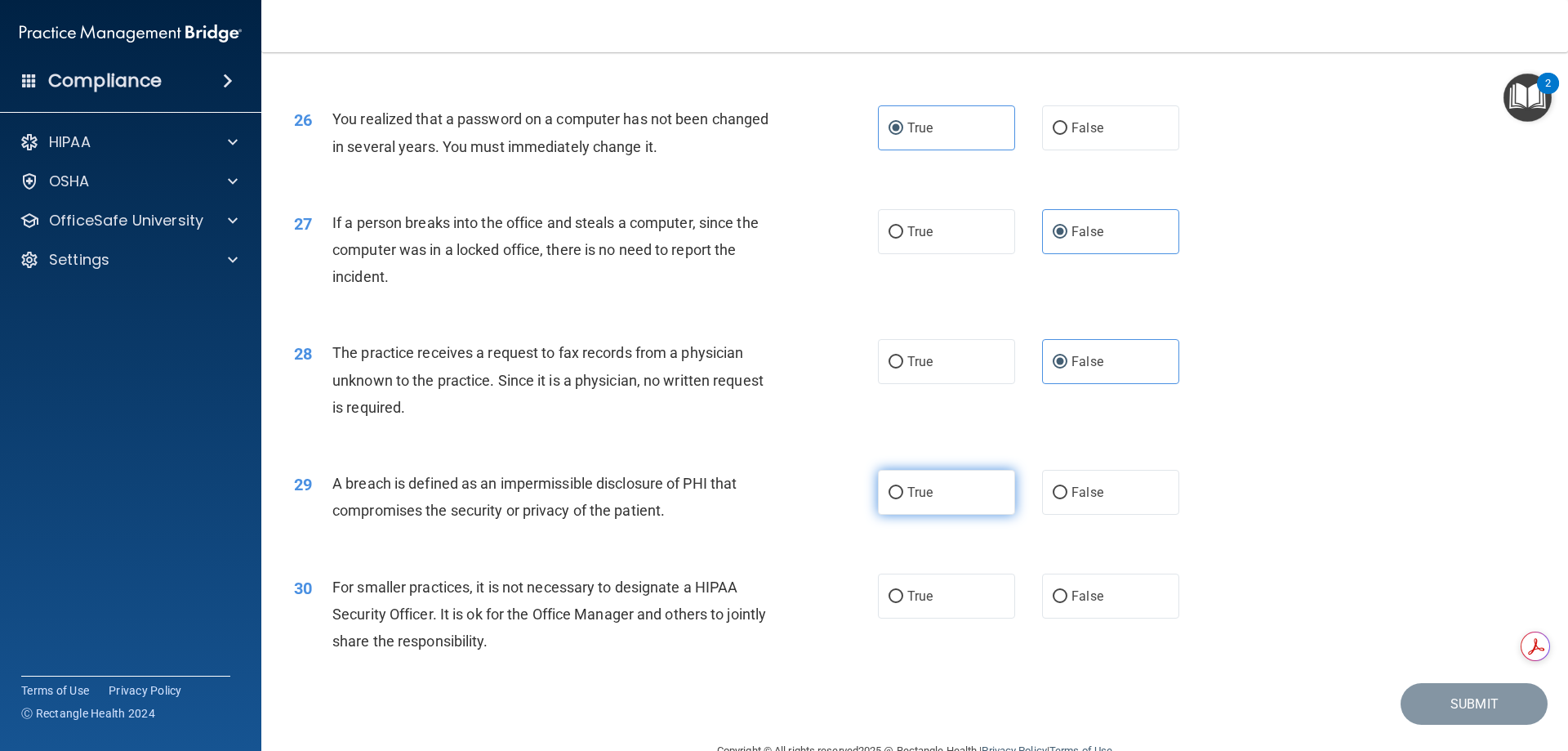 click on "True" at bounding box center [947, 492] 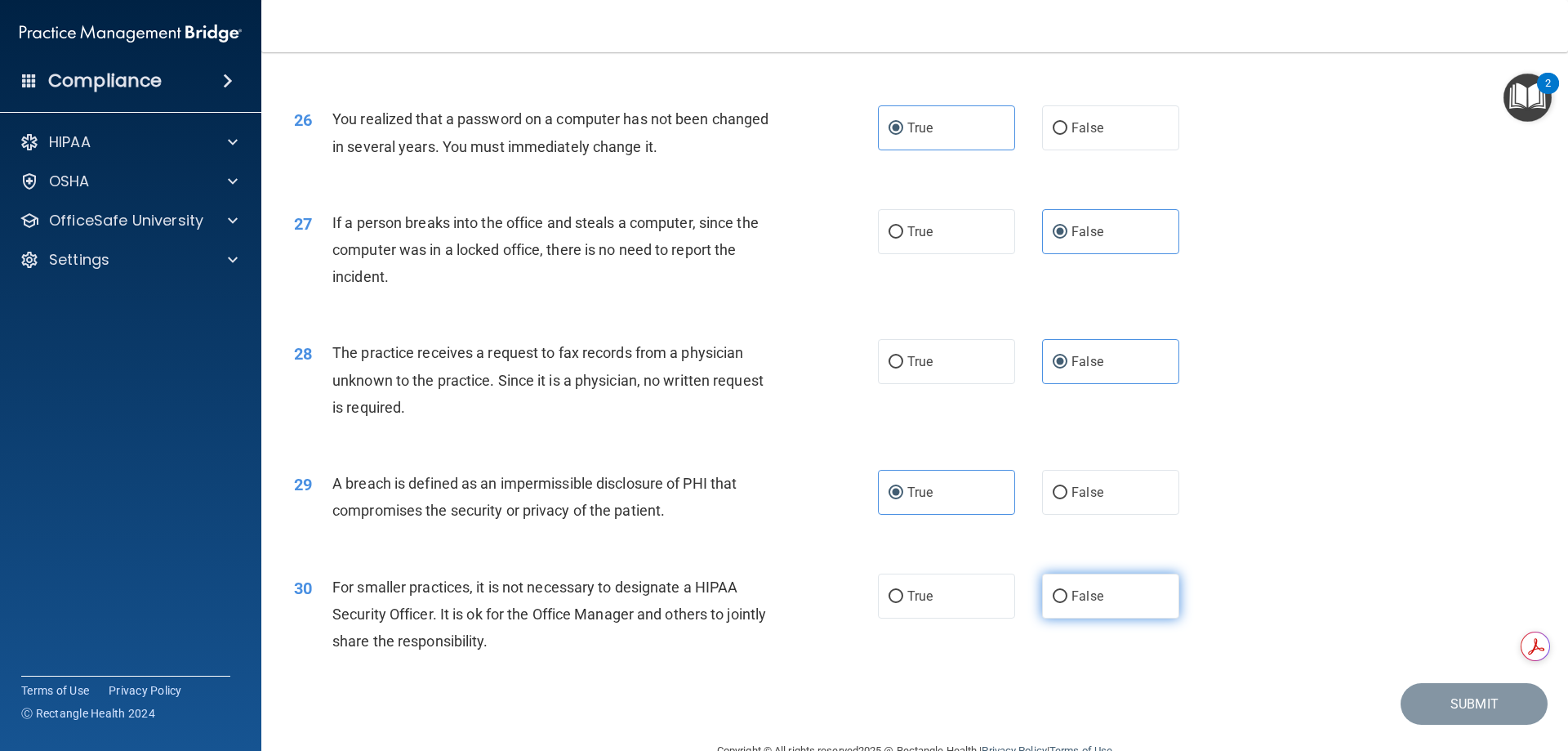 click on "False" at bounding box center (1111, 596) 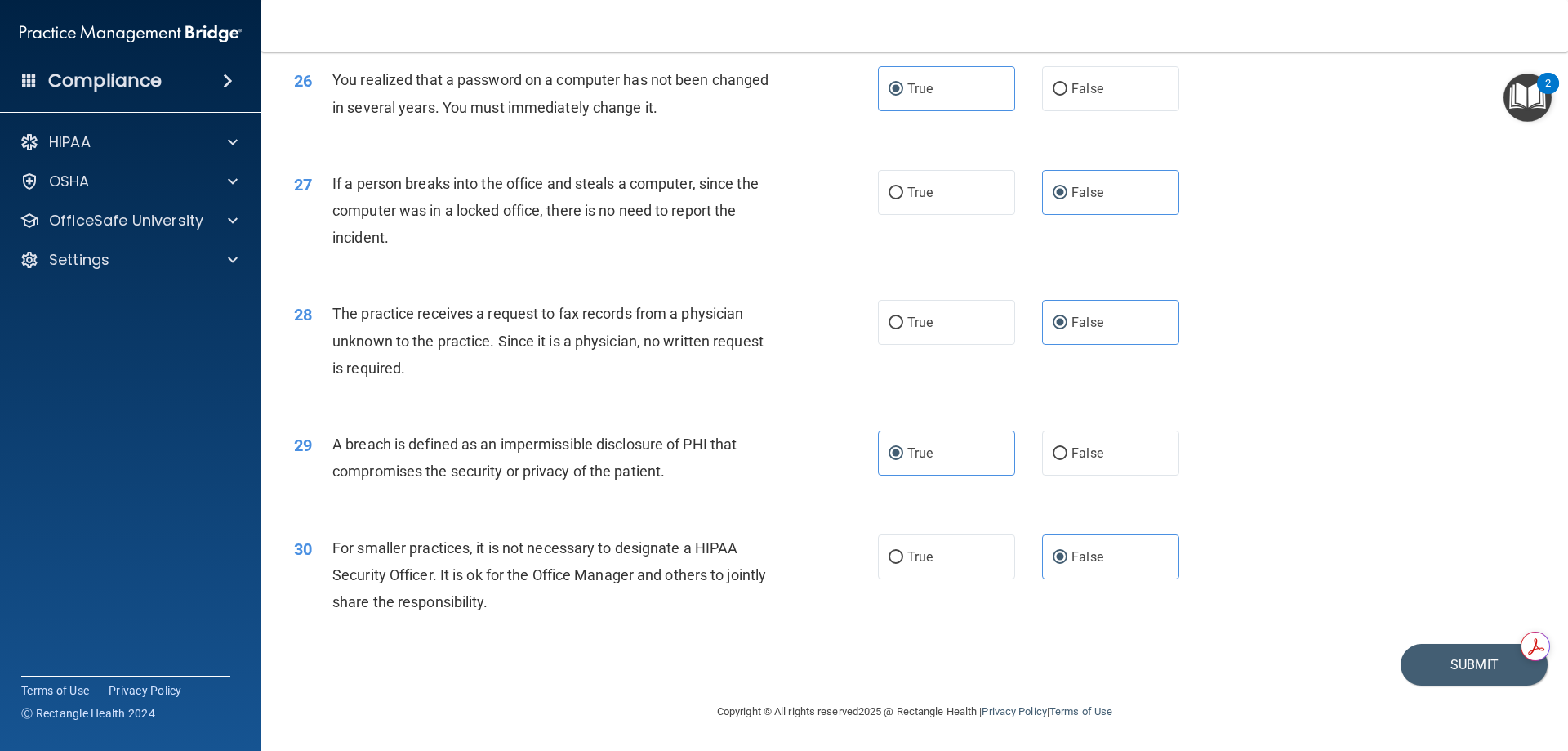 scroll, scrollTop: 3117, scrollLeft: 0, axis: vertical 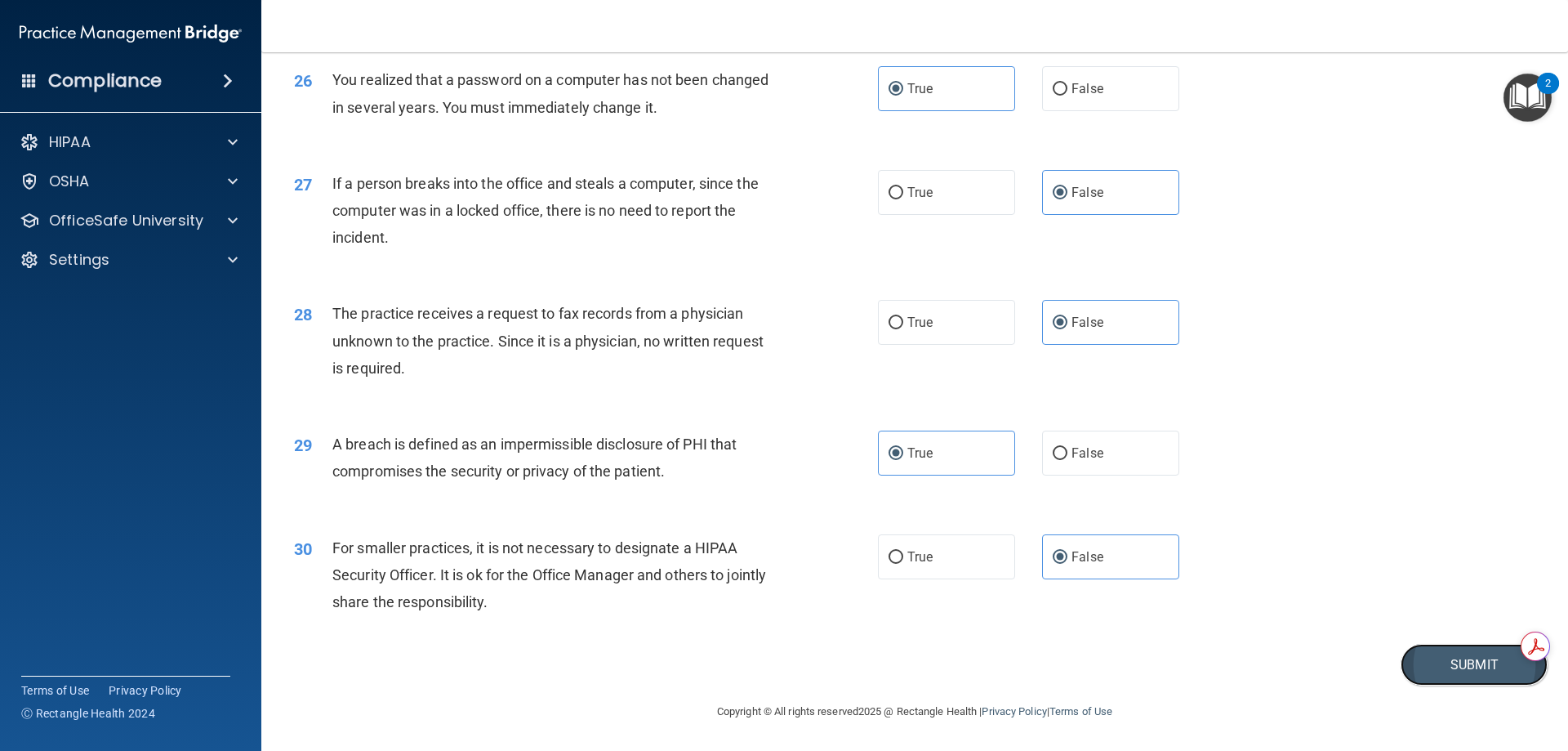 click on "Submit" at bounding box center (1474, 664) 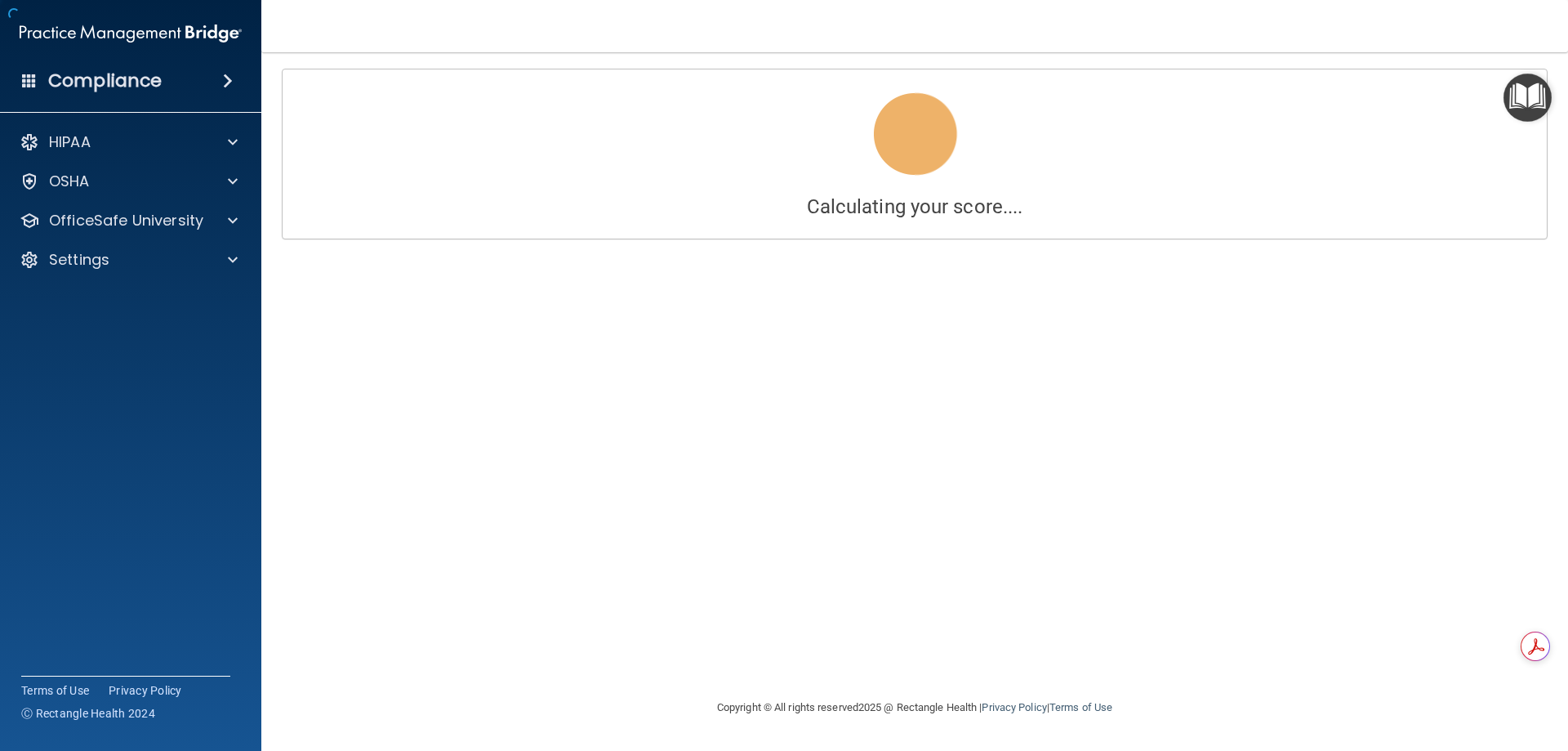 scroll, scrollTop: 0, scrollLeft: 0, axis: both 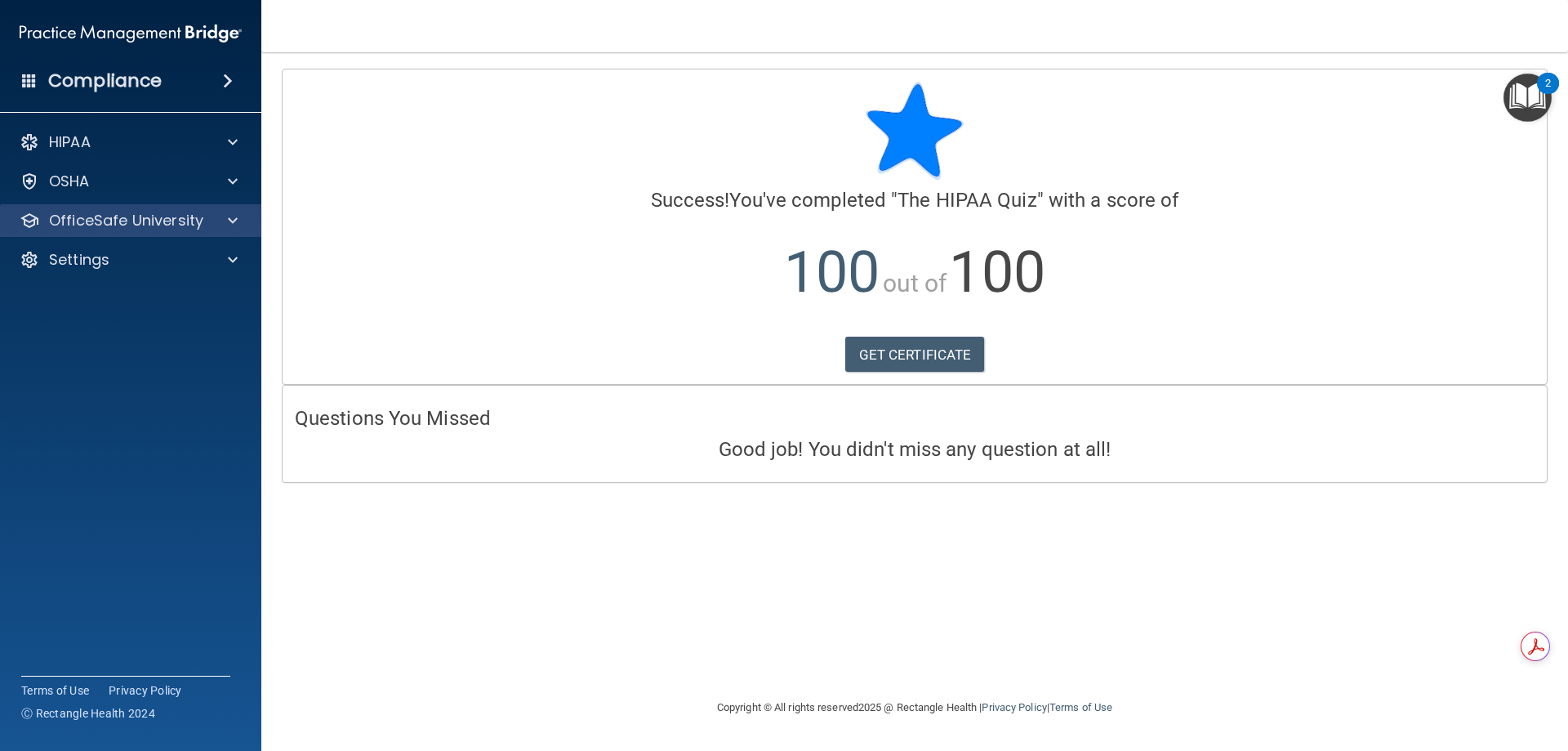 click on "OfficeSafe University" at bounding box center (131, 221) 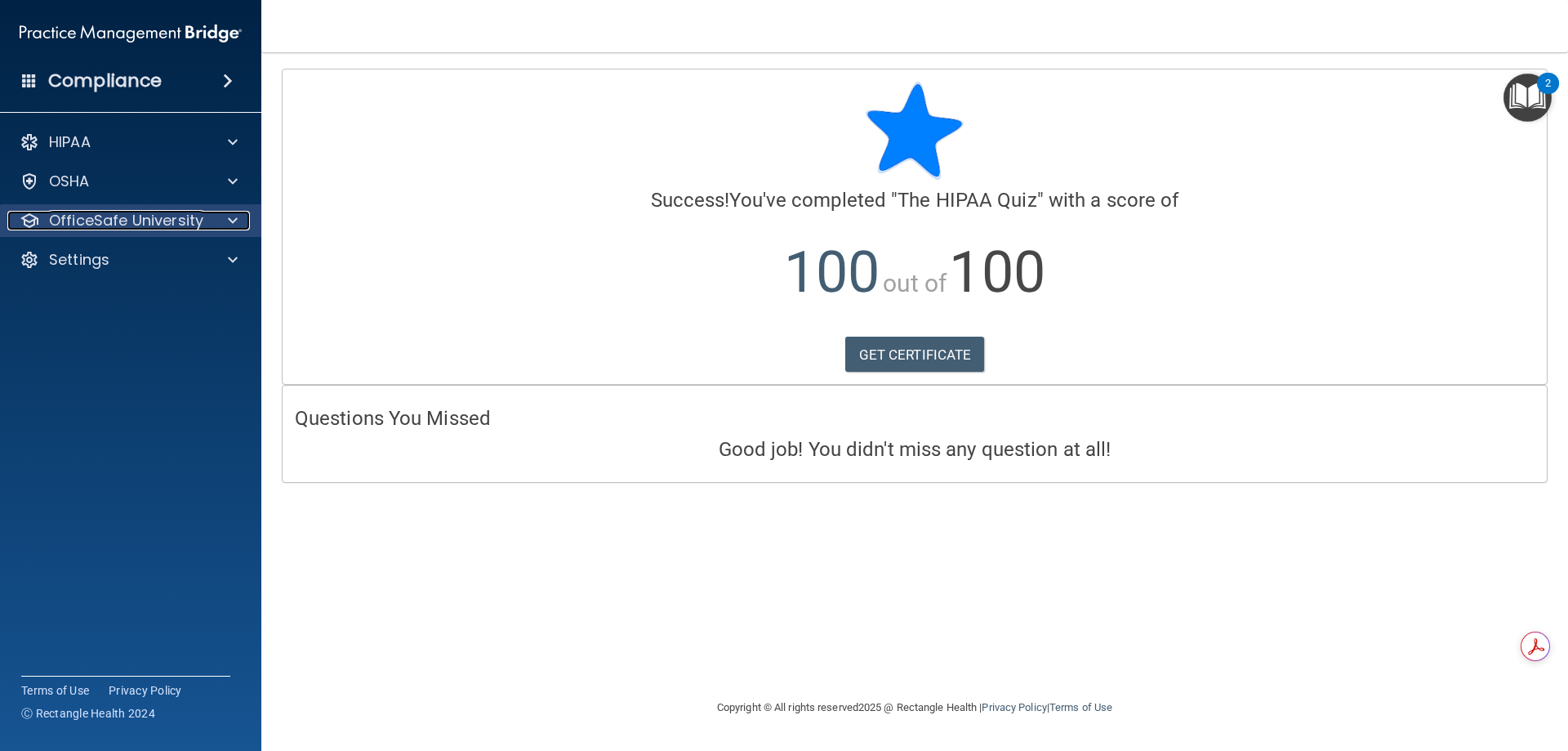 click on "OfficeSafe University" at bounding box center [126, 221] 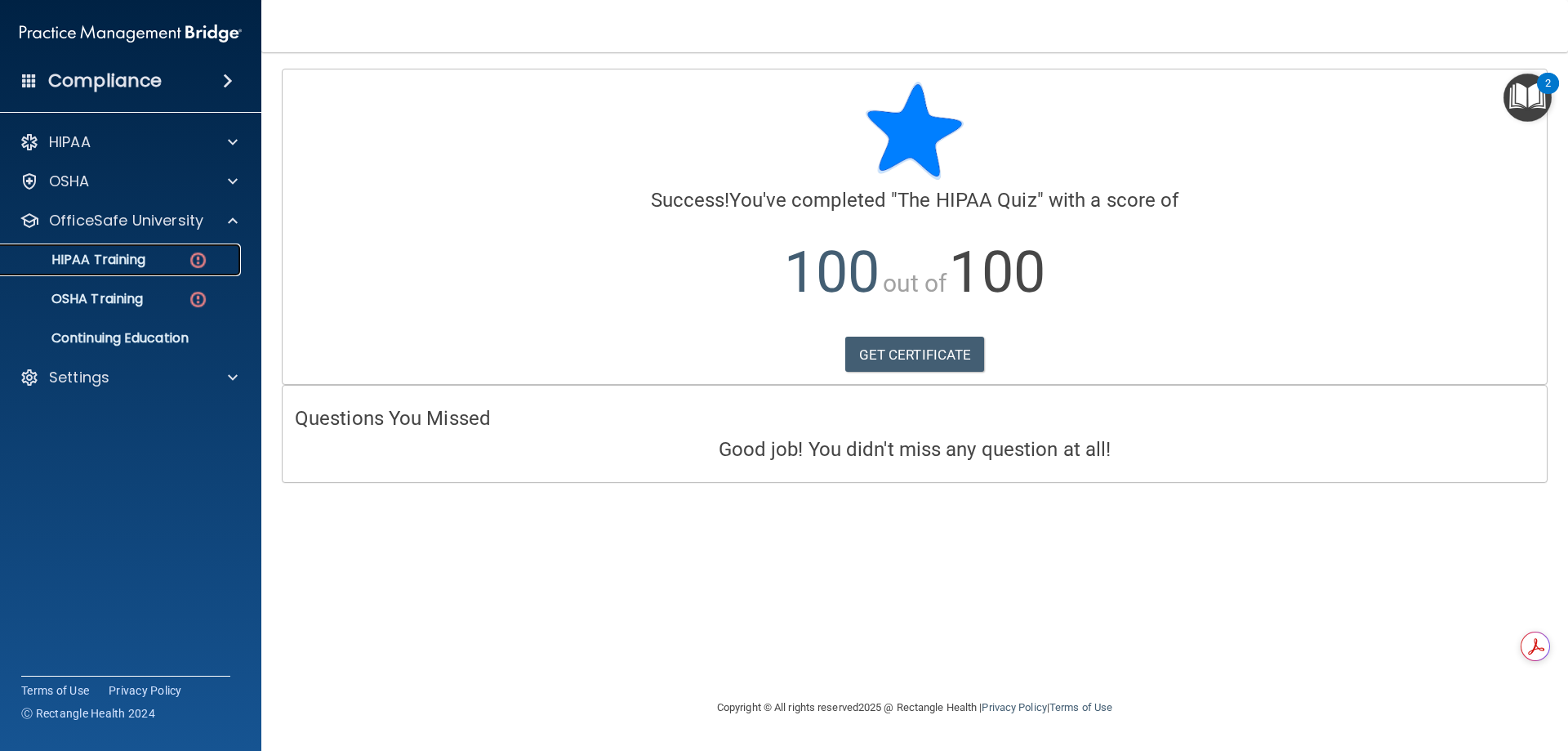 click on "HIPAA Training" at bounding box center (112, 260) 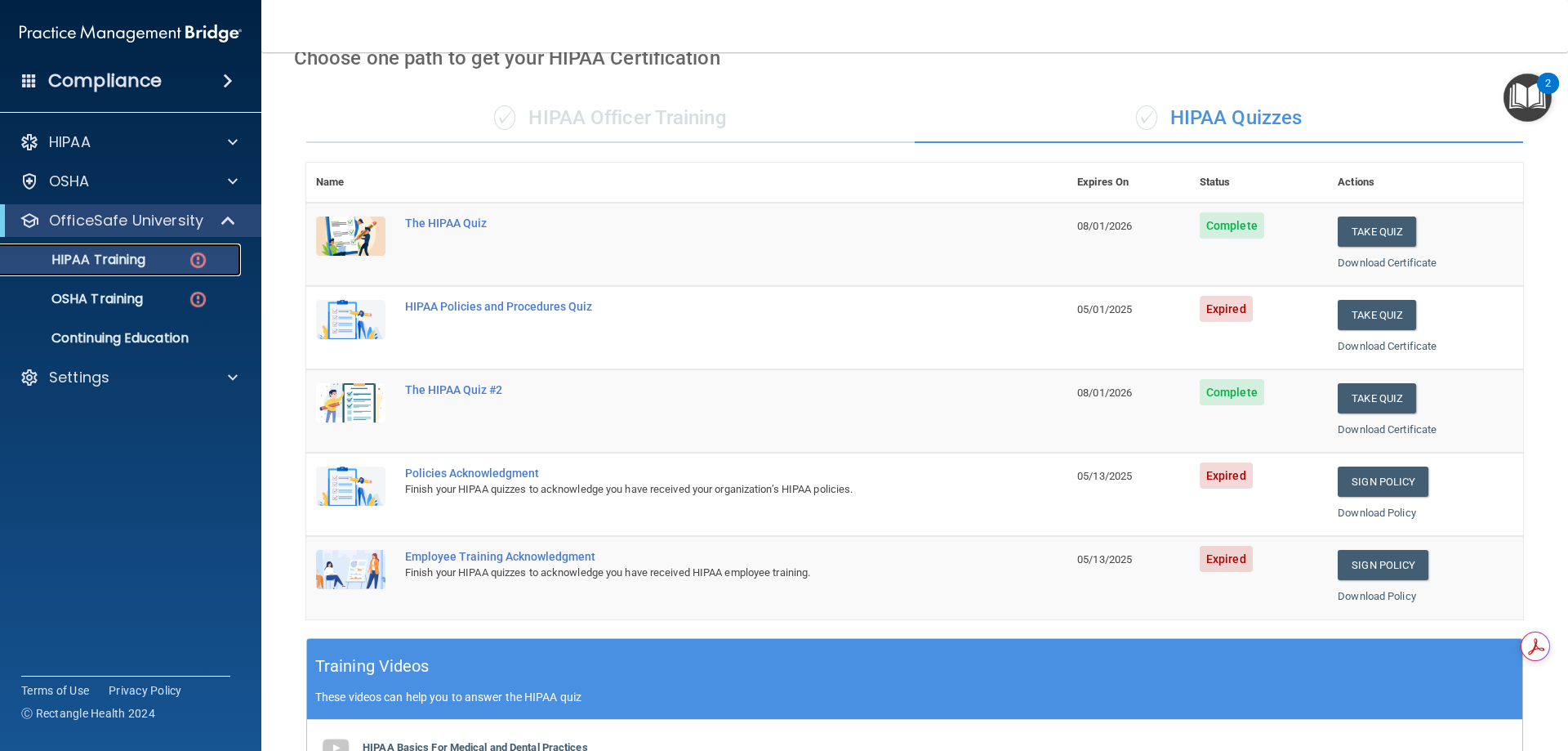 scroll, scrollTop: 82, scrollLeft: 0, axis: vertical 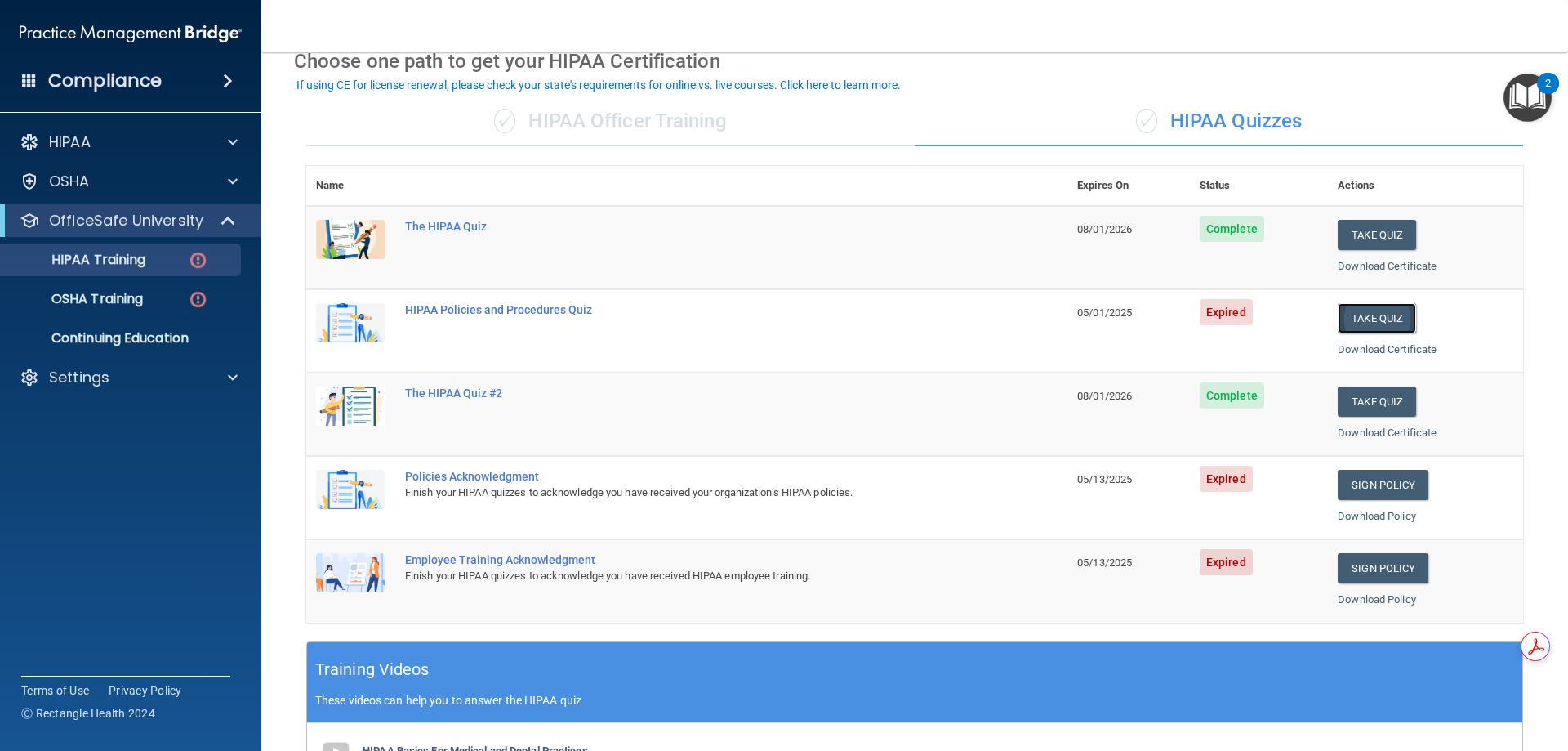click on "Take Quiz" at bounding box center [1377, 318] 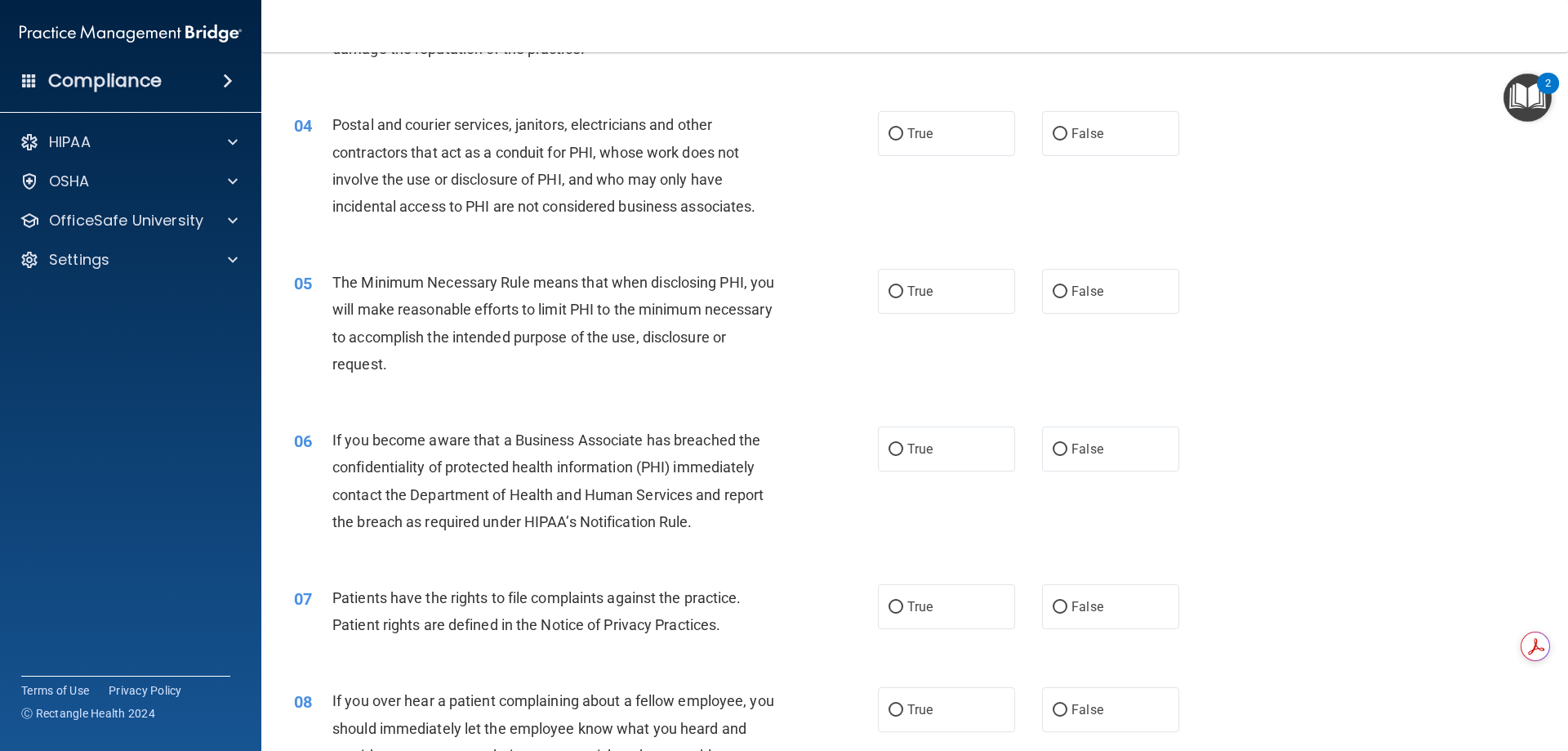 scroll, scrollTop: 0, scrollLeft: 0, axis: both 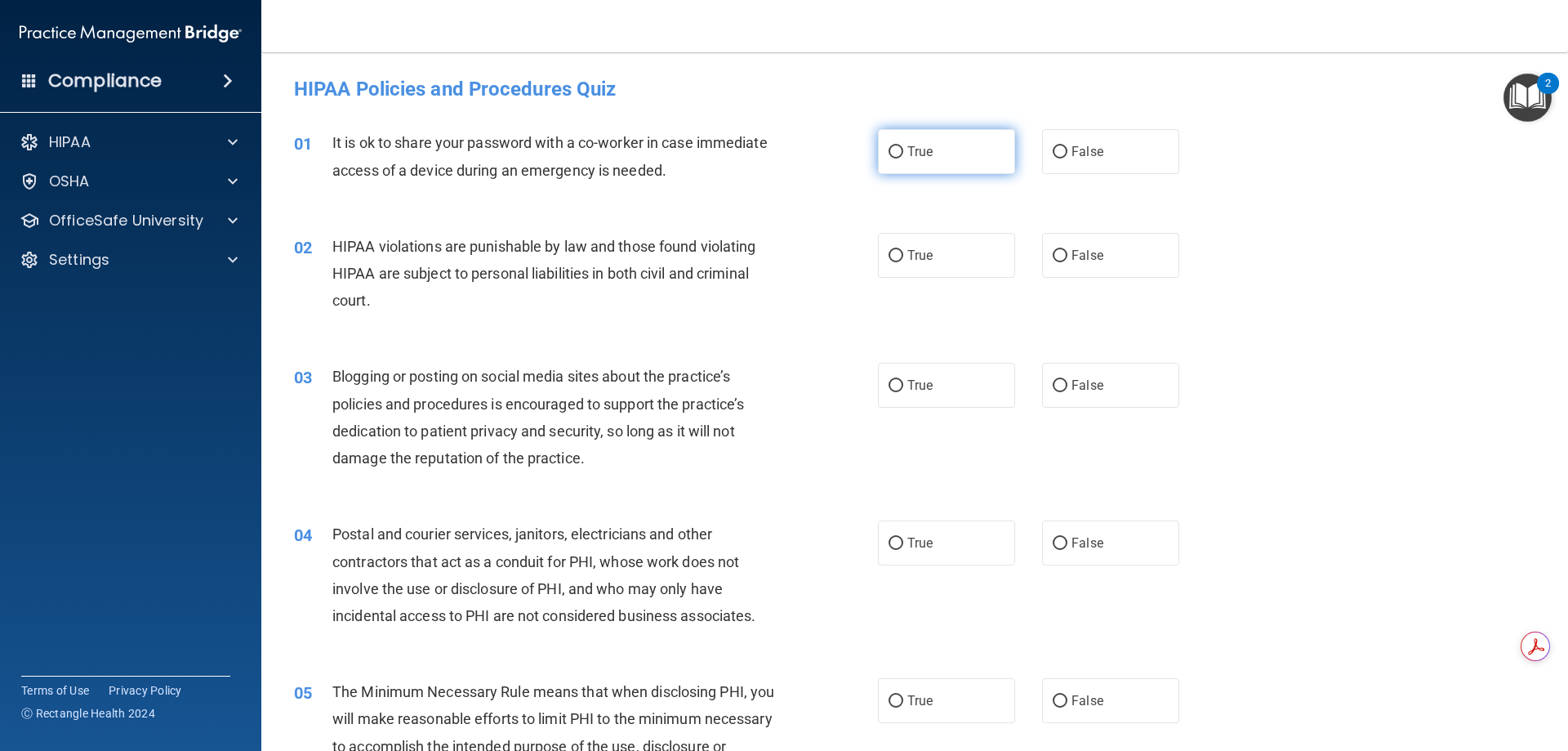 click on "True" at bounding box center [947, 151] 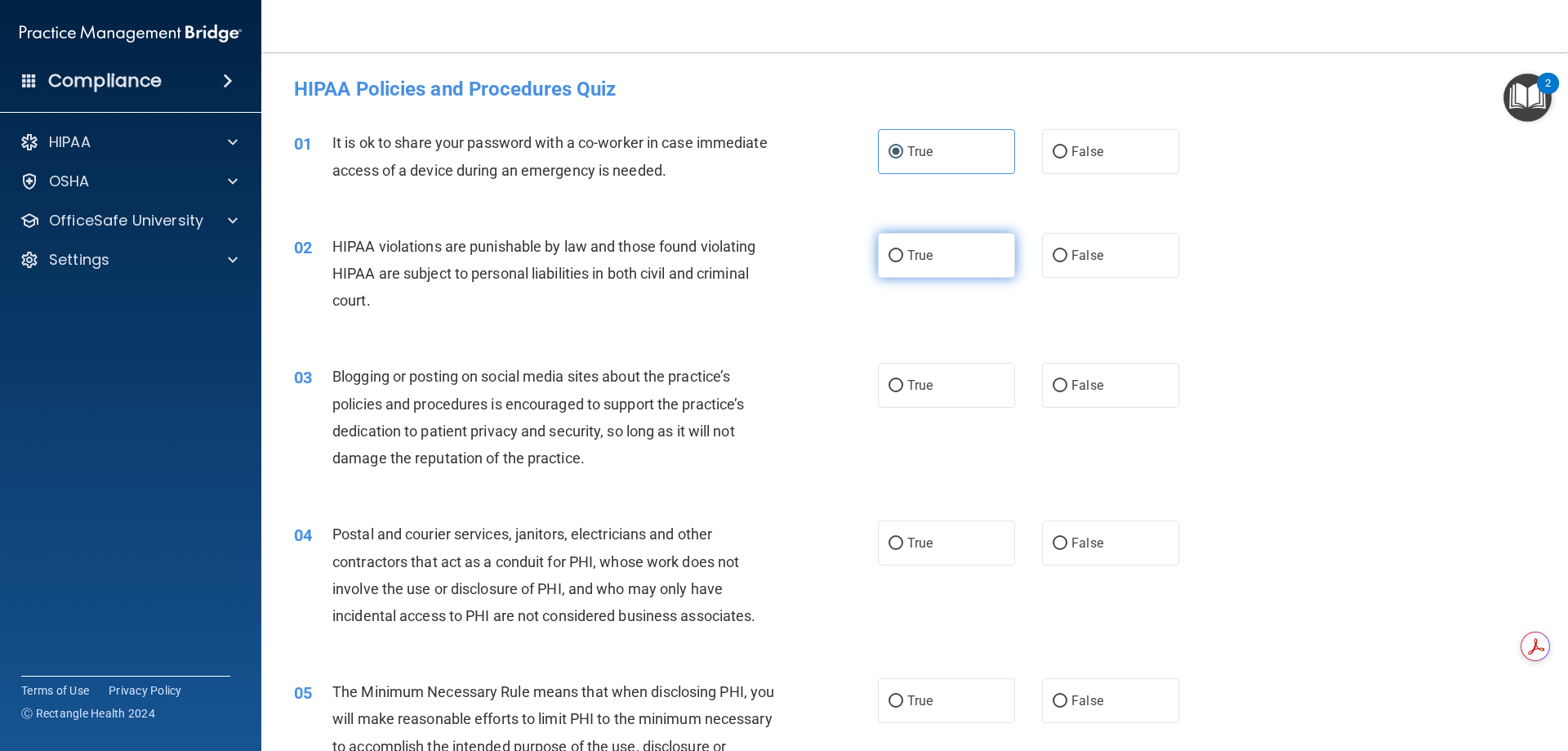 click on "True" at bounding box center (947, 255) 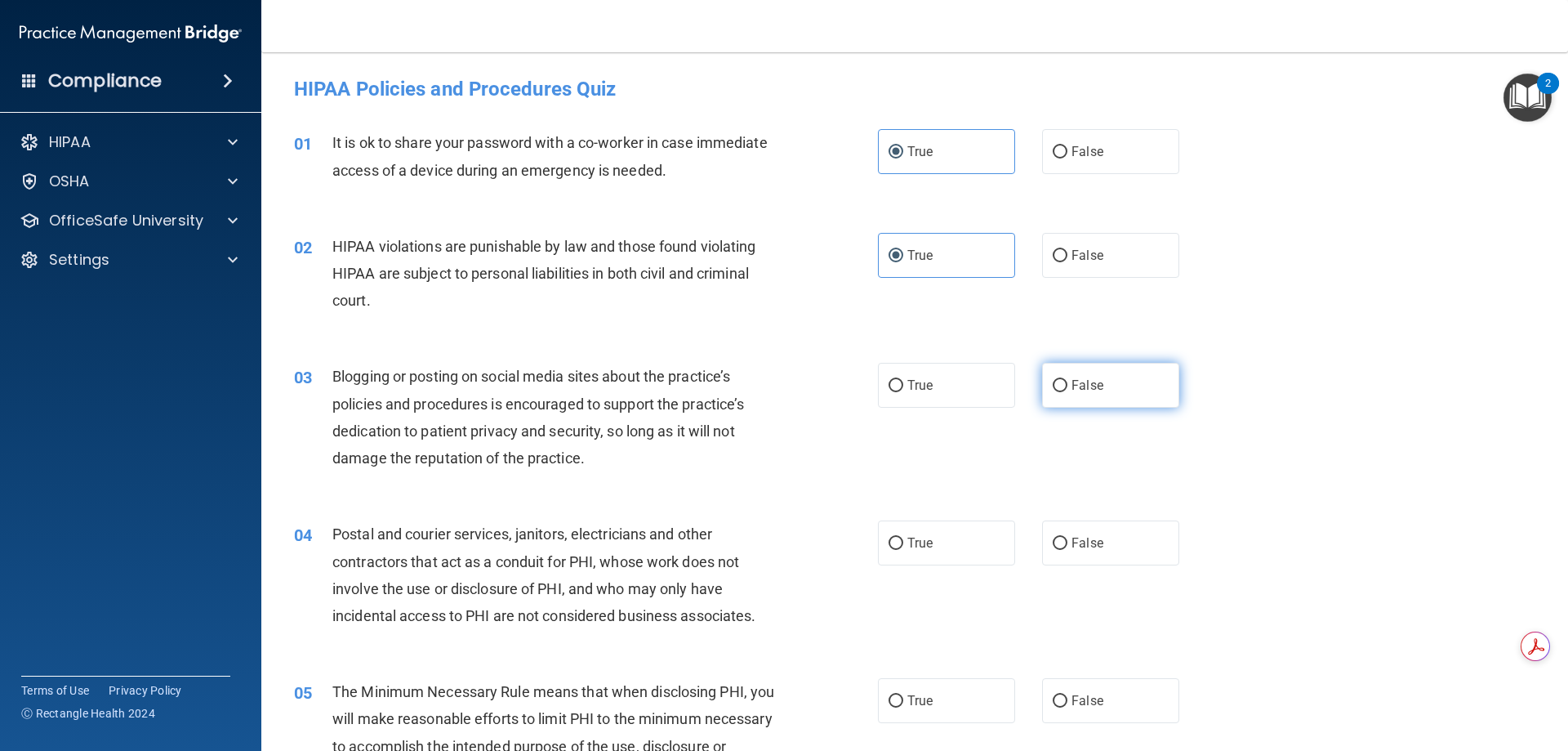 click on "False" at bounding box center [1111, 385] 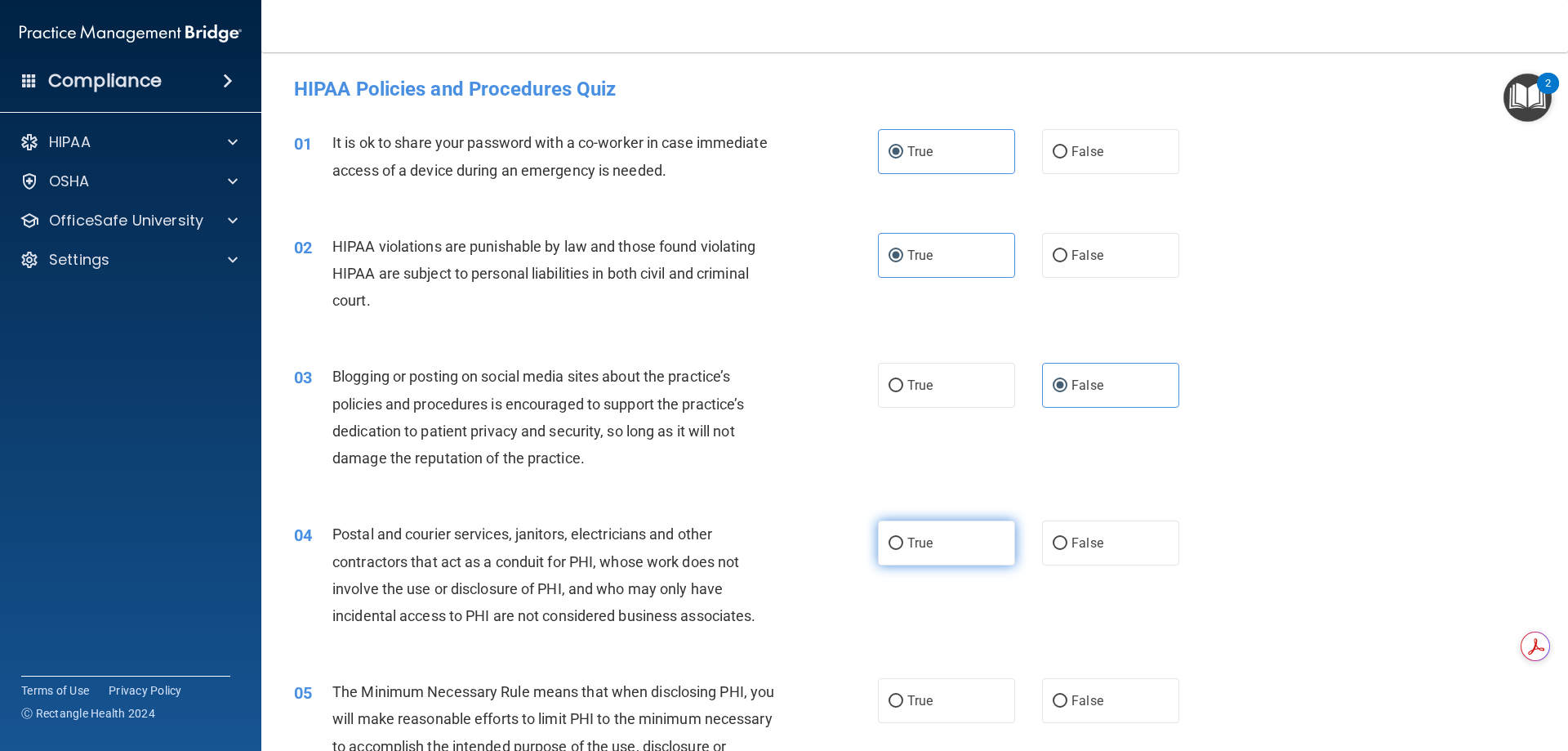 click on "True" at bounding box center (947, 543) 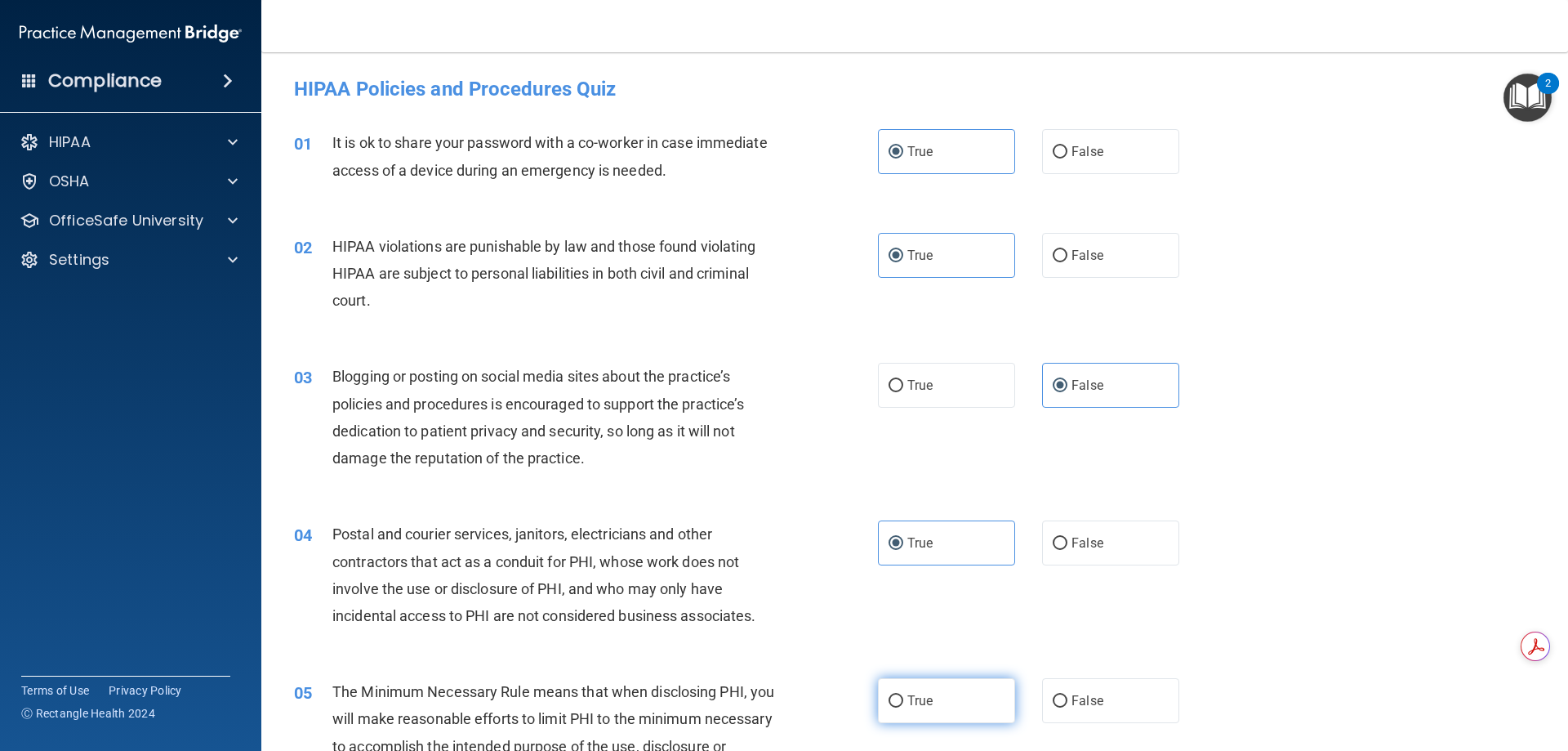 click on "True" at bounding box center (947, 700) 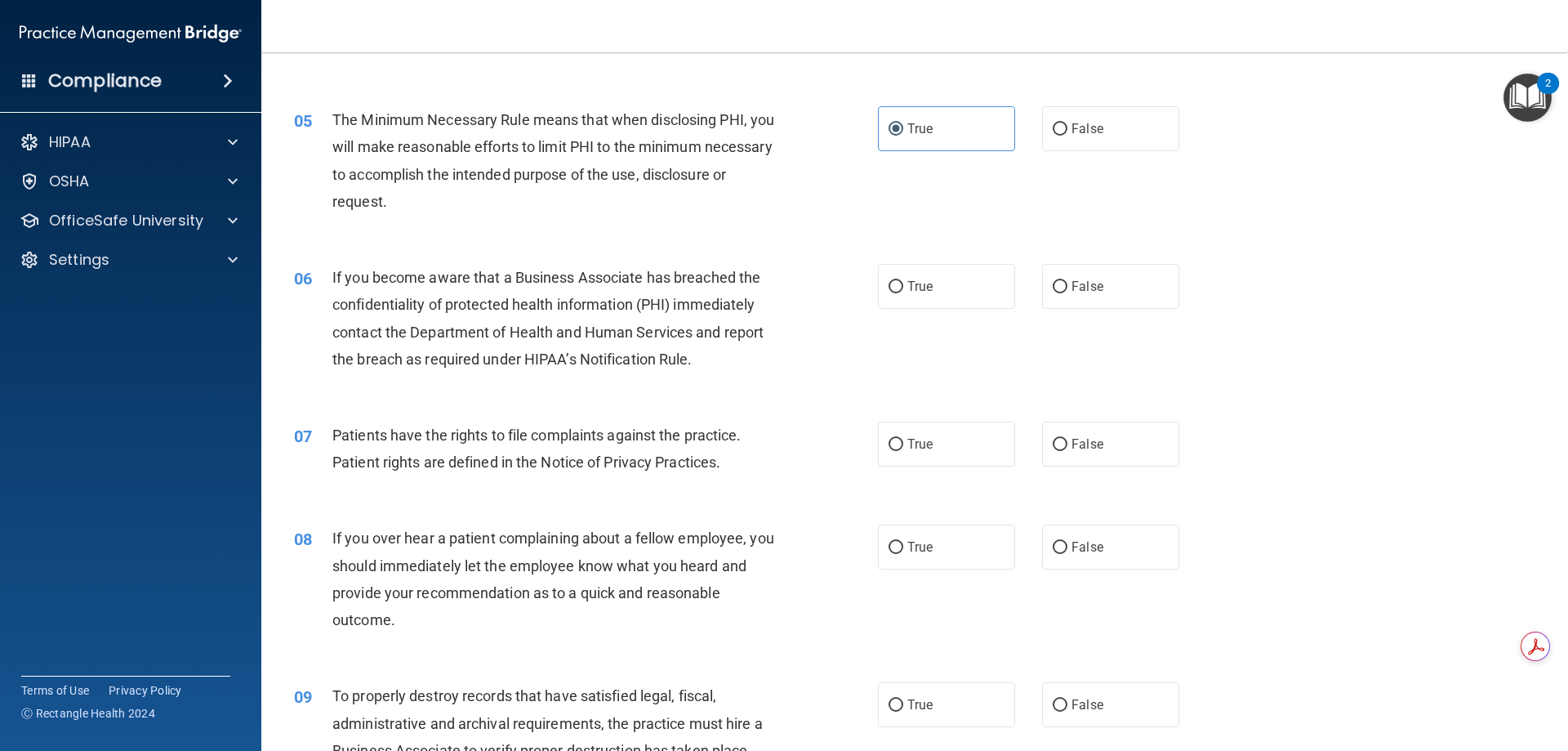 scroll, scrollTop: 735, scrollLeft: 0, axis: vertical 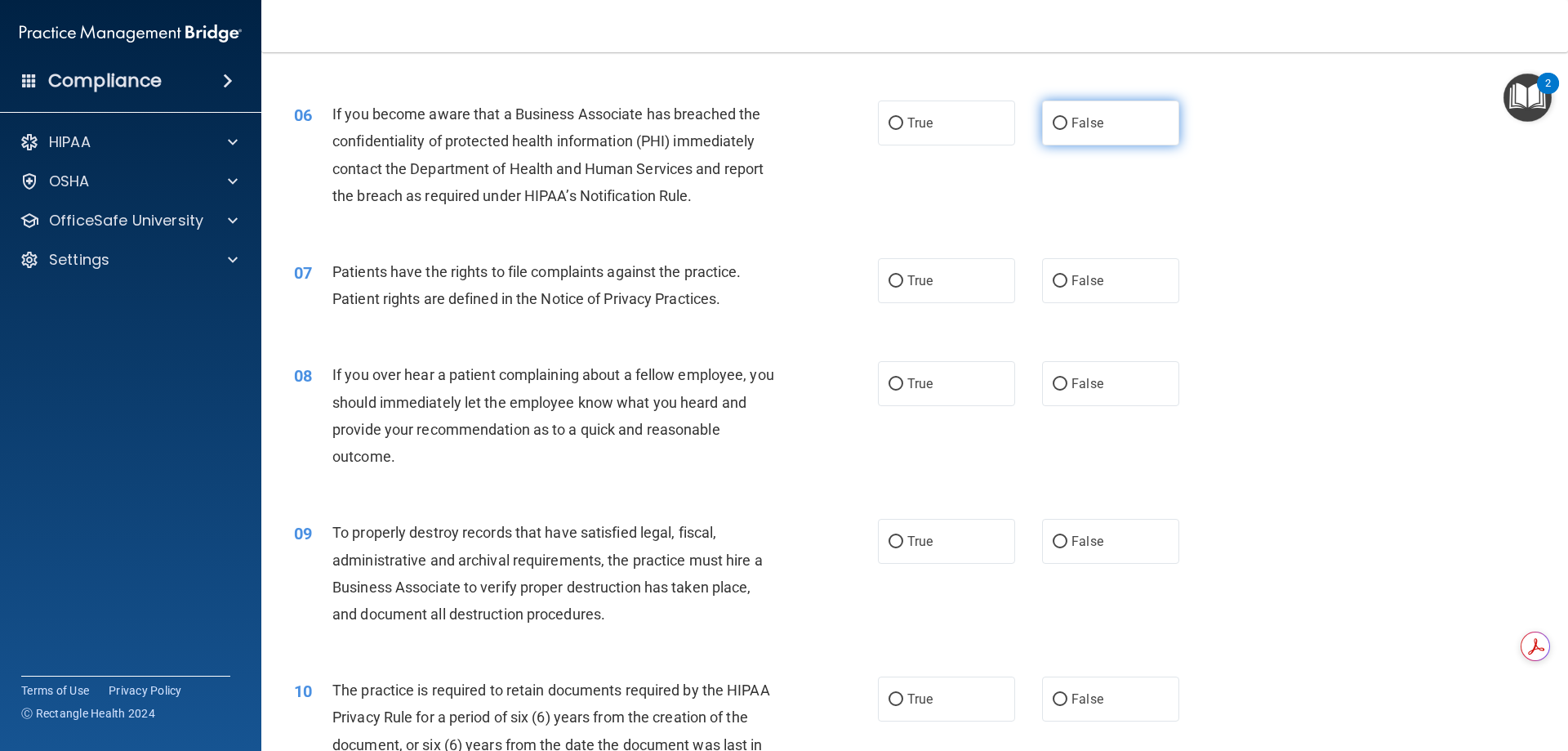 click on "False" at bounding box center [1111, 123] 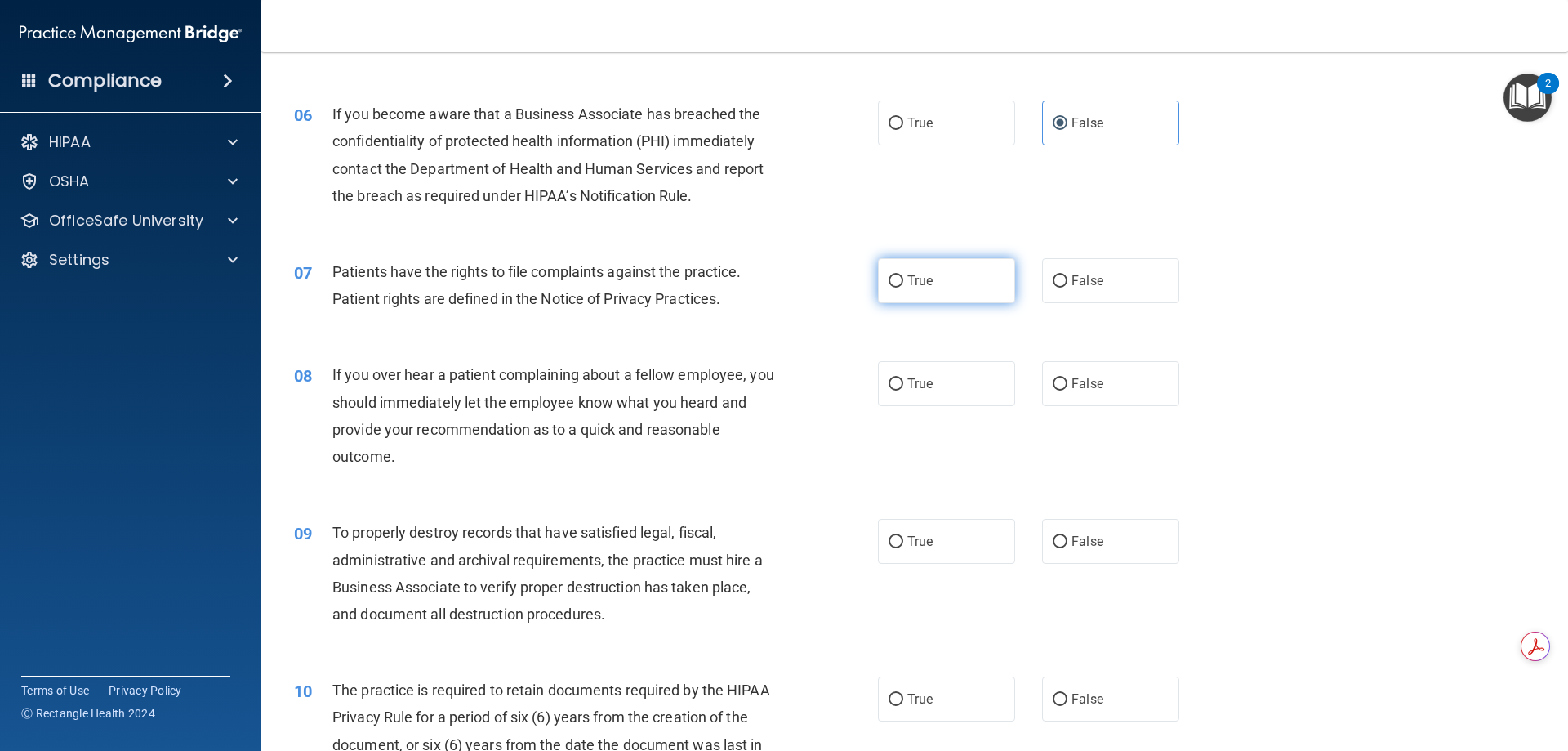 click on "True" at bounding box center (947, 280) 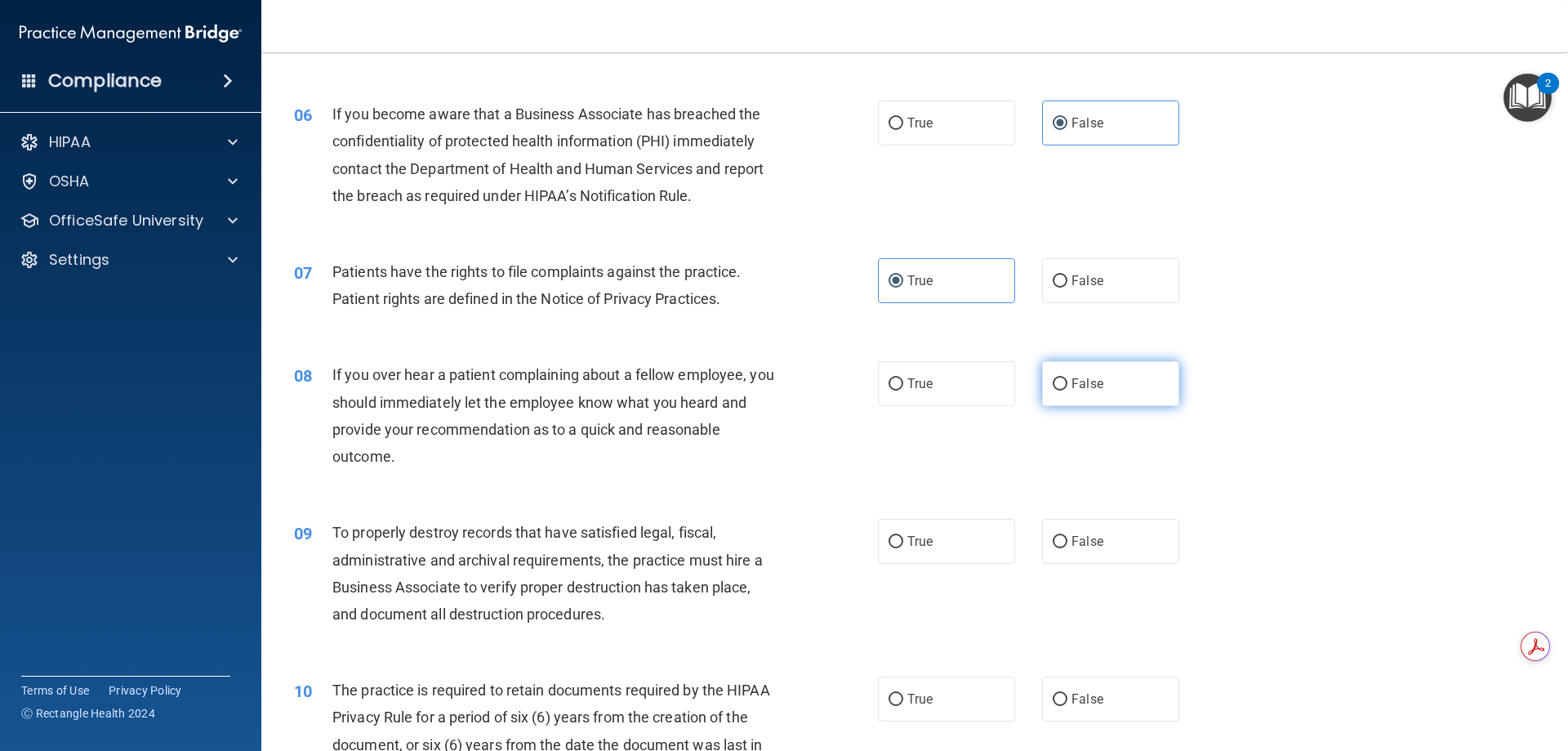 click on "False" at bounding box center (1111, 383) 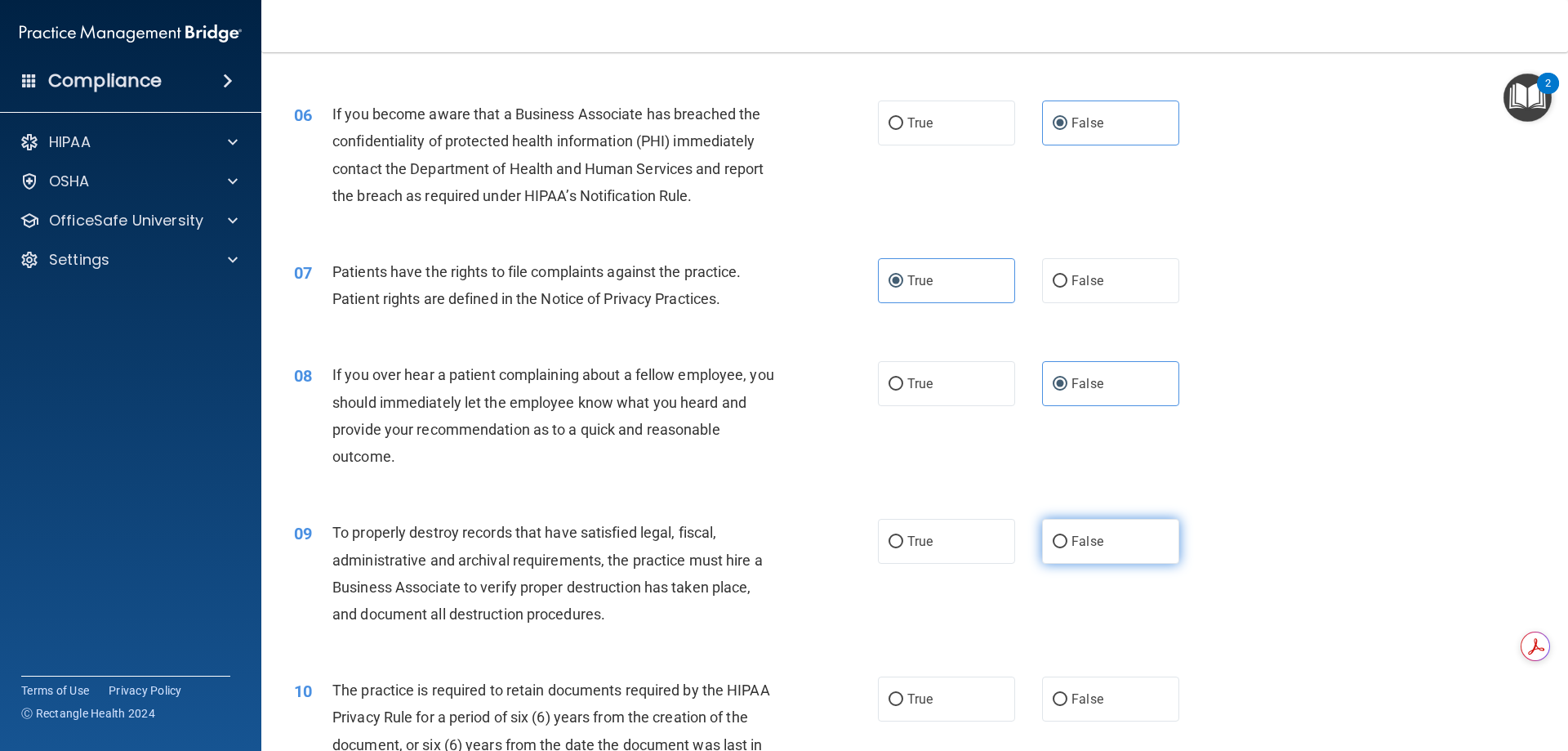 click on "False" at bounding box center [1060, 542] 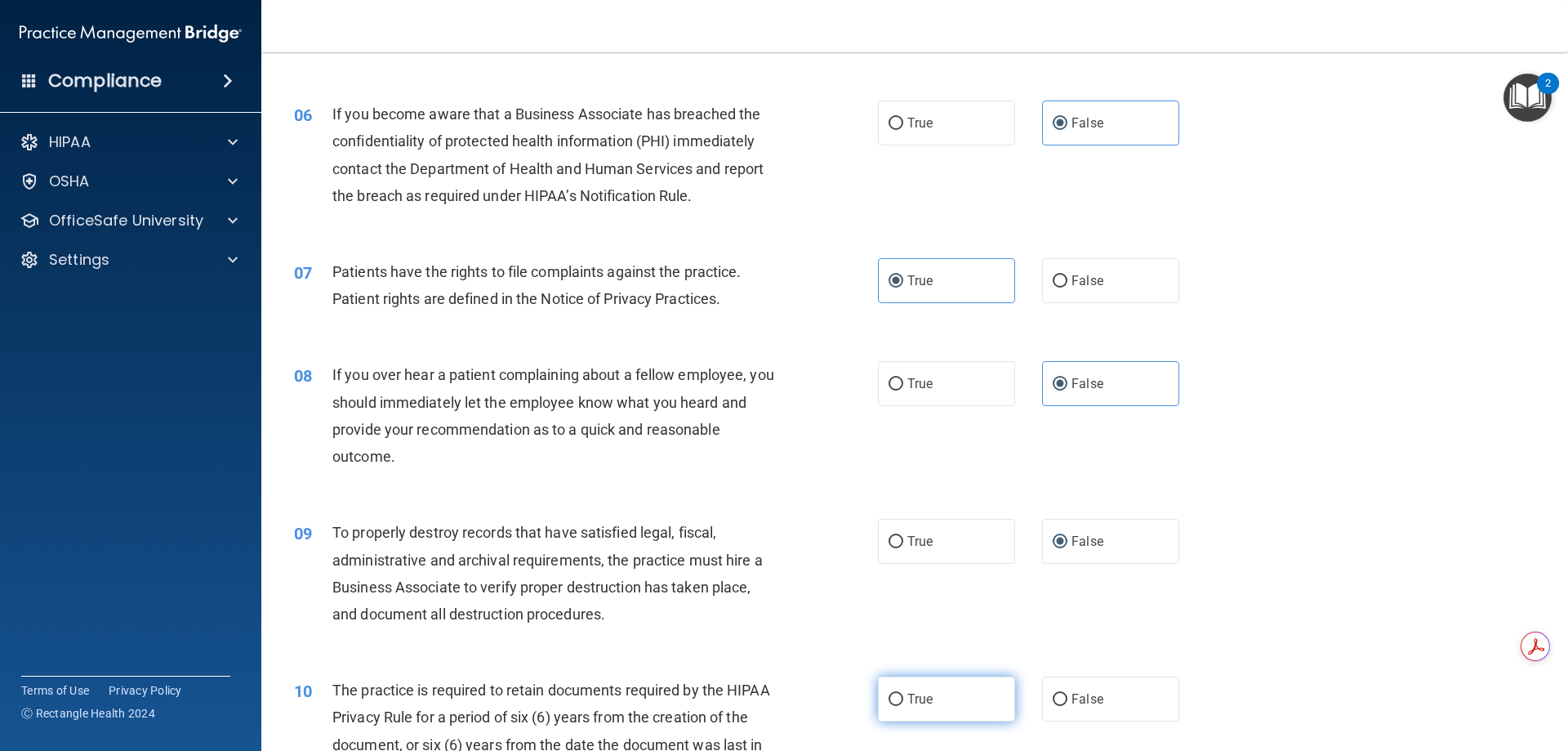 click on "True" at bounding box center [947, 699] 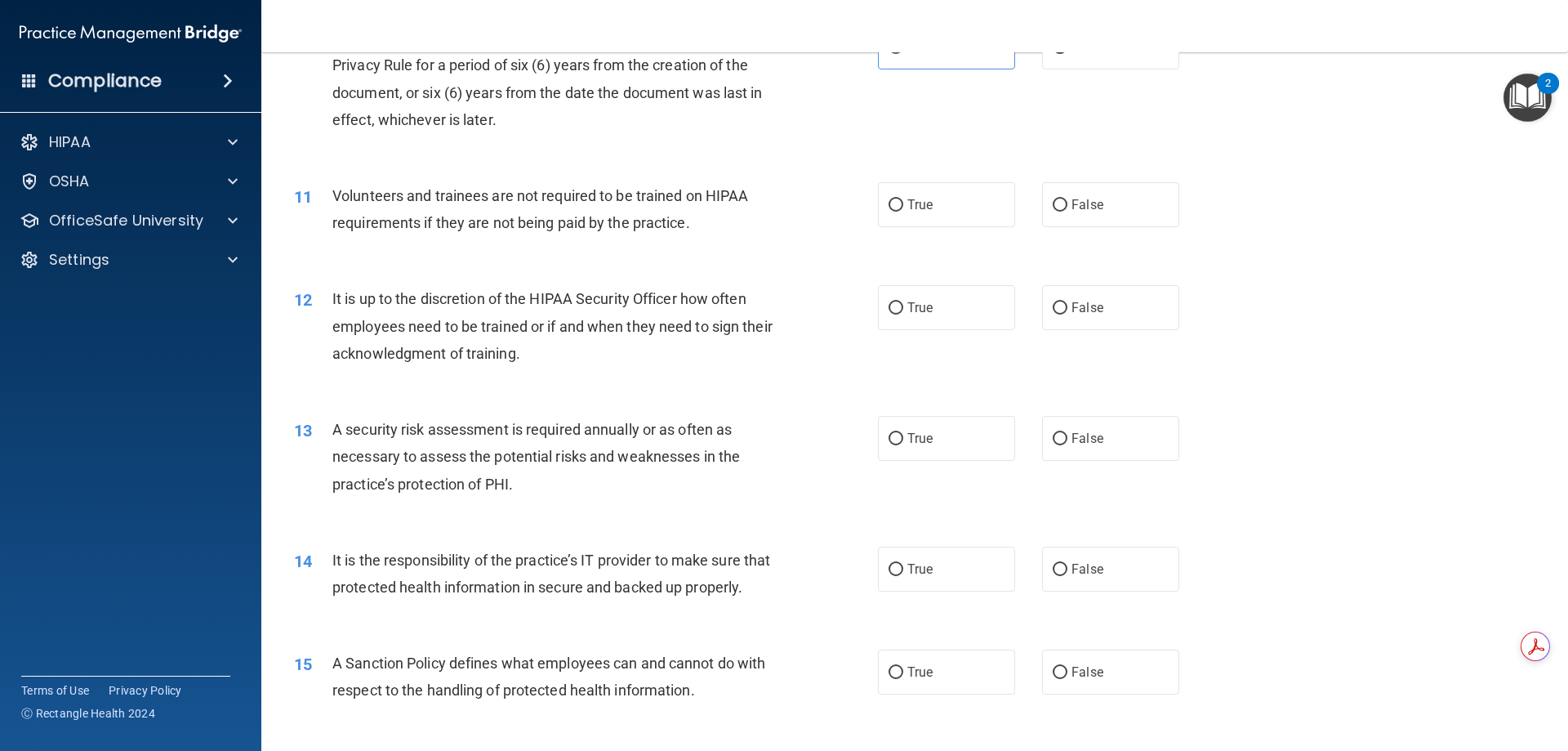 scroll, scrollTop: 1389, scrollLeft: 0, axis: vertical 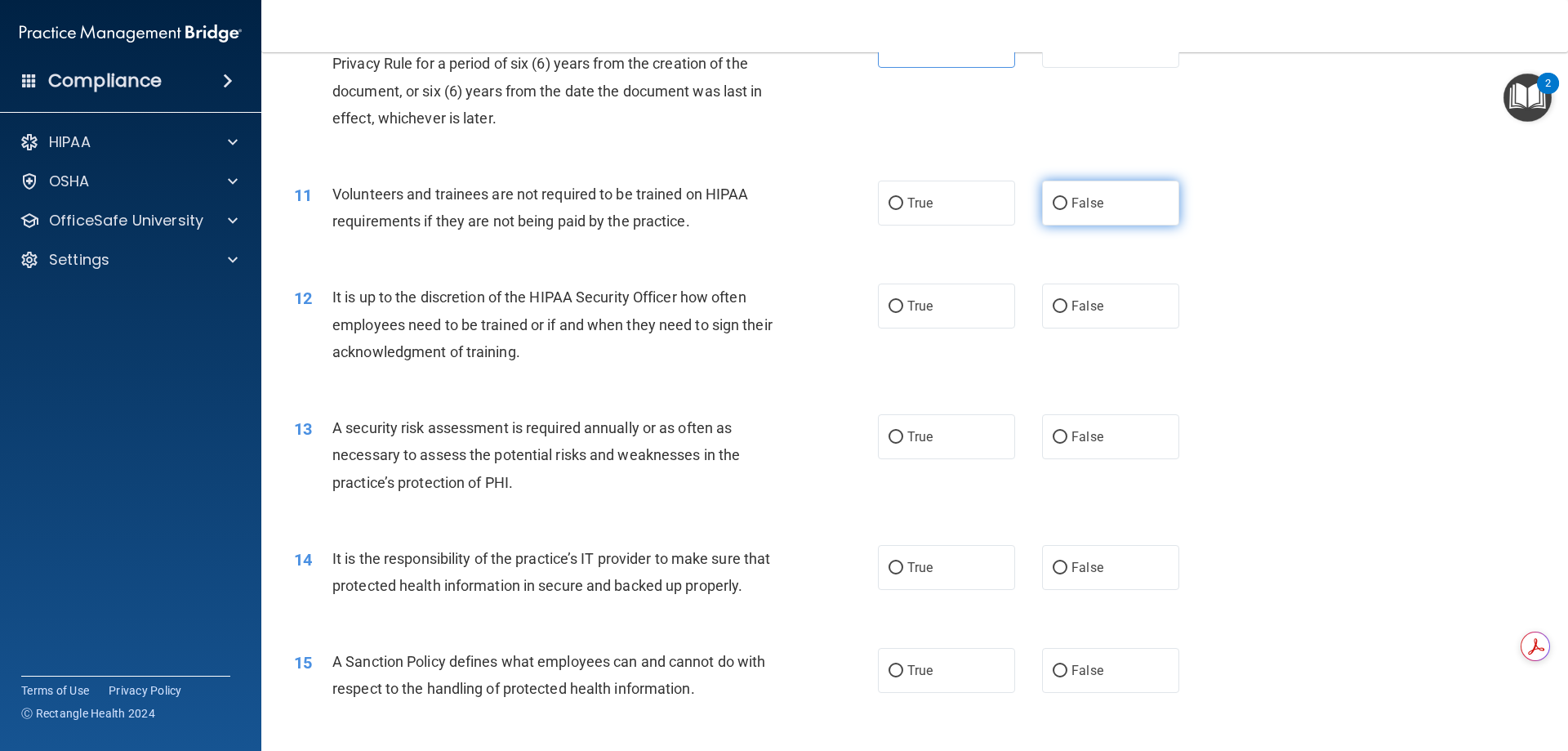 click on "False" at bounding box center [1111, 203] 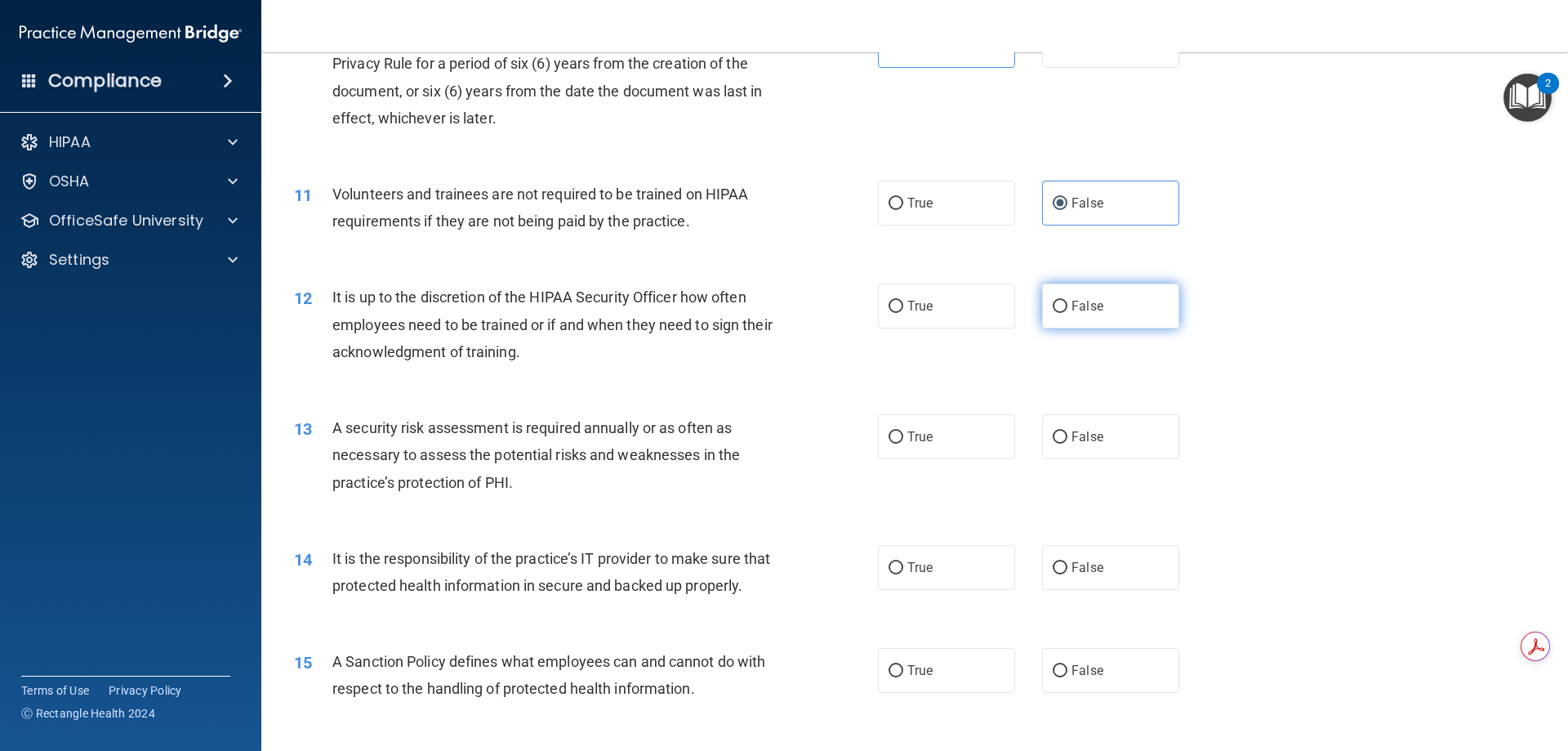 click on "False" at bounding box center [1087, 306] 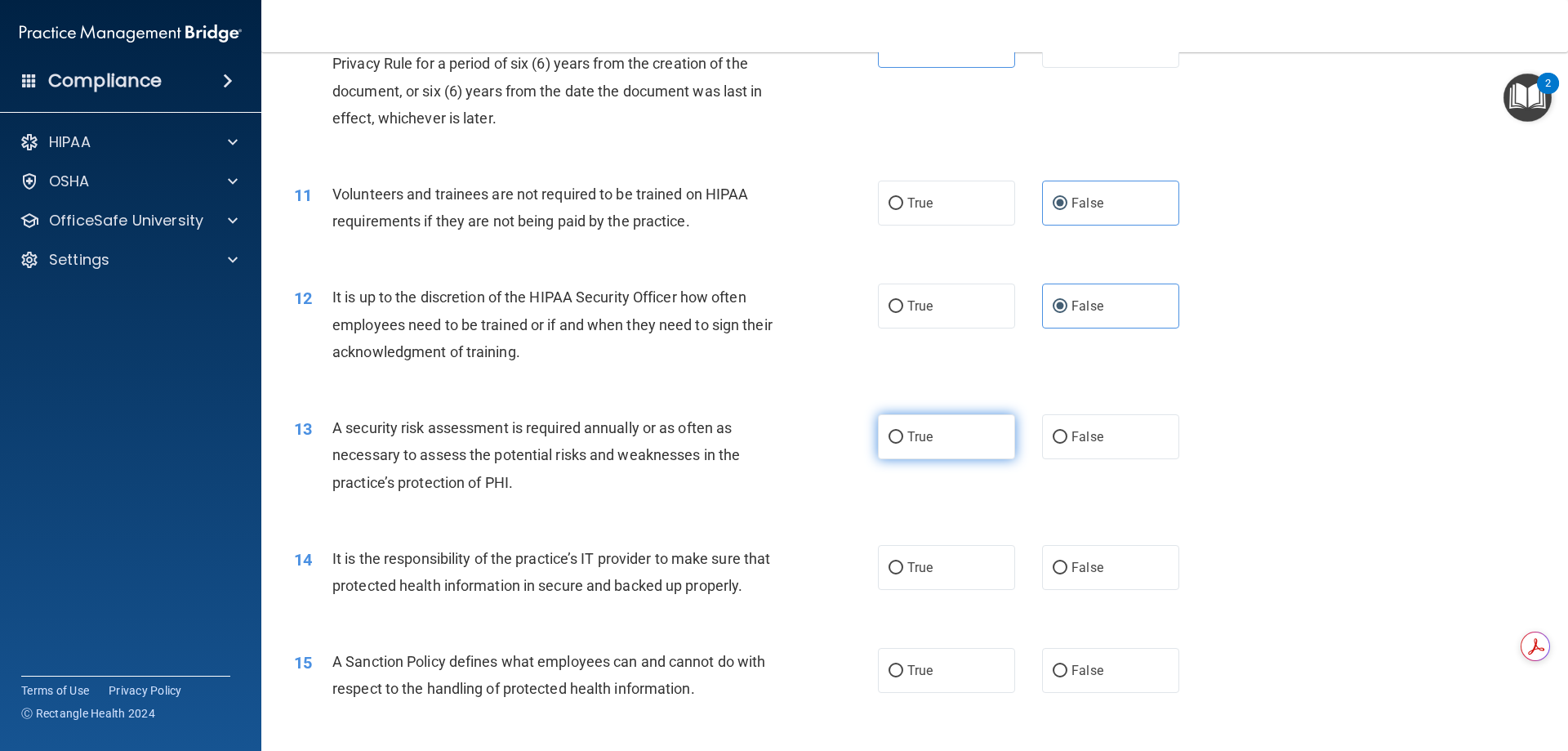 click on "True" at bounding box center [947, 436] 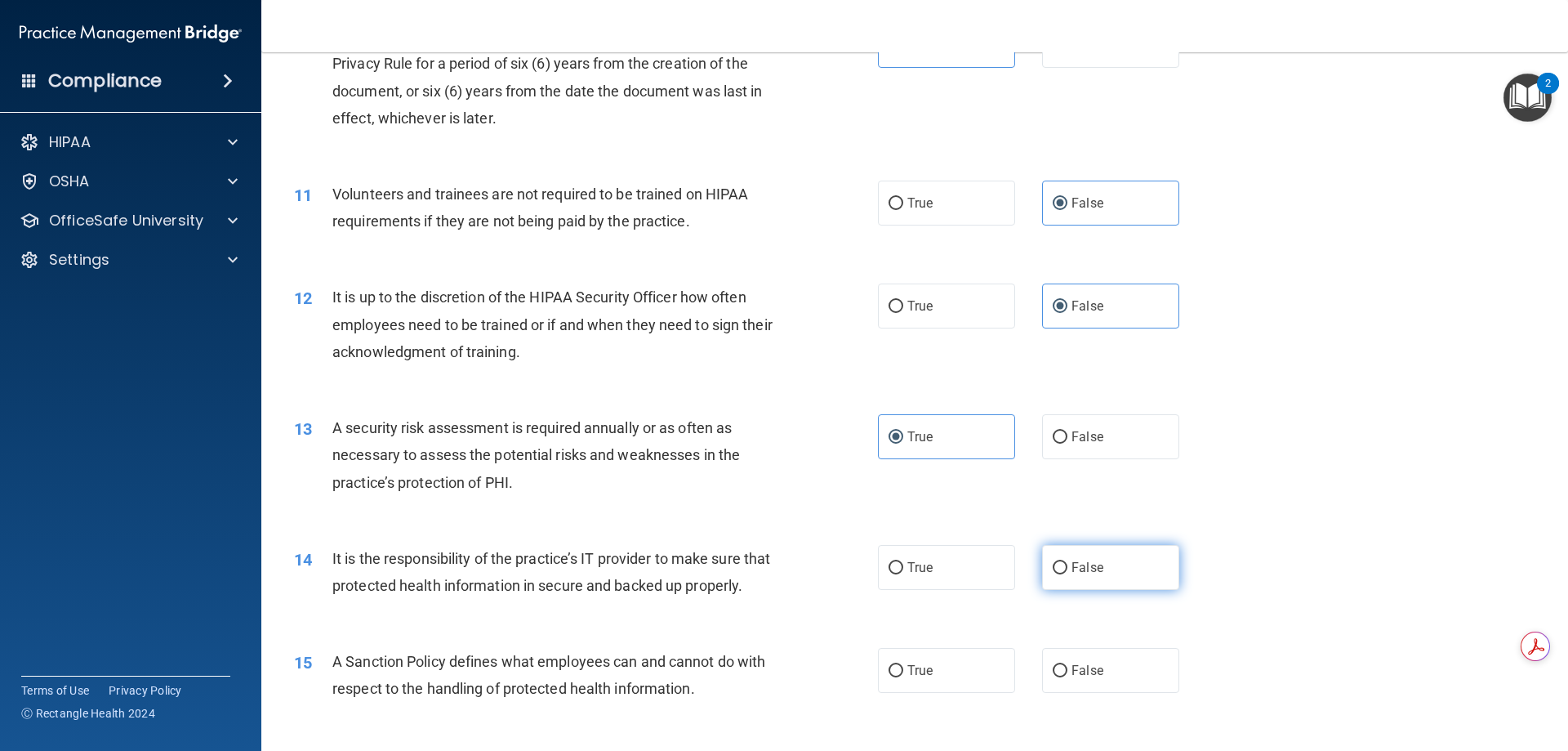 click on "False" at bounding box center (1111, 567) 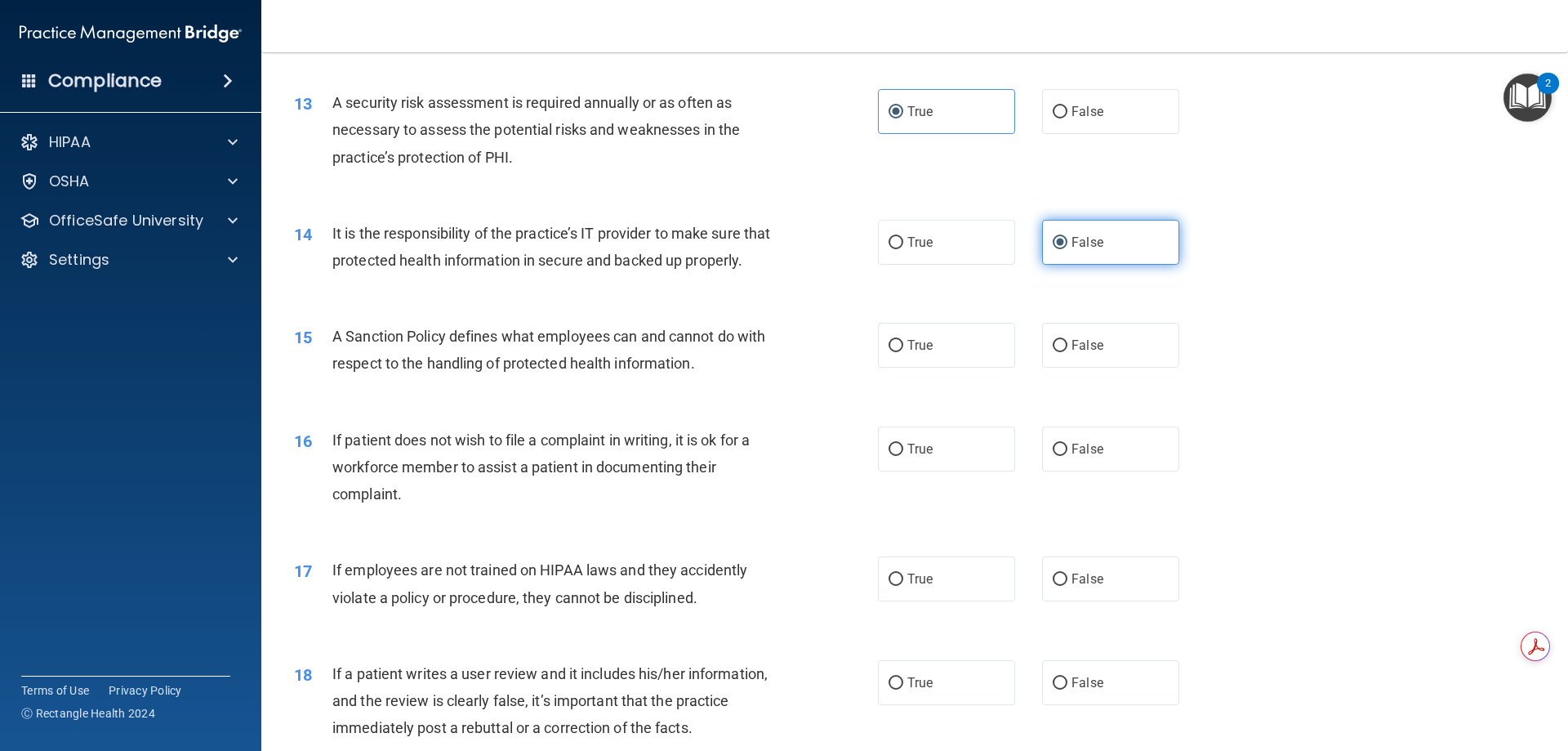 scroll, scrollTop: 1716, scrollLeft: 0, axis: vertical 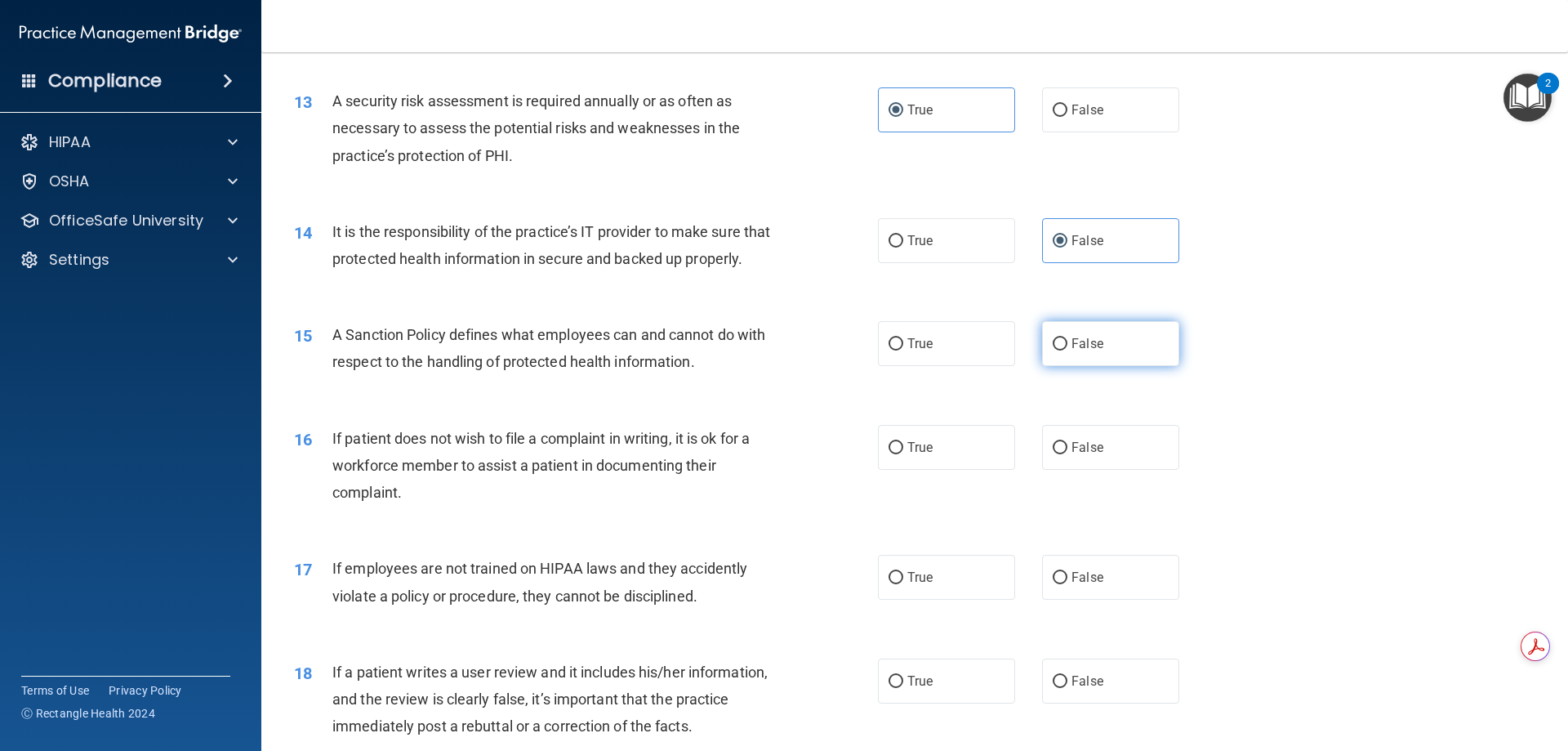 click on "False" at bounding box center [1111, 343] 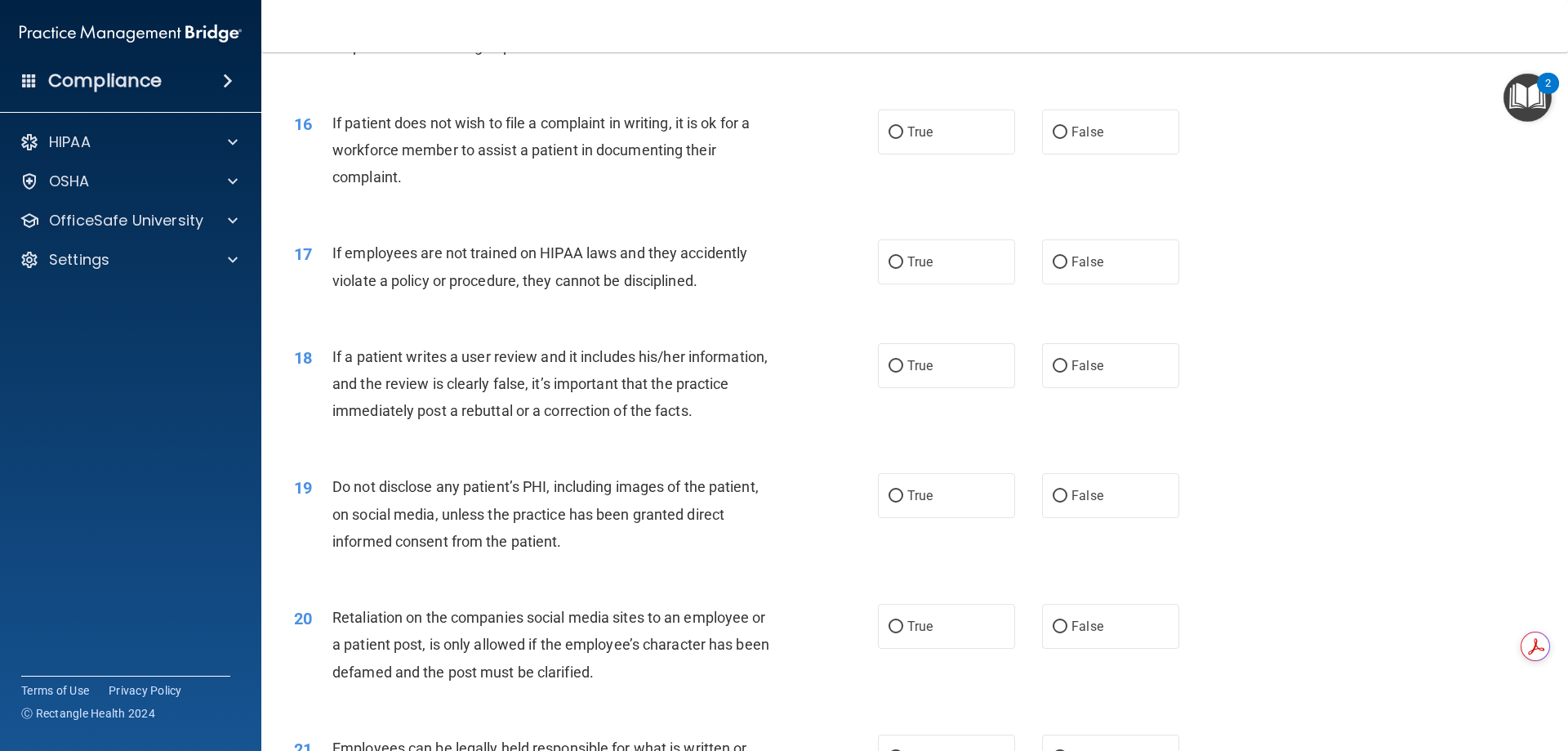 scroll, scrollTop: 2043, scrollLeft: 0, axis: vertical 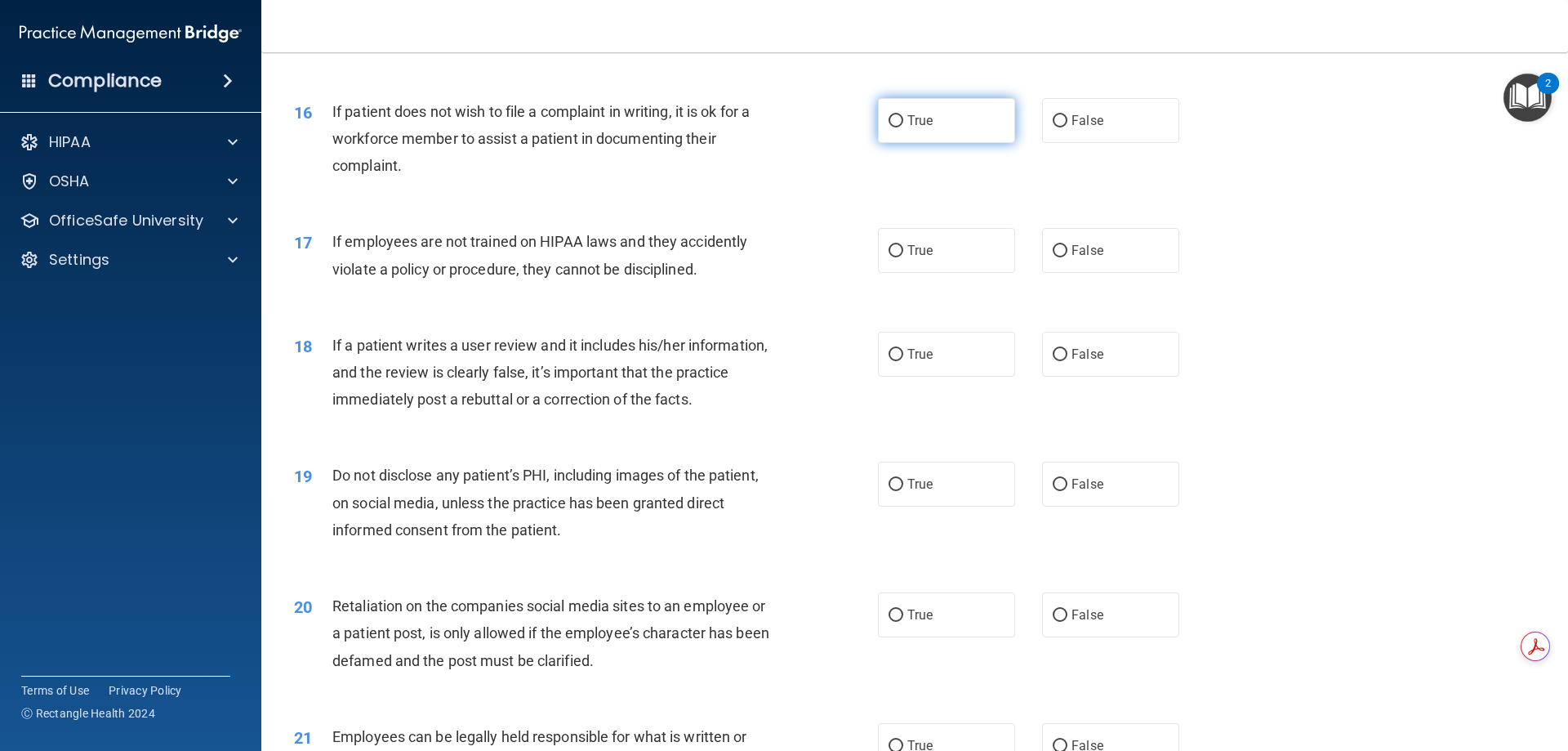 click on "True" at bounding box center (947, 120) 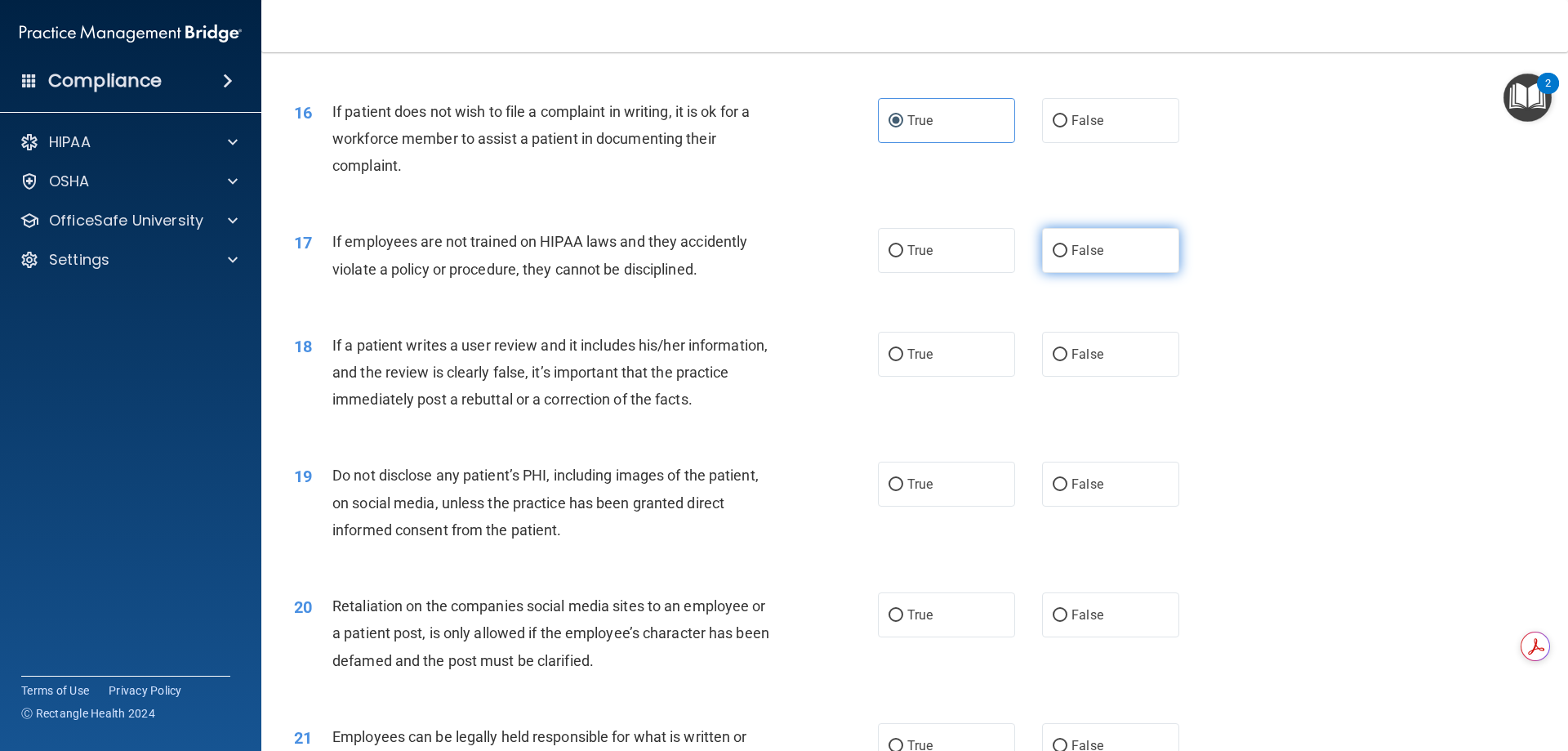 click on "False" at bounding box center [1060, 251] 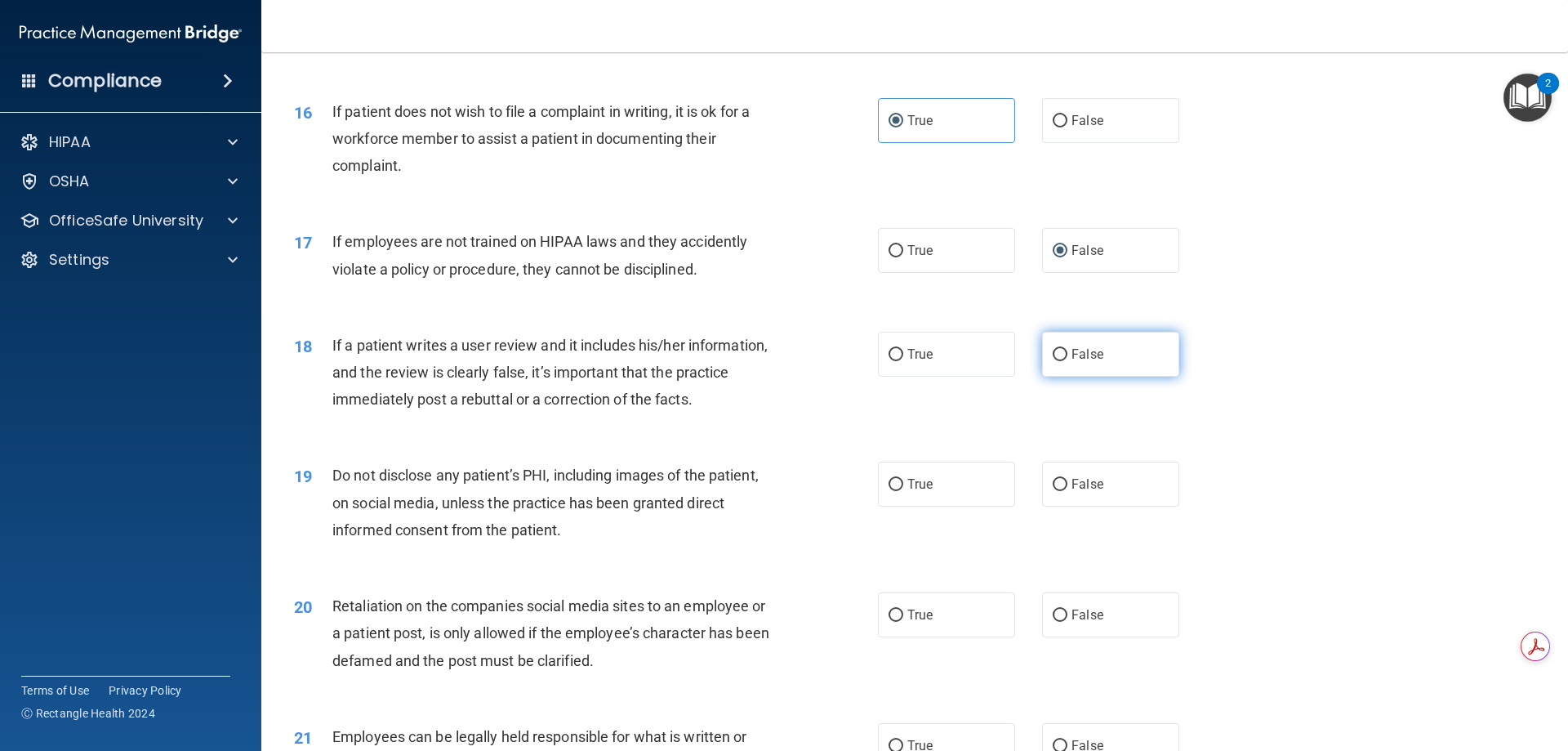 click on "False" at bounding box center (1087, 354) 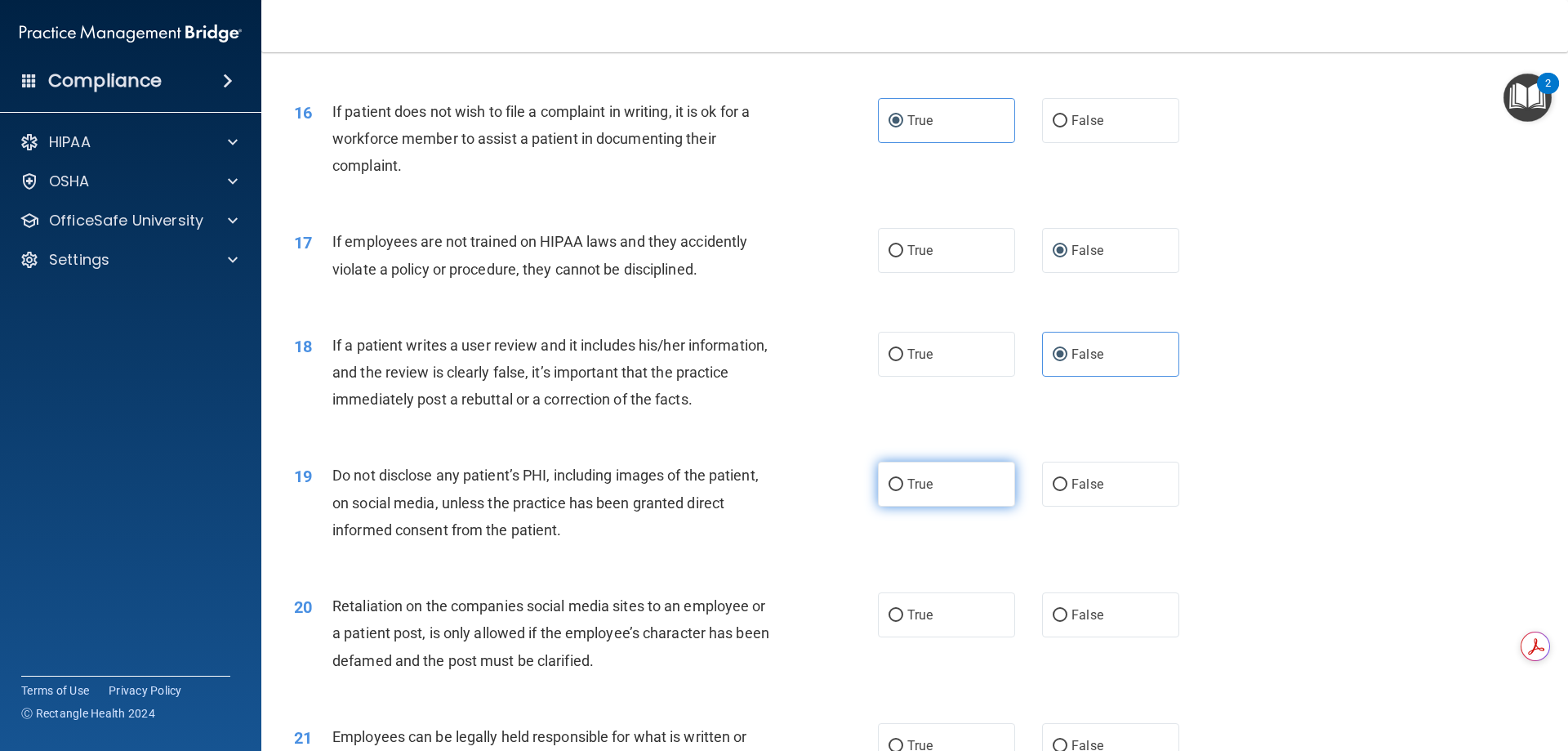 click on "True" at bounding box center (947, 484) 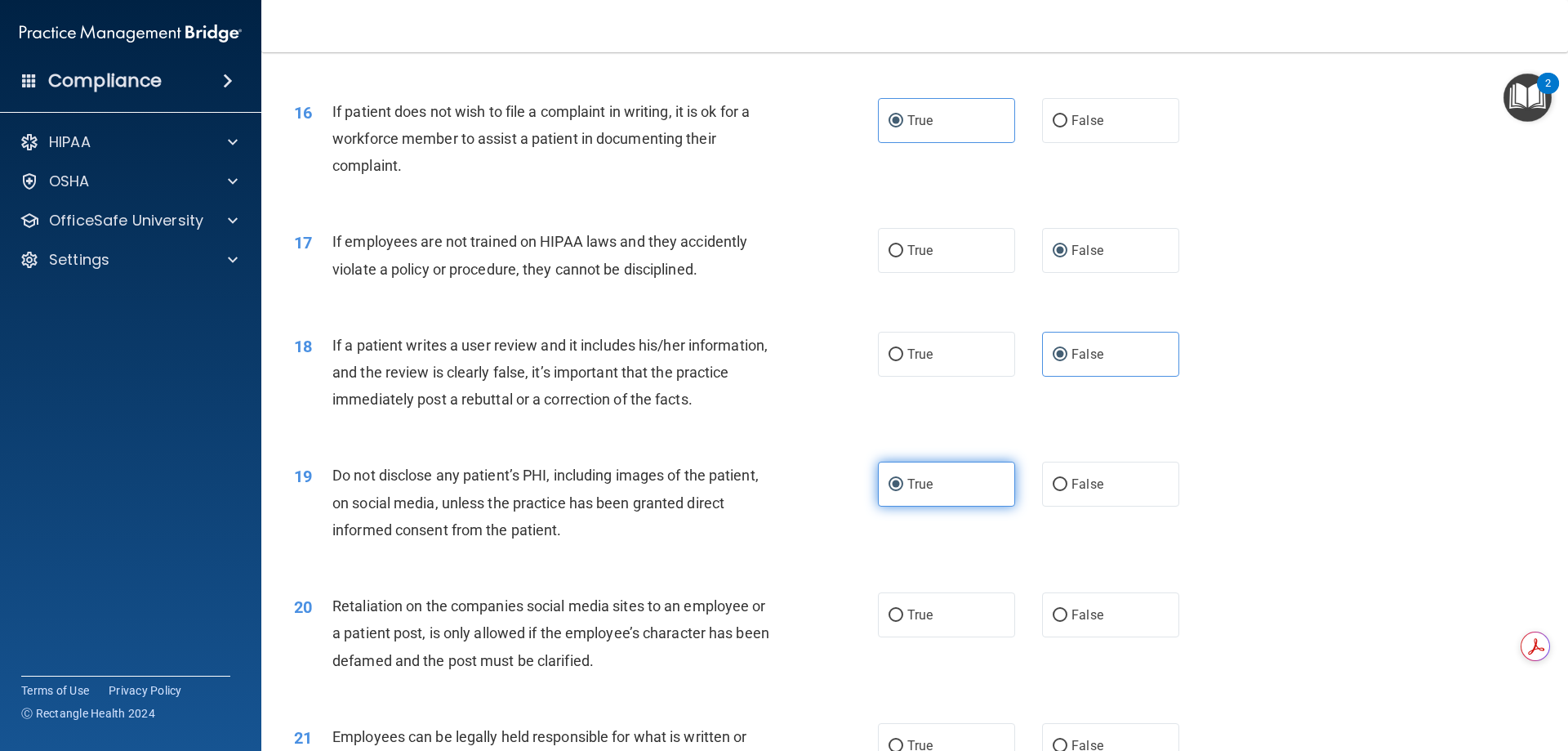 scroll, scrollTop: 2533, scrollLeft: 0, axis: vertical 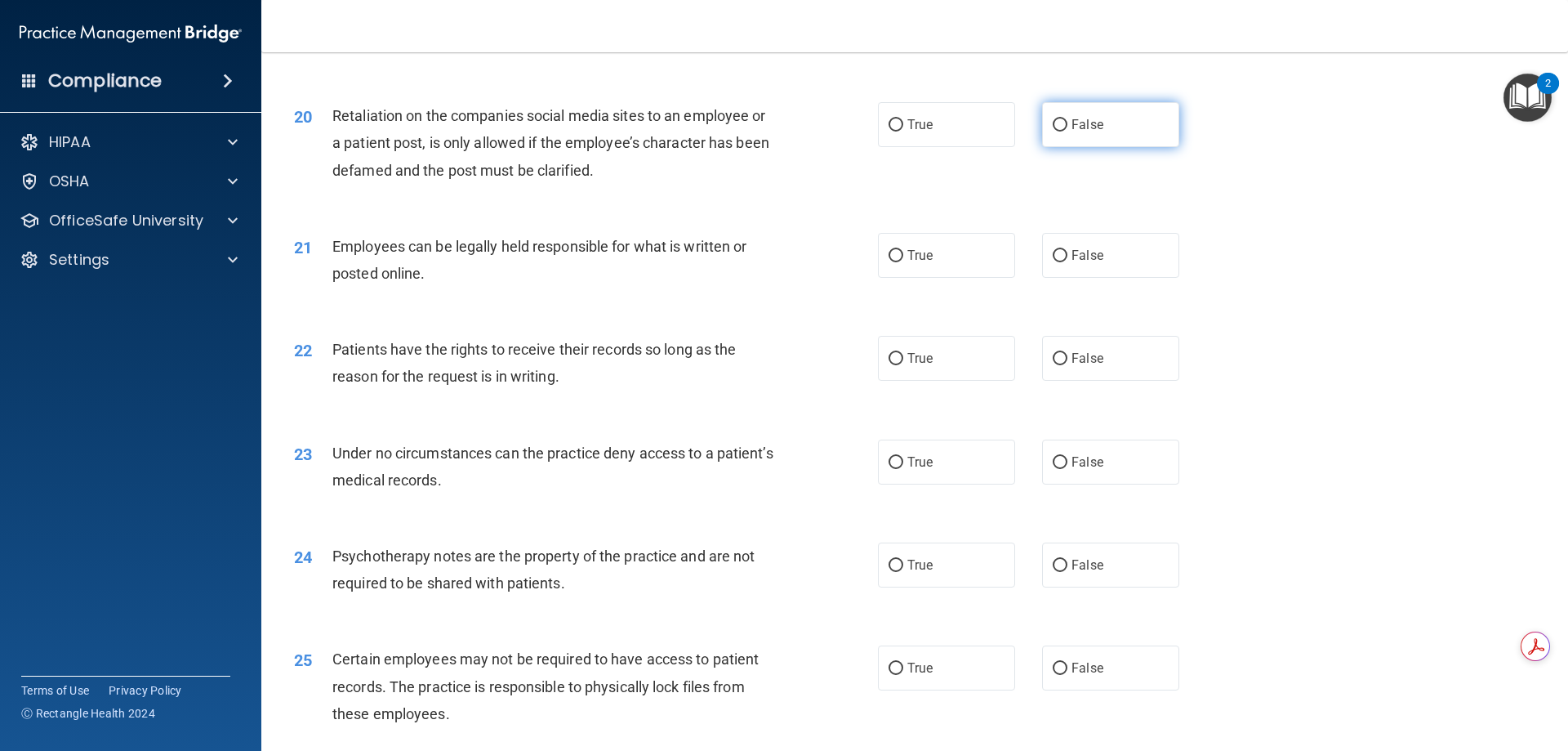 click on "False" at bounding box center [1111, 124] 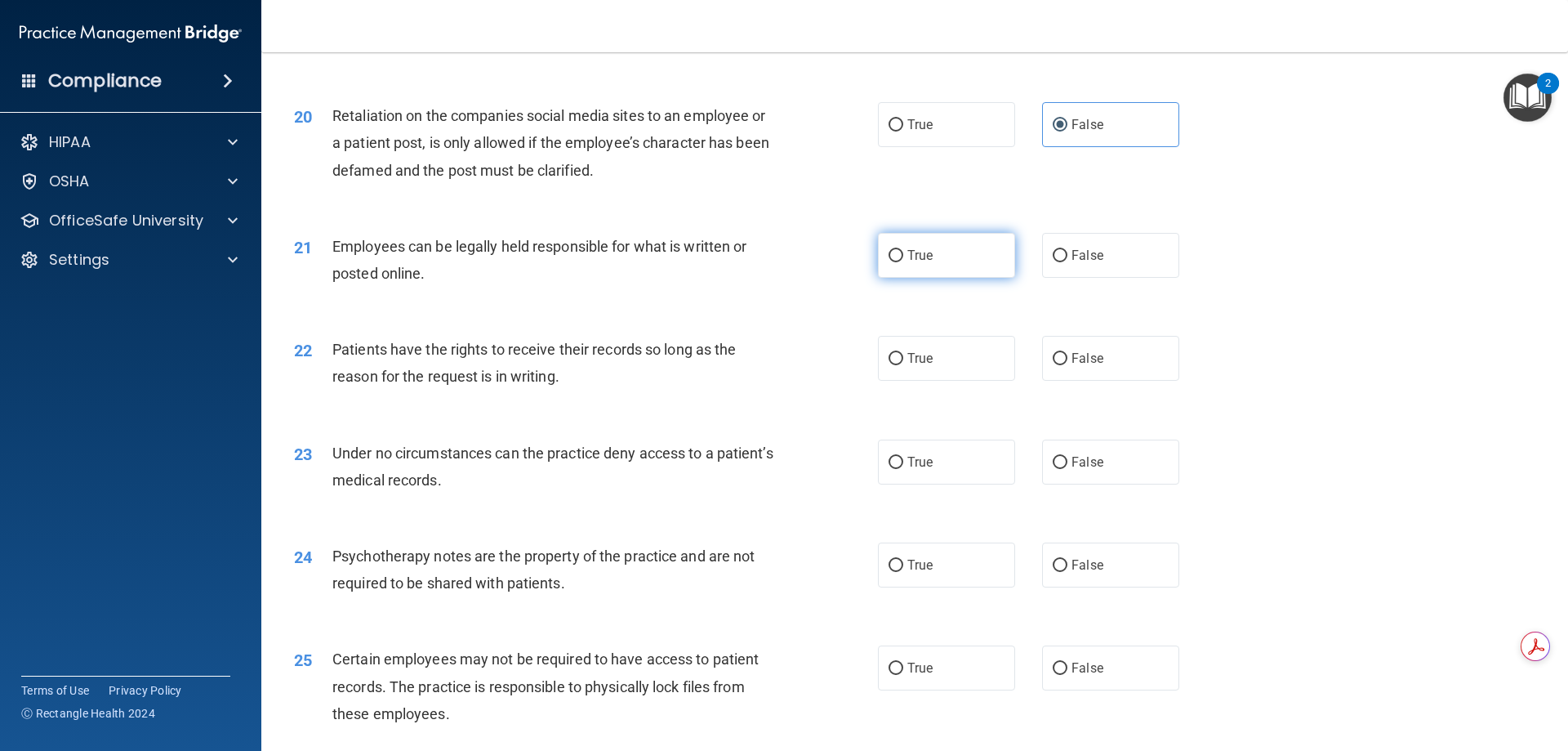 click on "True" at bounding box center (947, 255) 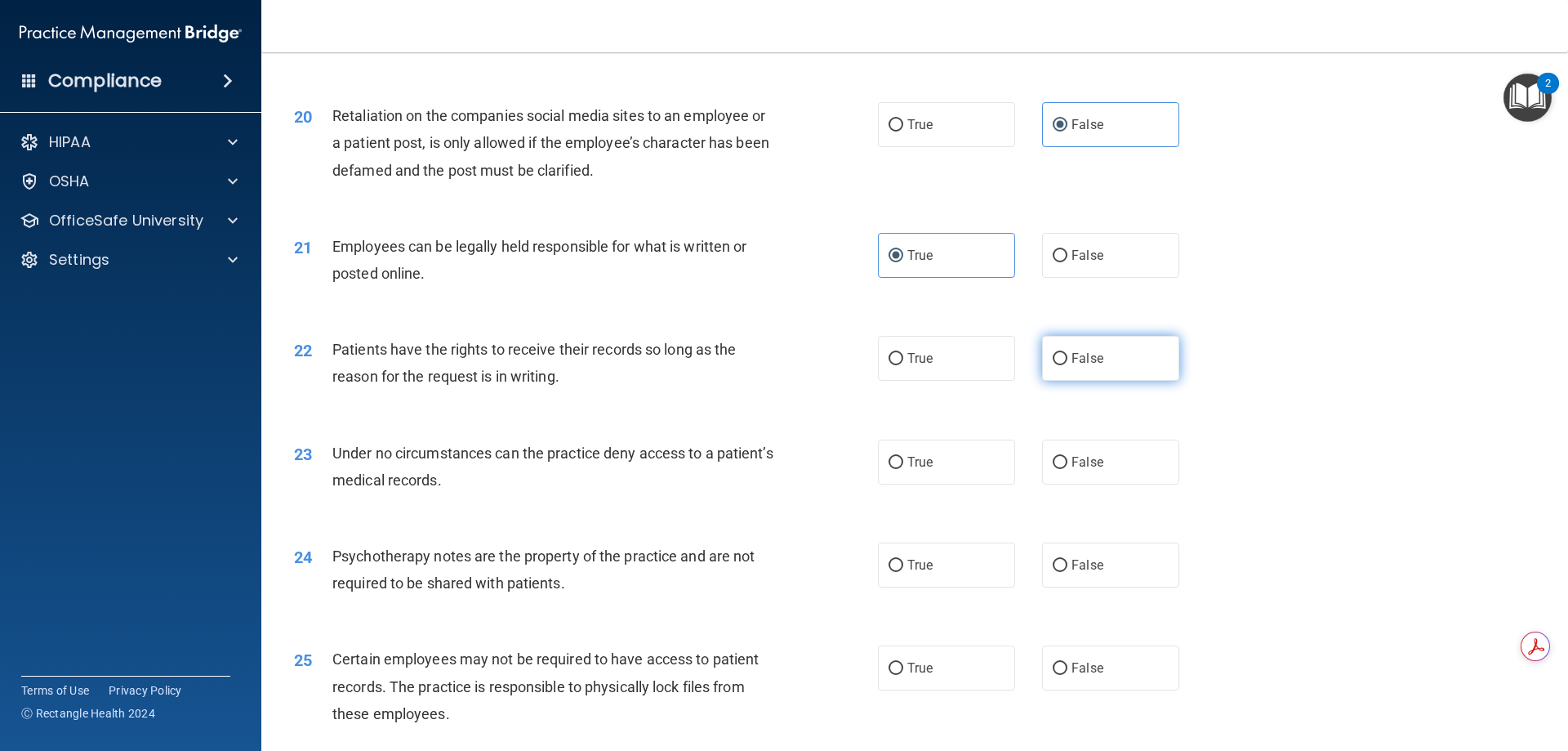 click on "False" at bounding box center (1111, 358) 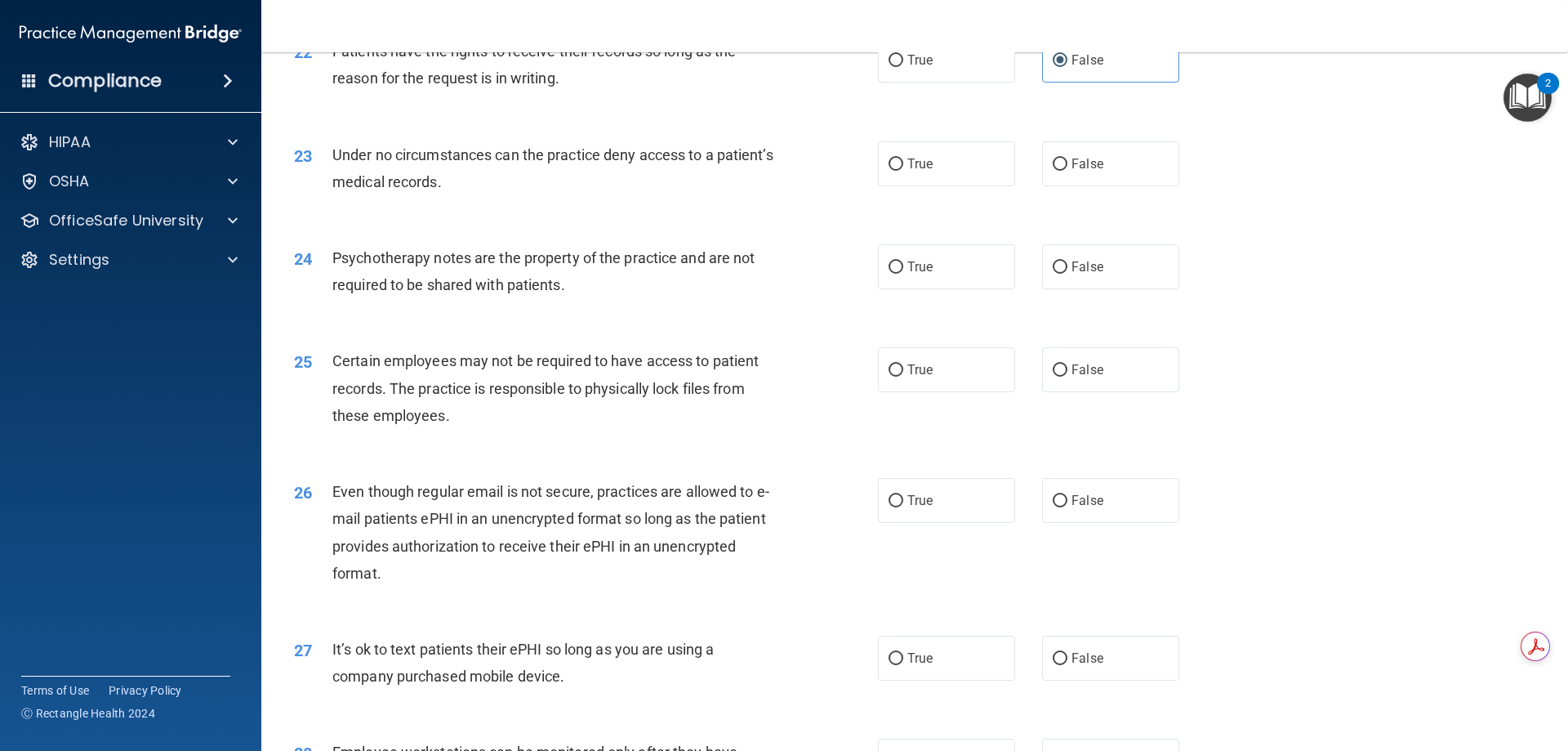 scroll, scrollTop: 2860, scrollLeft: 0, axis: vertical 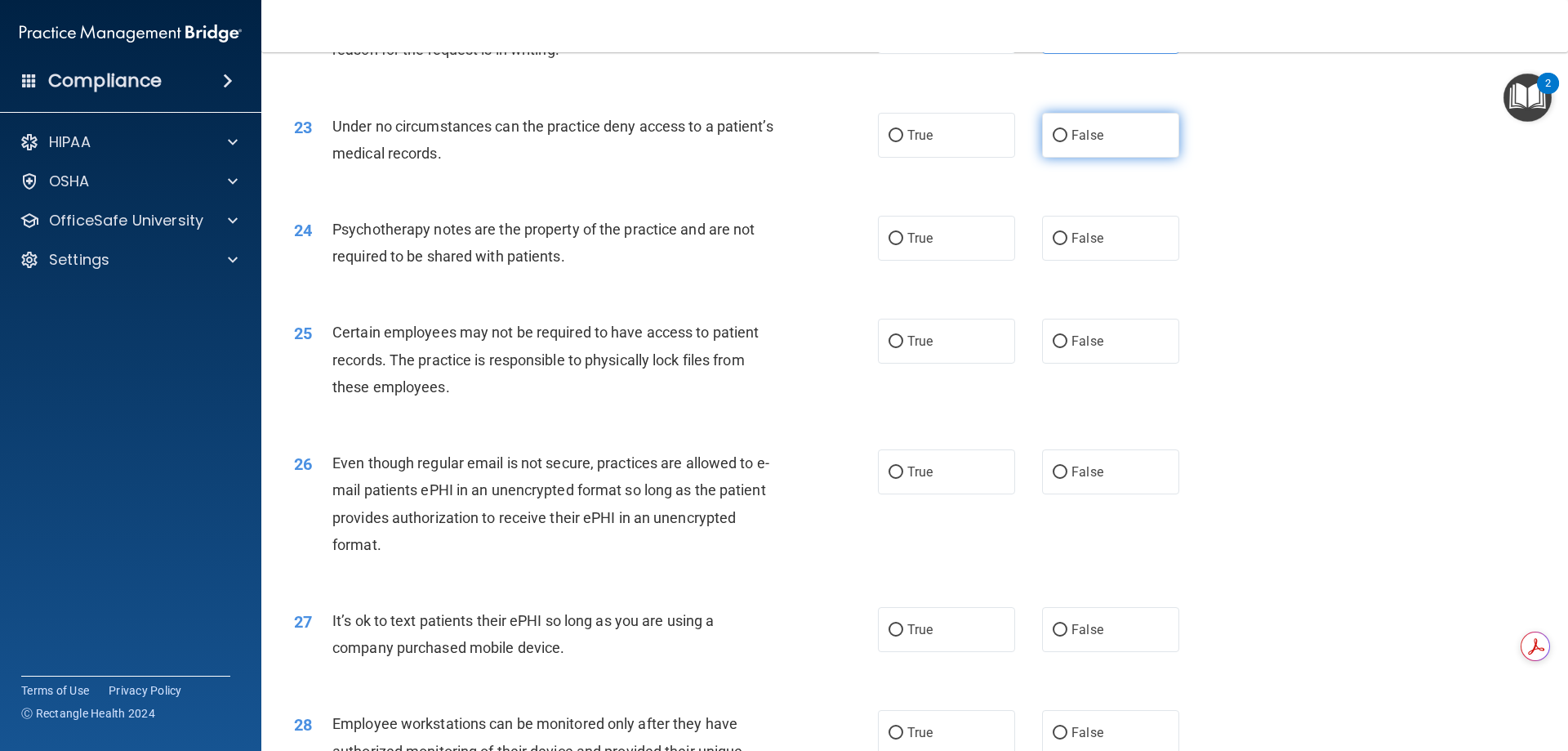 click on "False" at bounding box center (1111, 135) 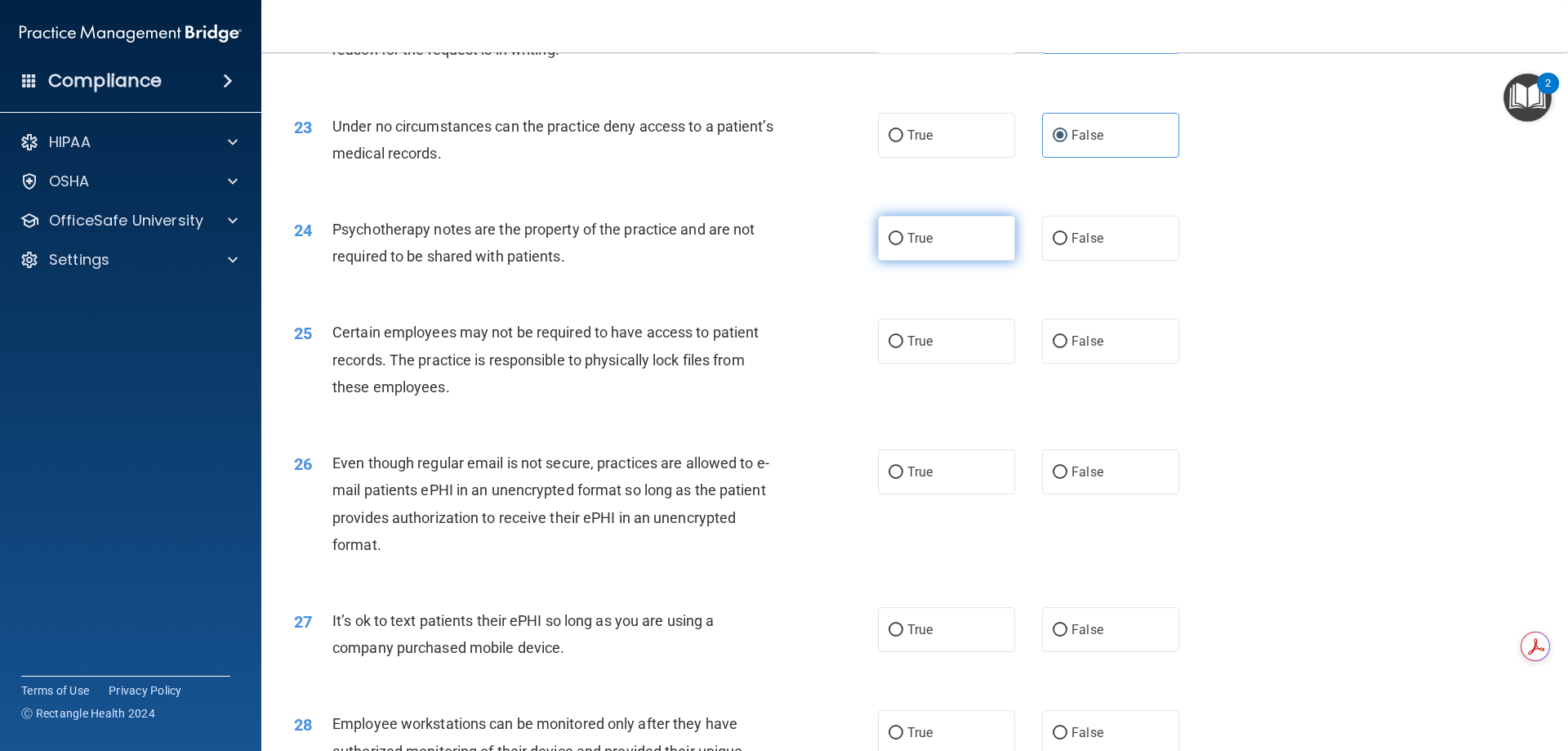 click on "True" at bounding box center (947, 238) 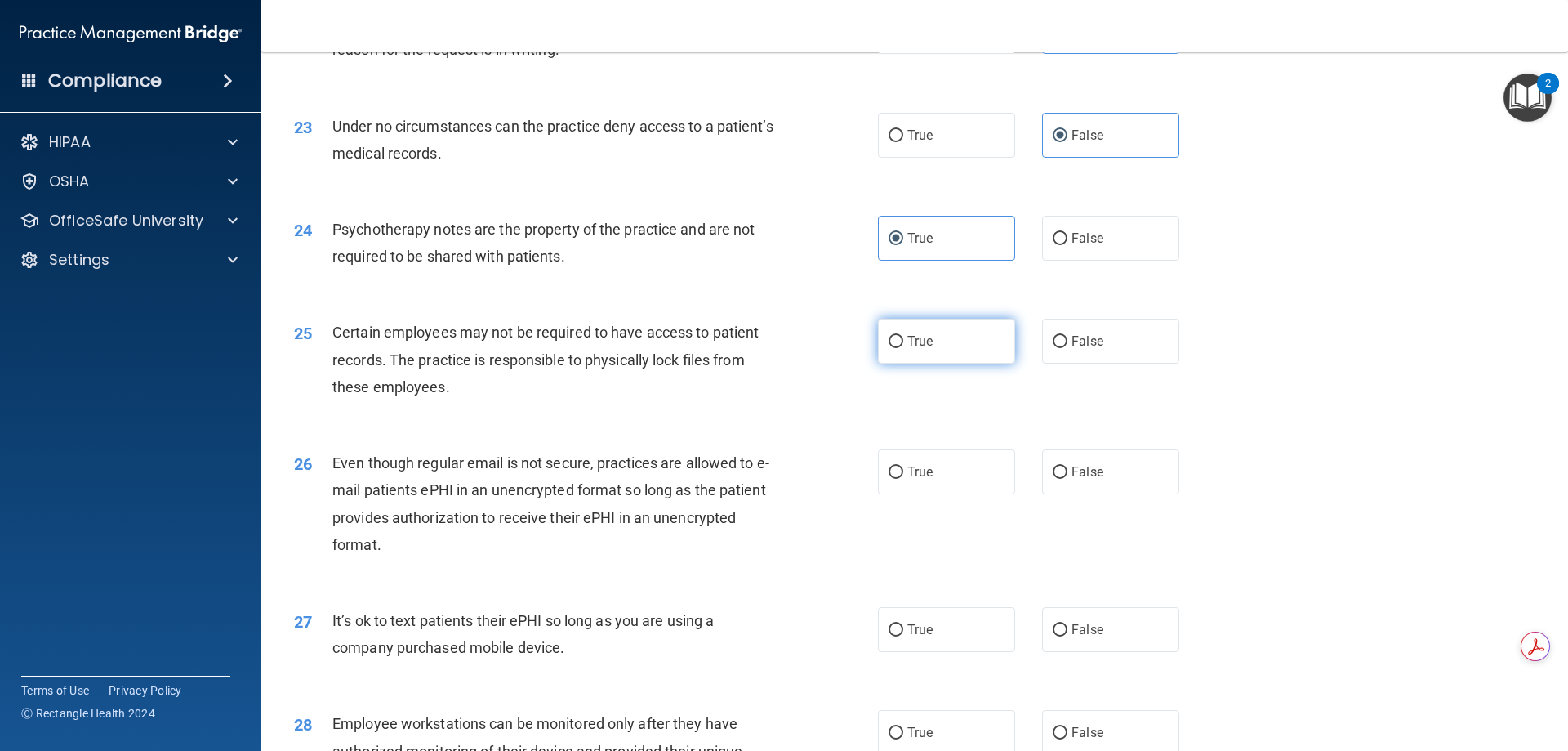click on "True" at bounding box center [947, 341] 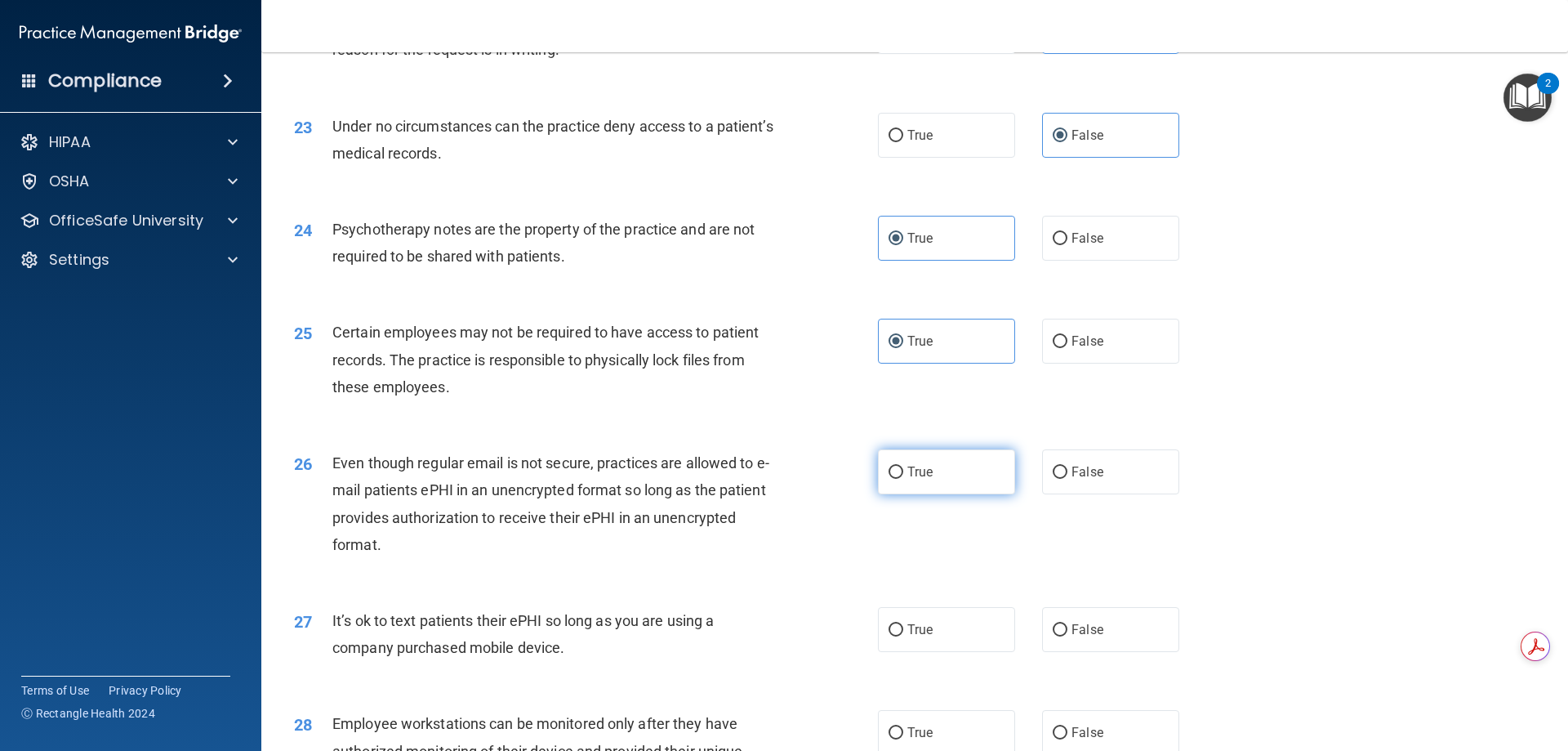 click on "True" at bounding box center [920, 472] 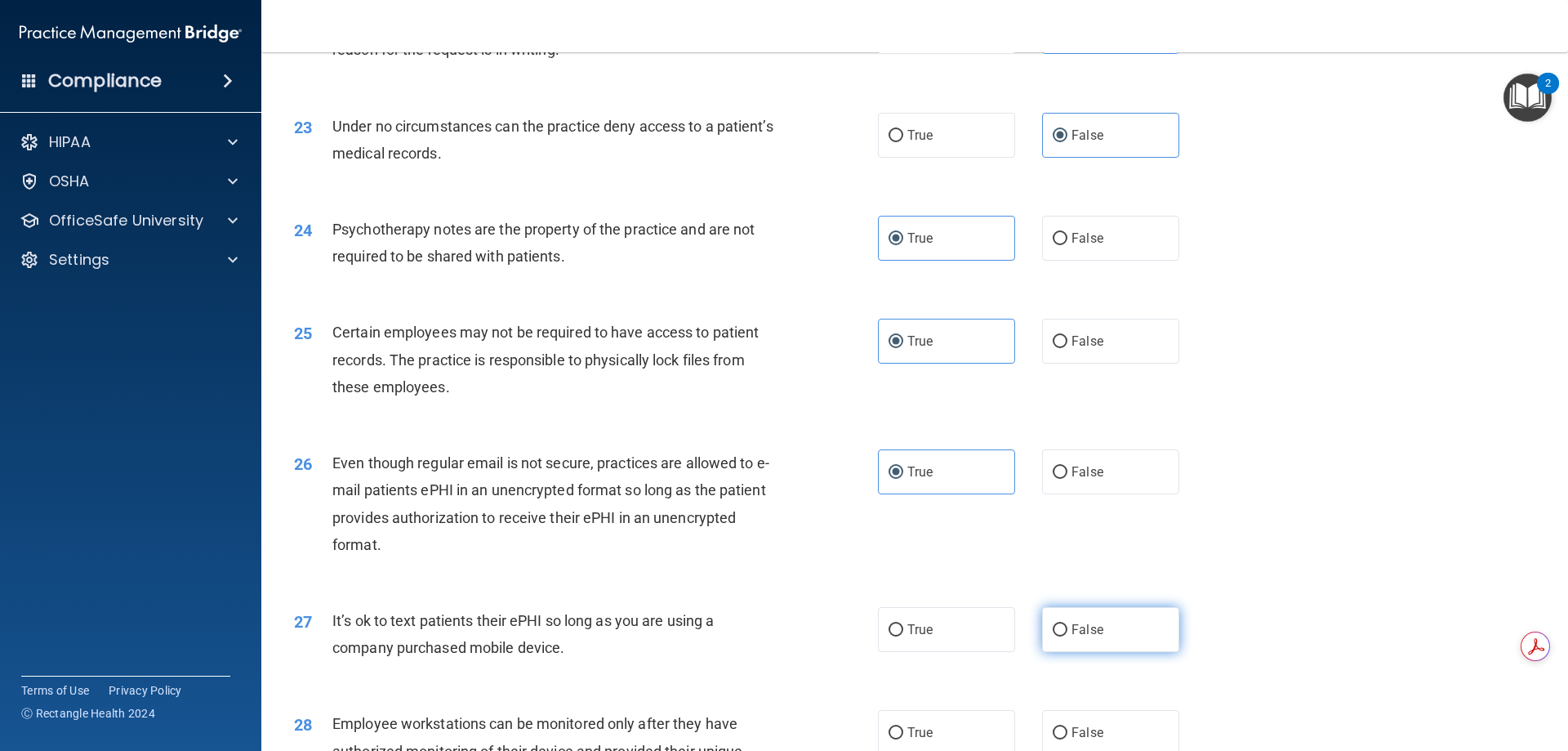 click on "False" at bounding box center [1111, 629] 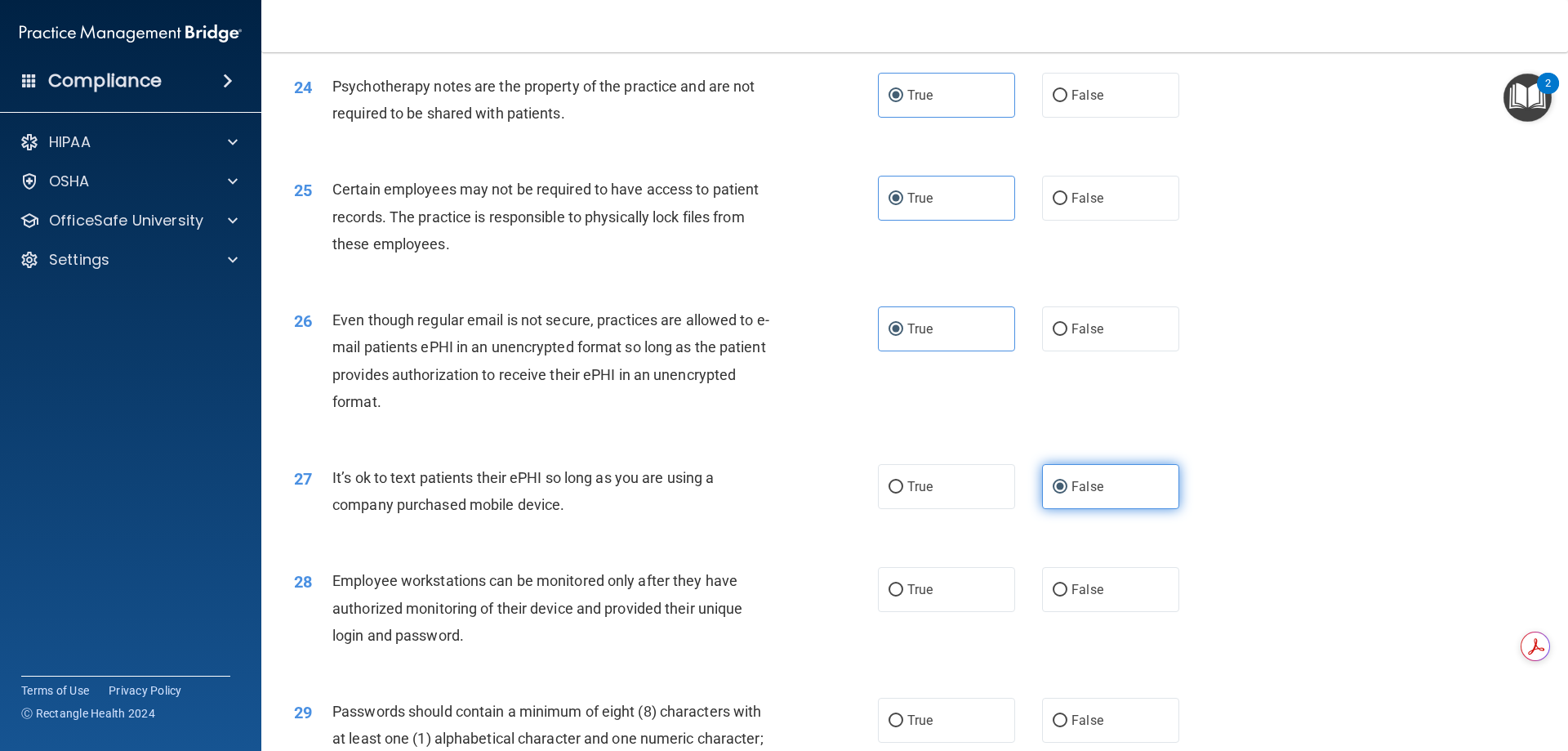scroll, scrollTop: 3269, scrollLeft: 0, axis: vertical 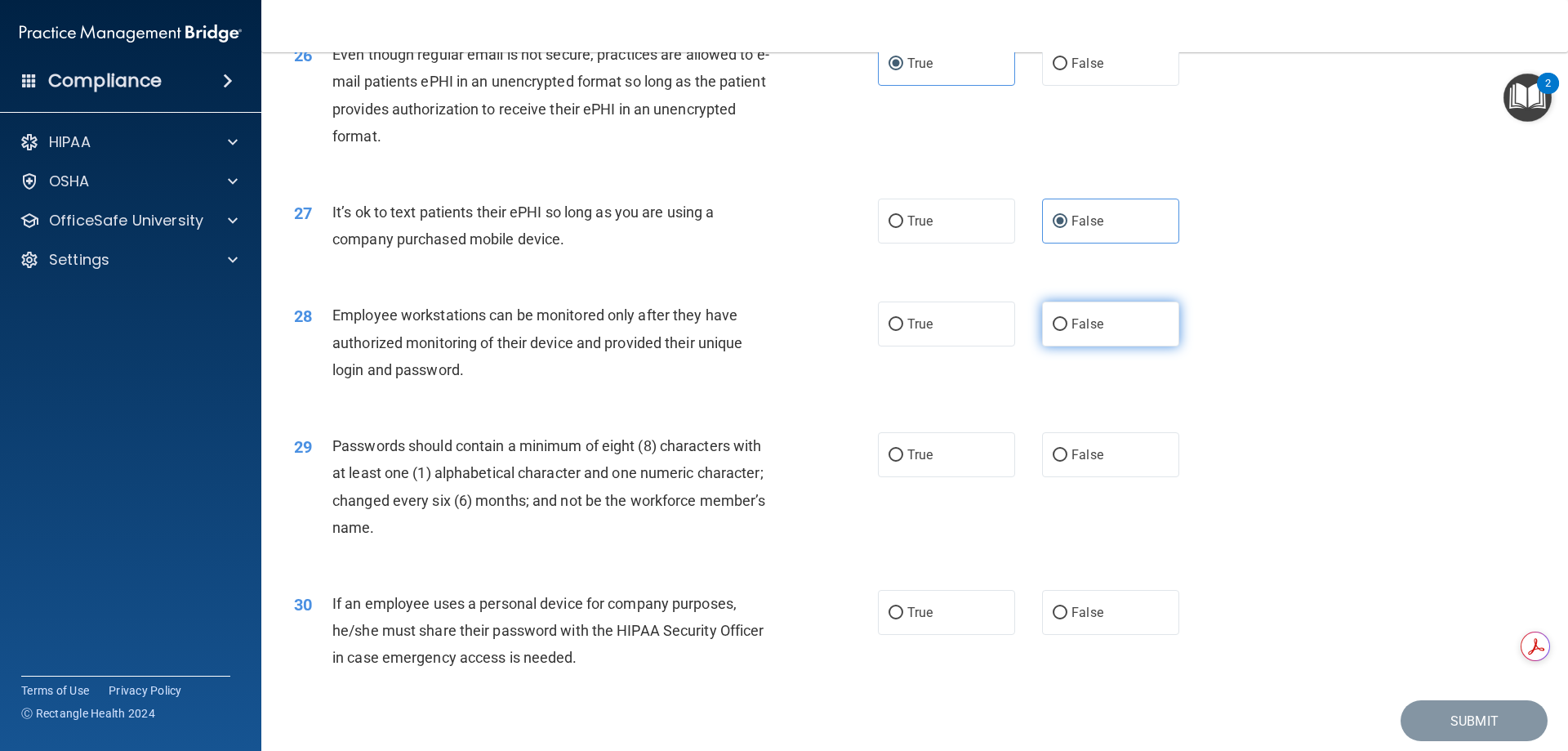 click on "False" at bounding box center [1111, 324] 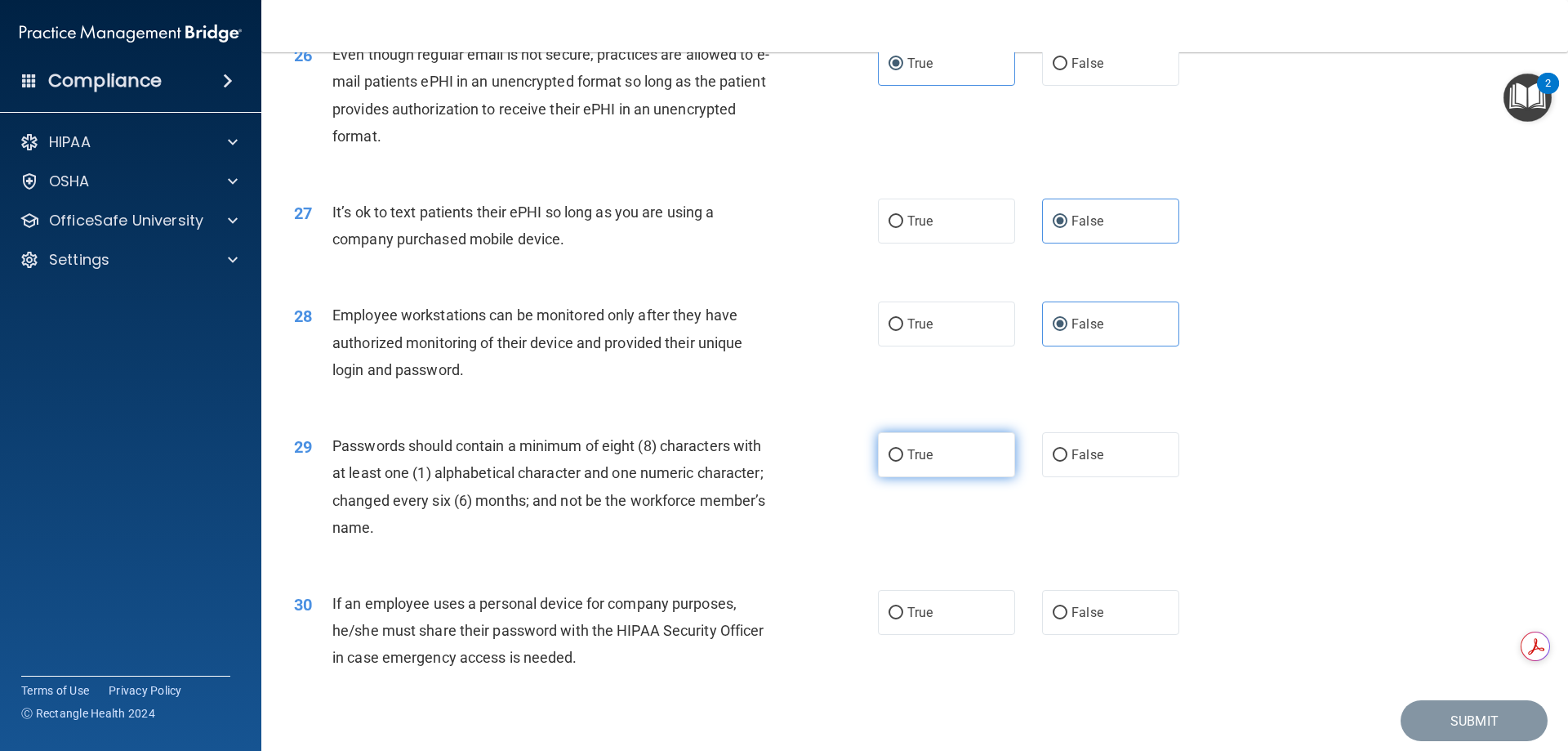 click on "True" at bounding box center [947, 454] 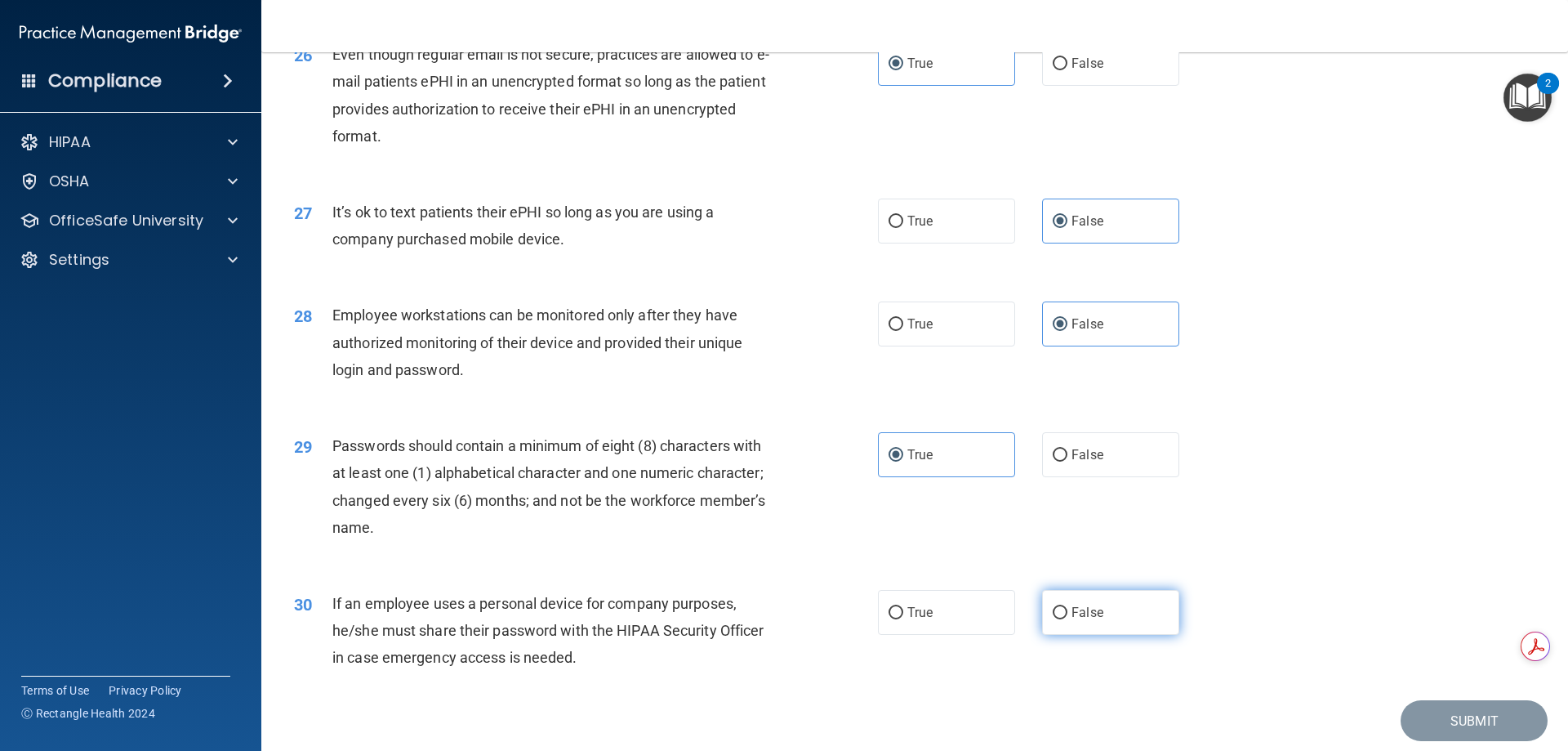 click on "False" at bounding box center (1087, 612) 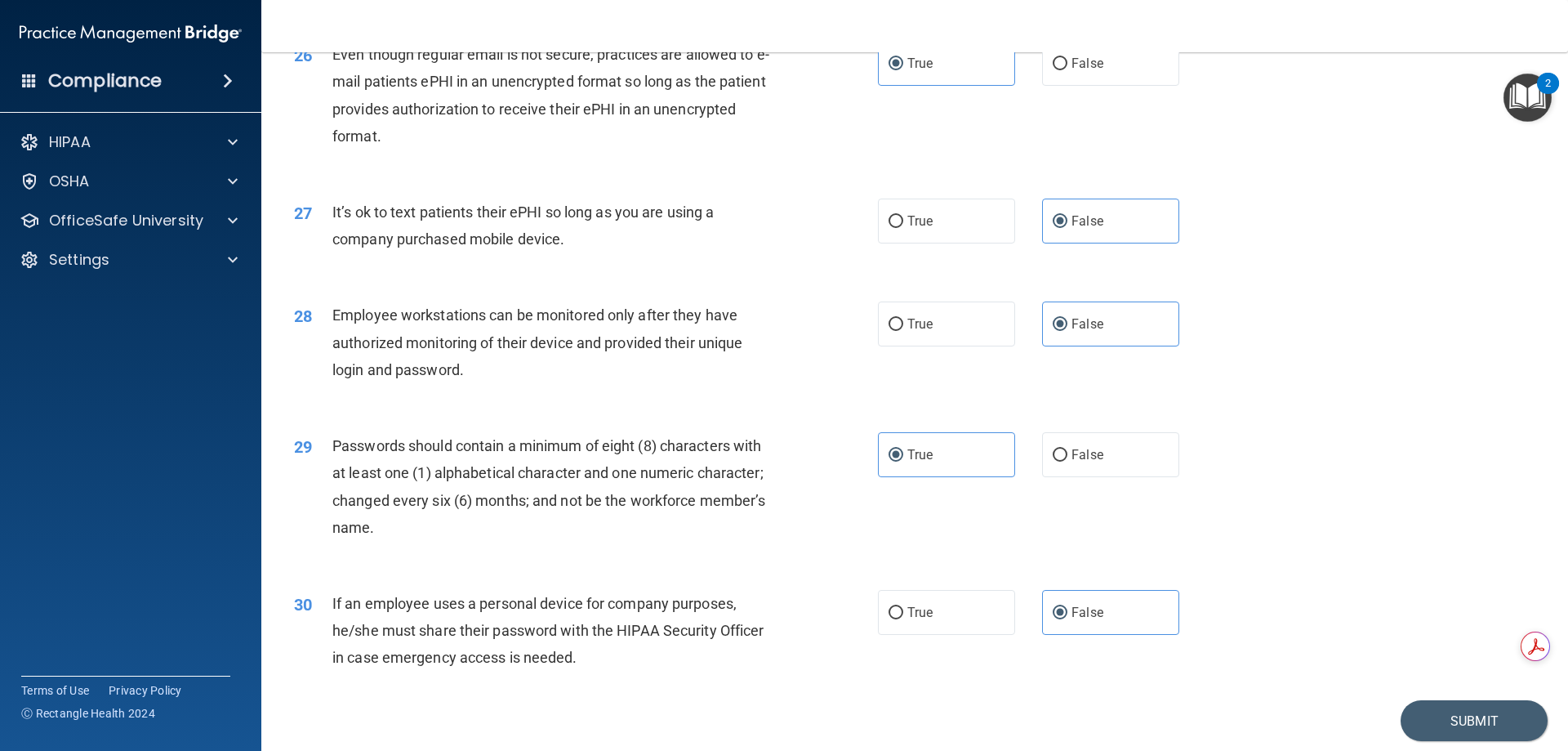 scroll, scrollTop: 3351, scrollLeft: 0, axis: vertical 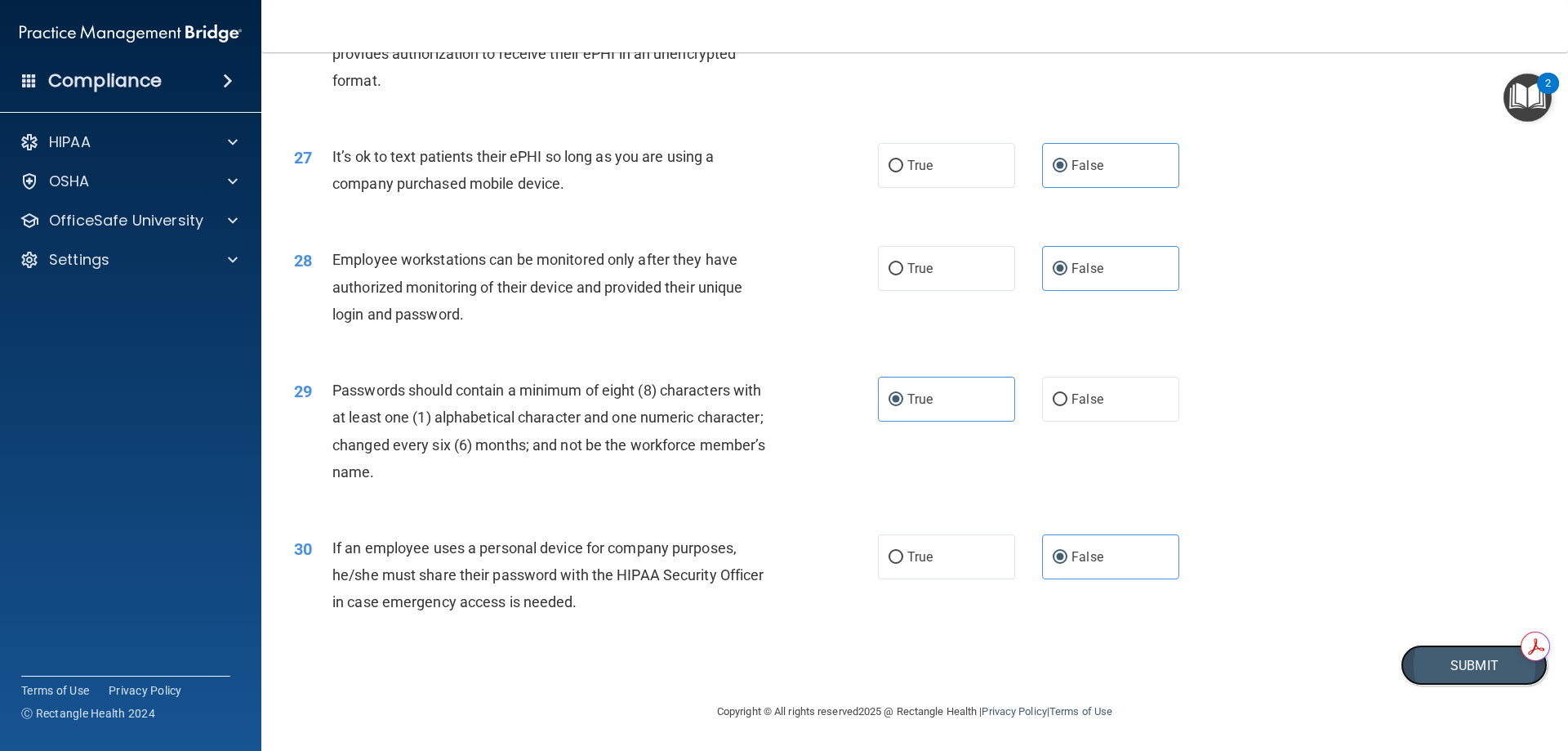 click on "Submit" at bounding box center (1474, 665) 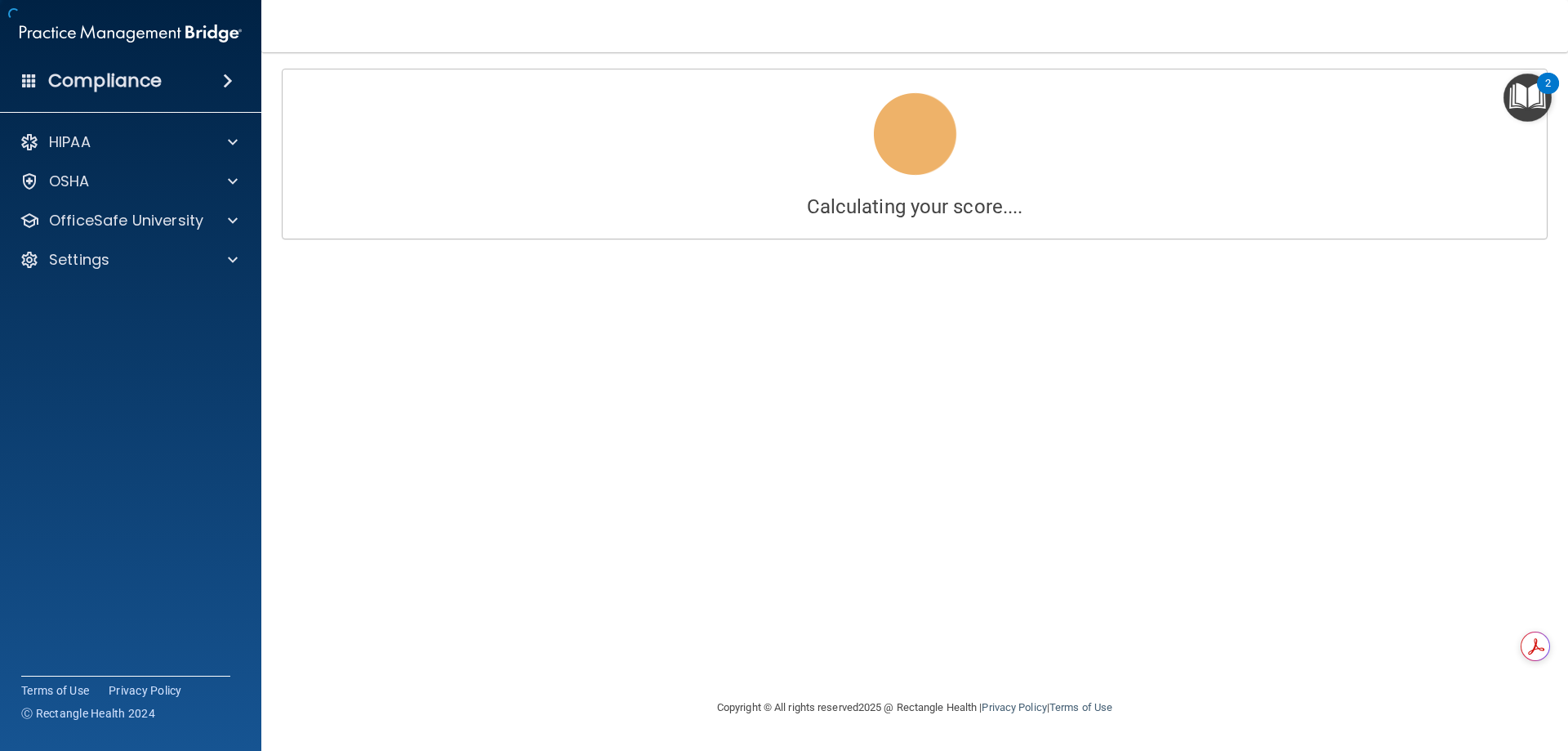 scroll, scrollTop: 0, scrollLeft: 0, axis: both 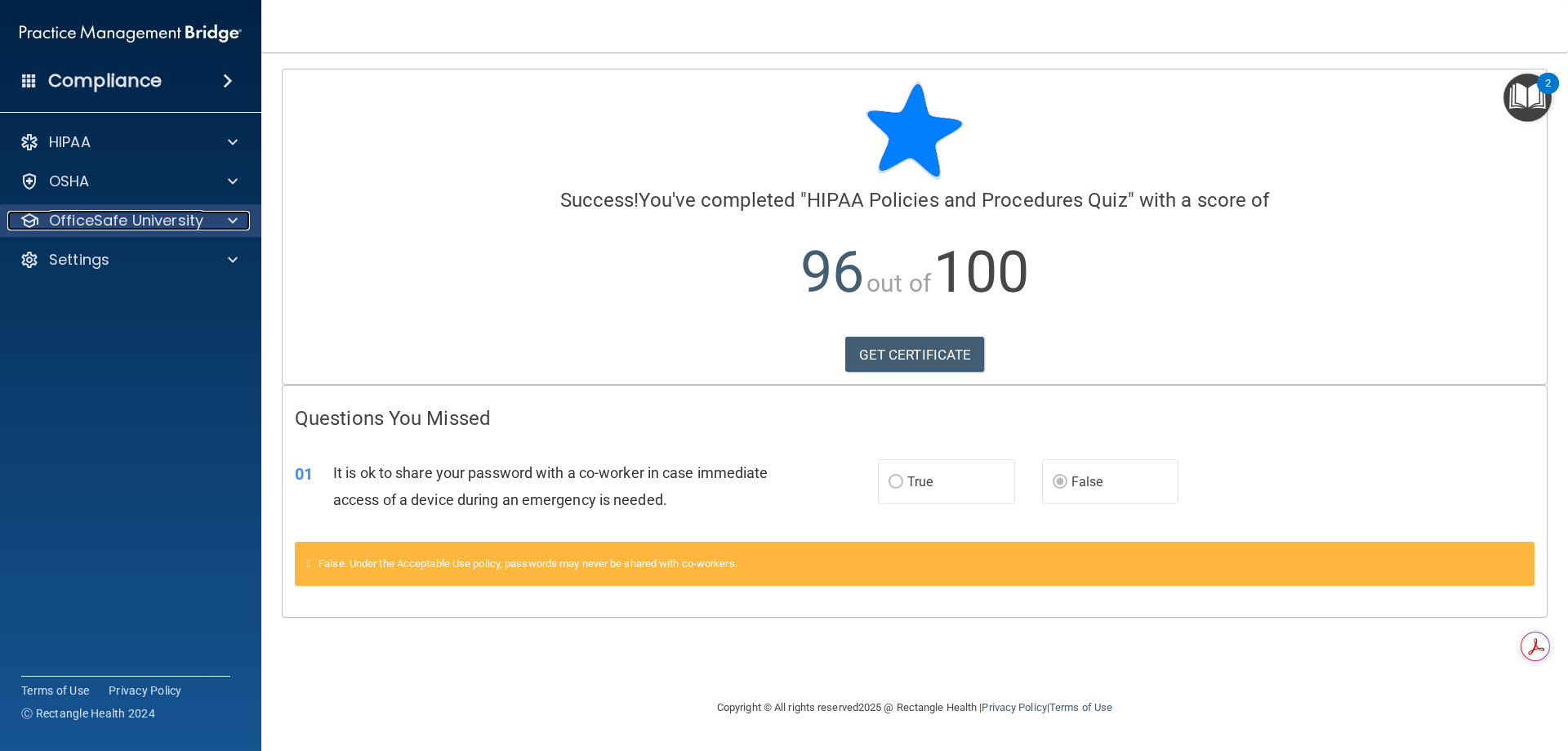 click on "OfficeSafe University" at bounding box center [126, 221] 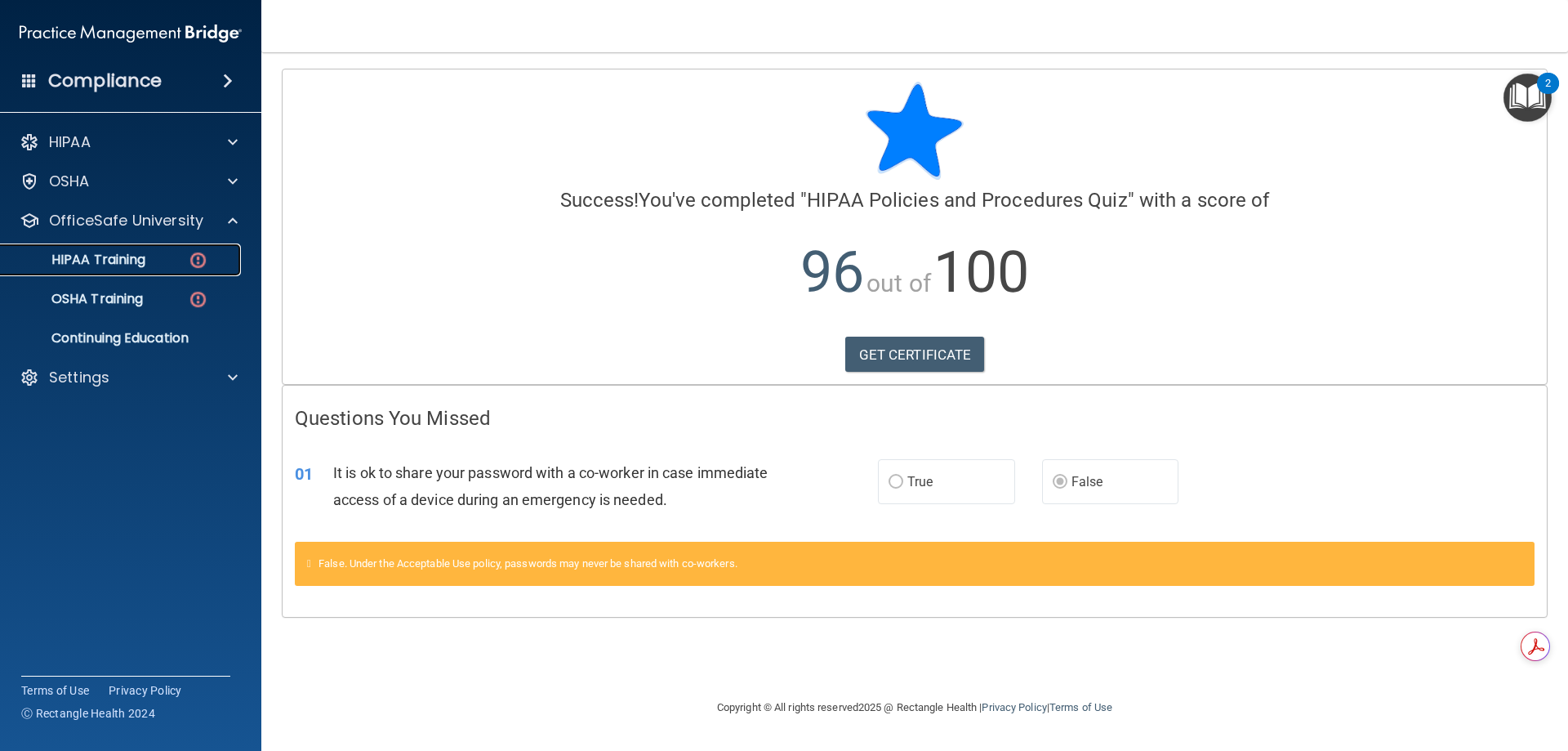 click on "HIPAA Training" at bounding box center [78, 260] 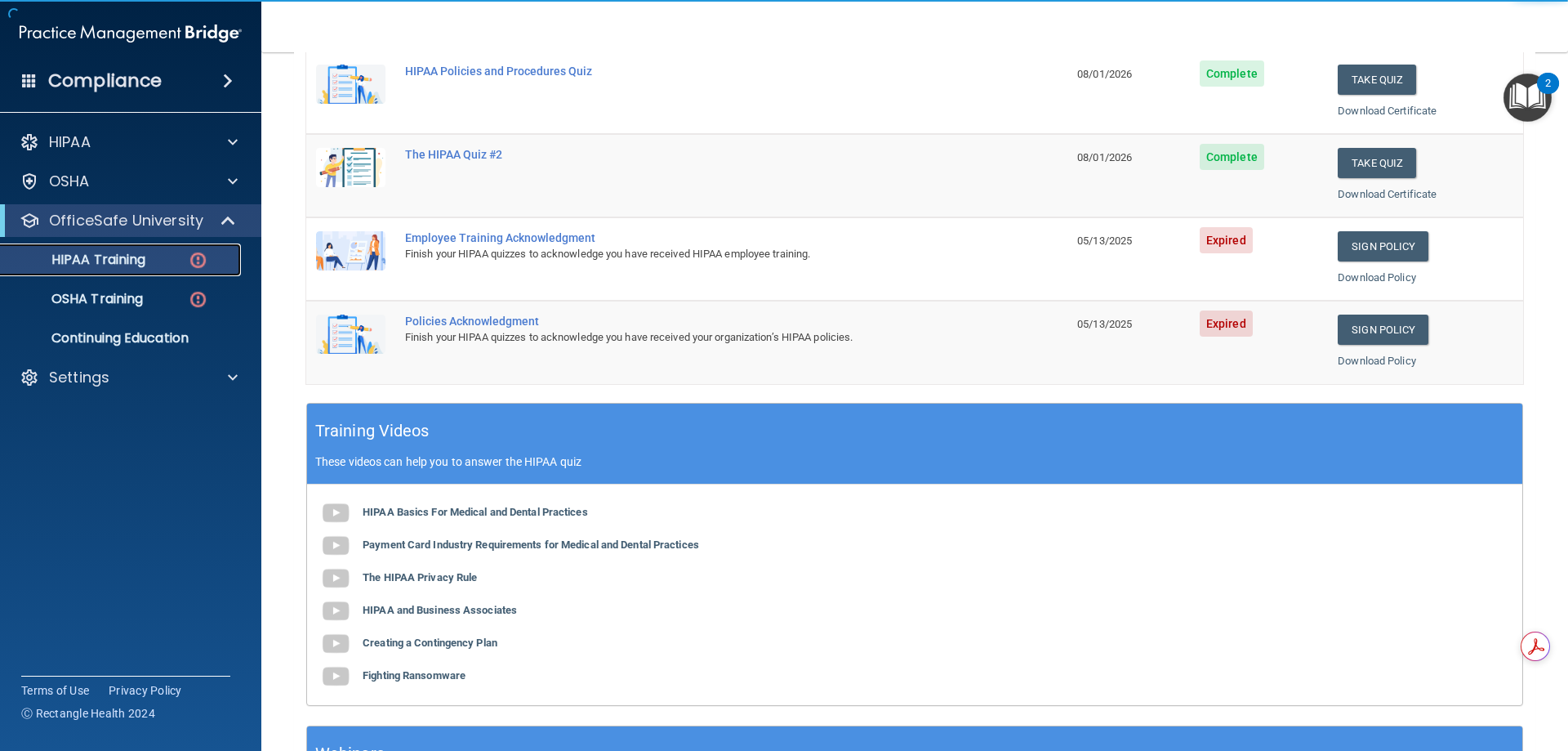 scroll, scrollTop: 327, scrollLeft: 0, axis: vertical 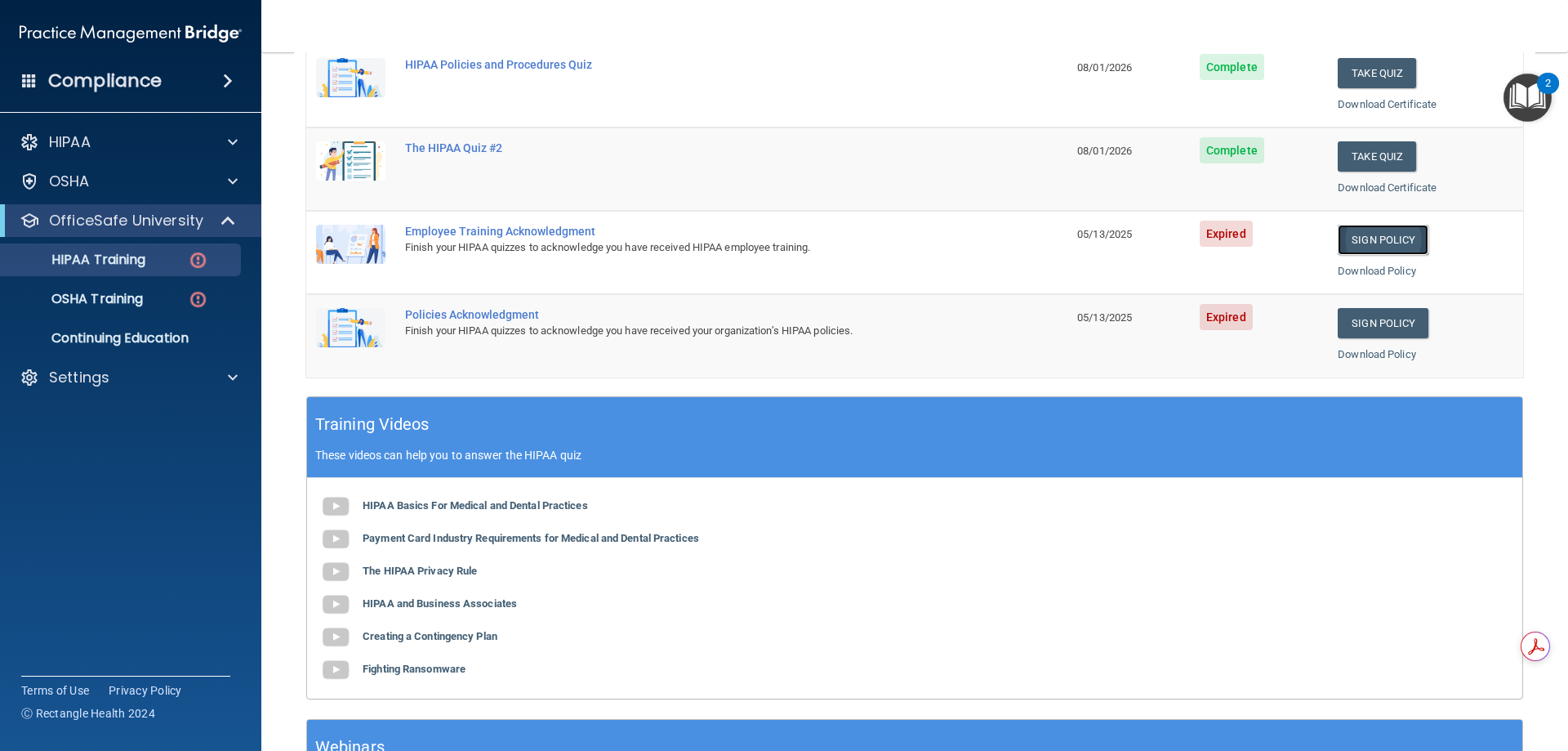 click on "Sign Policy" at bounding box center [1383, 239] 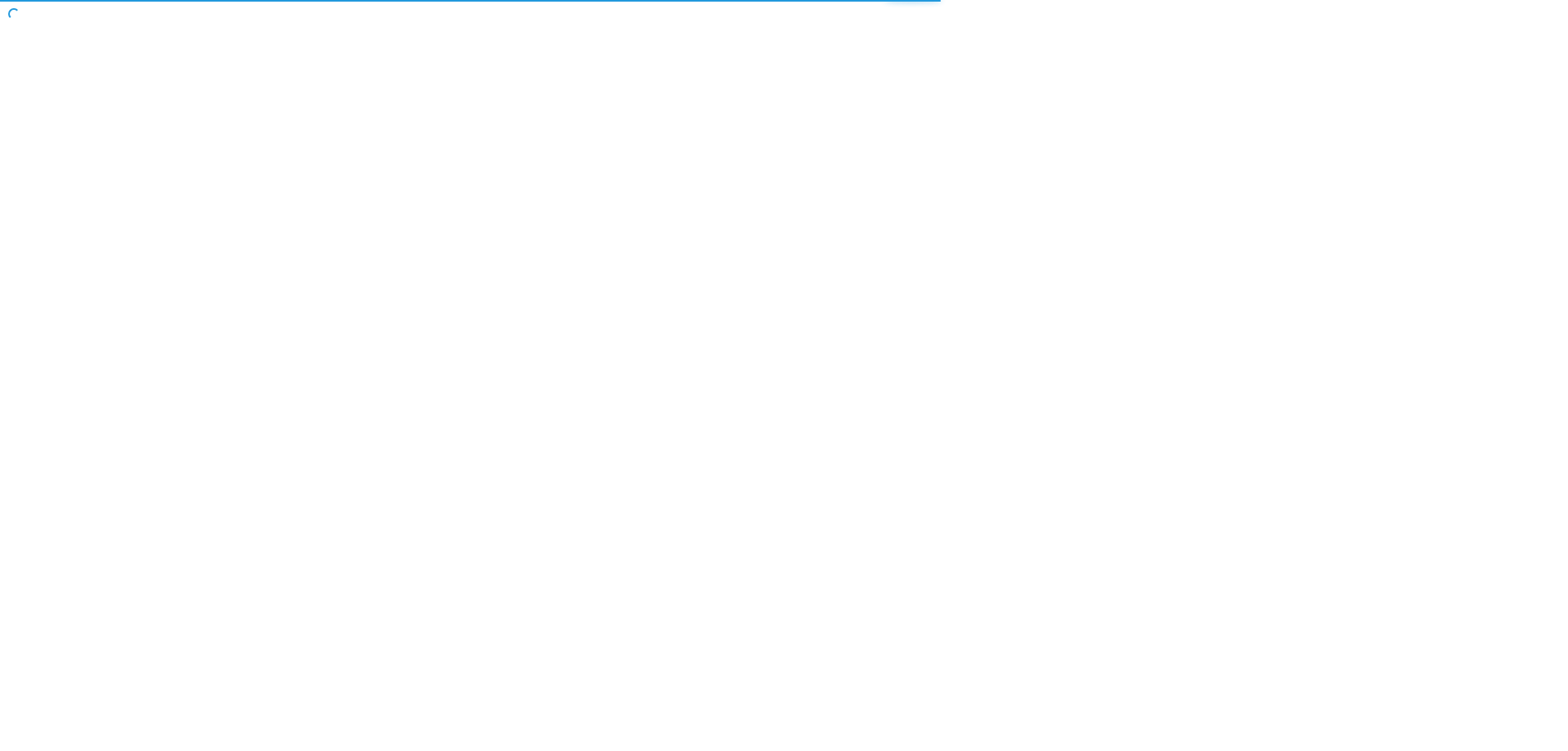 scroll, scrollTop: 0, scrollLeft: 0, axis: both 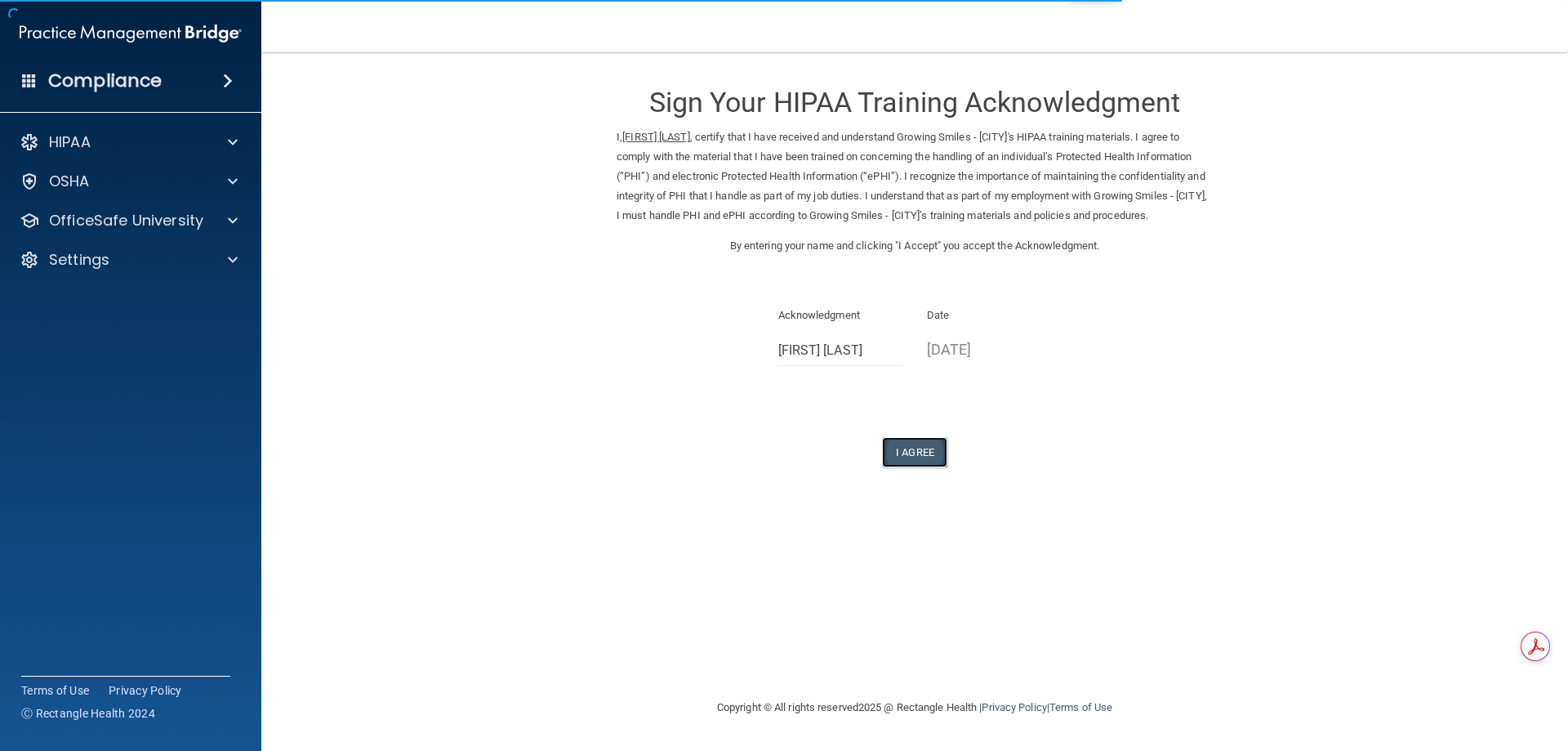 click on "I Agree" at bounding box center (915, 452) 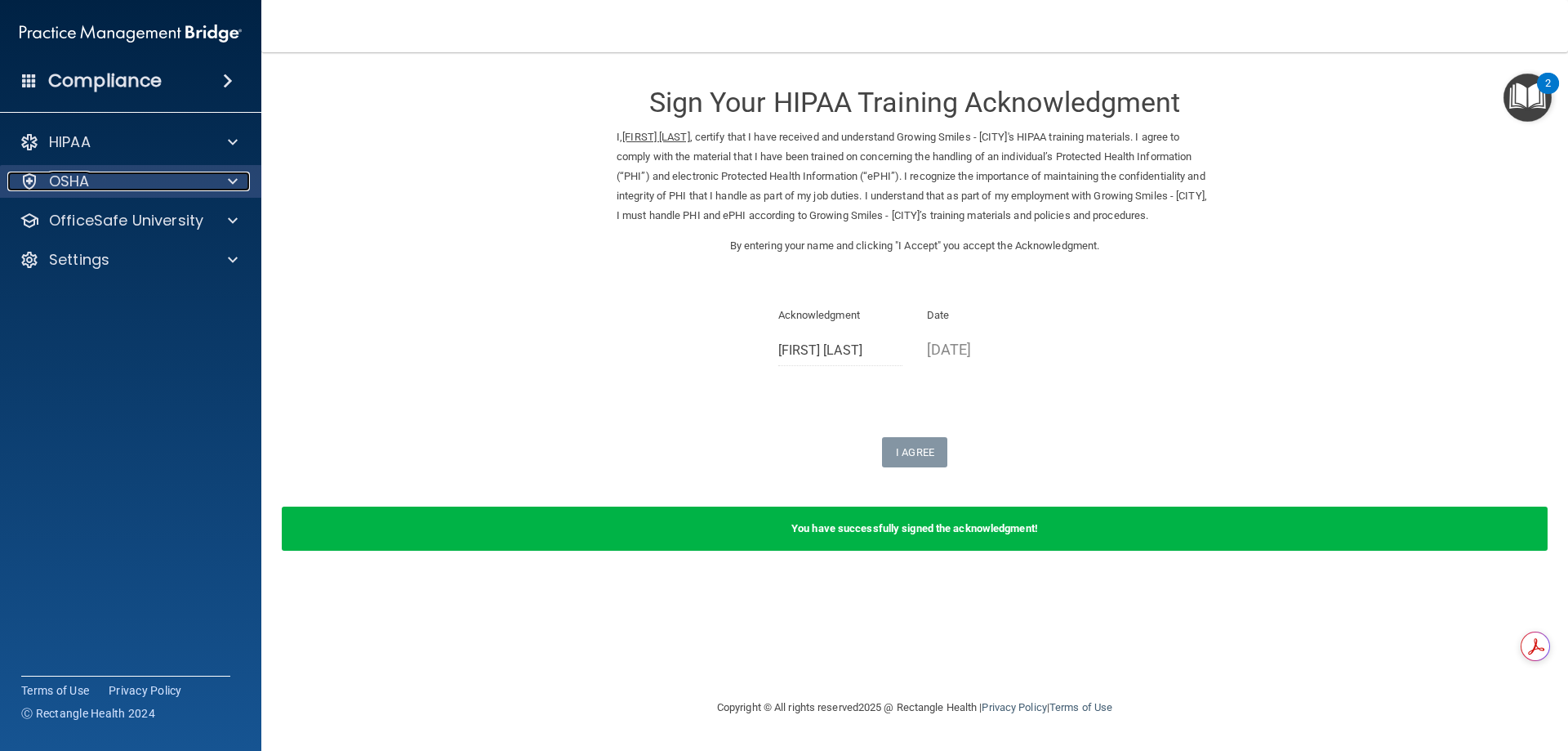 click on "OSHA" at bounding box center (109, 181) 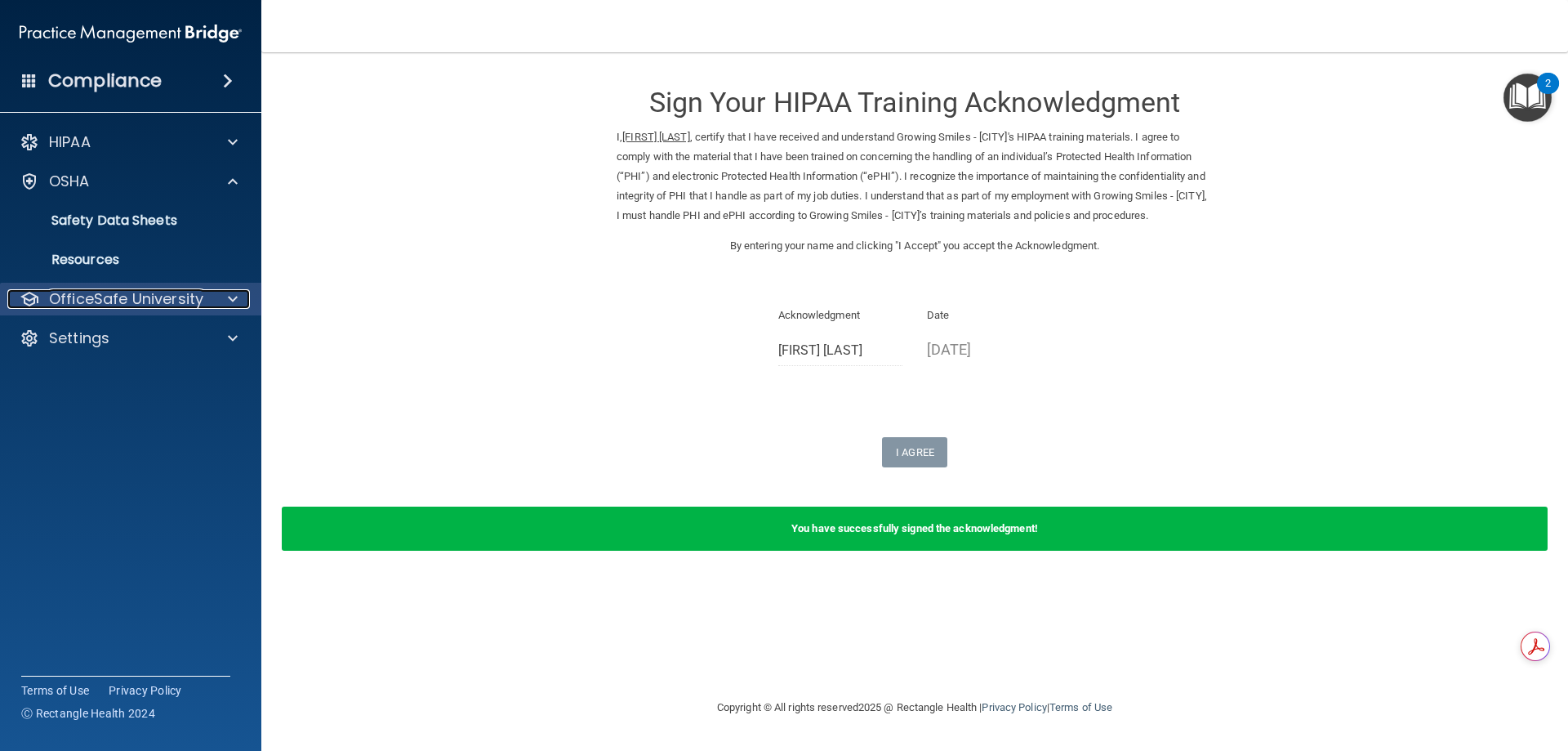click on "OfficeSafe University" at bounding box center (126, 299) 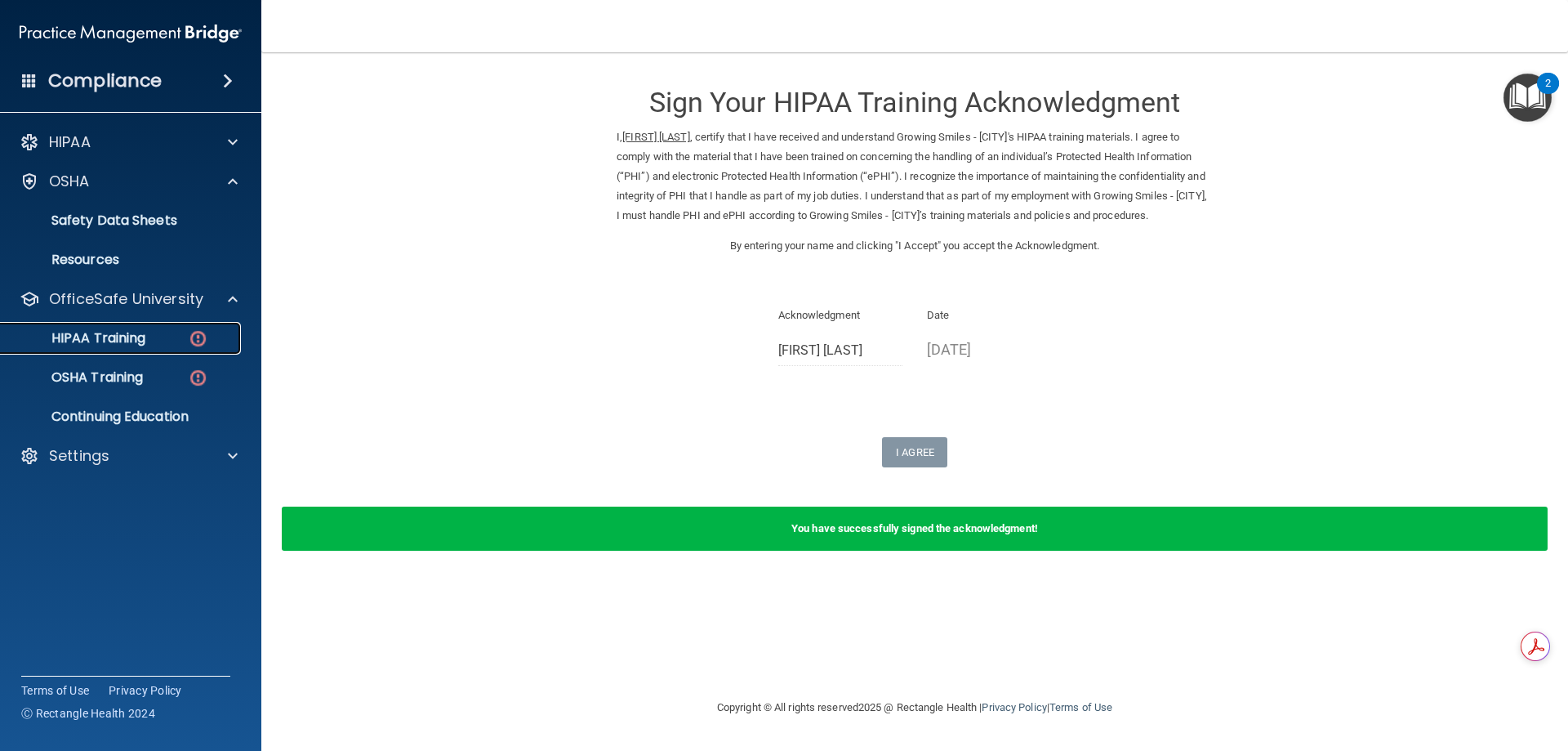 click on "HIPAA Training" at bounding box center (112, 338) 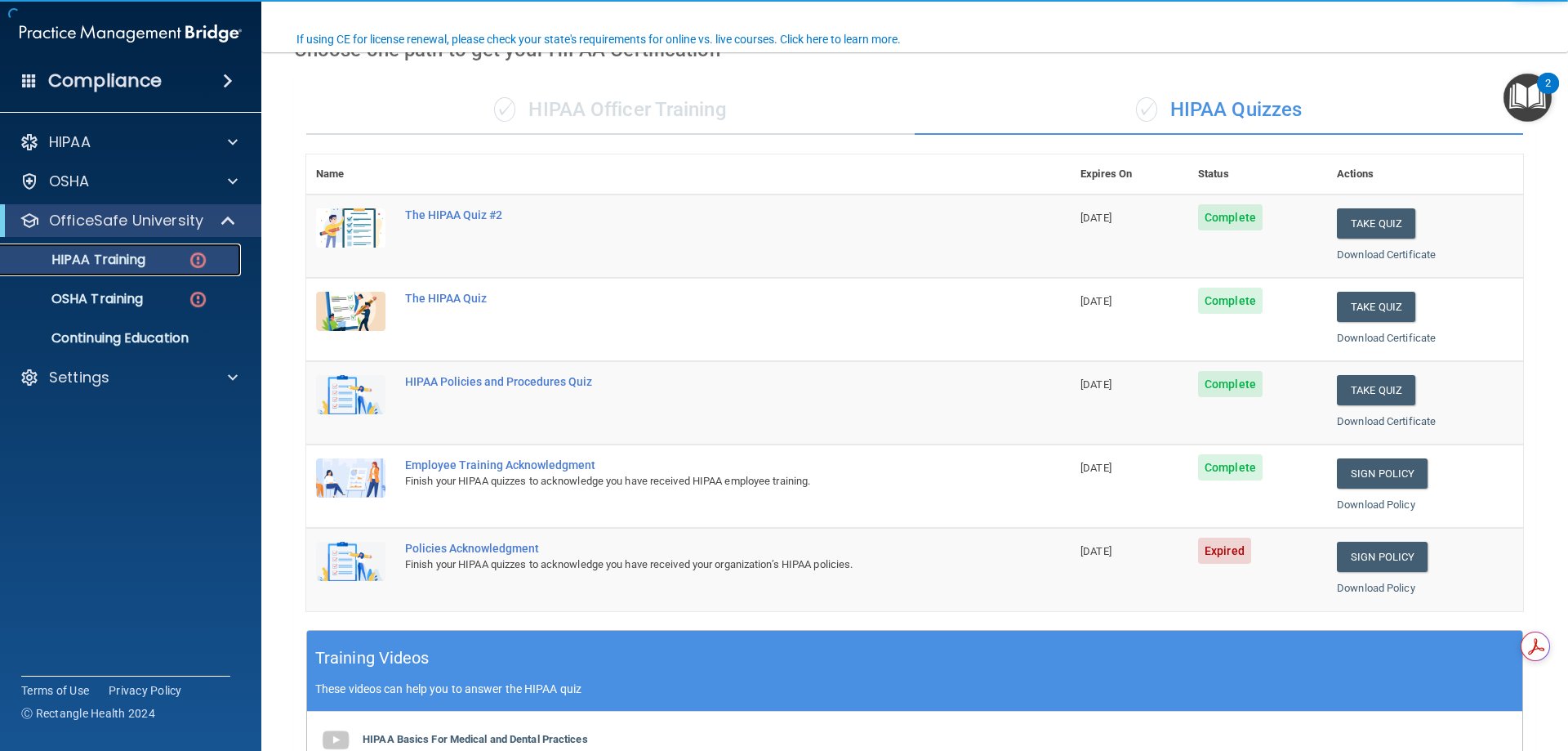 scroll, scrollTop: 327, scrollLeft: 0, axis: vertical 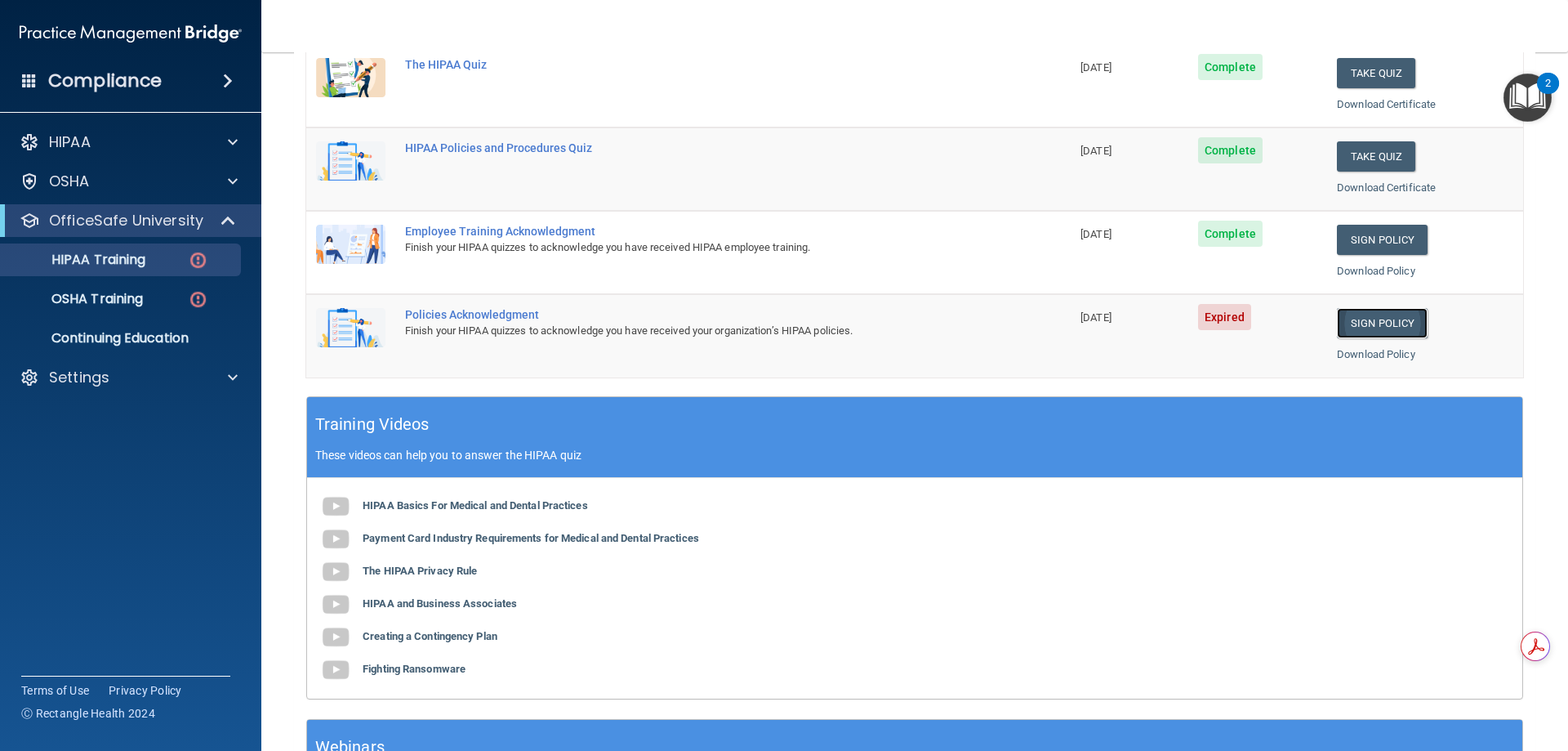 click on "Sign Policy" at bounding box center (1382, 323) 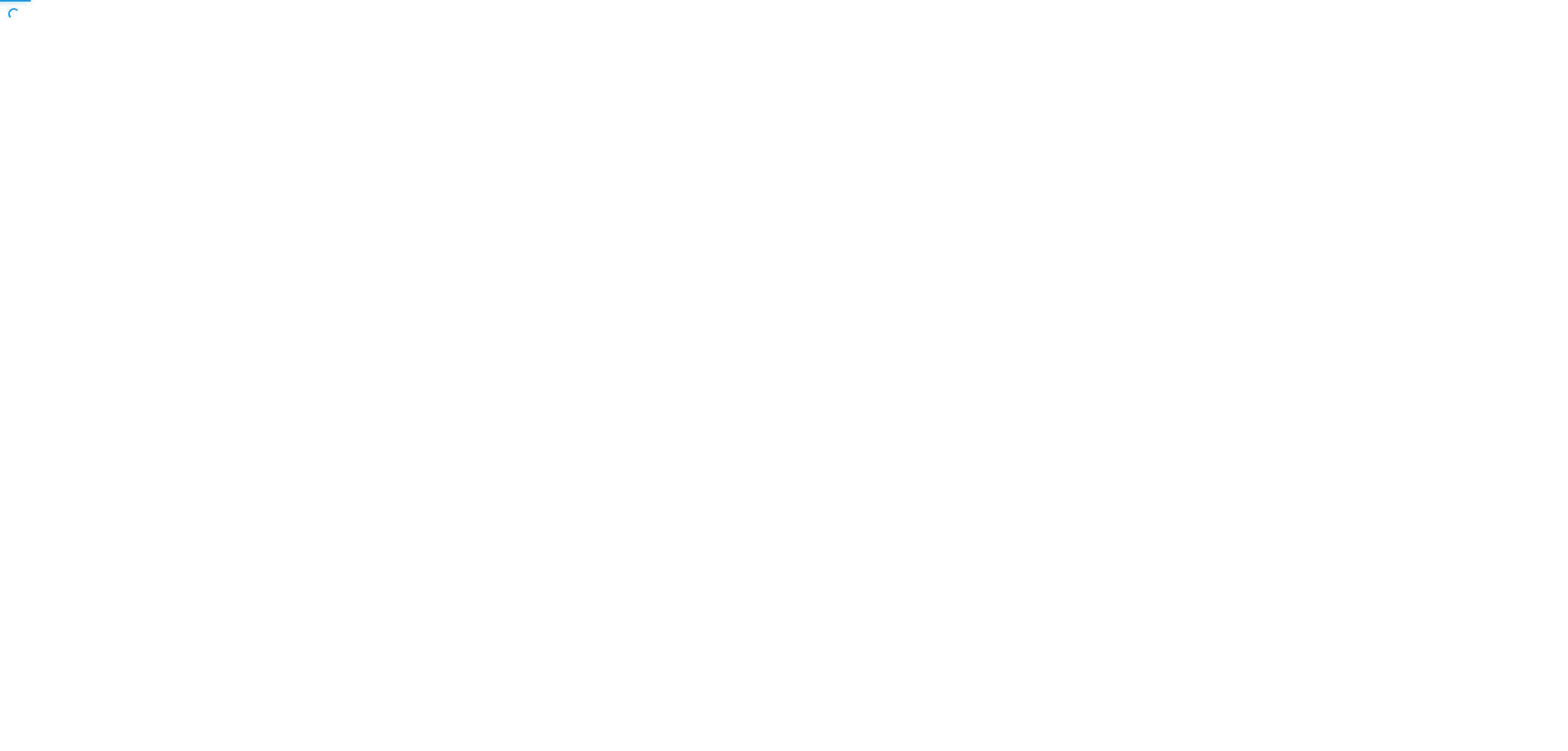 scroll, scrollTop: 0, scrollLeft: 0, axis: both 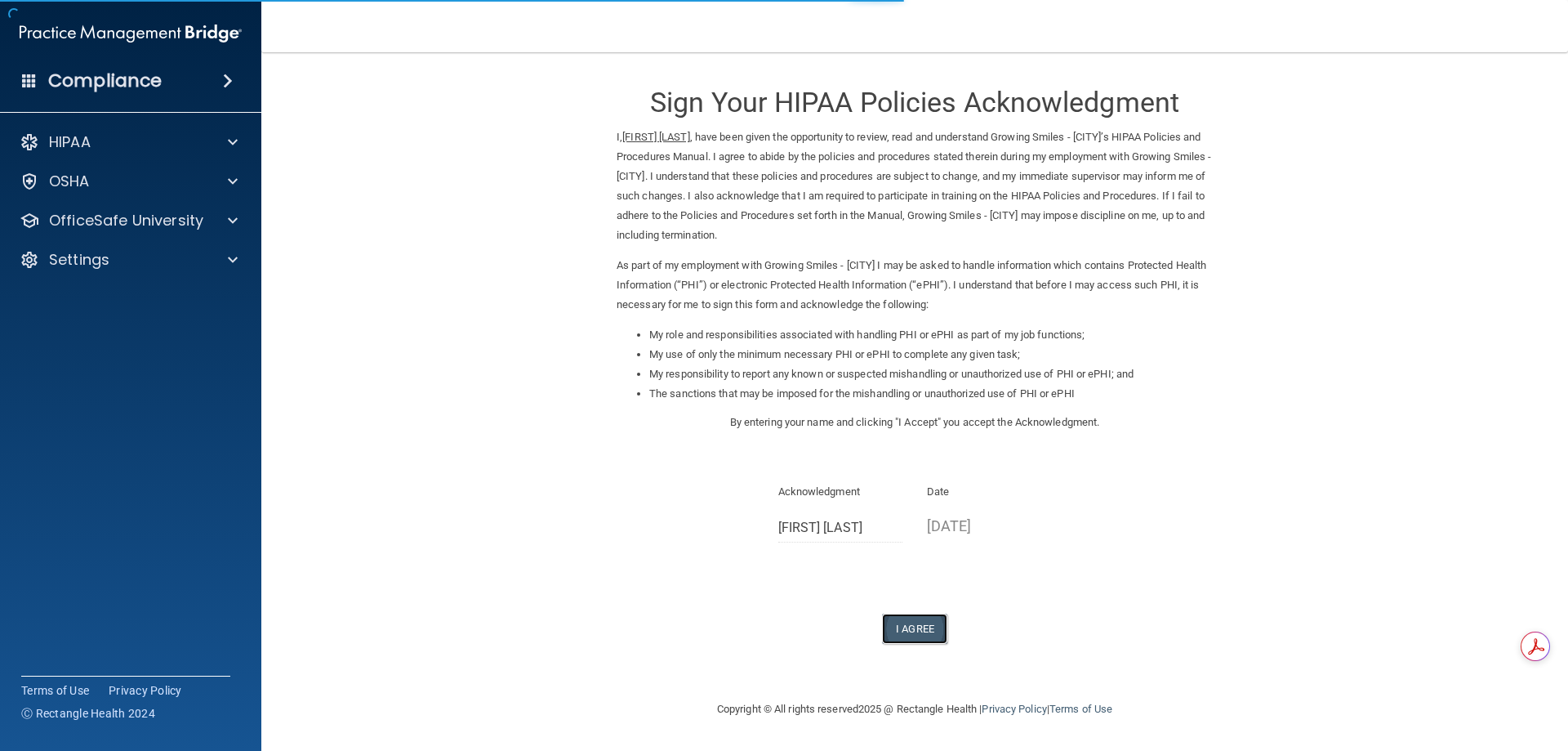 click on "I Agree" at bounding box center [915, 628] 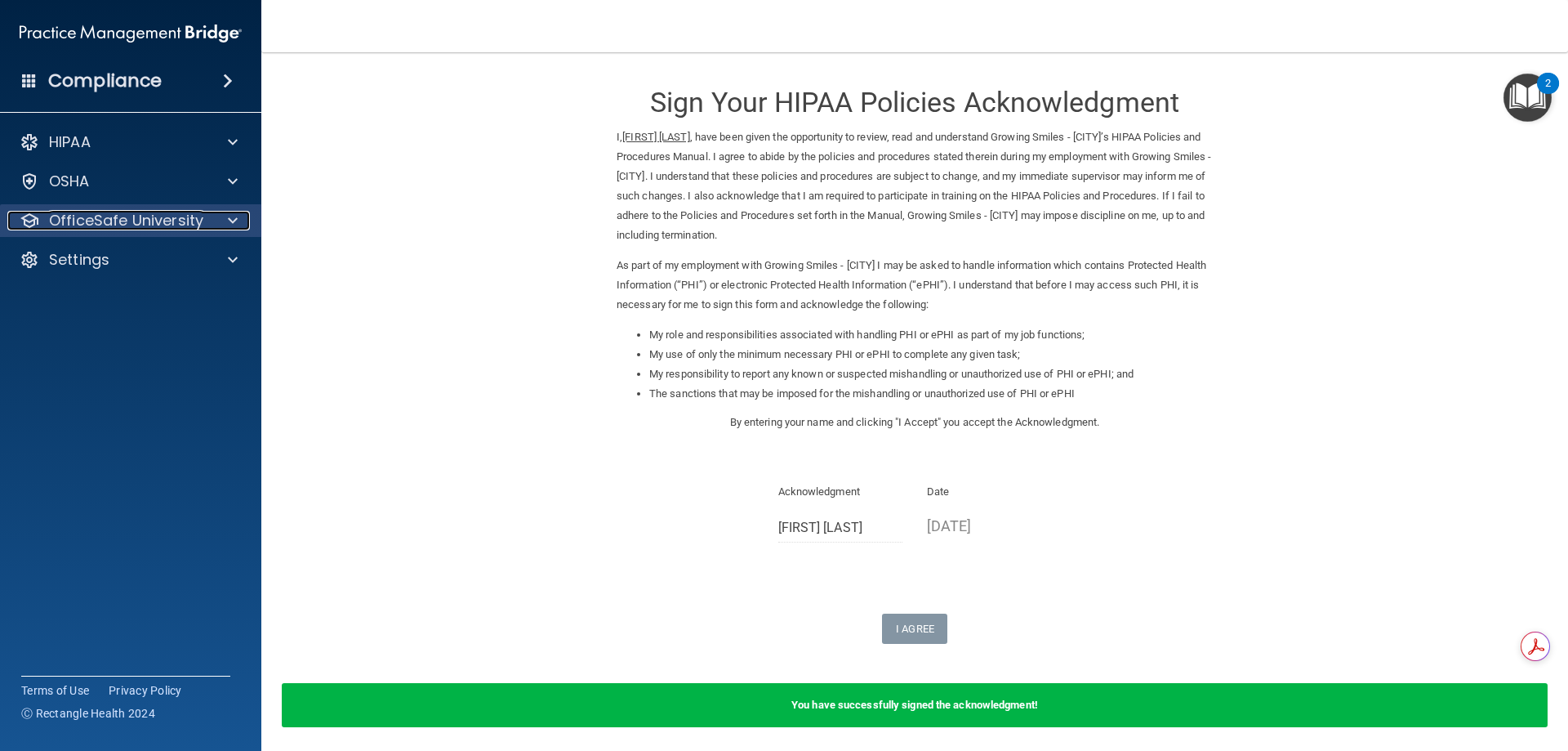 click on "OfficeSafe University" at bounding box center (126, 221) 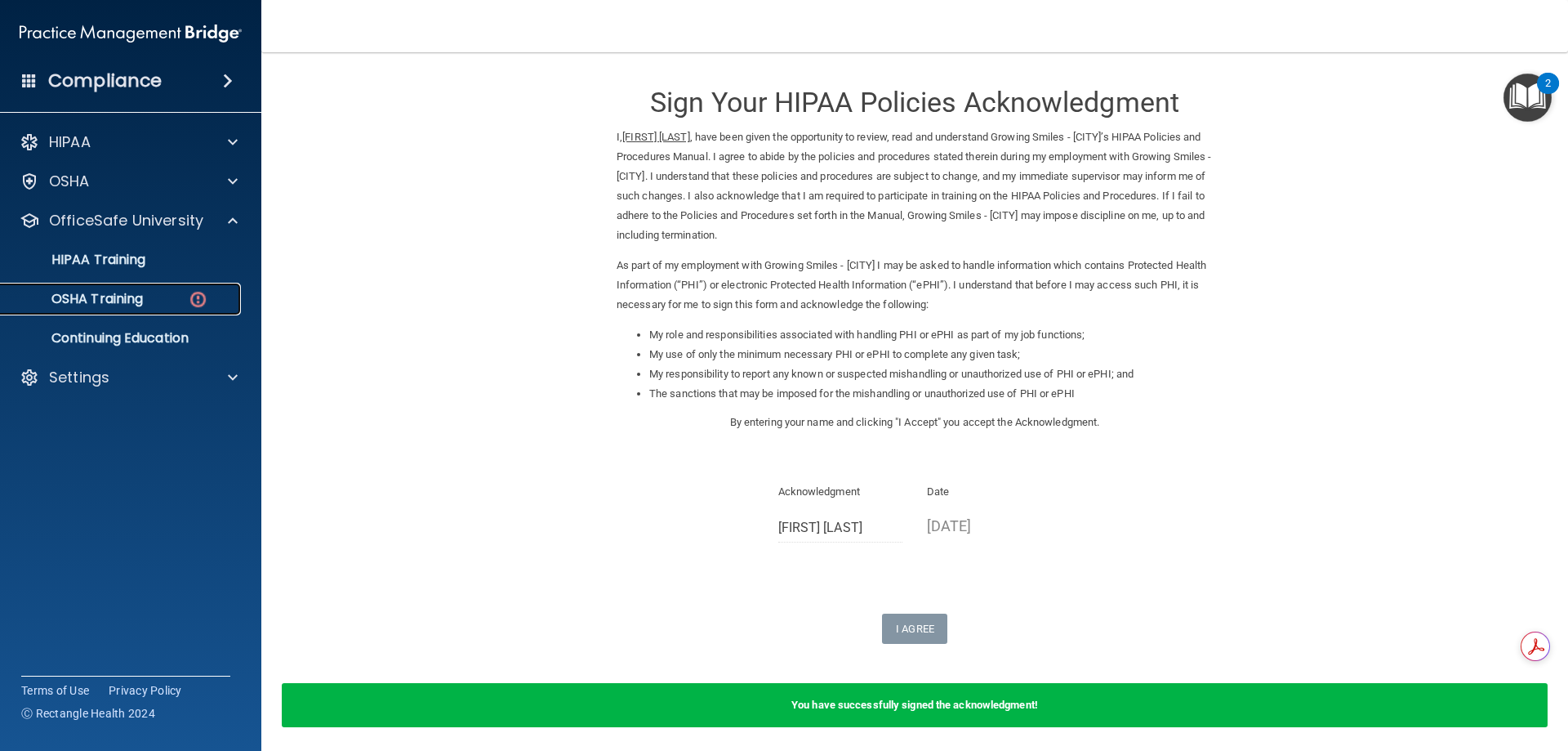 click on "OSHA Training" at bounding box center [122, 299] 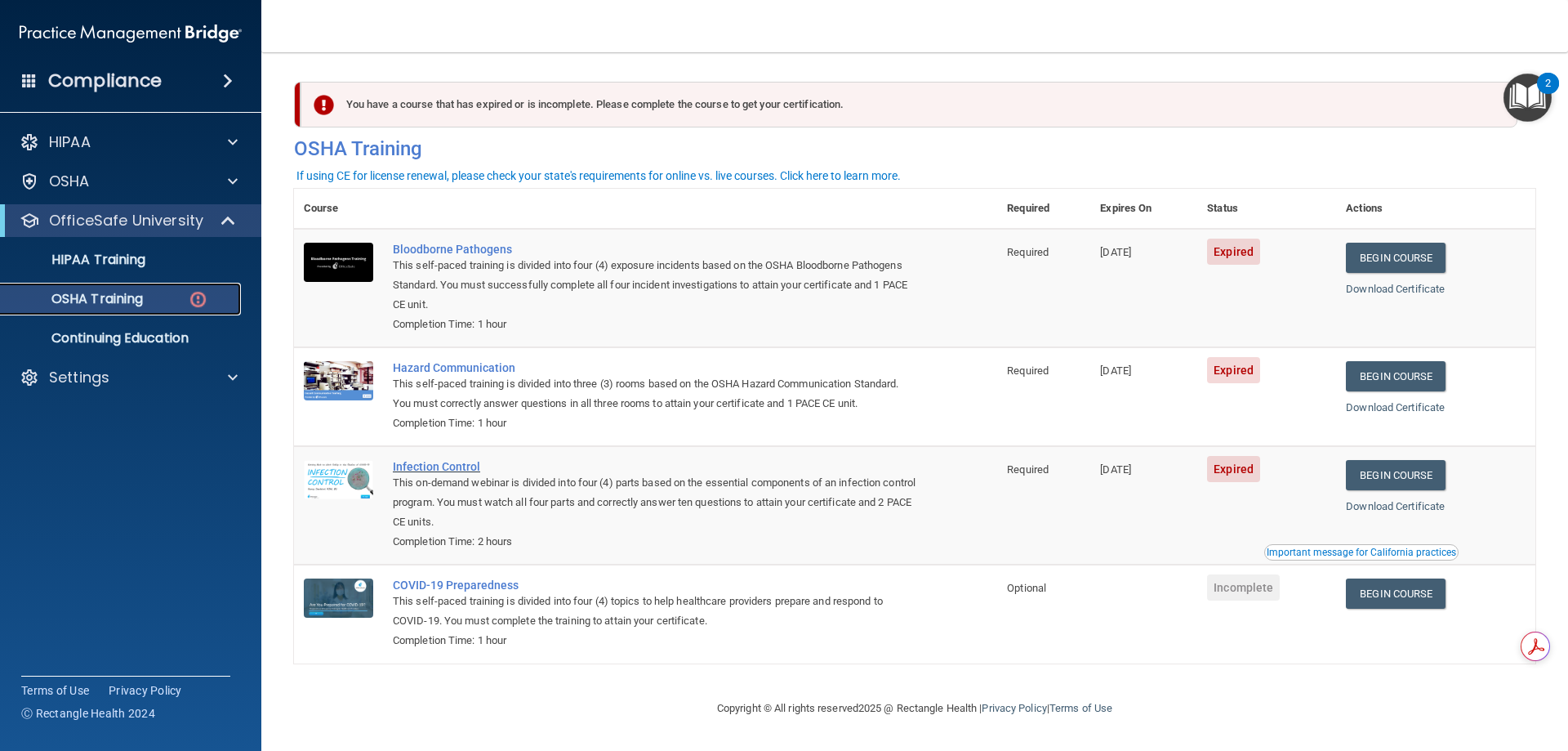 scroll, scrollTop: 0, scrollLeft: 0, axis: both 